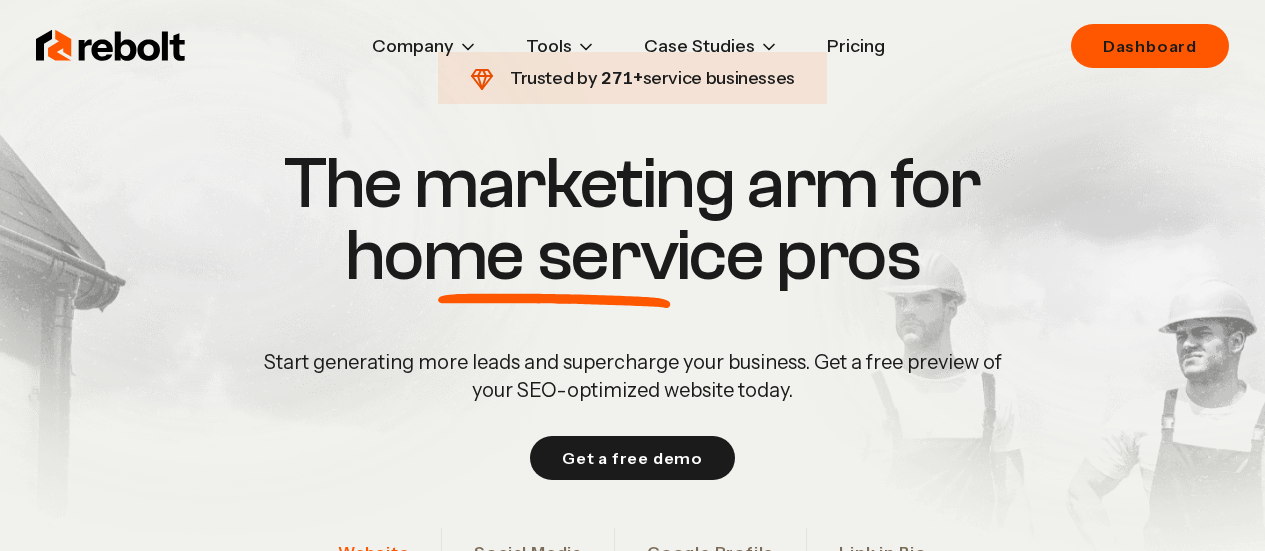 scroll, scrollTop: 0, scrollLeft: 0, axis: both 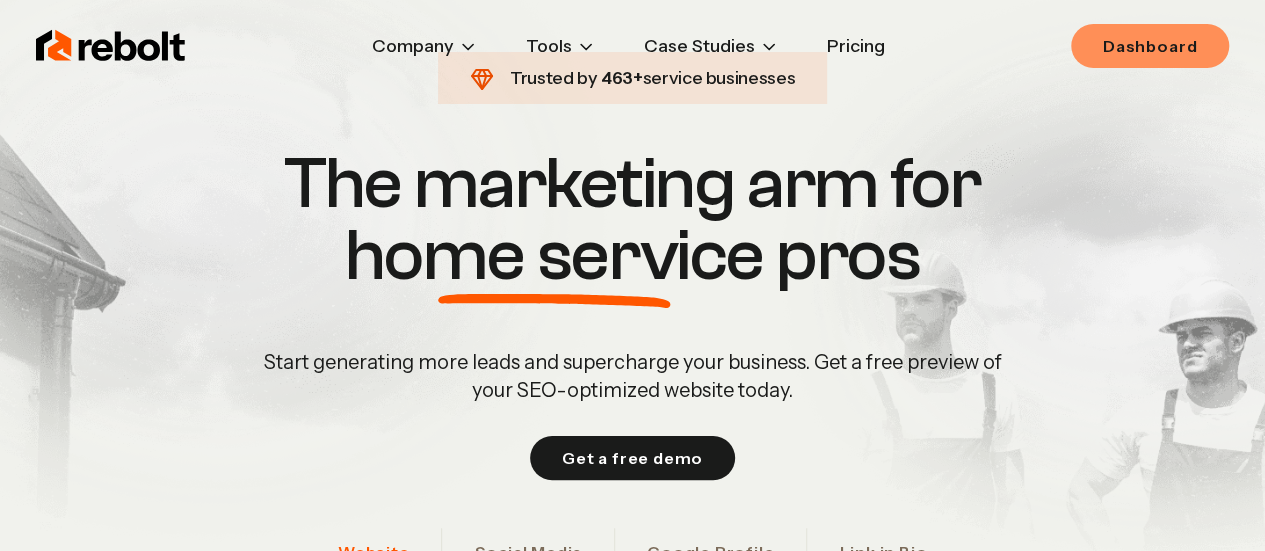 click on "Dashboard" at bounding box center [1150, 46] 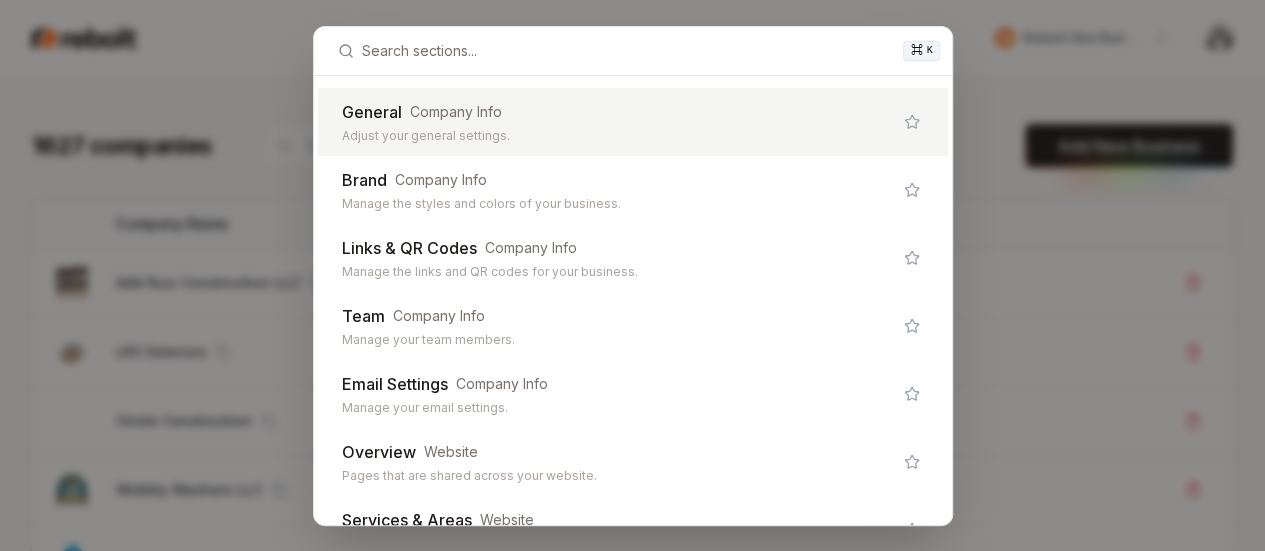 click on "General" at bounding box center [372, 112] 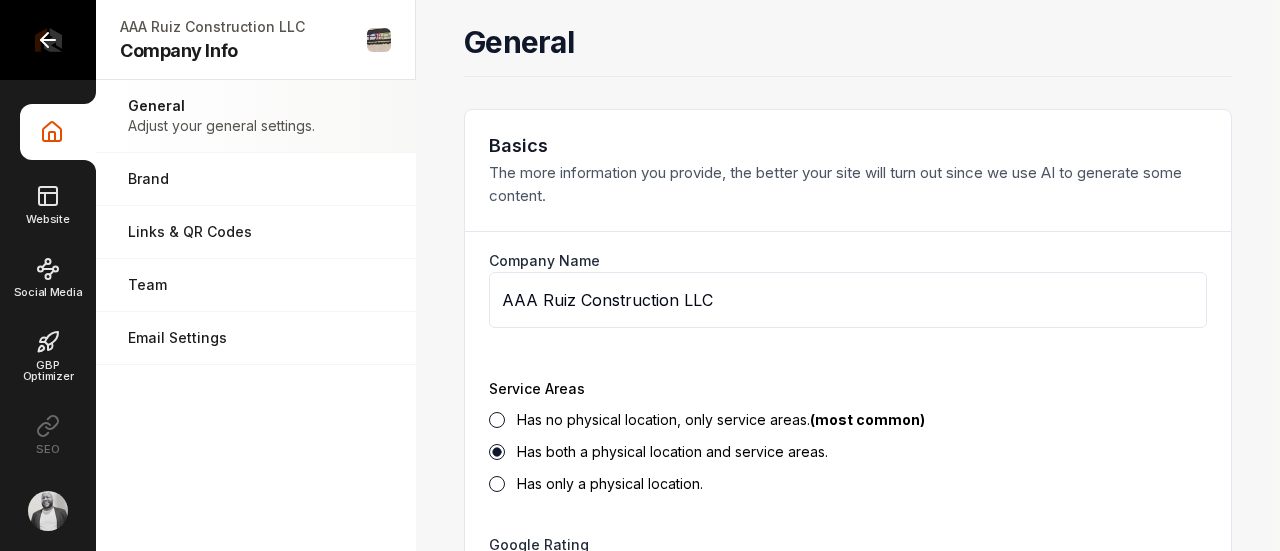 click at bounding box center [48, 40] 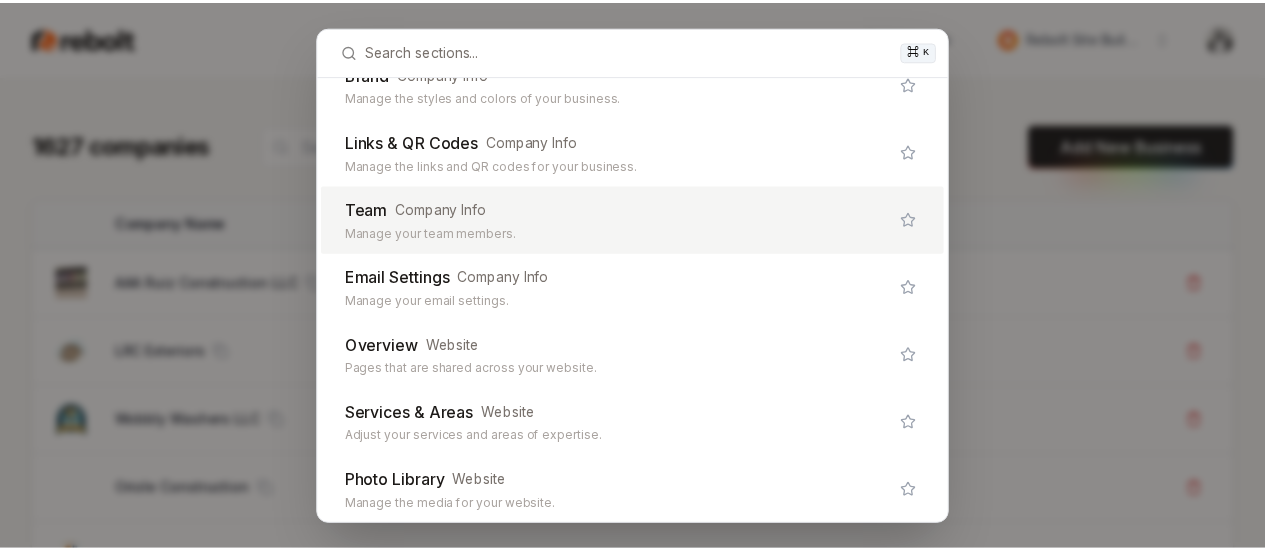 scroll, scrollTop: 0, scrollLeft: 0, axis: both 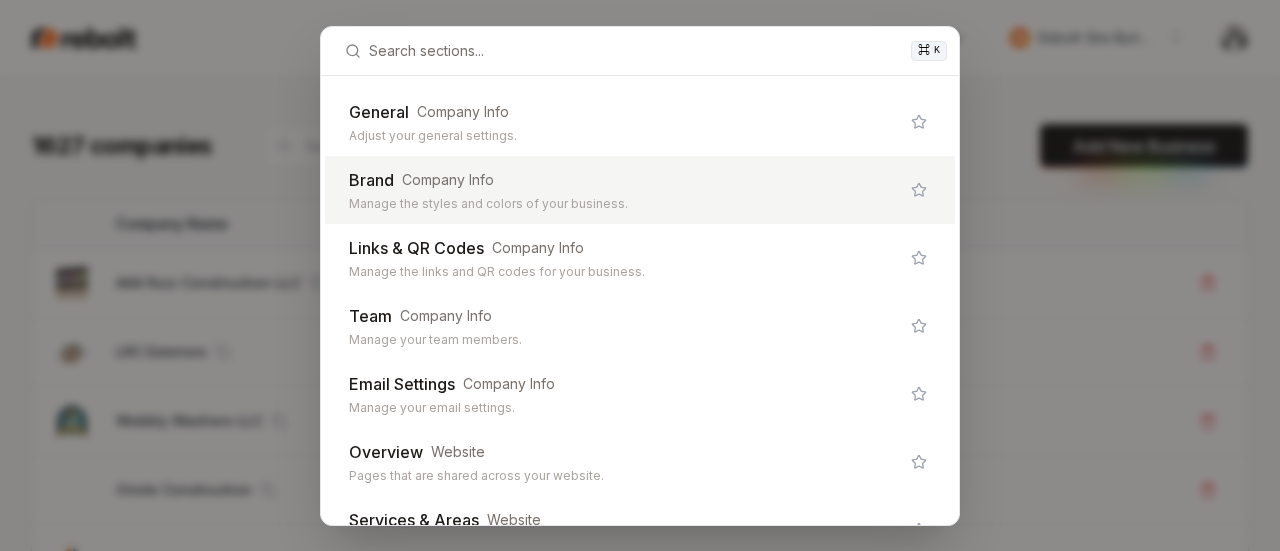 click on "⌘ K General Company Info Adjust your general settings. Brand Company Info Manage the styles and colors of your business. Links & QR Codes Company Info Manage the links and QR codes for your business. Team Company Info Manage your team members. Email Settings Company Info Manage your email settings. Overview Website Pages that are shared across your website. Services & Areas Website Adjust your services and areas of expertise. Photo Library Website Manage the media for your website. Blog Website Demonstrate your work via blog posts & project pages. Testimonials Website Demonstrate social proof via testimonials. Goals Website Set your goals and track your progress. Leads Website All of the leads that have come in through your website. Analytics Website Get an idea of your visitor count and what CTAs they clicked. Settings Website Adjust your domain, scripts, redirects, and more. Site Editor Website Edit your website with our easy-to-use editor. Posts Social Media Manager You social media posts. Settings Admin" at bounding box center [640, 275] 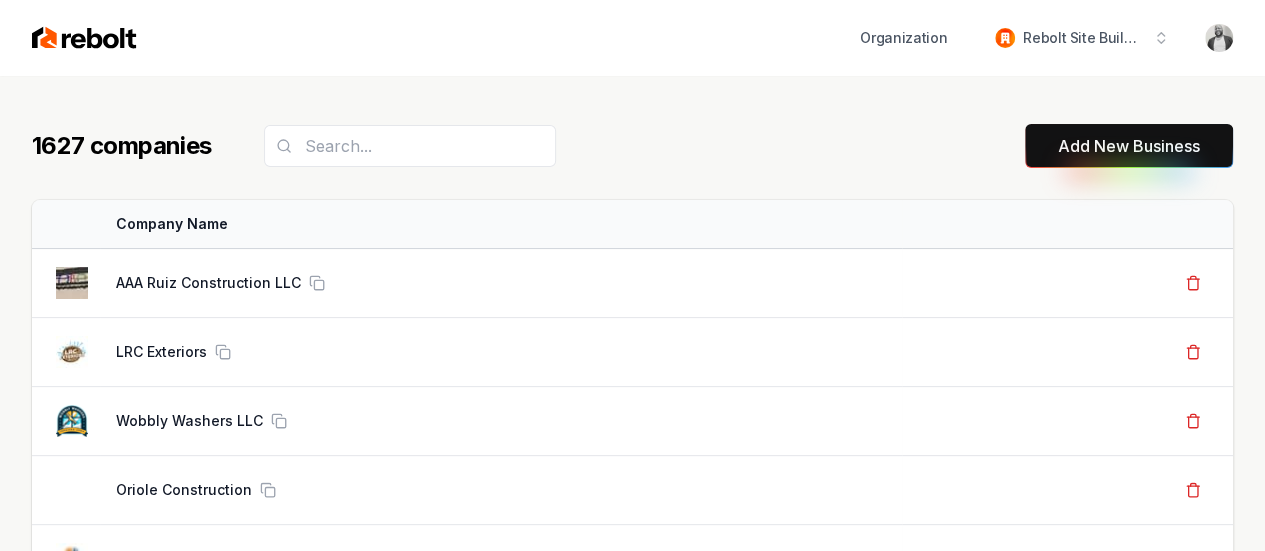 drag, startPoint x: 1043, startPoint y: 71, endPoint x: 1072, endPoint y: 41, distance: 41.725292 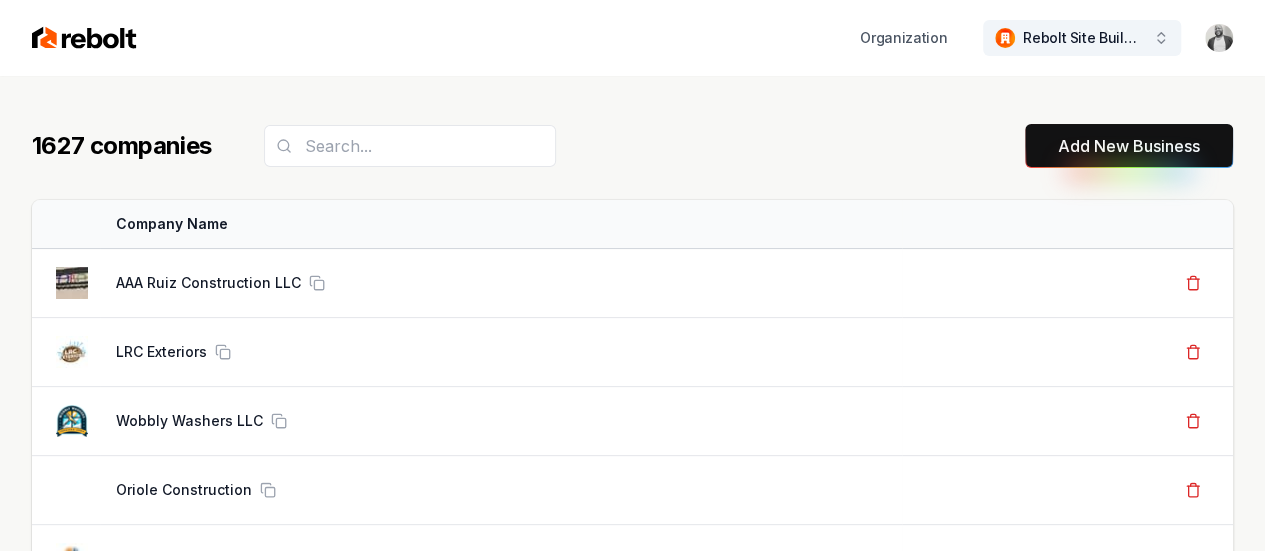 click on "Organization Rebolt Site Builder" at bounding box center (632, 38) 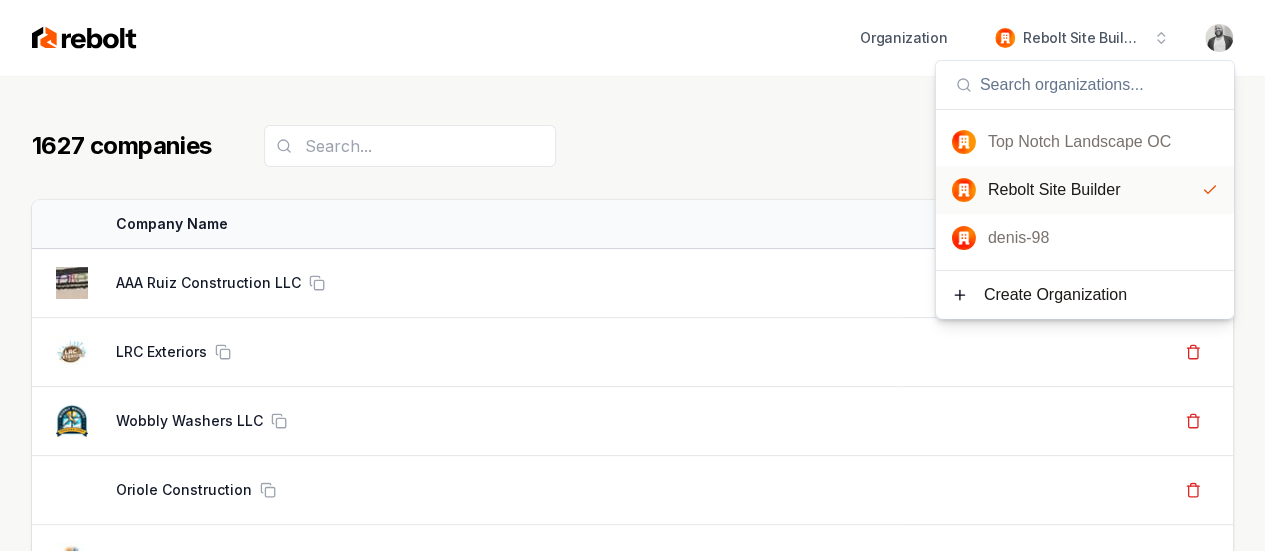 click on "1627   companies Add New Business Logo Company Name Actions AAA Ruiz Construction LLC Create Org & Transfer Out LRC Exteriors  Create Org & Transfer Out Wobbly Washers LLC Create Org & Transfer Out Oriole Construction Create Org & Transfer Out Conradt Quality Air Create Org & Transfer Out D&W Painting Company LLC Create Org & Transfer Out Wasatch Mechanical Plumbing & HVAC Create Org & Transfer Out Wiebe builders & Co Llc Create Org & Transfer Out DFW Roofing and Construction Create Org & Transfer Out LG Landscape Services Create Org & Transfer Out Precision Junk Removal Create Org & Transfer Out Bear Painting Co. Create Org & Transfer Out Titan CR Inc Create Org & Transfer Out New Moon Janitorial And Floor Care Corp Create Org & Transfer Out HomeTegrity Inc Create Org & Transfer Out Skyline Transformation LLC Create Org & Transfer Out Quest Roofing Create Org & Transfer Out Junk Yard Dog Junk Removal Create Org & Transfer Out Luna Roof Repair Create Org & Transfer Out Caprio's Seal Coating AT Max Roofing TBD" at bounding box center (632, 56357) 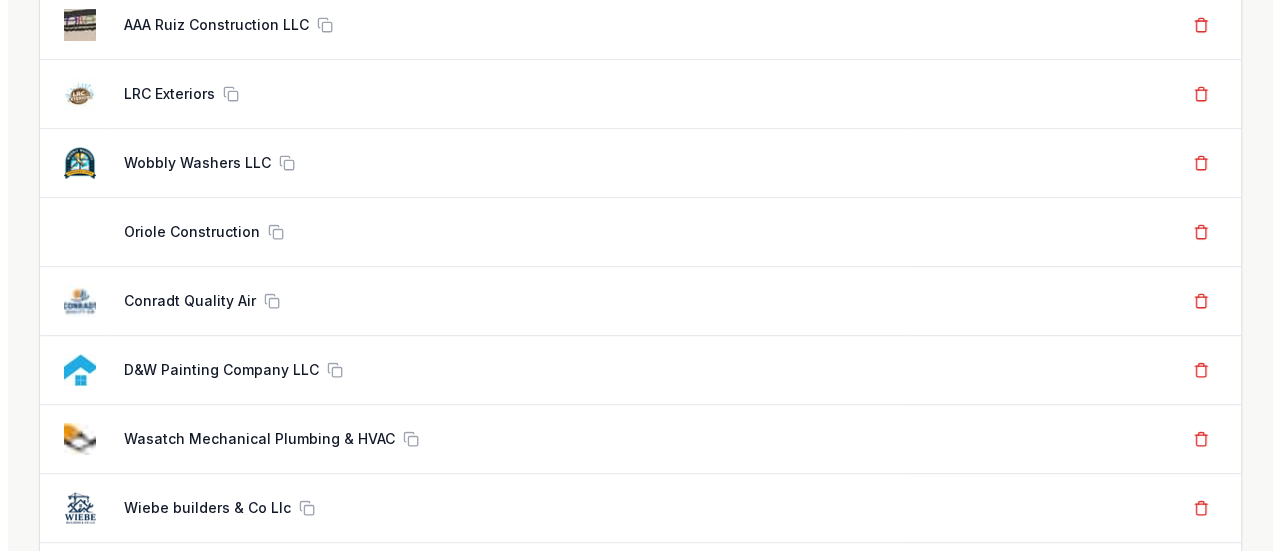 scroll, scrollTop: 0, scrollLeft: 0, axis: both 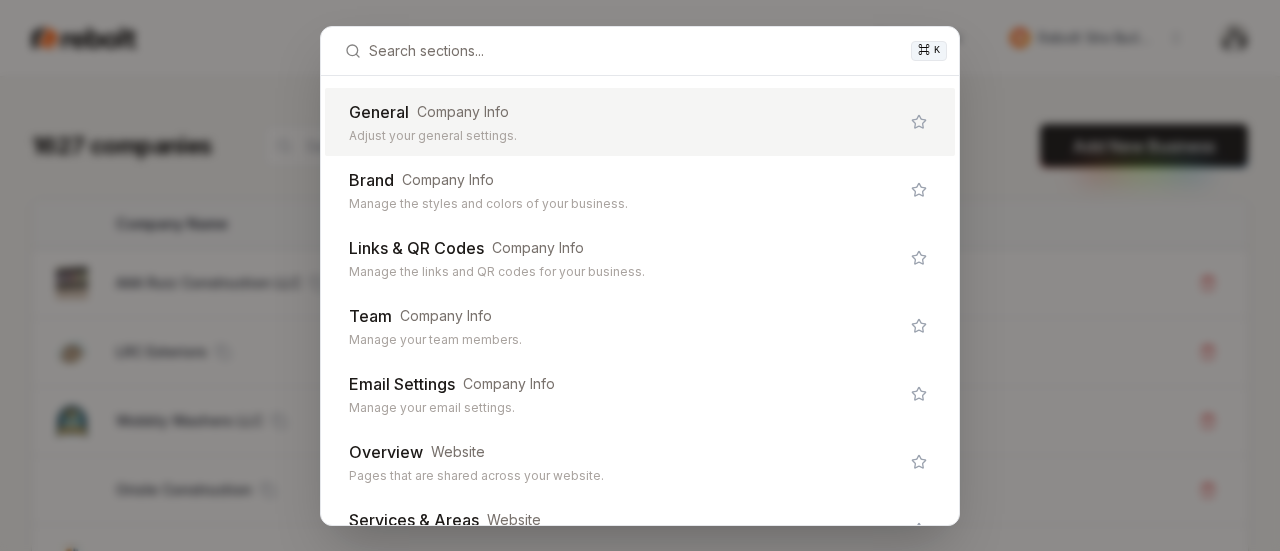 drag, startPoint x: 1002, startPoint y: 112, endPoint x: 1010, endPoint y: 105, distance: 10.630146 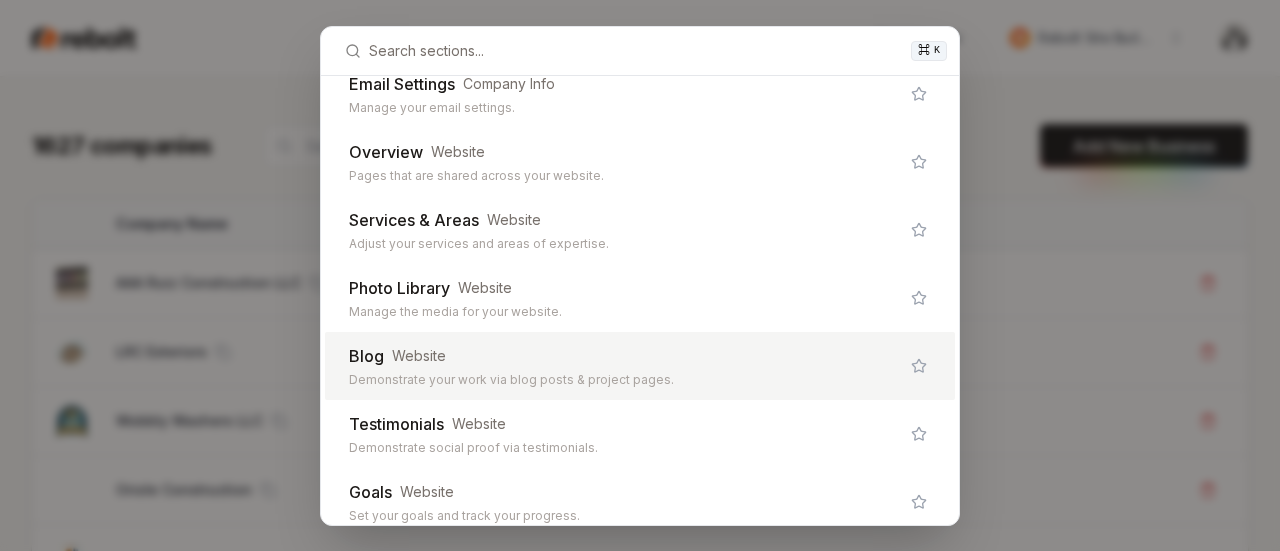 scroll, scrollTop: 900, scrollLeft: 0, axis: vertical 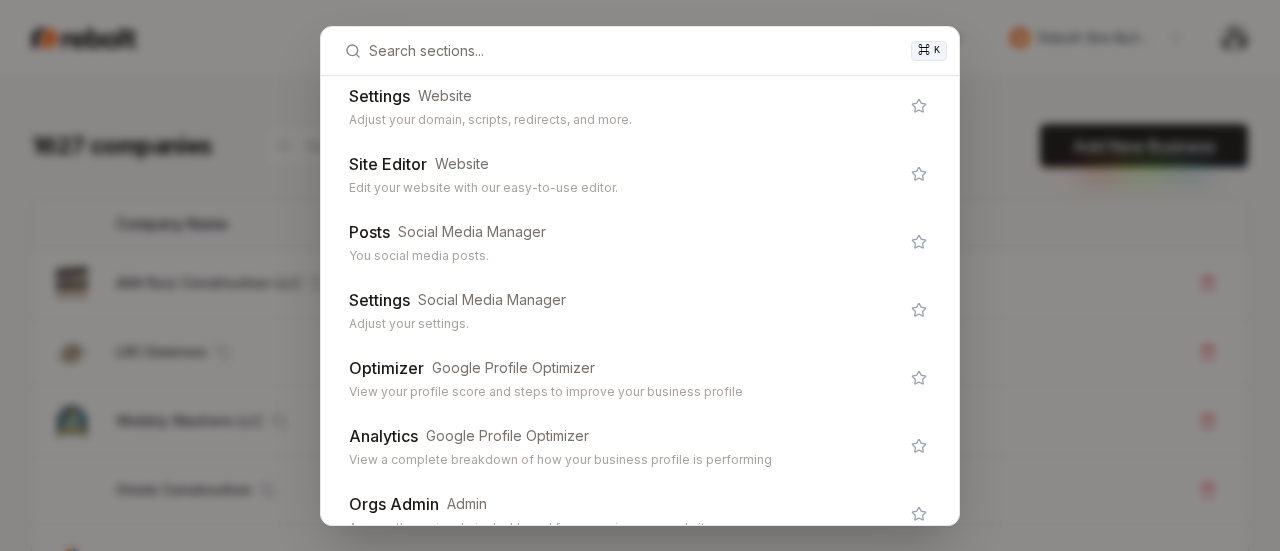 click on "⌘ K" at bounding box center [640, 51] 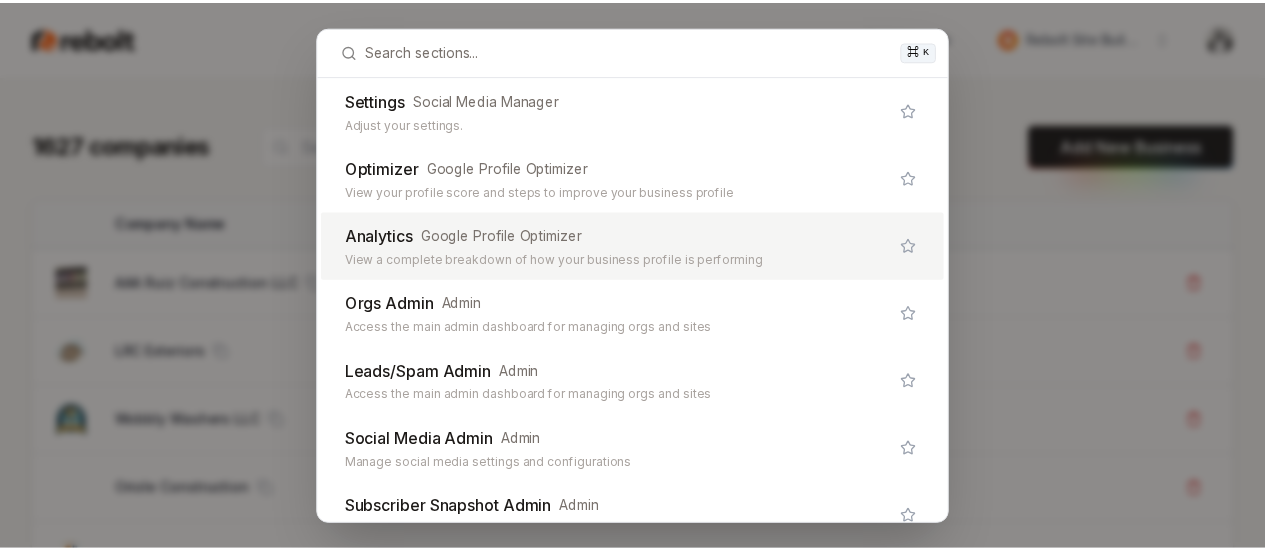 scroll, scrollTop: 1206, scrollLeft: 0, axis: vertical 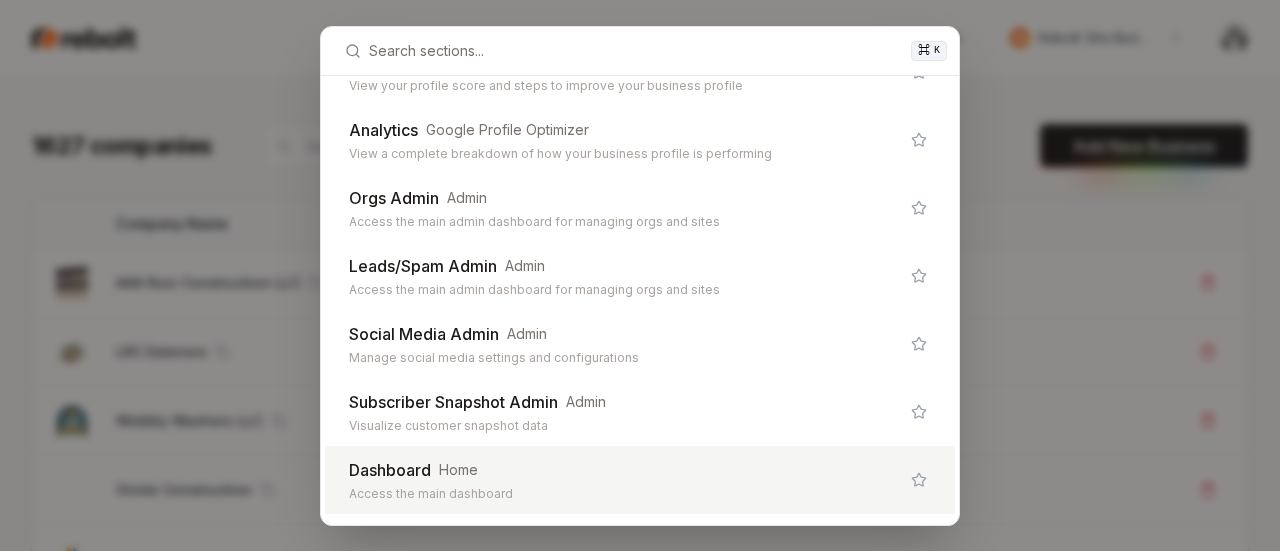 click on "Dashboard Home" at bounding box center [624, 470] 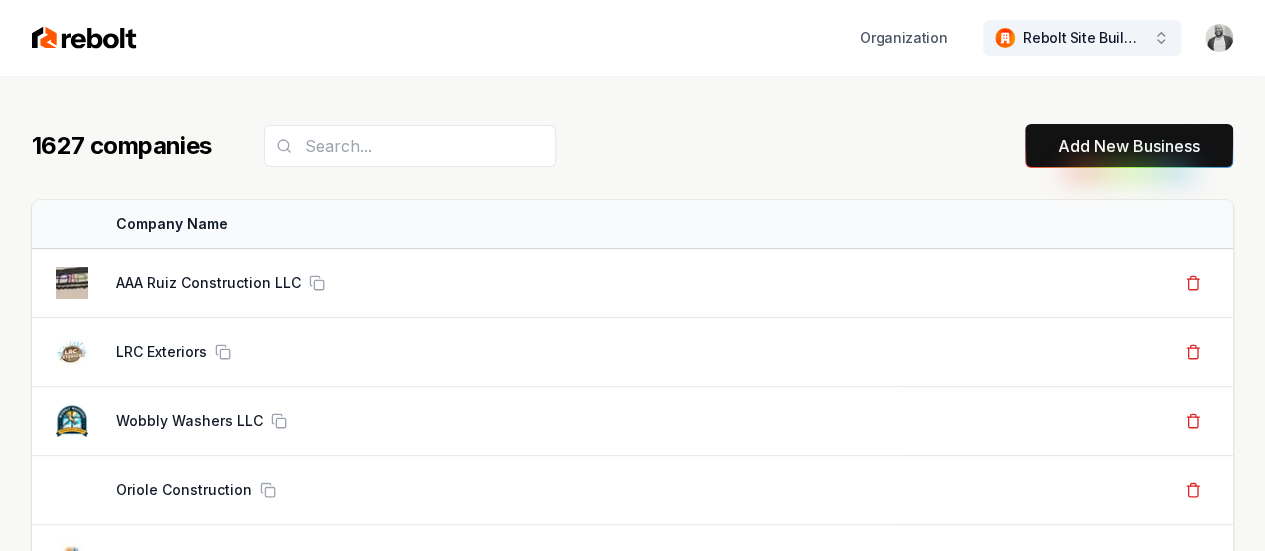 click 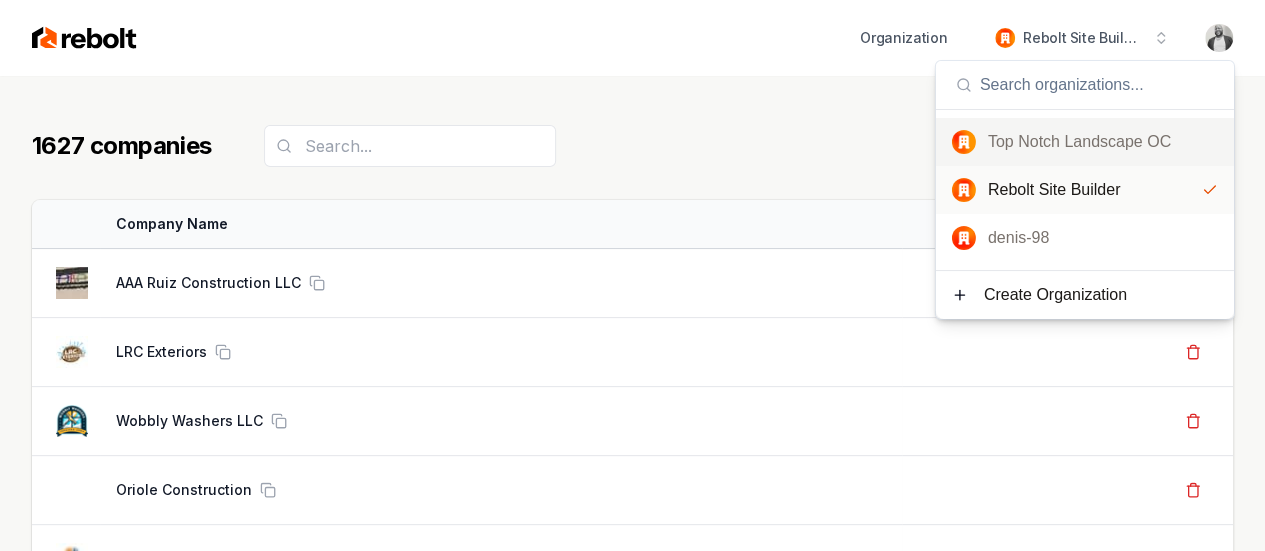 click on "Top Notch Landscape OC" at bounding box center [1103, 142] 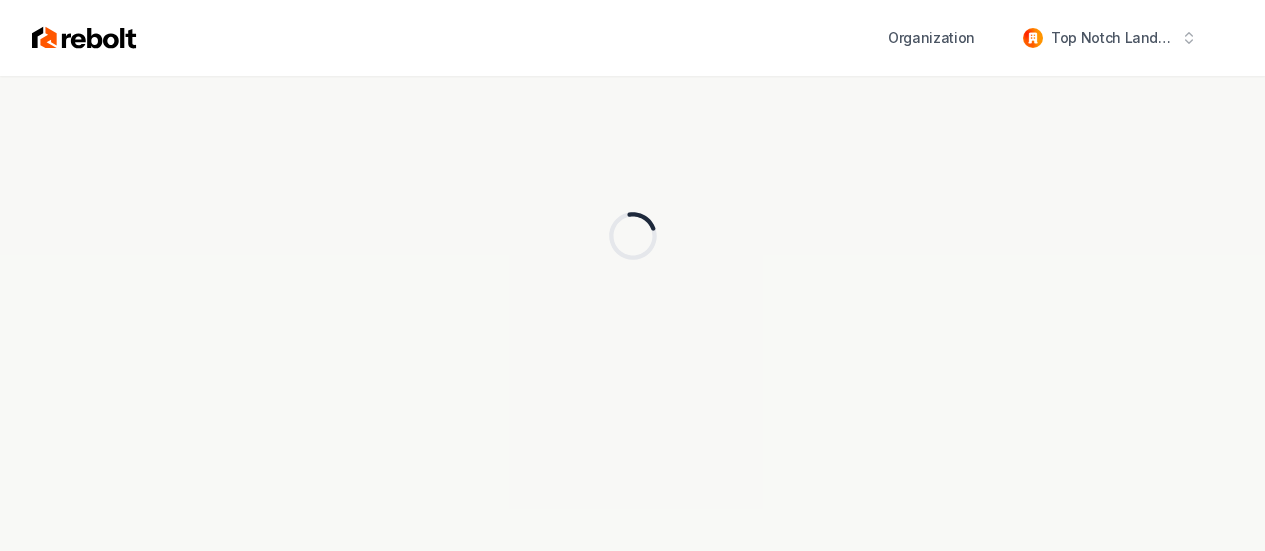 scroll, scrollTop: 0, scrollLeft: 0, axis: both 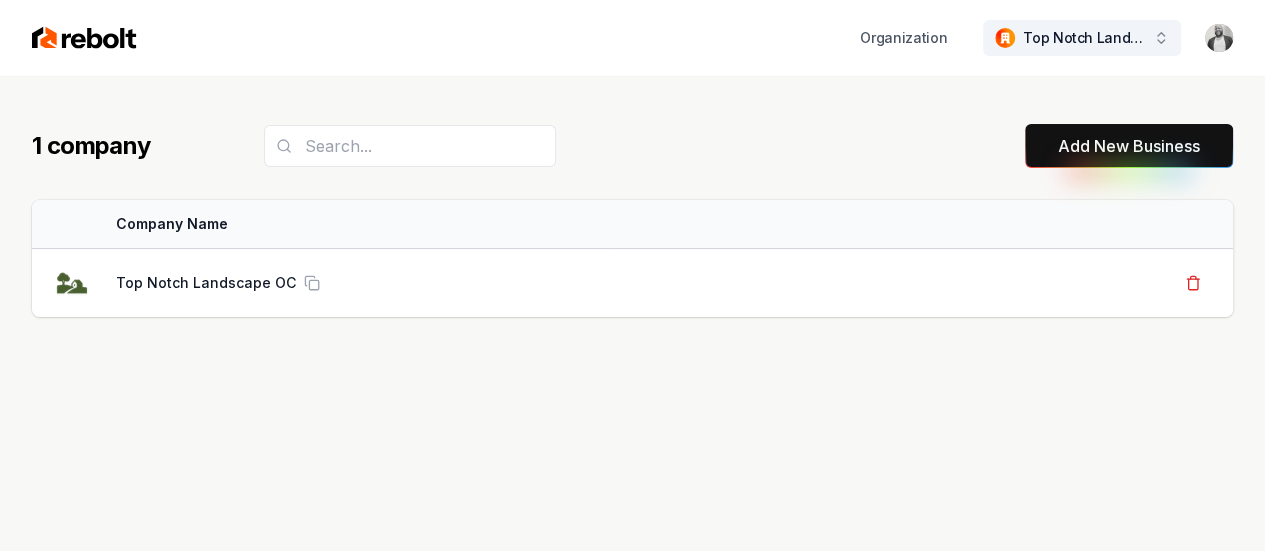 click on "Top Notch Landscape OC" at bounding box center (1084, 38) 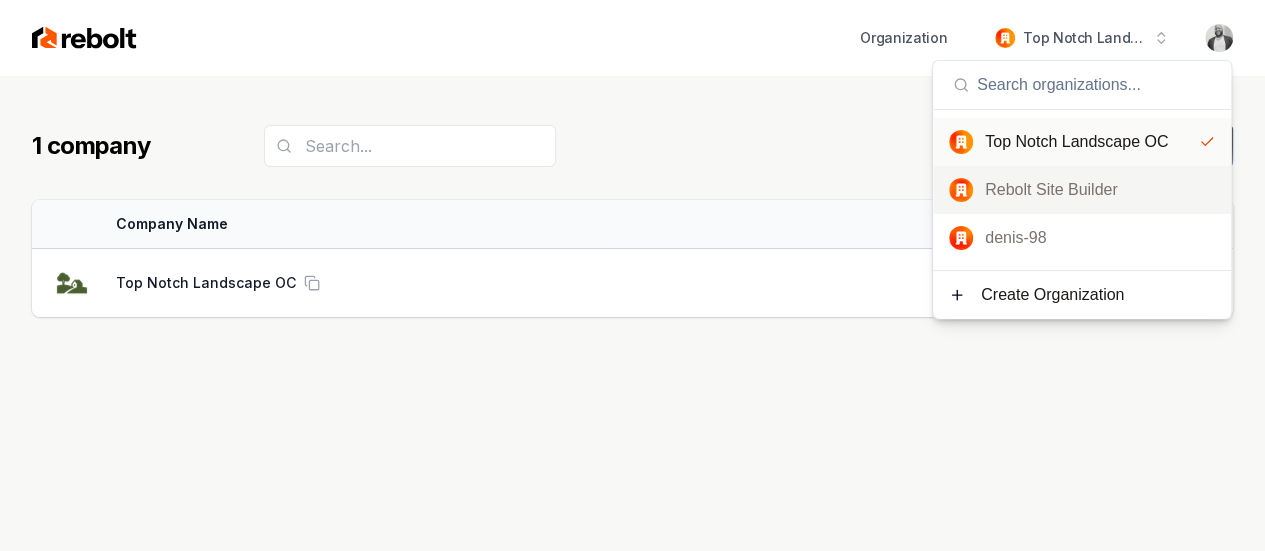 click on "Rebolt Site Builder" at bounding box center (1100, 190) 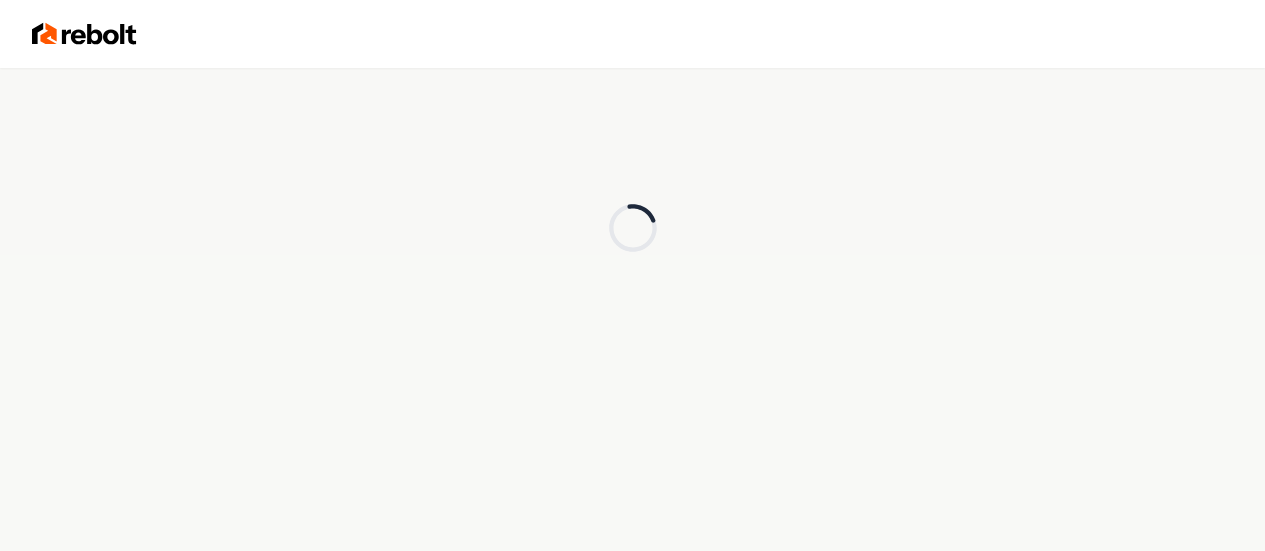 scroll, scrollTop: 0, scrollLeft: 0, axis: both 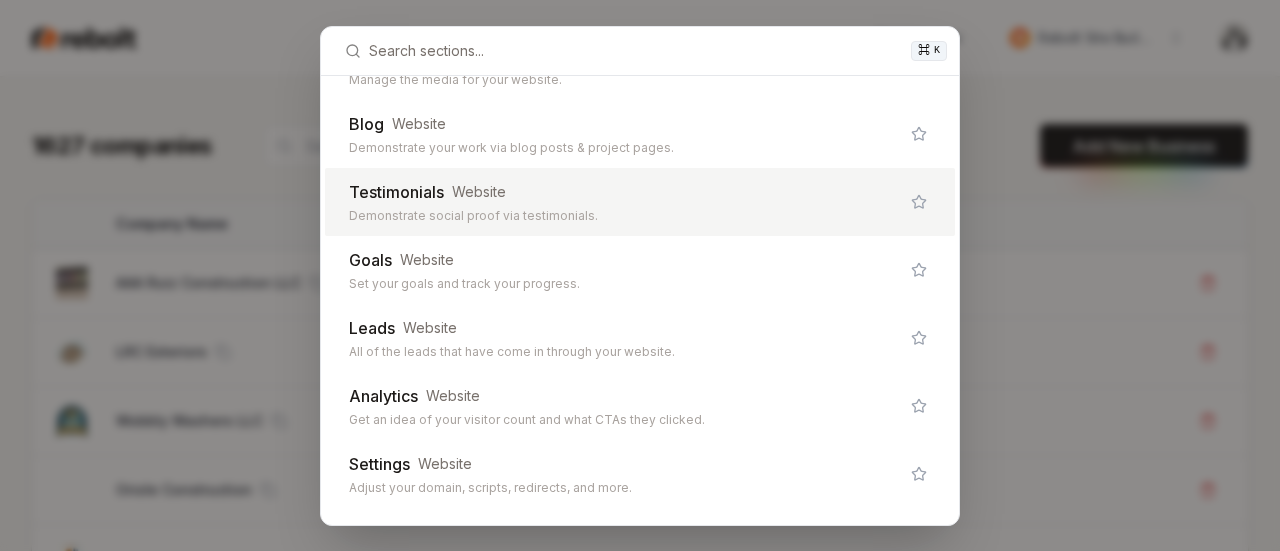 click on "⌘ K General Company Info Adjust your general settings. Dashboard Home Access the main dashboard Brand Company Info Manage the styles and colors of your business. Links & QR Codes Company Info Manage the links and QR codes for your business. Team Company Info Manage your team members. Email Settings Company Info Manage your email settings. Overview Website Pages that are shared across your website. Services & Areas Website Adjust your services and areas of expertise. Photo Library Website Manage the media for your website. Blog Website Demonstrate your work via blog posts & project pages. Testimonials Website Demonstrate social proof via testimonials. Goals Website Set your goals and track your progress. Leads Website All of the leads that have come in through your website. Analytics Website Get an idea of your visitor count and what CTAs they clicked. Settings Website Adjust your domain, scripts, redirects, and more. Site Editor Website Edit your website with our easy-to-use editor. Posts Settings Optimizer" at bounding box center [640, 275] 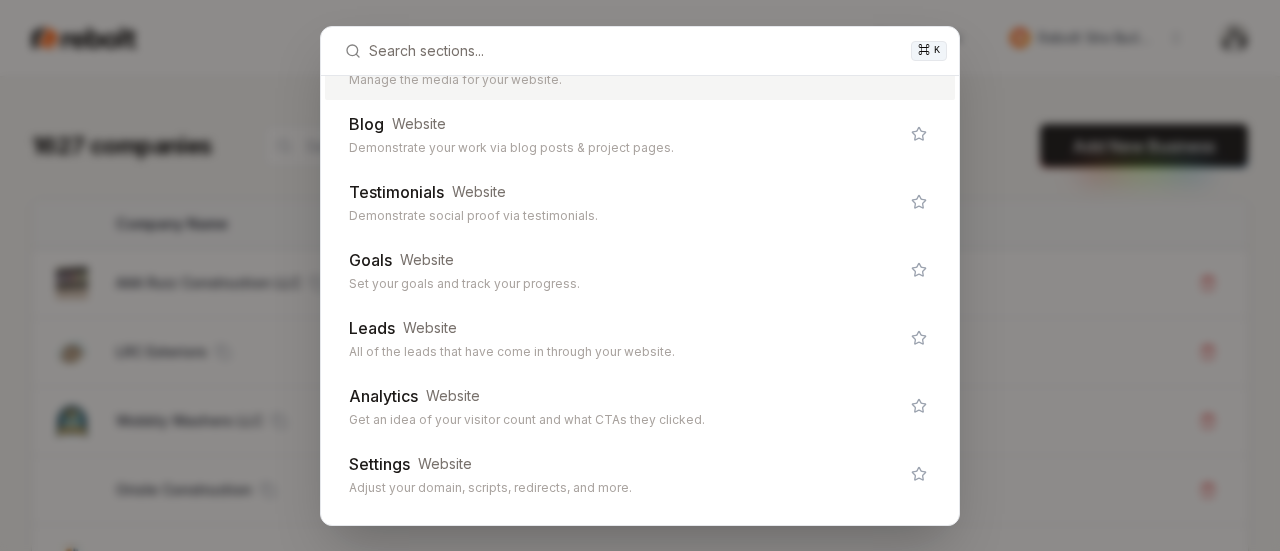 click on "⌘ K General Company Info Adjust your general settings. Dashboard Home Access the main dashboard Brand Company Info Manage the styles and colors of your business. Links & QR Codes Company Info Manage the links and QR codes for your business. Team Company Info Manage your team members. Email Settings Company Info Manage your email settings. Overview Website Pages that are shared across your website. Services & Areas Website Adjust your services and areas of expertise. Photo Library Website Manage the media for your website. Blog Website Demonstrate your work via blog posts & project pages. Testimonials Website Demonstrate social proof via testimonials. Goals Website Set your goals and track your progress. Leads Website All of the leads that have come in through your website. Analytics Website Get an idea of your visitor count and what CTAs they clicked. Settings Website Adjust your domain, scripts, redirects, and more. Site Editor Website Edit your website with our easy-to-use editor. Posts Settings Optimizer" at bounding box center [640, 275] 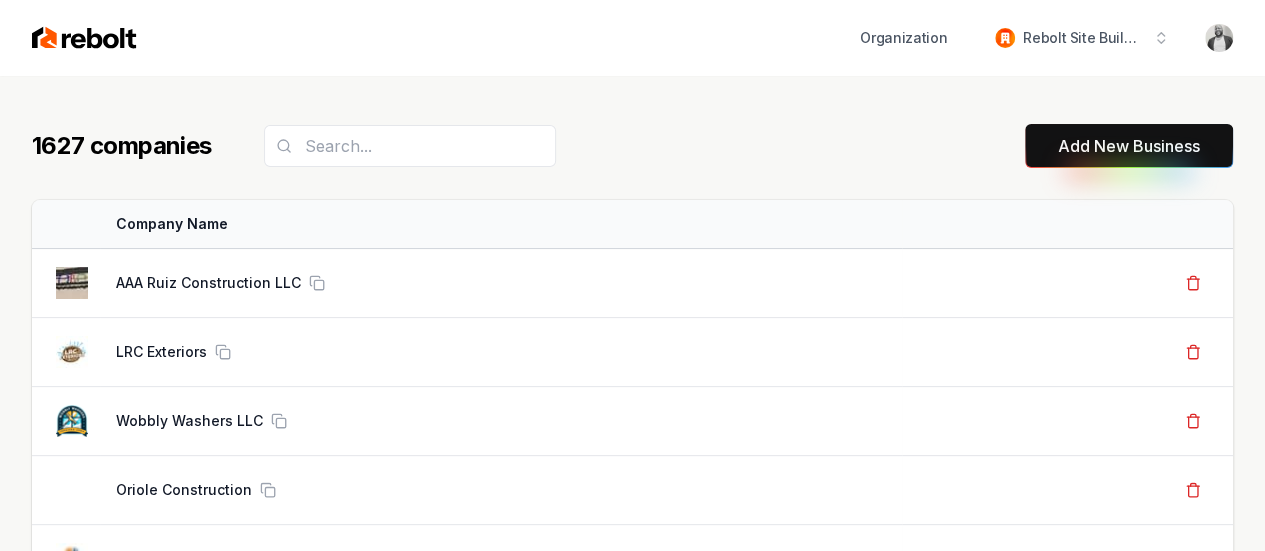 click on "1627   companies Add New Business" at bounding box center [632, 146] 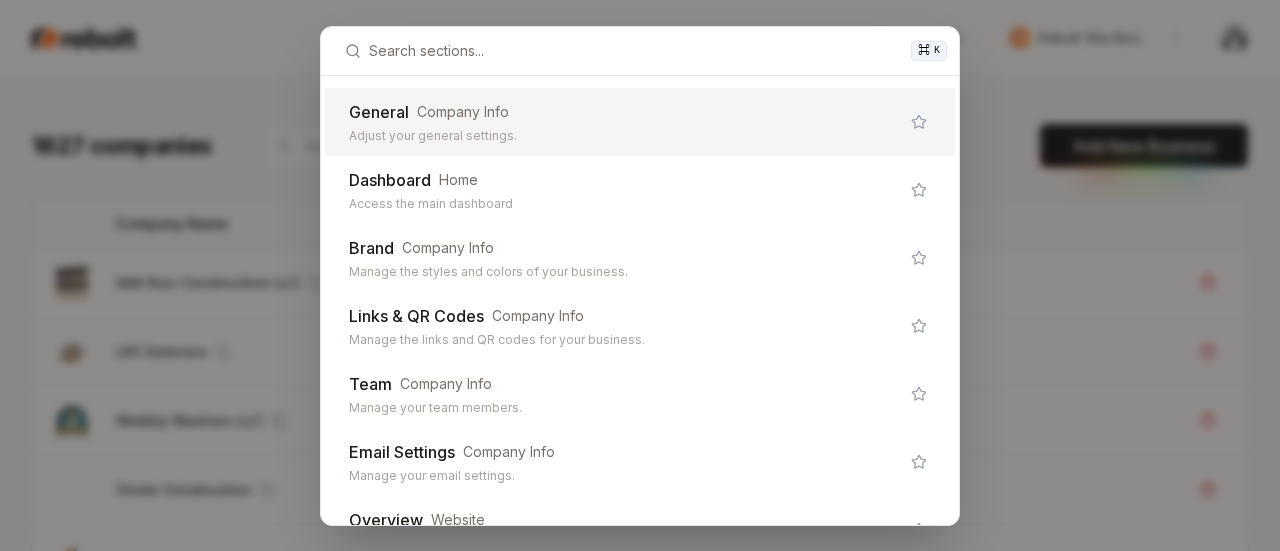 click on "General Company Info" at bounding box center [624, 112] 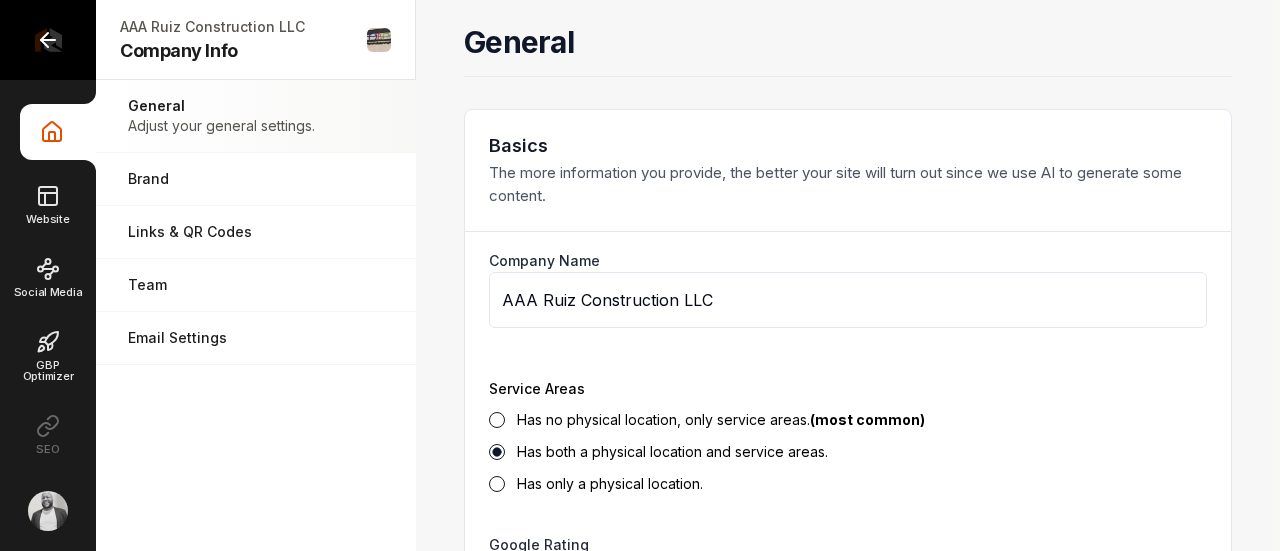 click 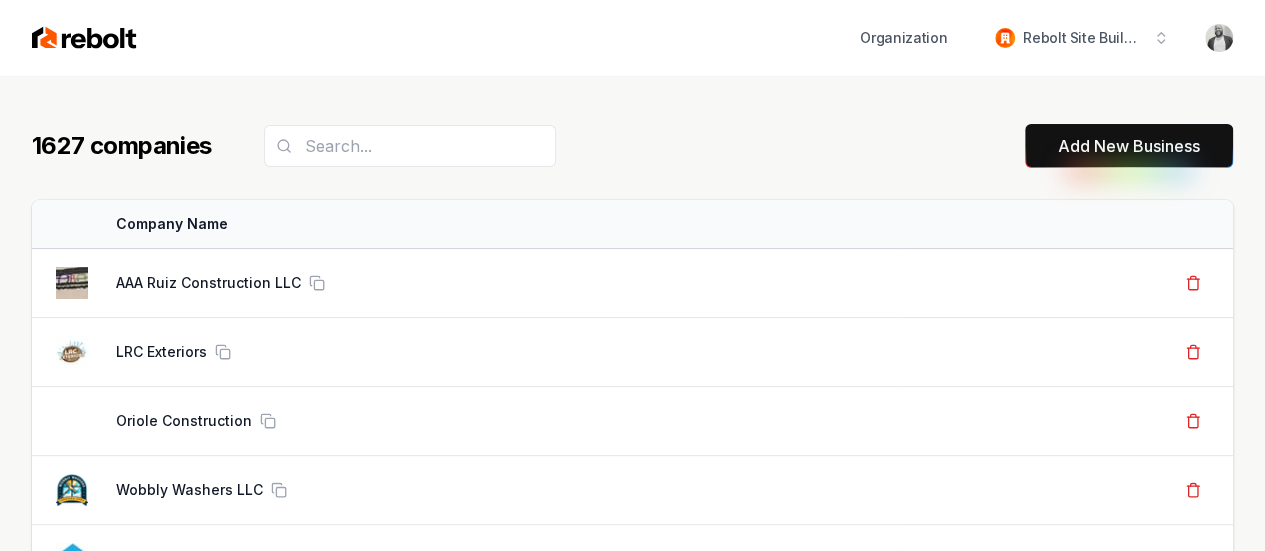 click on "1627   companies Add New Business" at bounding box center [632, 146] 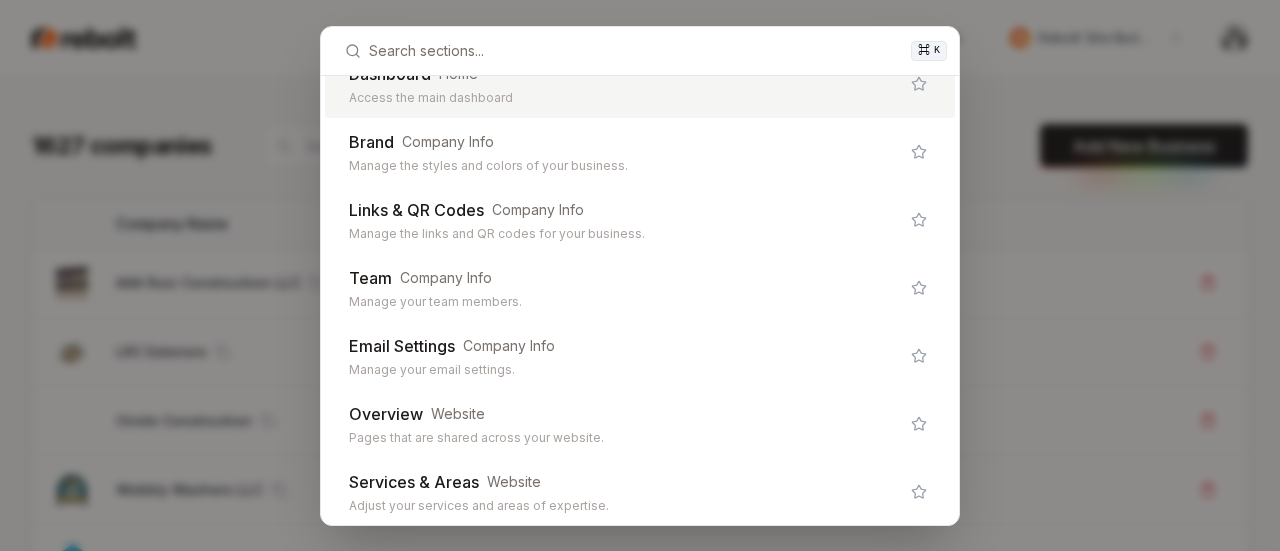 scroll, scrollTop: 0, scrollLeft: 0, axis: both 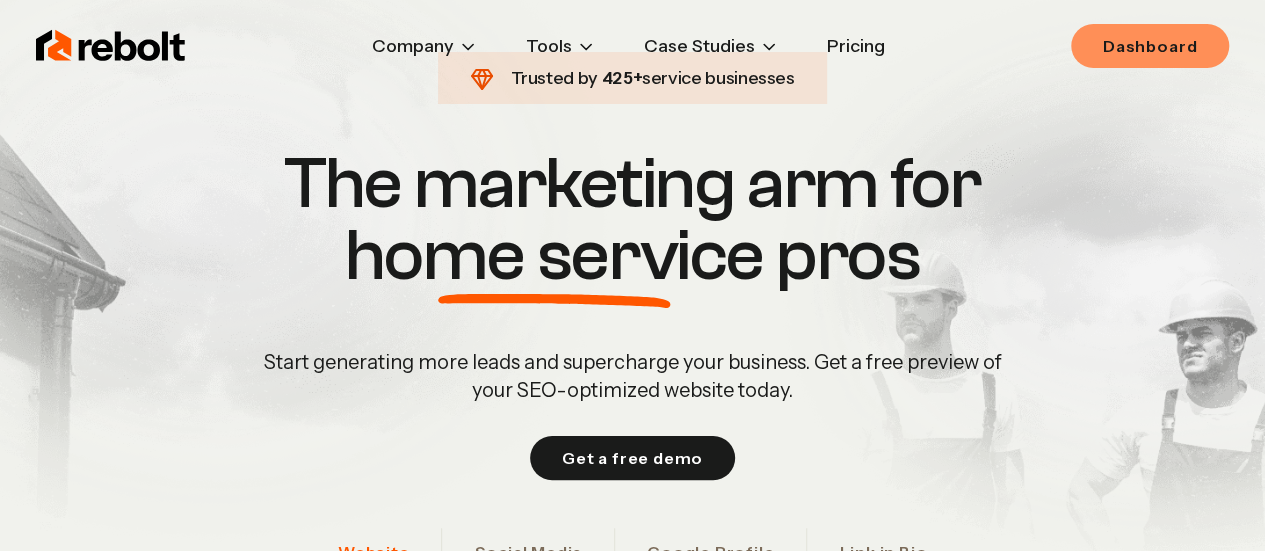 click on "Dashboard" at bounding box center (1150, 46) 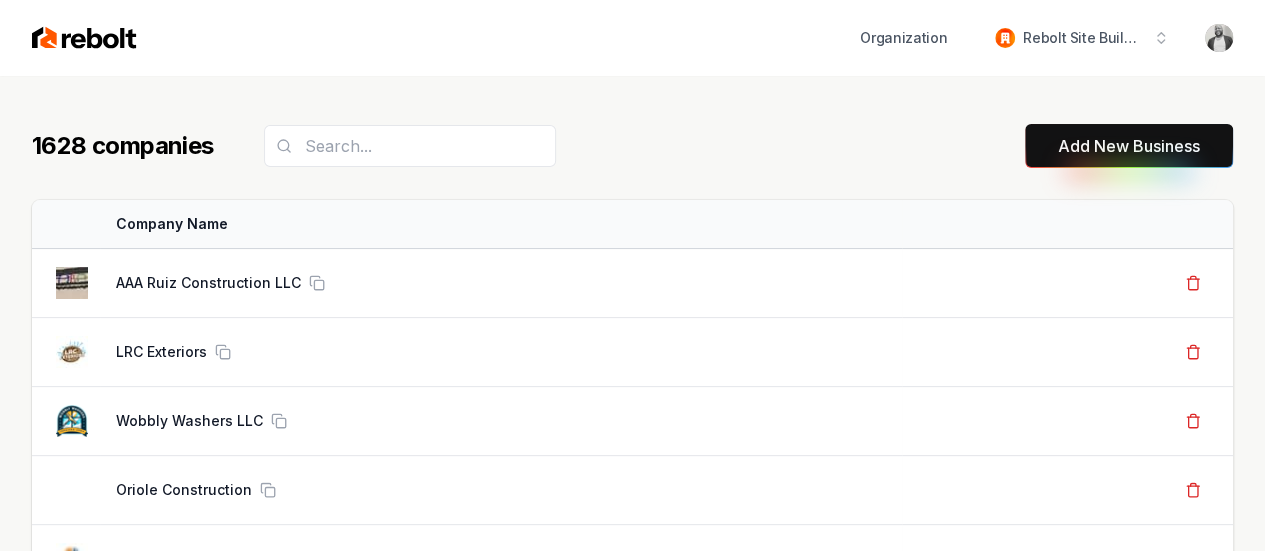 click on "1628   companies Add New Business" at bounding box center (632, 146) 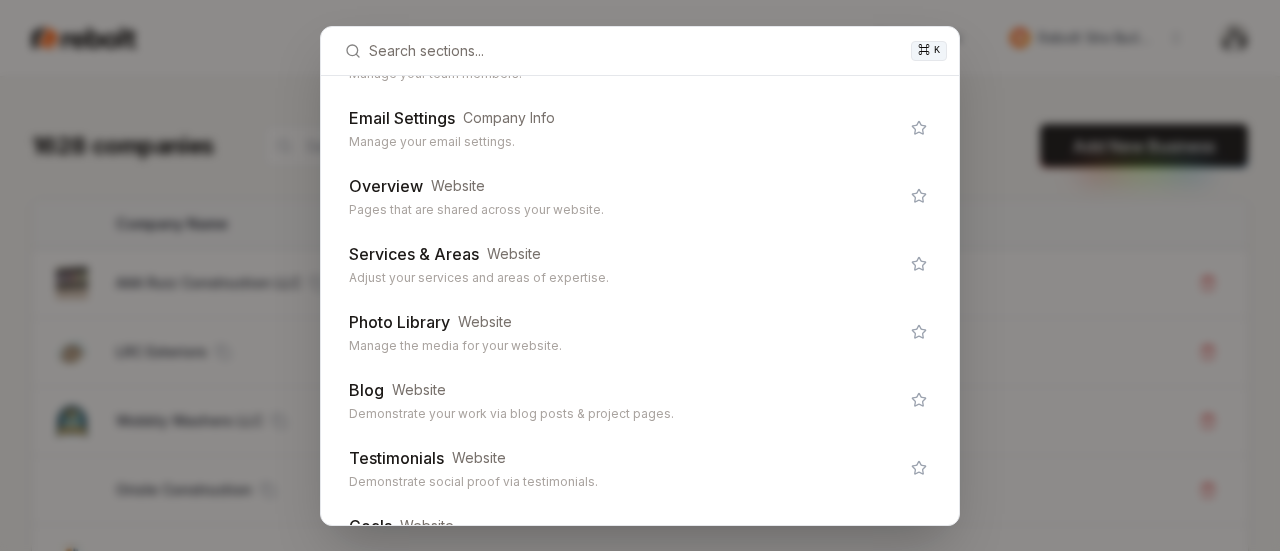 scroll, scrollTop: 1206, scrollLeft: 0, axis: vertical 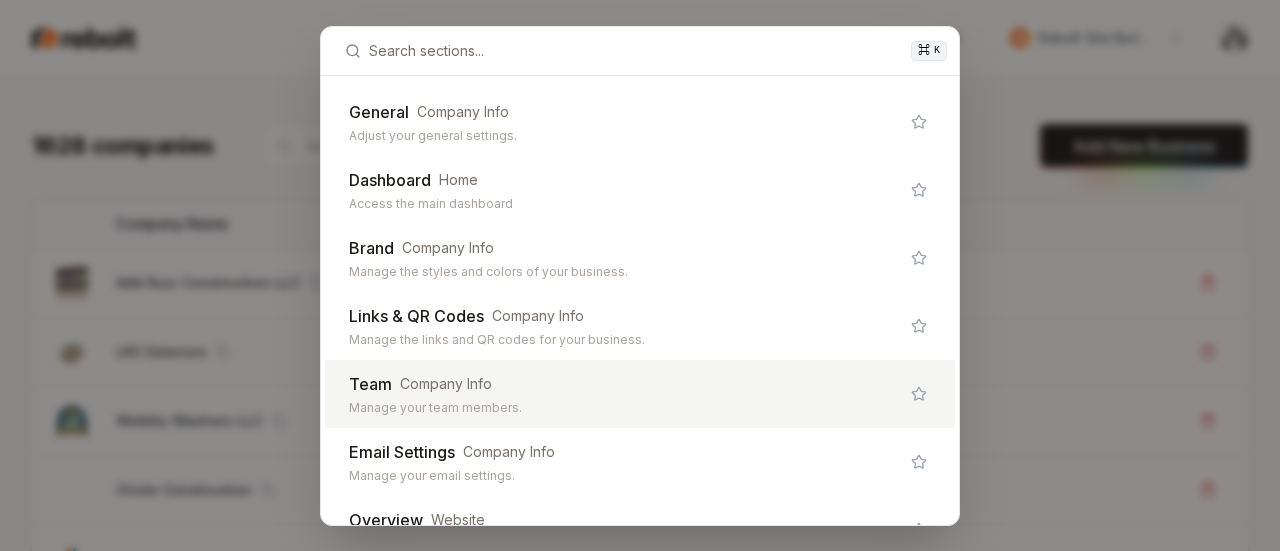 click on "⌘ K General Company Info Adjust your general settings. Dashboard Home Access the main dashboard Brand Company Info Manage the styles and colors of your business. Links & QR Codes Company Info Manage the links and QR codes for your business. Team Company Info Manage your team members. Email Settings Company Info Manage your email settings. Overview Website Pages that are shared across your website. Services & Areas Website Adjust your services and areas of expertise. Photo Library Website Manage the media for your website. Blog Website Demonstrate your work via blog posts & project pages. Testimonials Website Demonstrate social proof via testimonials. Goals Website Set your goals and track your progress. Leads Website All of the leads that have come in through your website. Analytics Website Get an idea of your visitor count and what CTAs they clicked. Settings Website Adjust your domain, scripts, redirects, and more. Site Editor Website Edit your website with our easy-to-use editor. Posts Settings Optimizer" at bounding box center (640, 275) 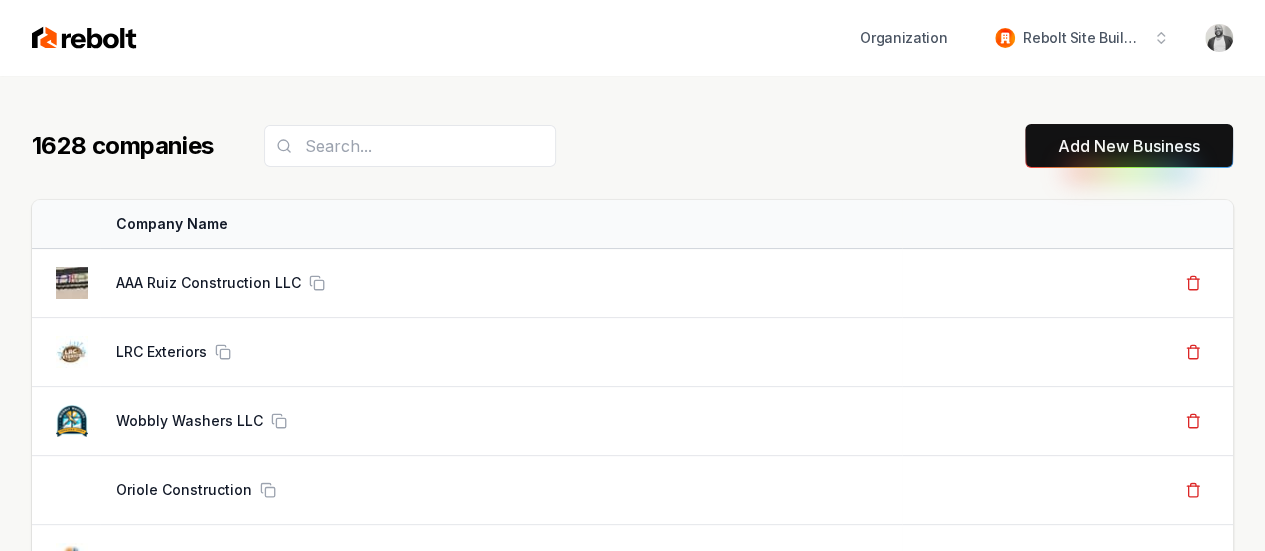 click on "1628   companies Add New Business Logo Company Name Actions AAA Ruiz Construction LLC Create Org & Transfer Out LRC Exteriors  Create Org & Transfer Out Wobbly Washers LLC Create Org & Transfer Out Oriole Construction Create Org & Transfer Out Conradt Quality Air Create Org & Transfer Out D&W Painting Company LLC Create Org & Transfer Out Wasatch Mechanical Plumbing & HVAC Create Org & Transfer Out Wiebe builders & Co Llc Create Org & Transfer Out DFW Roofing and Construction Create Org & Transfer Out LG Landscape Services Create Org & Transfer Out Precision Junk Removal Create Org & Transfer Out Bear Painting Co. Create Org & Transfer Out Titan CR Inc Create Org & Transfer Out New Moon Janitorial And Floor Care Corp Create Org & Transfer Out HomeTegrity Inc Create Org & Transfer Out Skyline Transformation LLC Create Org & Transfer Out Quest Roofing Create Org & Transfer Out Junk Yard Dog Junk Removal Create Org & Transfer Out Luna Roof Repair Create Org & Transfer Out Caprio's Seal Coating AT Max Roofing TBD" at bounding box center (632, 56392) 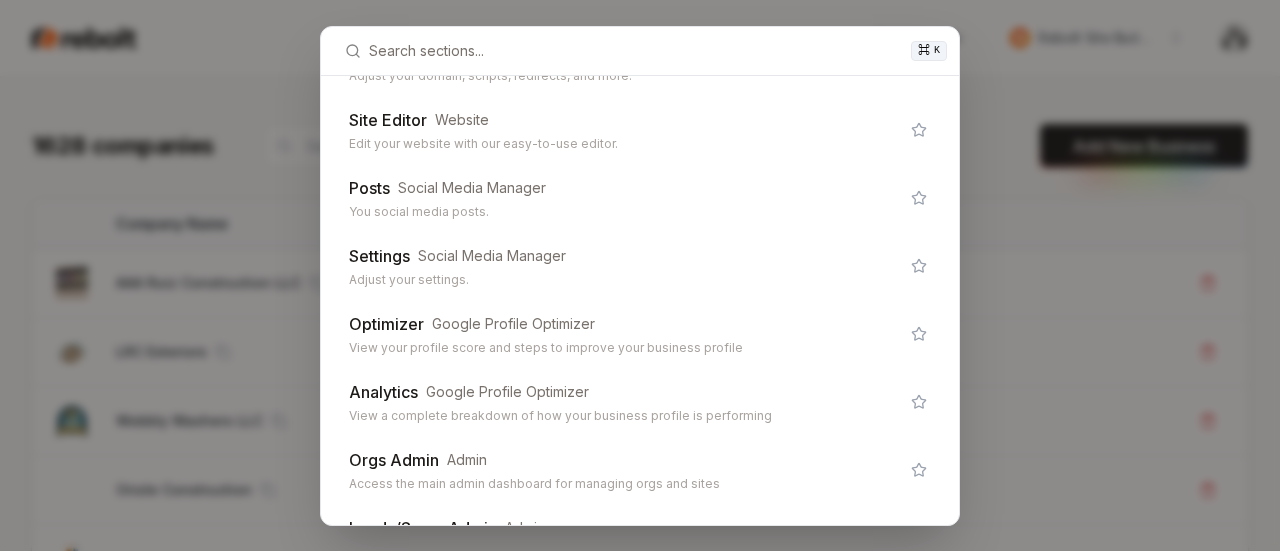 scroll, scrollTop: 1206, scrollLeft: 0, axis: vertical 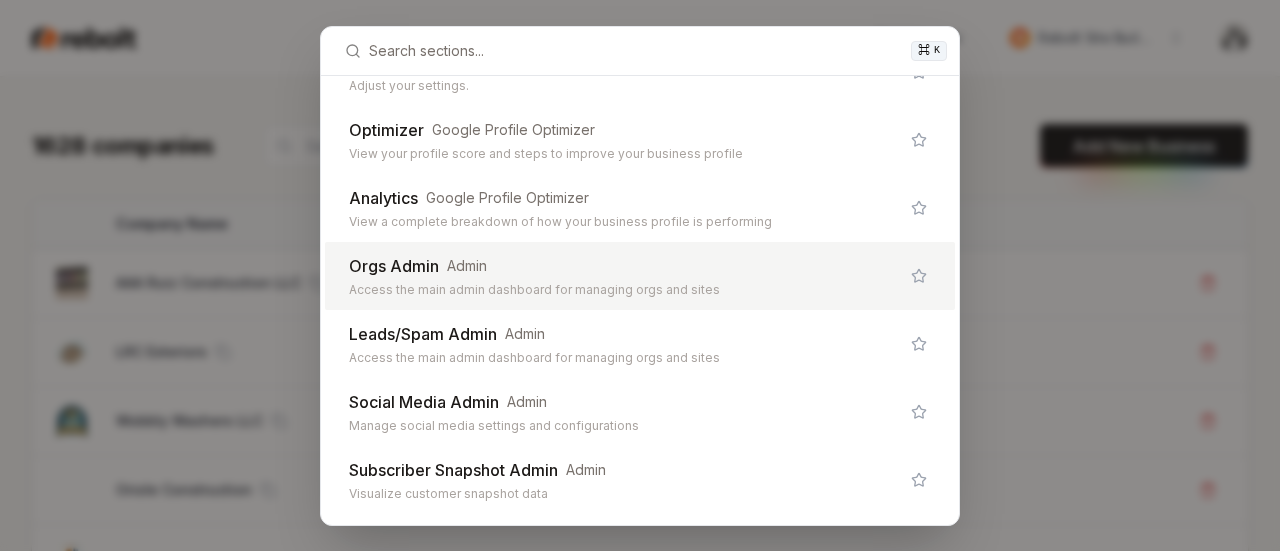 click on "Orgs Admin  Admin Access the main admin dashboard for managing orgs and sites" at bounding box center [624, 276] 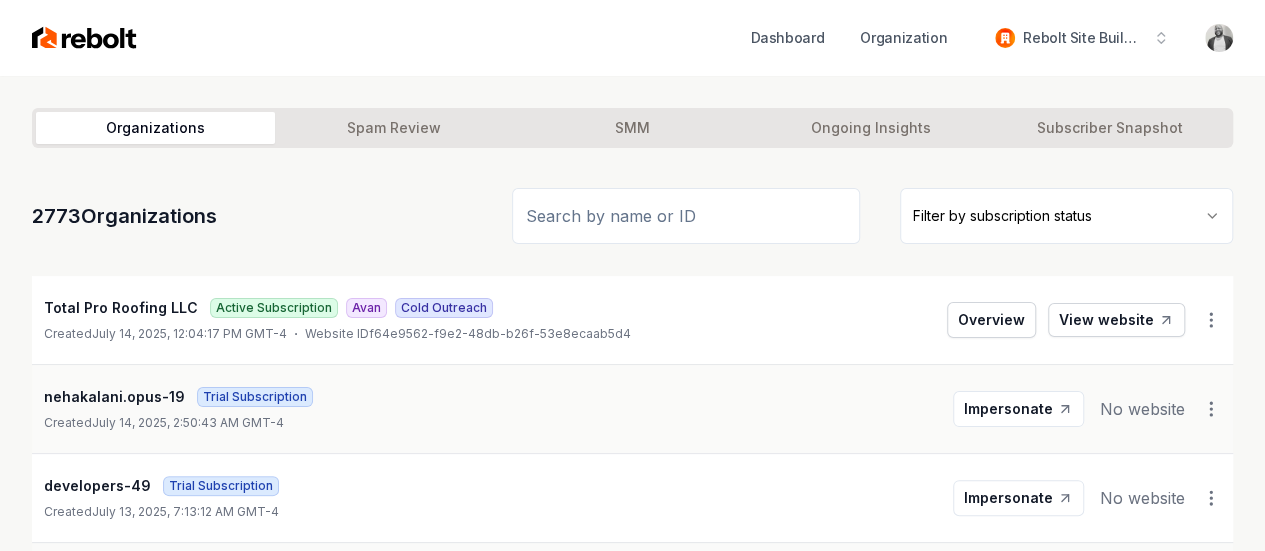 paste on "BrechTech" 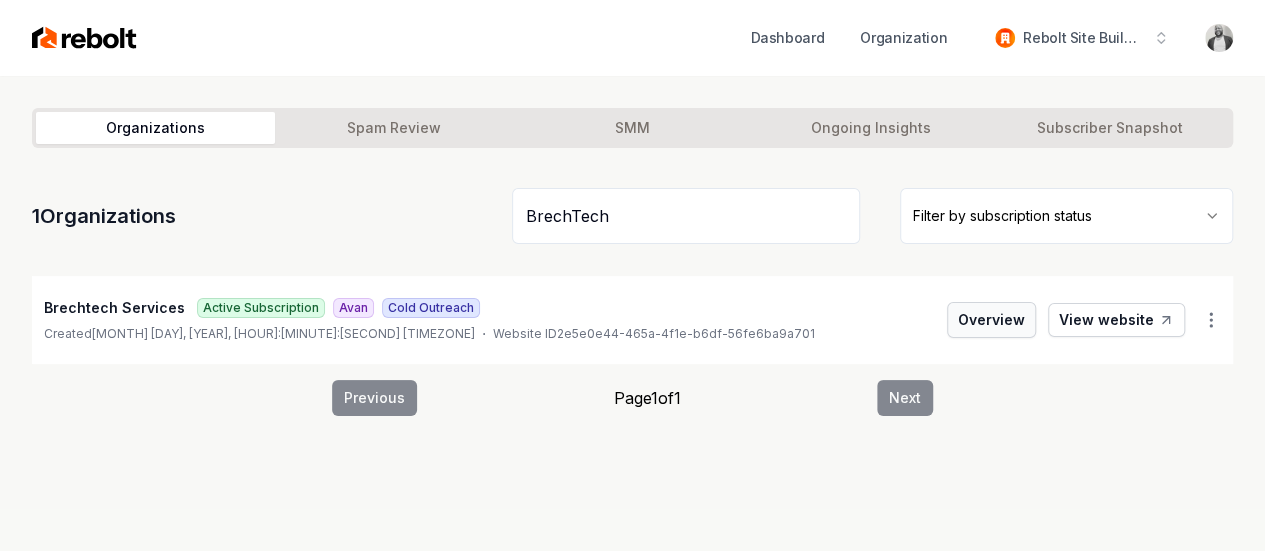 type on "BrechTech" 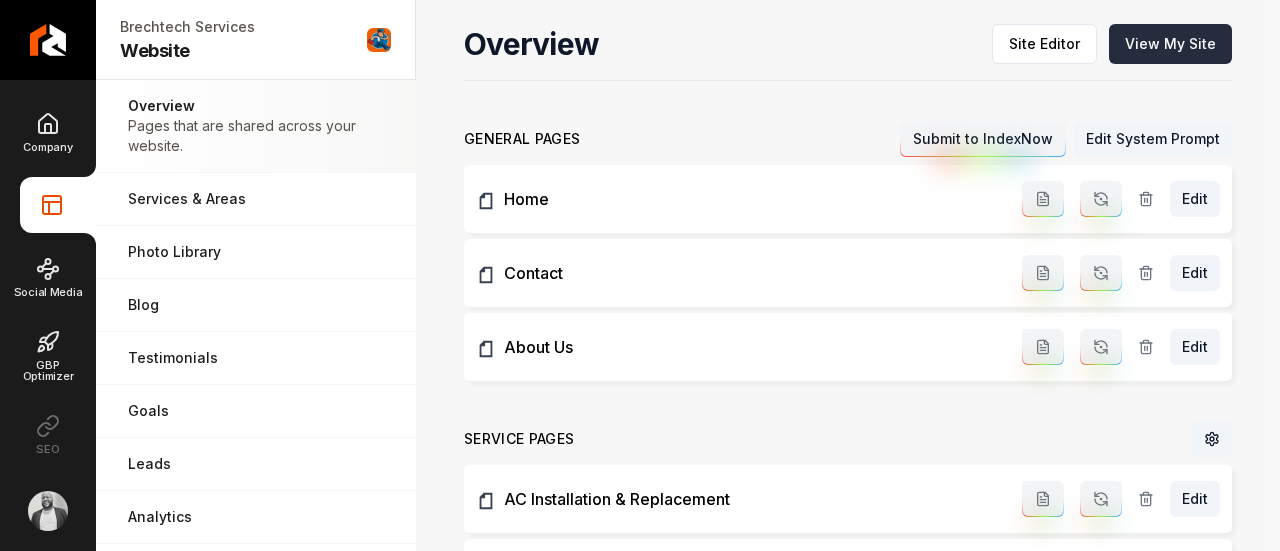 click on "View My Site" at bounding box center (1170, 44) 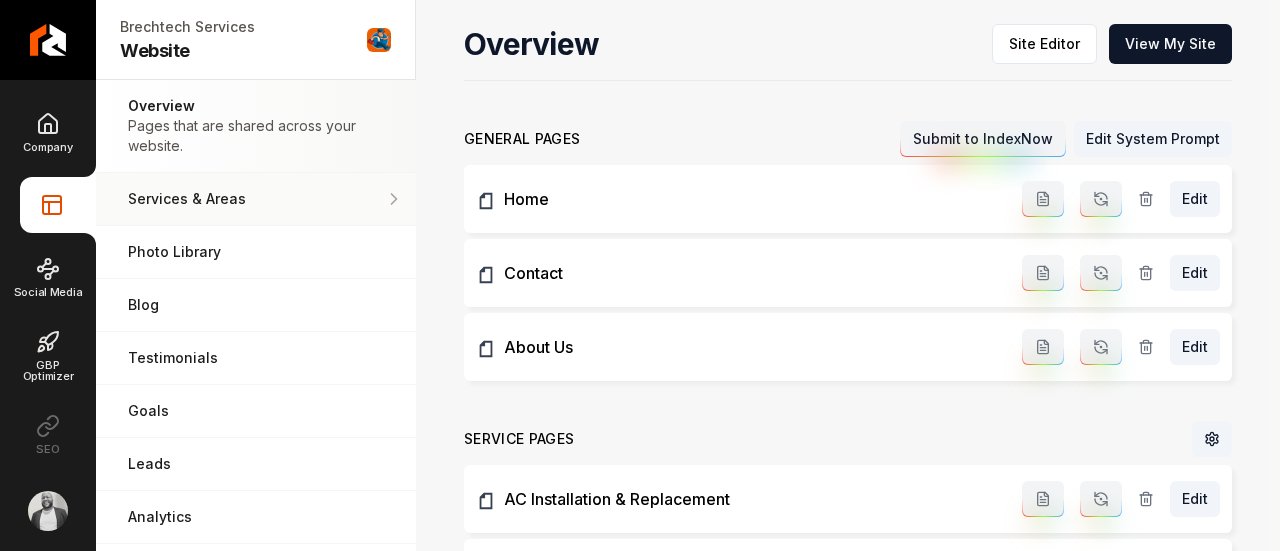 click on "Services & Areas Adjust your services and areas of expertise." at bounding box center (256, 199) 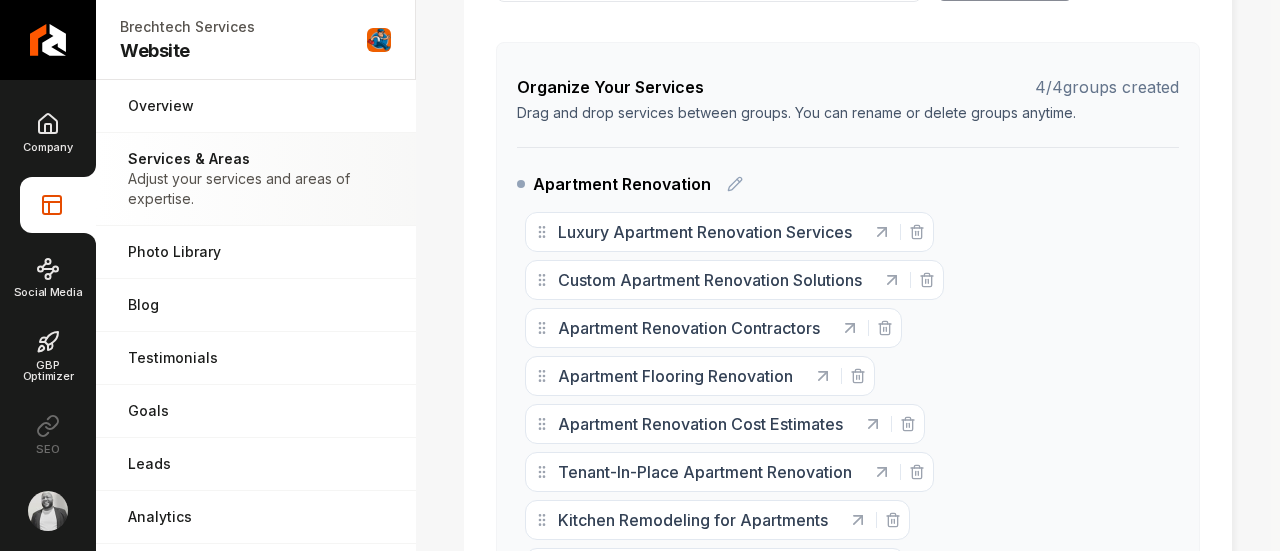 scroll, scrollTop: 400, scrollLeft: 0, axis: vertical 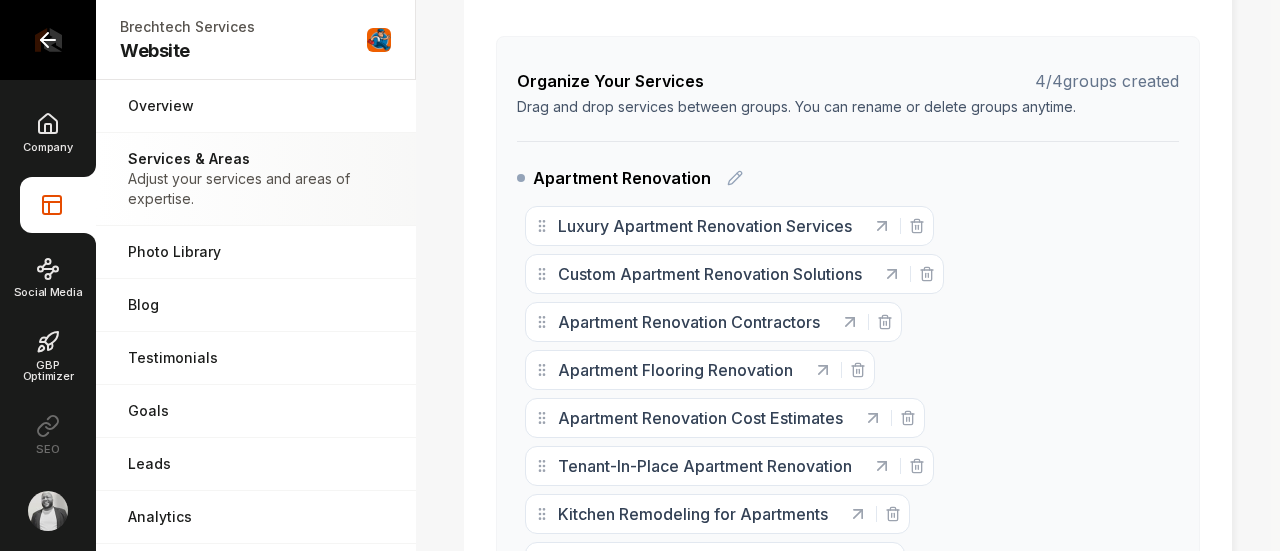 click 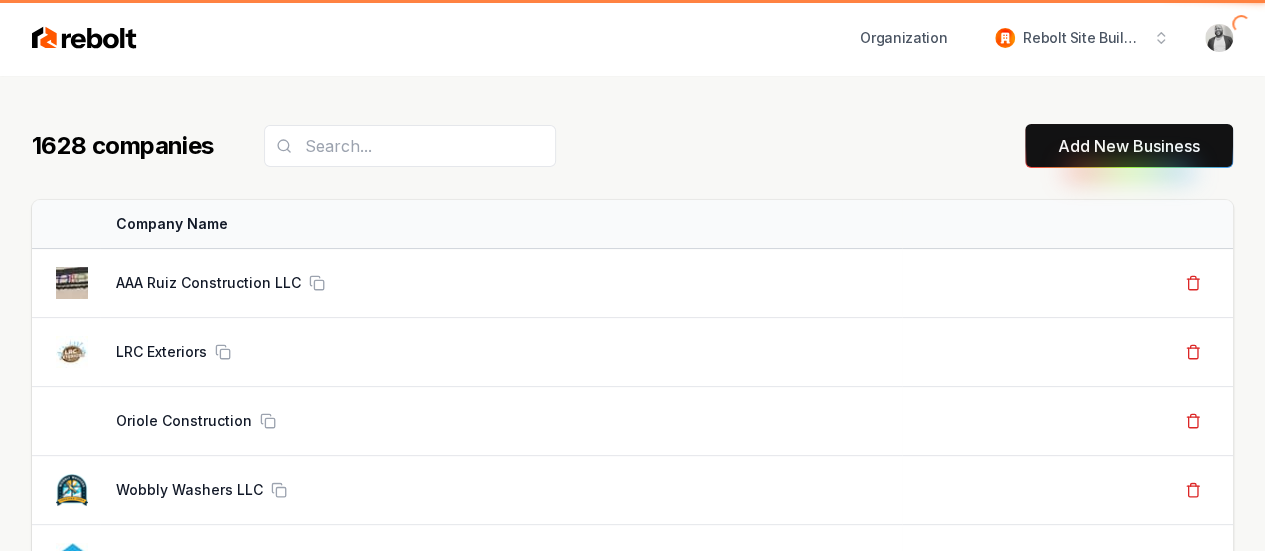 click on "1628   companies Add New Business" at bounding box center [632, 146] 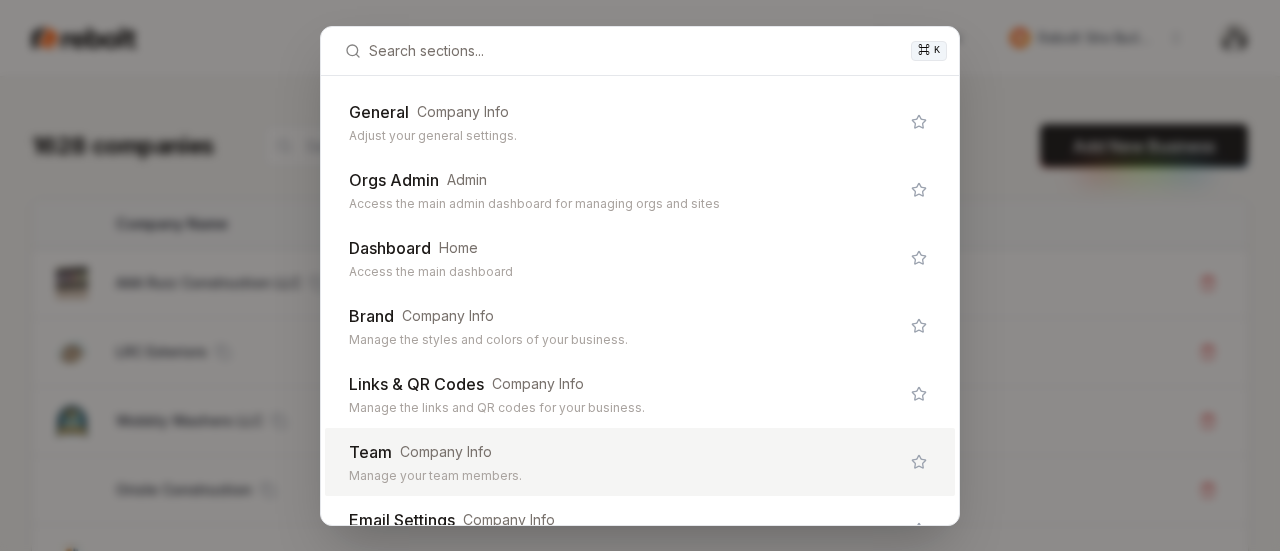 scroll, scrollTop: 200, scrollLeft: 0, axis: vertical 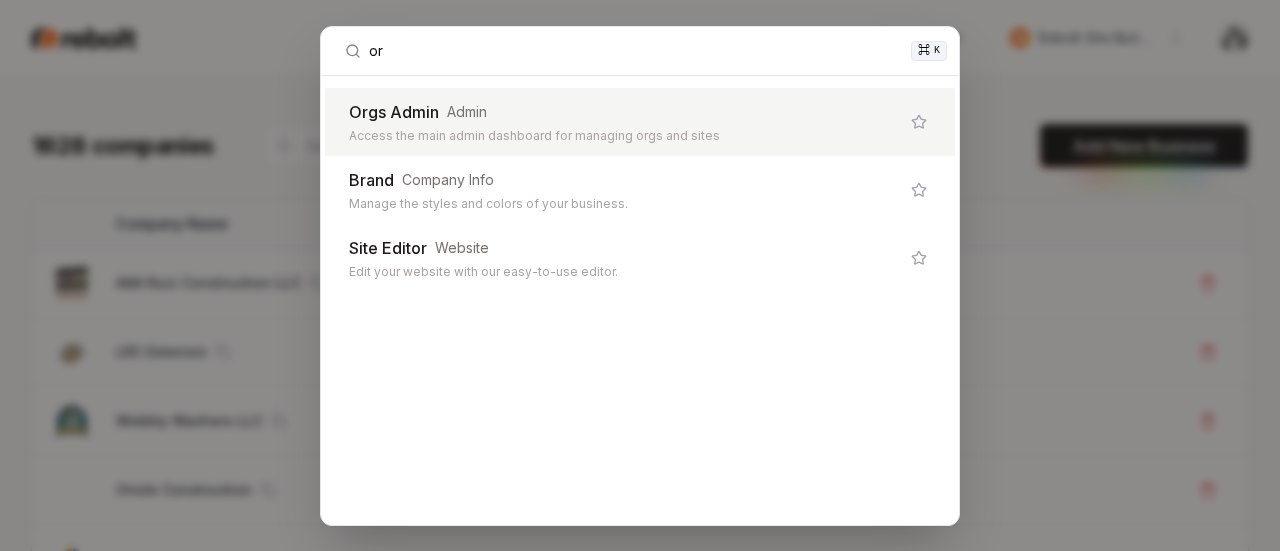 type on "org" 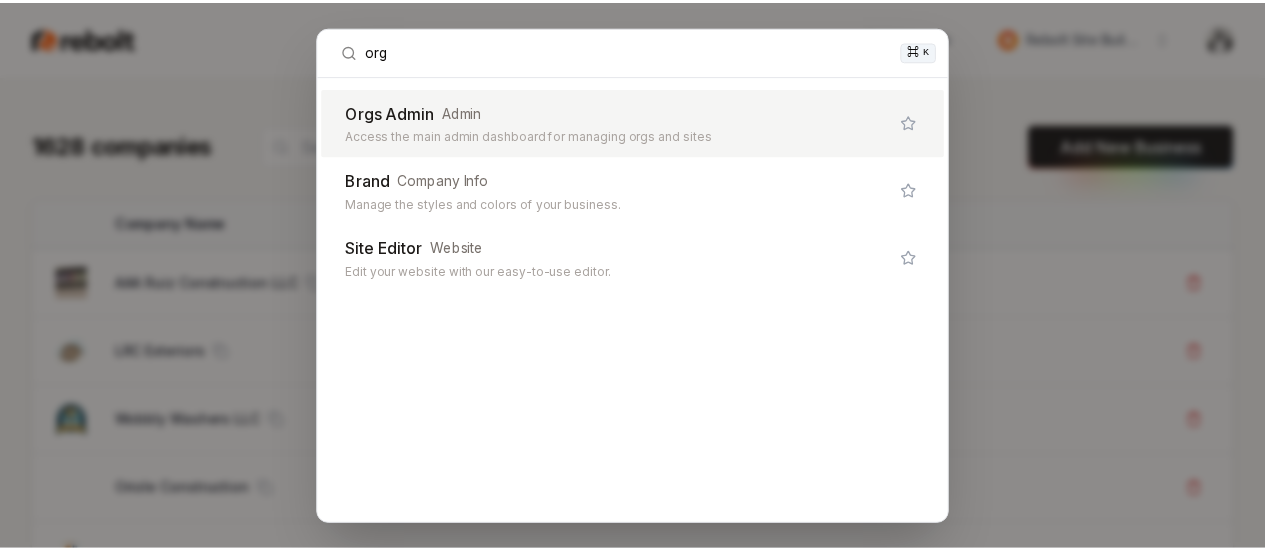 scroll, scrollTop: 0, scrollLeft: 0, axis: both 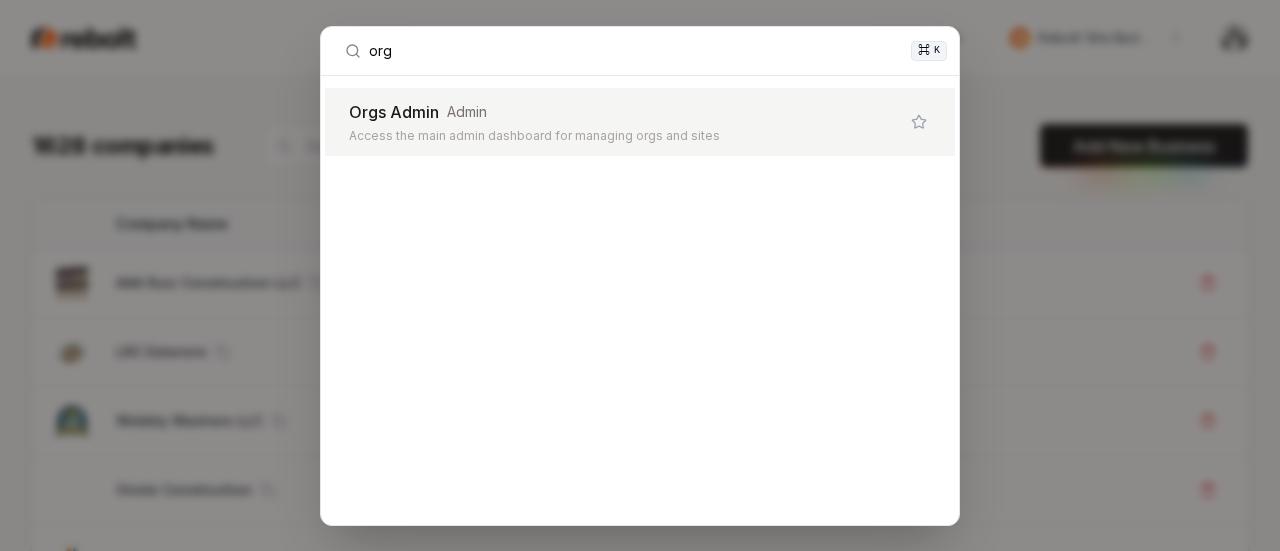 click on "Orgs Admin  Admin Access the main admin dashboard for managing orgs and sites" at bounding box center (624, 122) 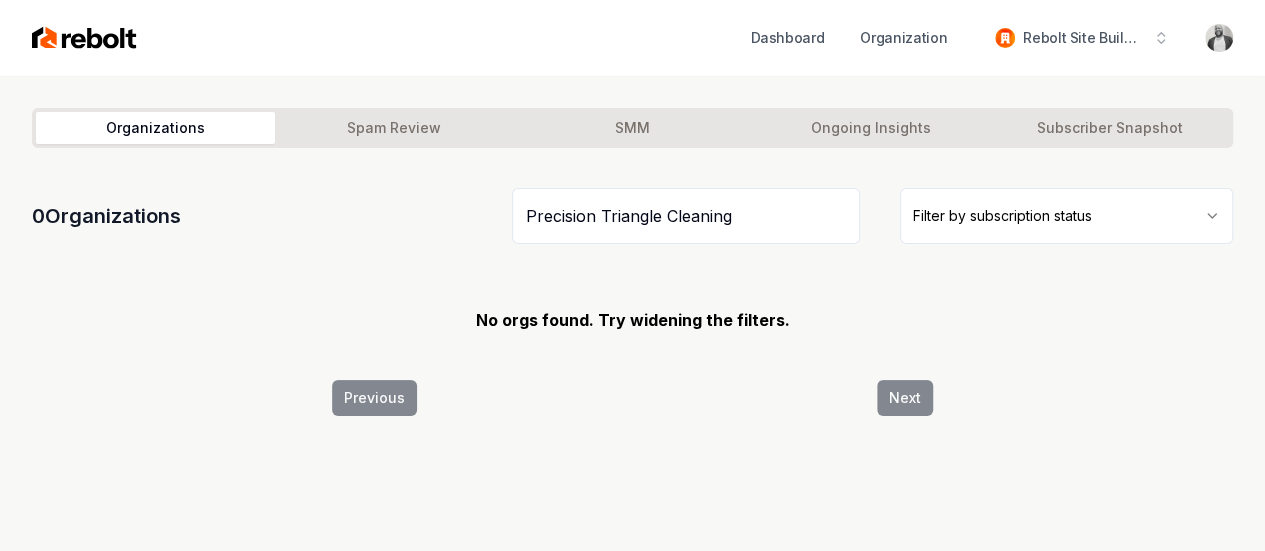click on "Precision Triangle Cleaning" at bounding box center [685, 216] 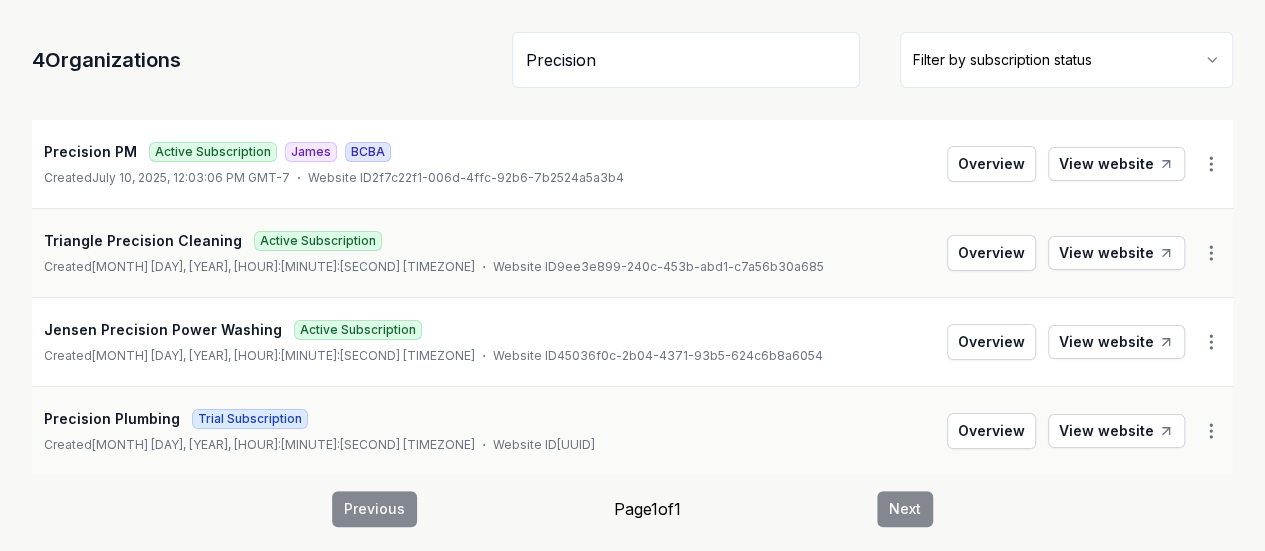 scroll, scrollTop: 162, scrollLeft: 0, axis: vertical 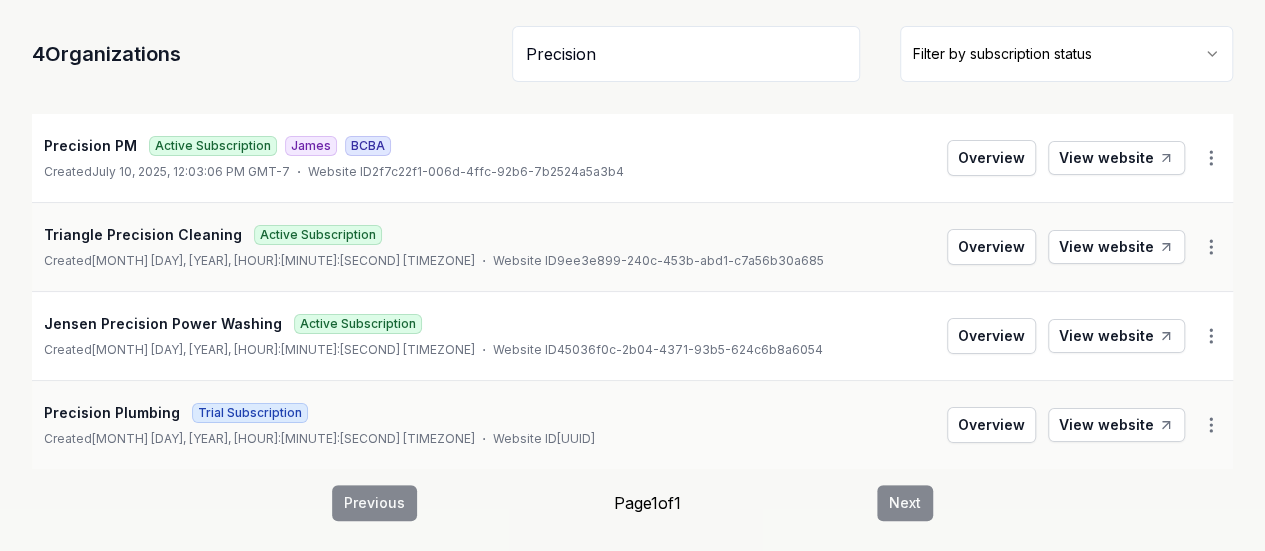 click on "Precision" at bounding box center [685, 54] 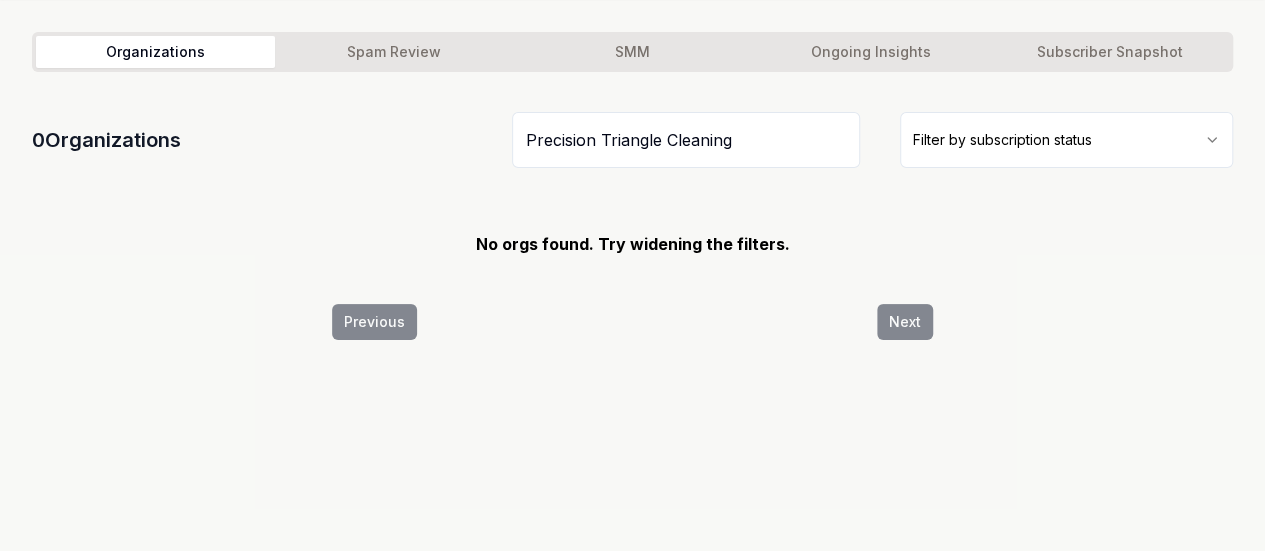 scroll, scrollTop: 76, scrollLeft: 0, axis: vertical 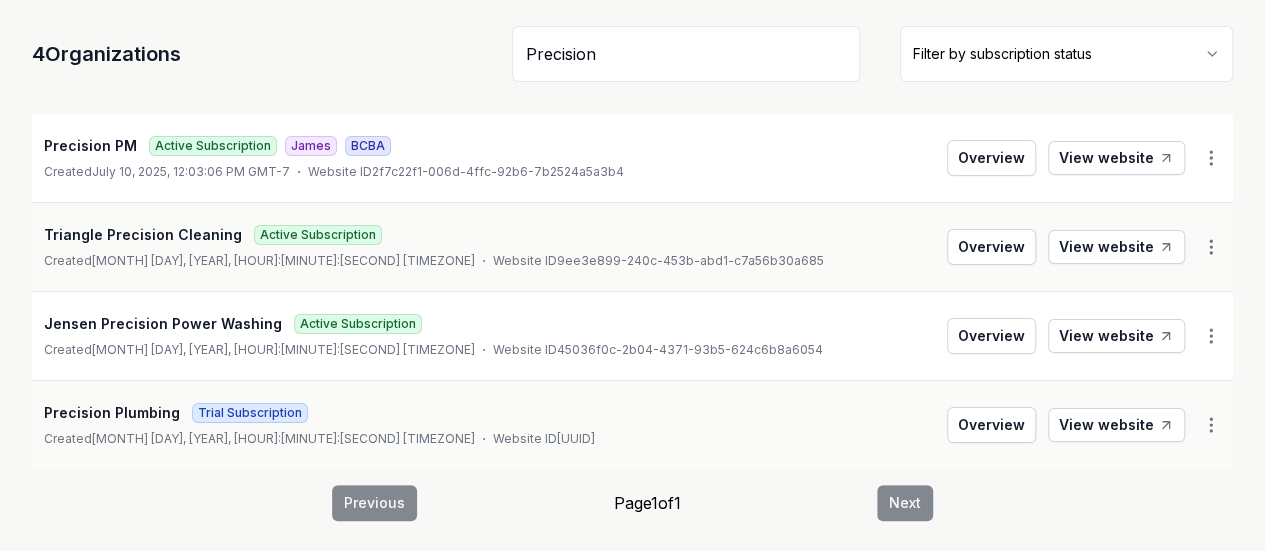 click on "Precision" at bounding box center [685, 54] 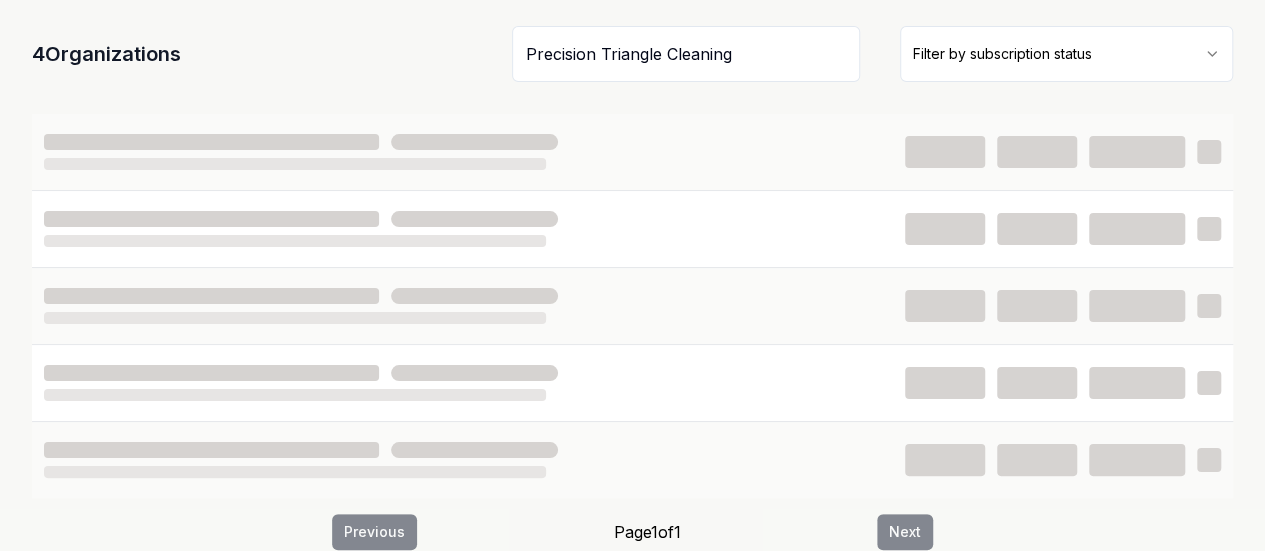 scroll, scrollTop: 76, scrollLeft: 0, axis: vertical 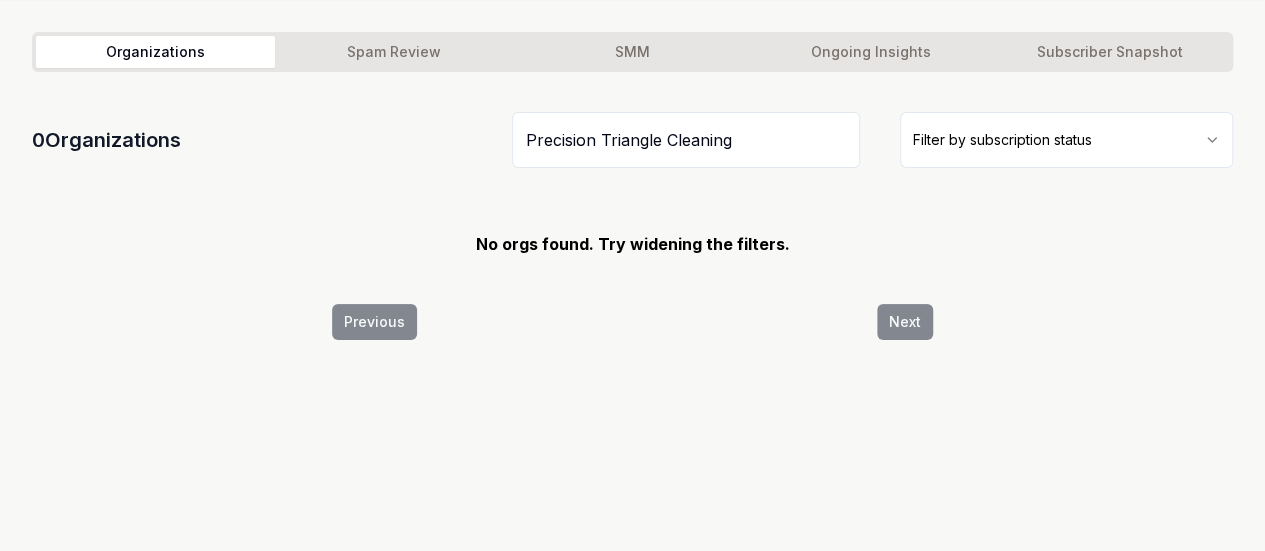 drag, startPoint x: 755, startPoint y: 143, endPoint x: 635, endPoint y: 124, distance: 121.49486 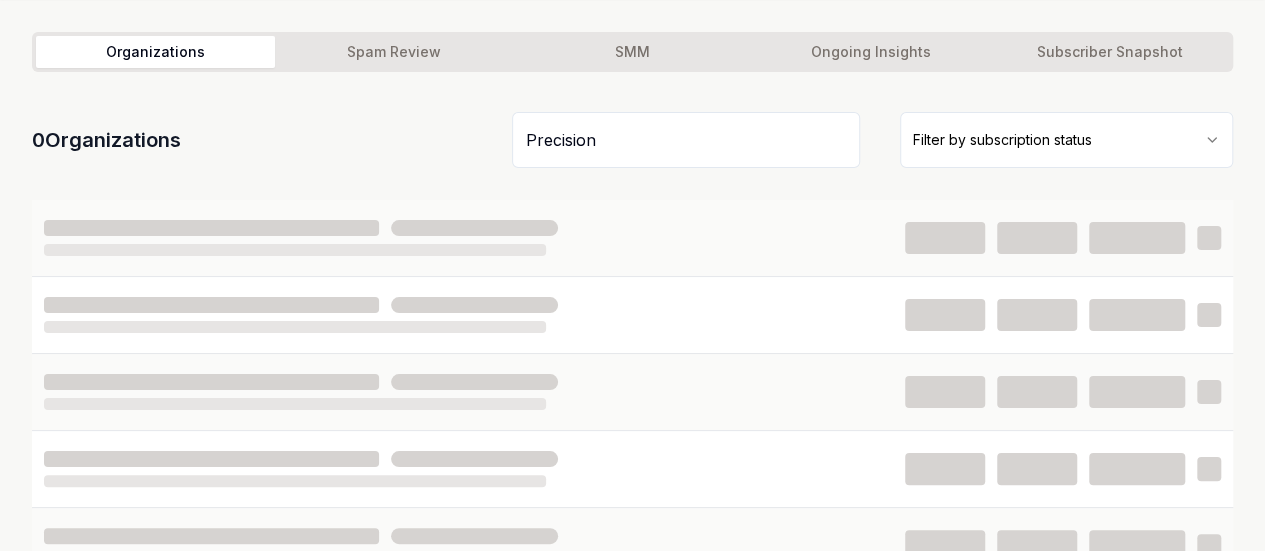 scroll, scrollTop: 162, scrollLeft: 0, axis: vertical 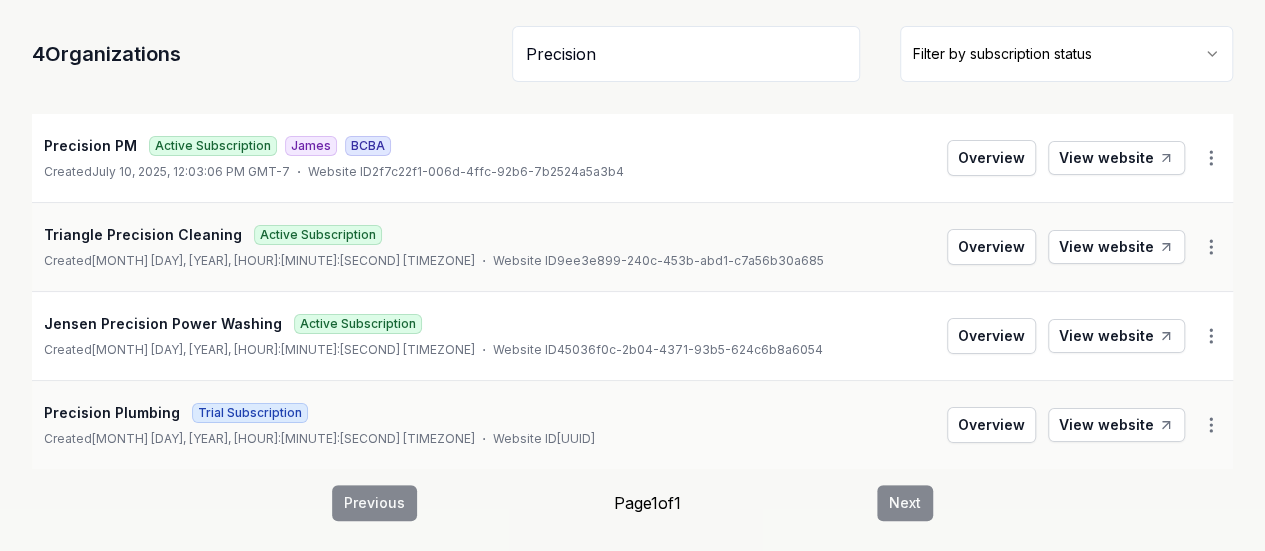 click on "Precision" at bounding box center (685, 54) 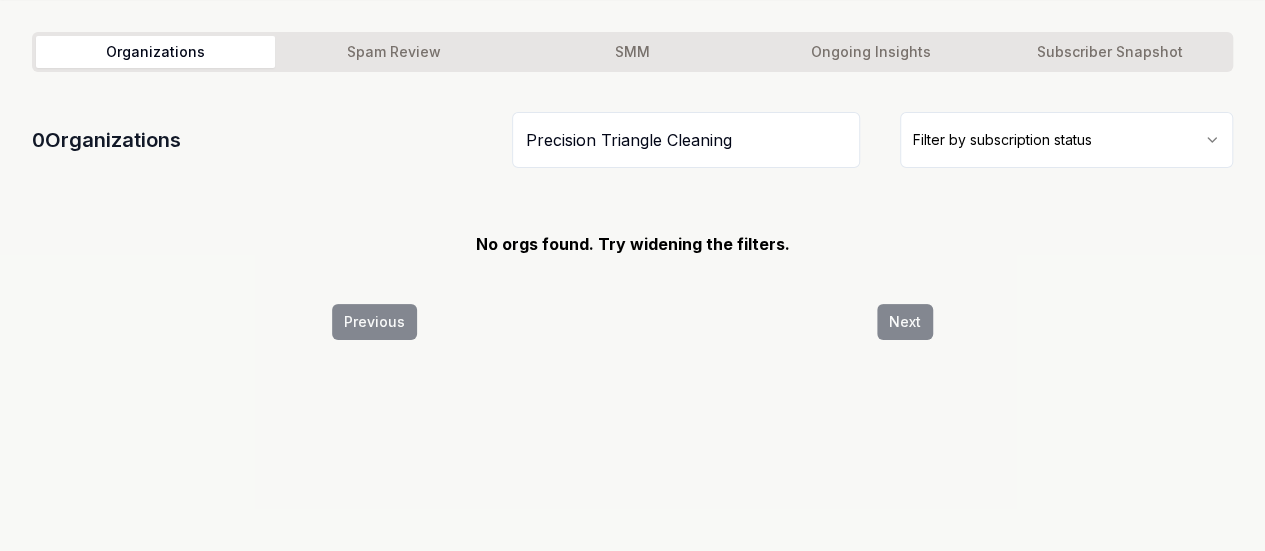 scroll, scrollTop: 76, scrollLeft: 0, axis: vertical 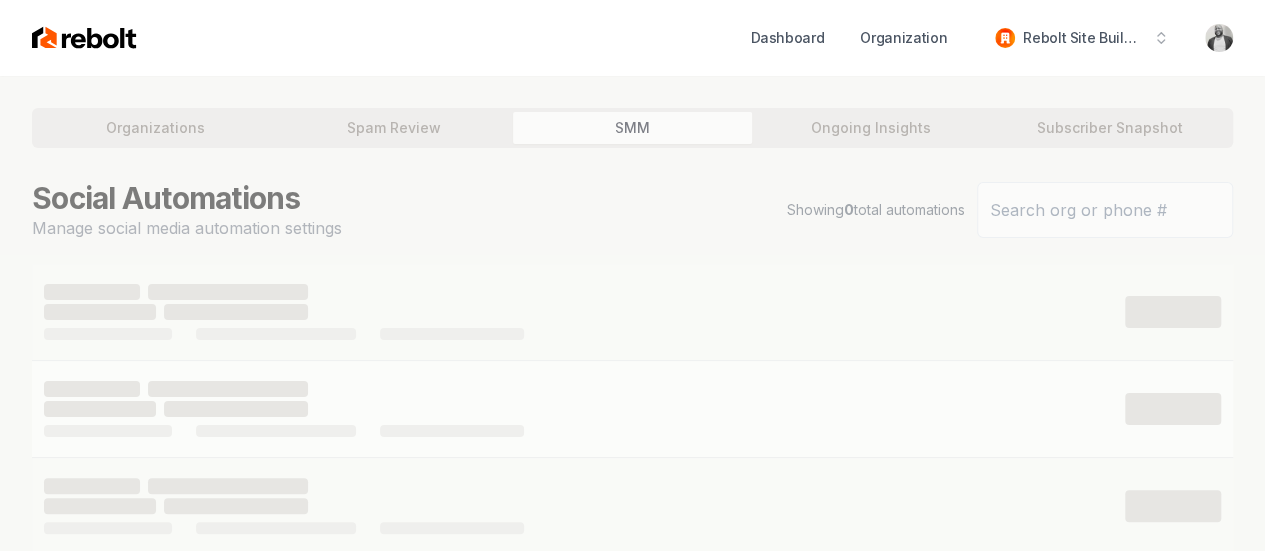 click on "Organizations Spam Review SMM Ongoing Insights Subscriber Snapshot Social Automations Manage social media automation settings Showing  0  total automations Previous Page  1  of  1 Next" at bounding box center (632, 462) 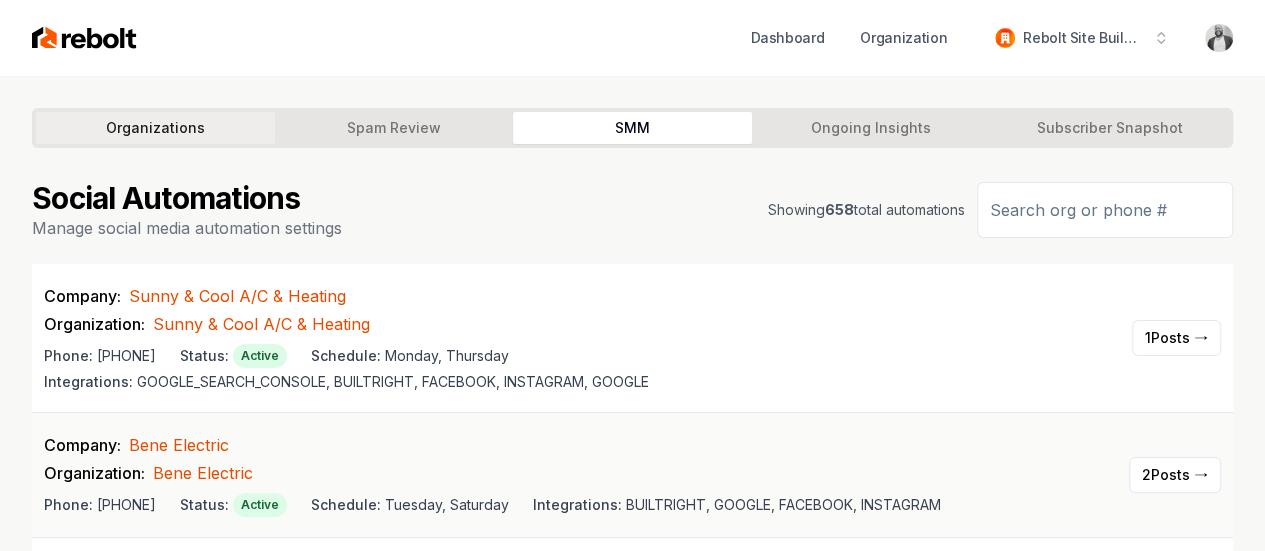 click on "Organizations" at bounding box center (155, 128) 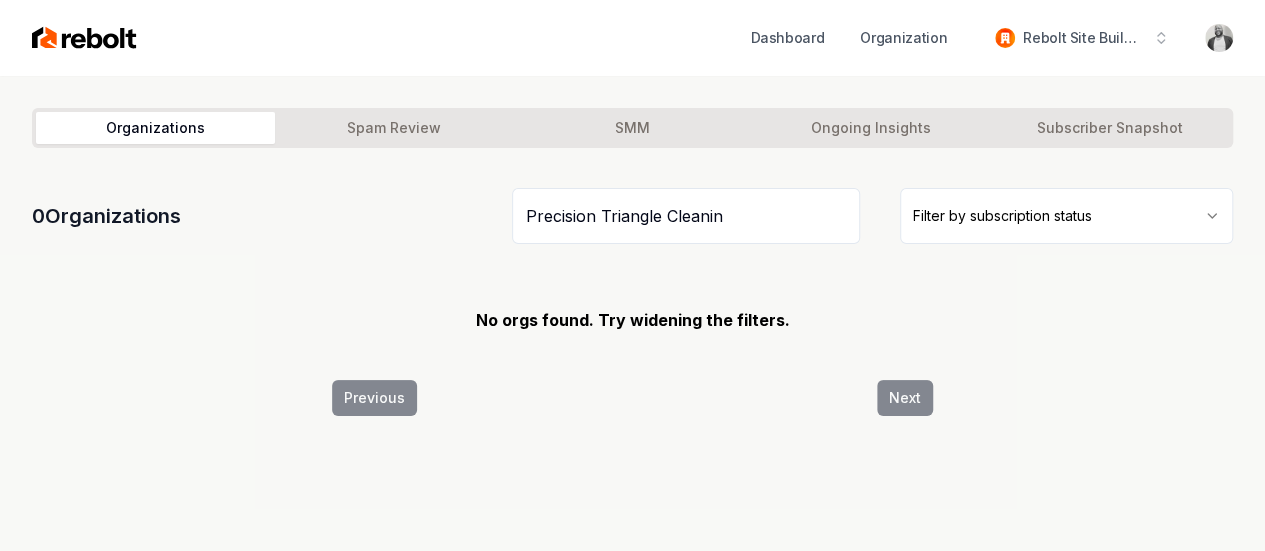 drag, startPoint x: 731, startPoint y: 210, endPoint x: 598, endPoint y: 211, distance: 133.00375 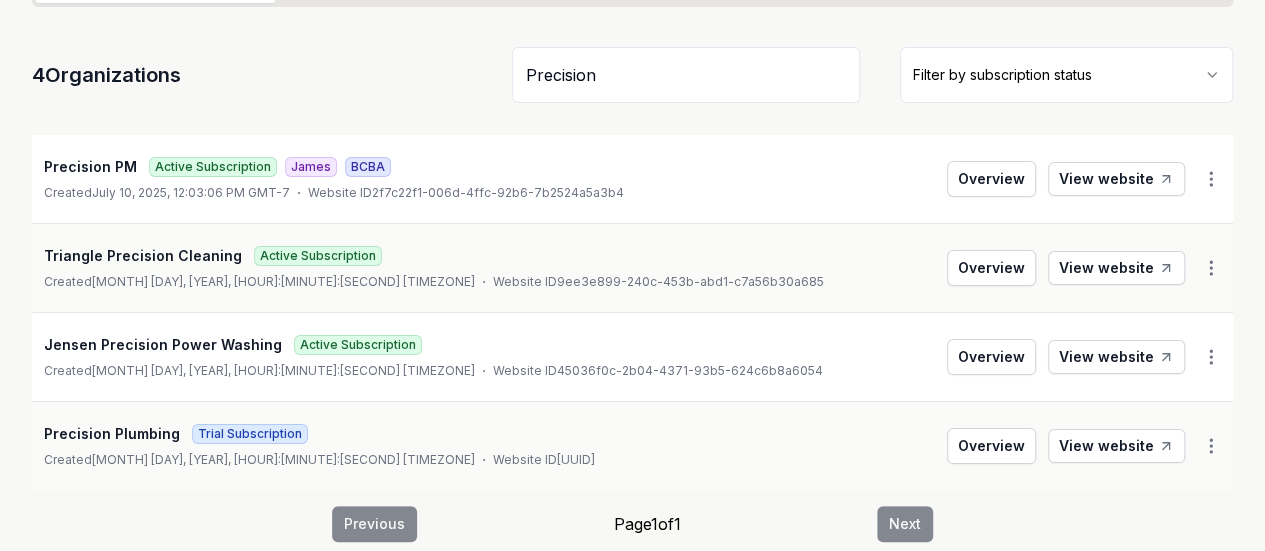 scroll, scrollTop: 162, scrollLeft: 0, axis: vertical 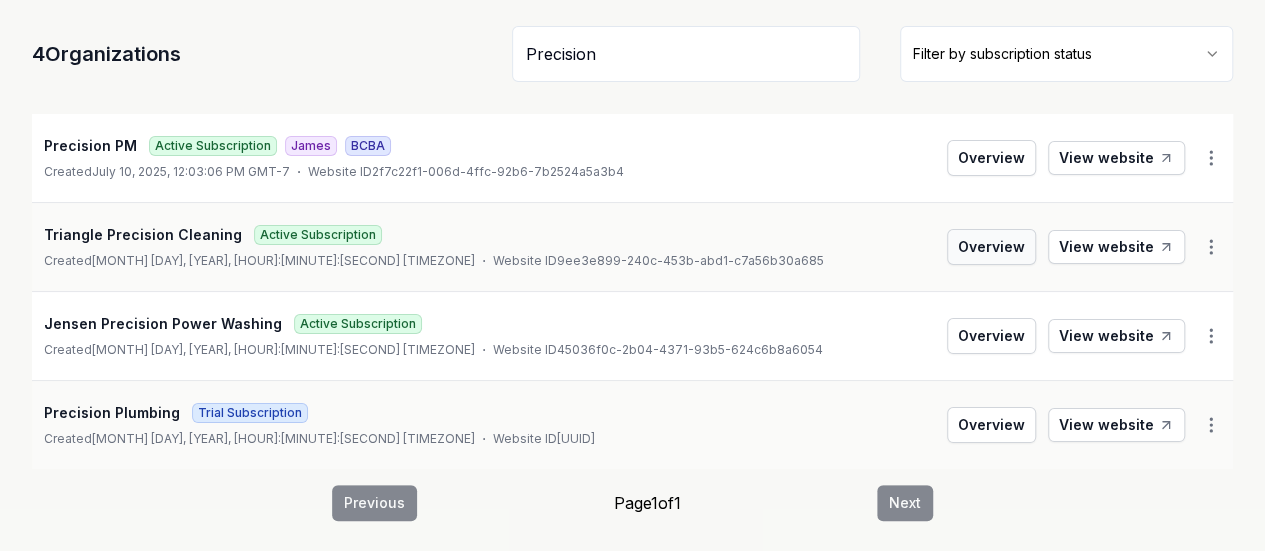 type on "Precision" 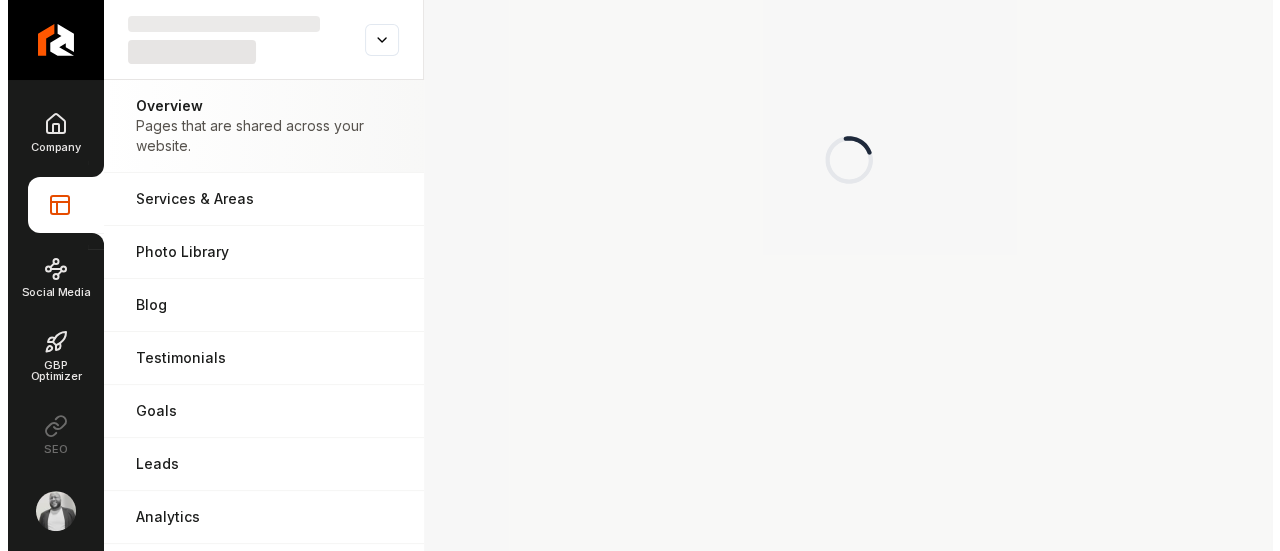 scroll, scrollTop: 0, scrollLeft: 0, axis: both 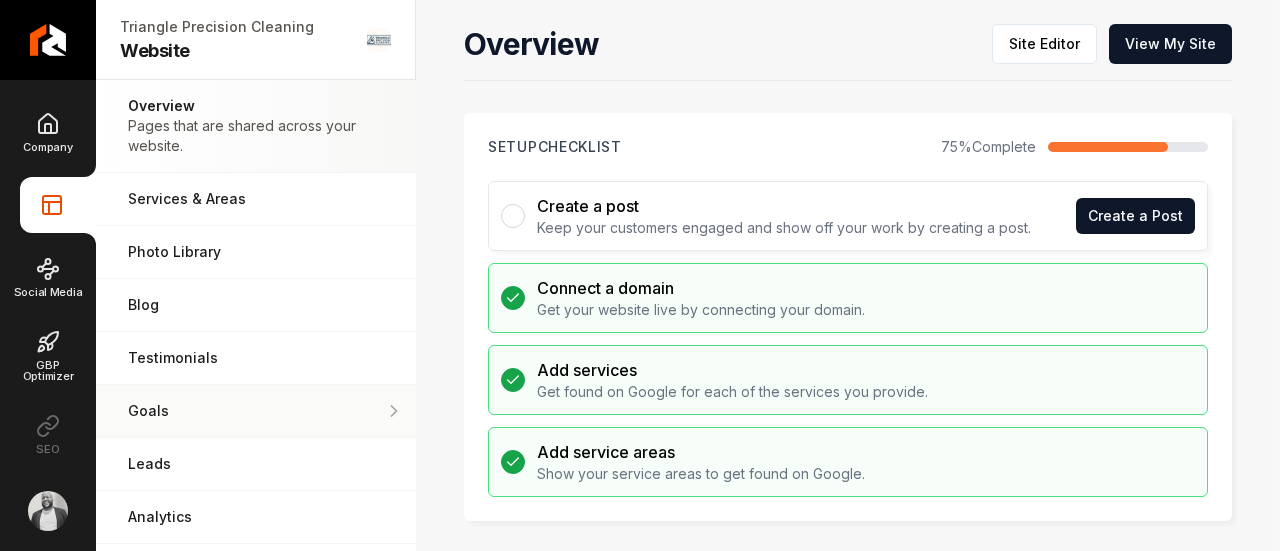 click on "Goals" at bounding box center [256, 411] 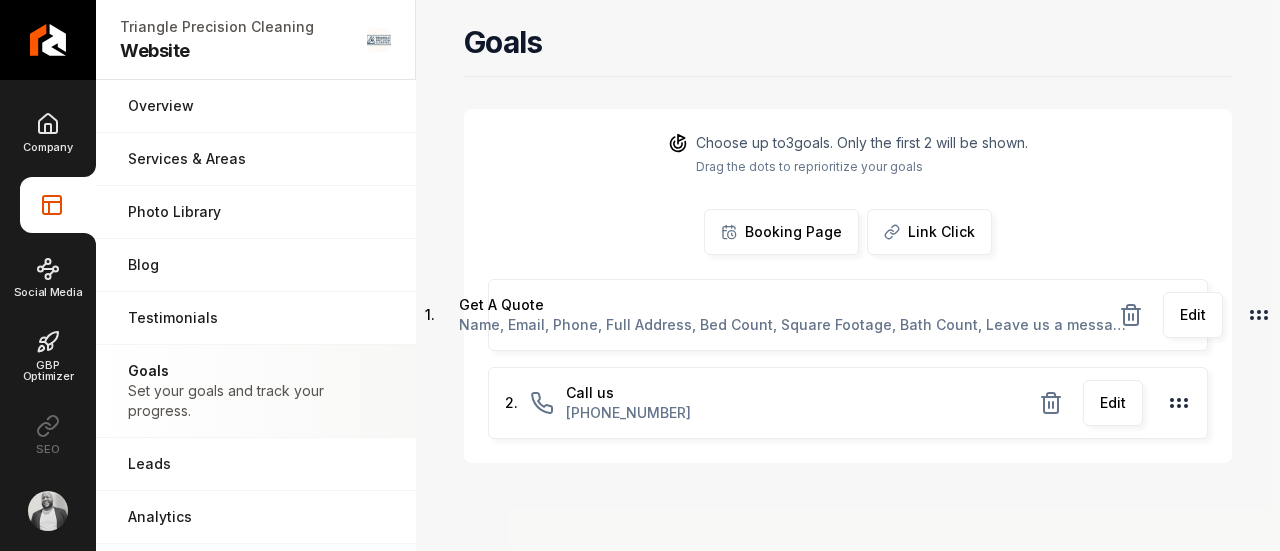 scroll, scrollTop: 60, scrollLeft: 0, axis: vertical 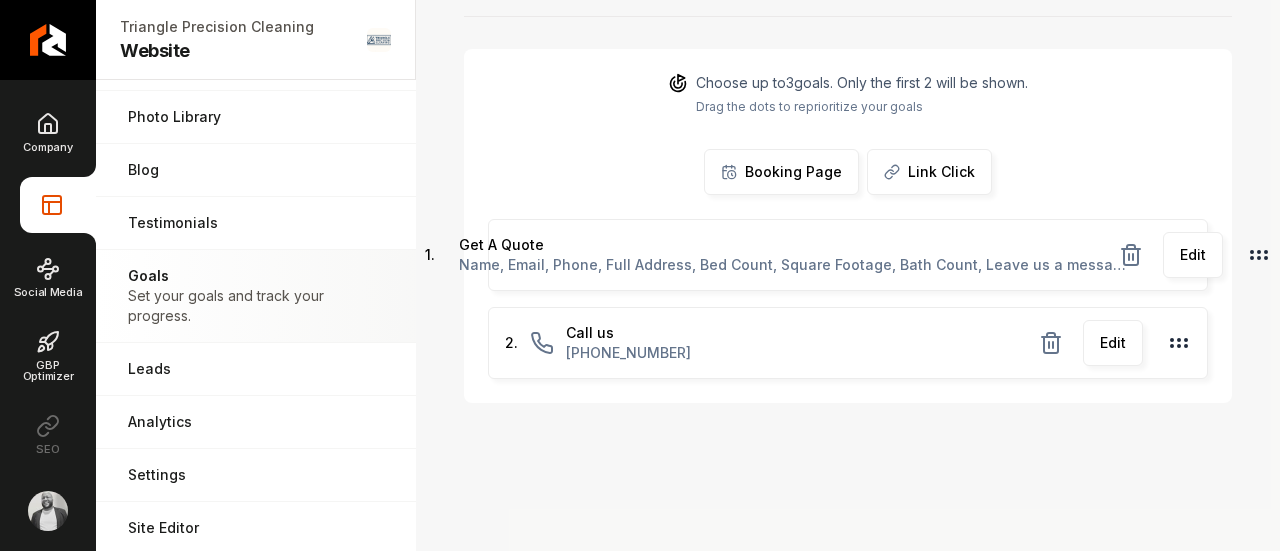 click on "Edit" at bounding box center [1193, 255] 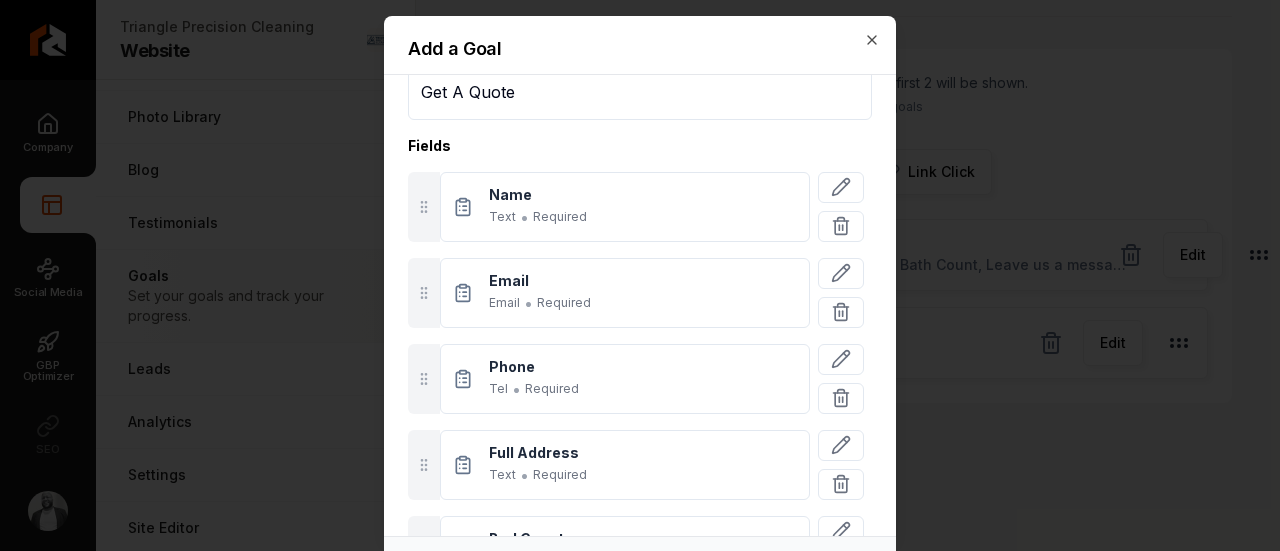 scroll, scrollTop: 100, scrollLeft: 0, axis: vertical 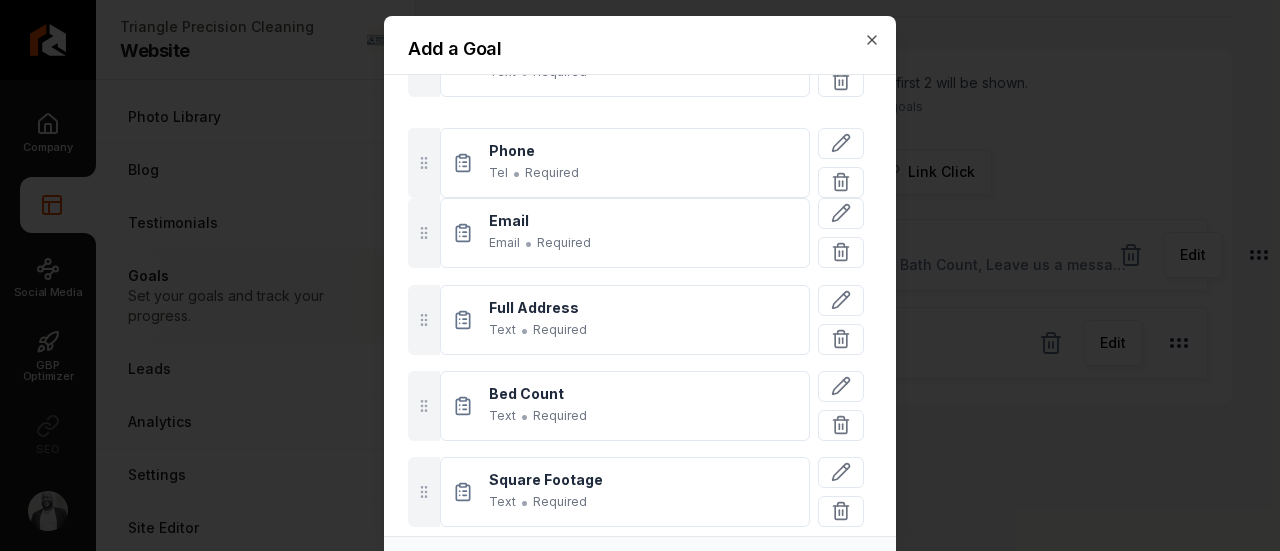 drag, startPoint x: 422, startPoint y: 239, endPoint x: 413, endPoint y: 168, distance: 71.568146 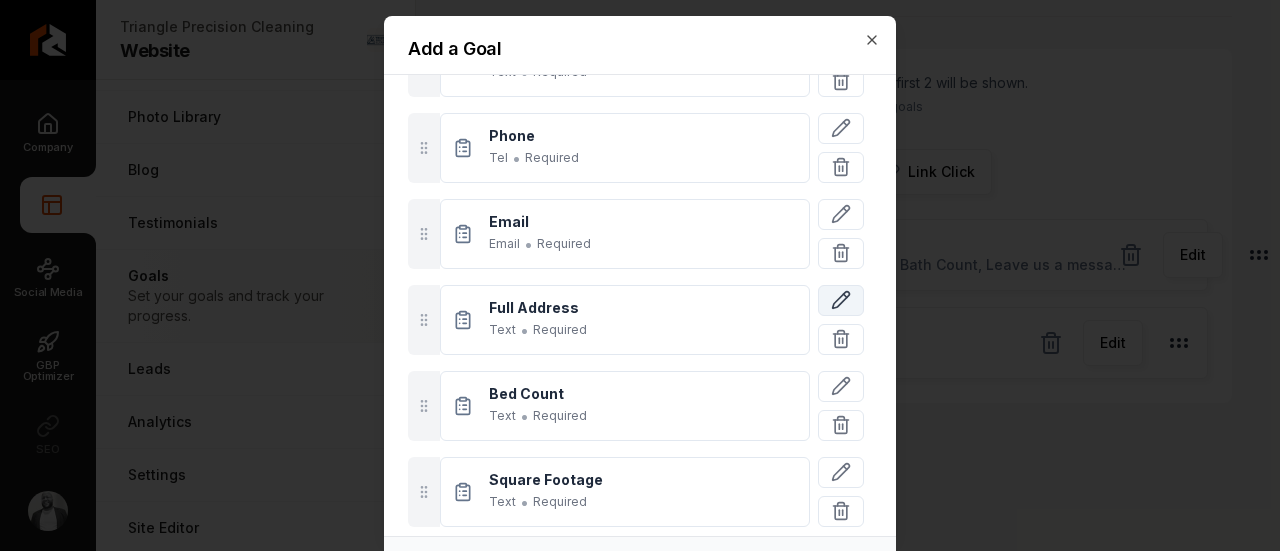click 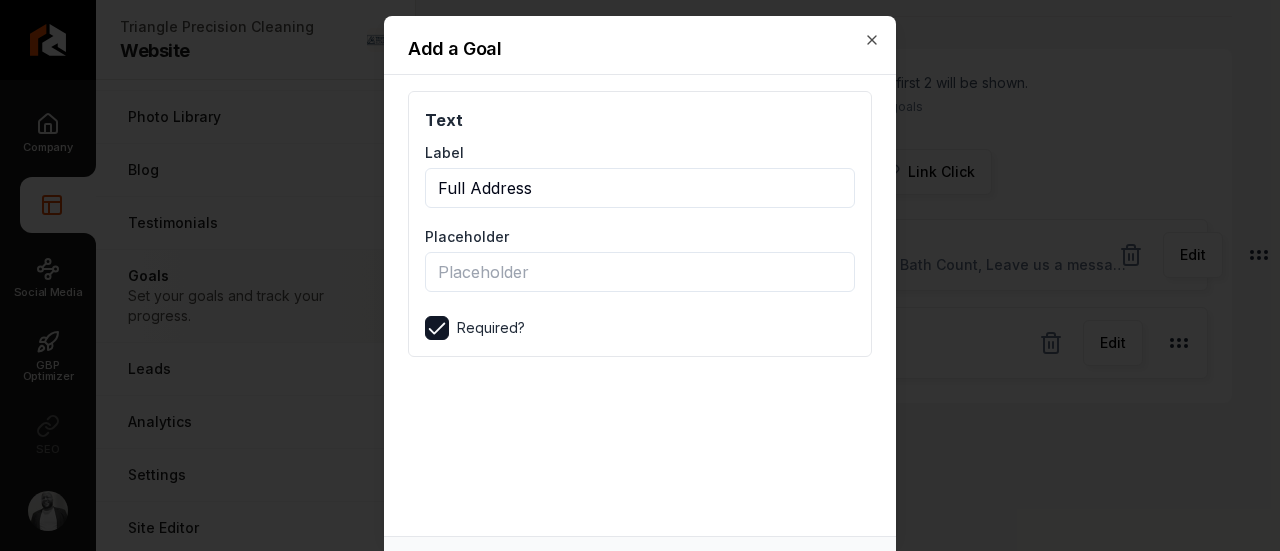 scroll, scrollTop: 0, scrollLeft: 0, axis: both 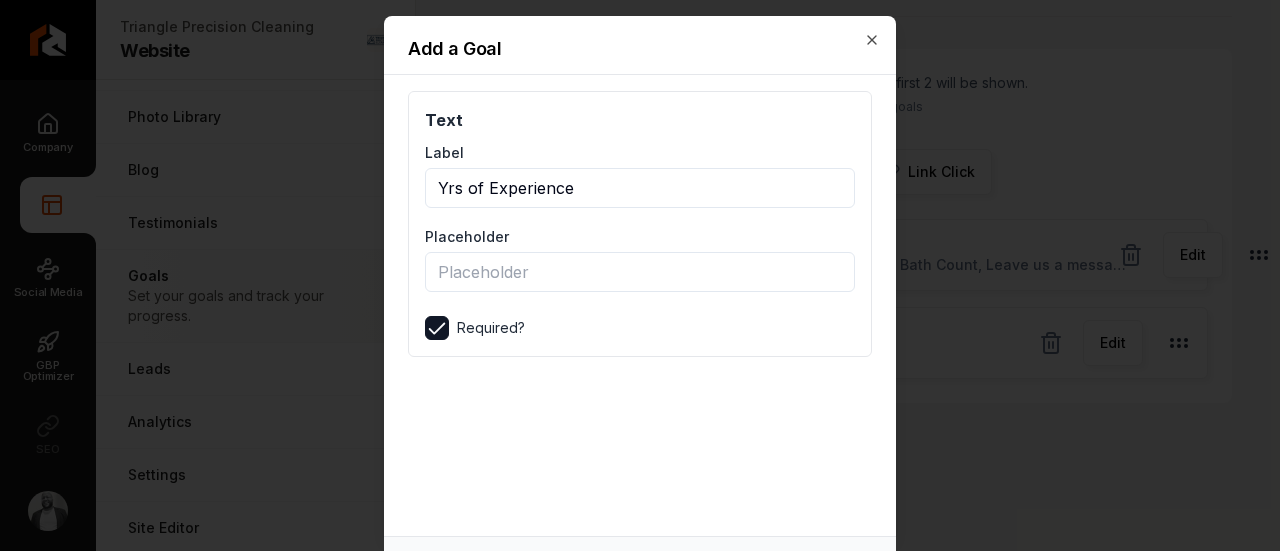 drag, startPoint x: 450, startPoint y: 187, endPoint x: 468, endPoint y: 191, distance: 18.439089 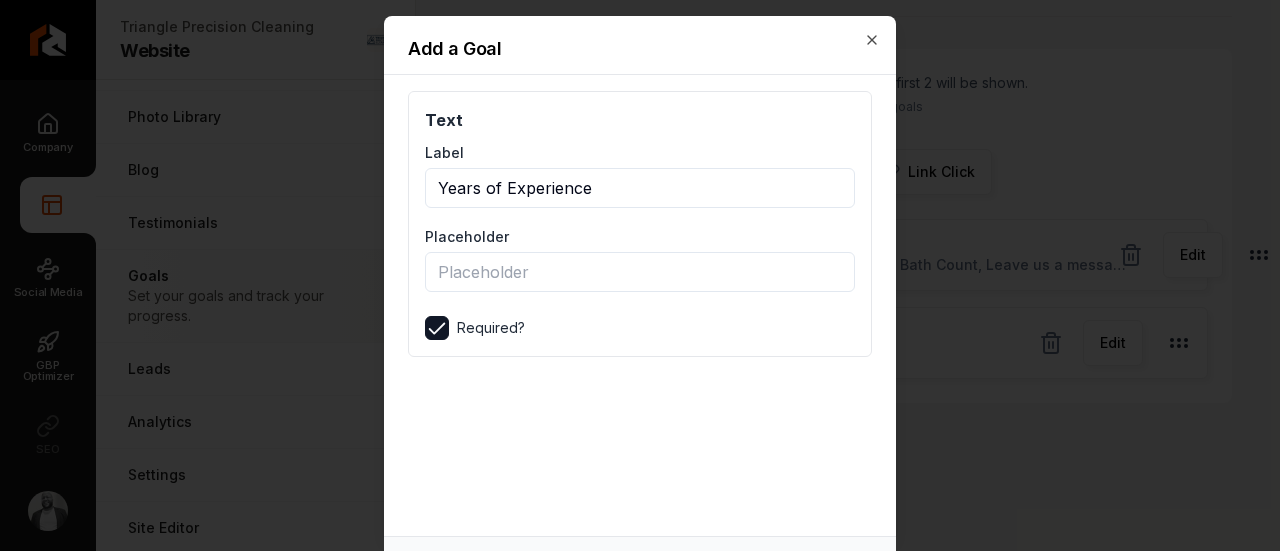 type on "Years of Experience" 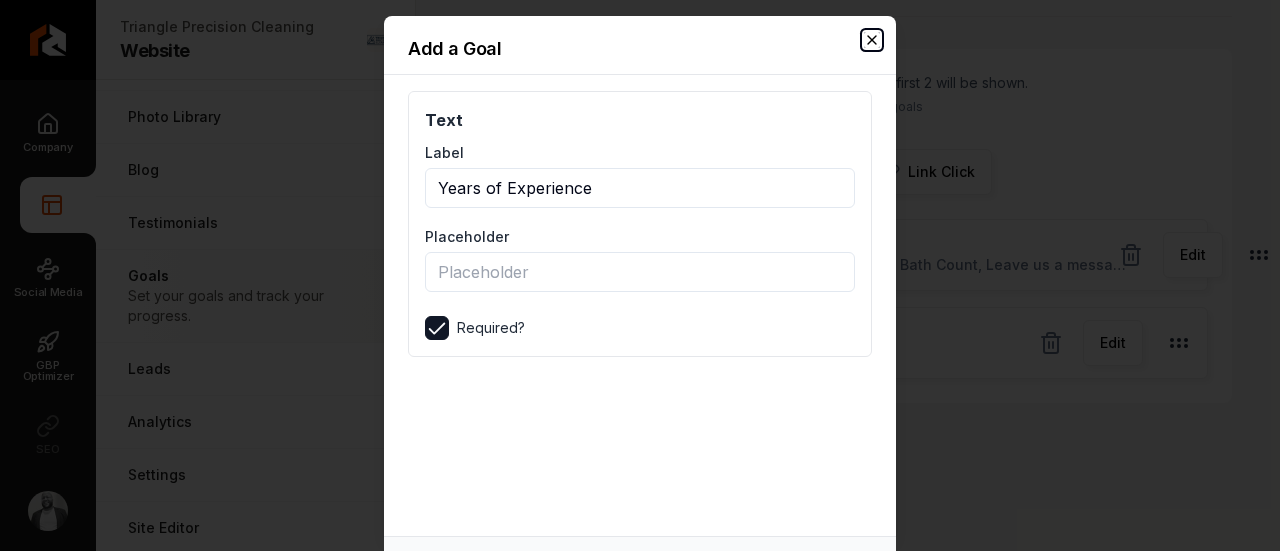 click 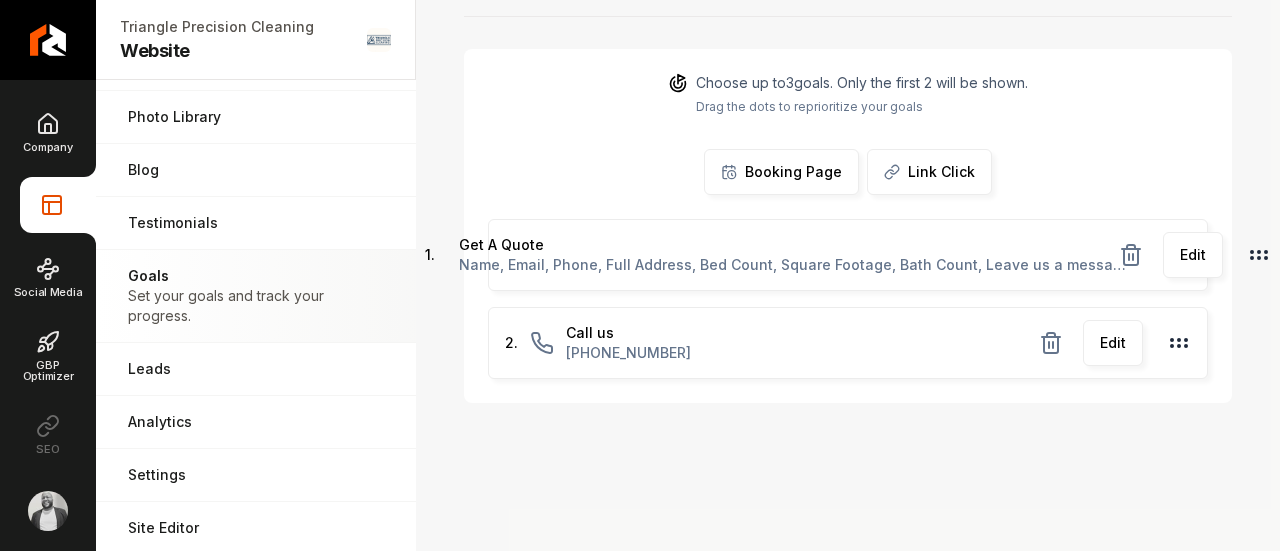 click on "Edit" at bounding box center [1193, 255] 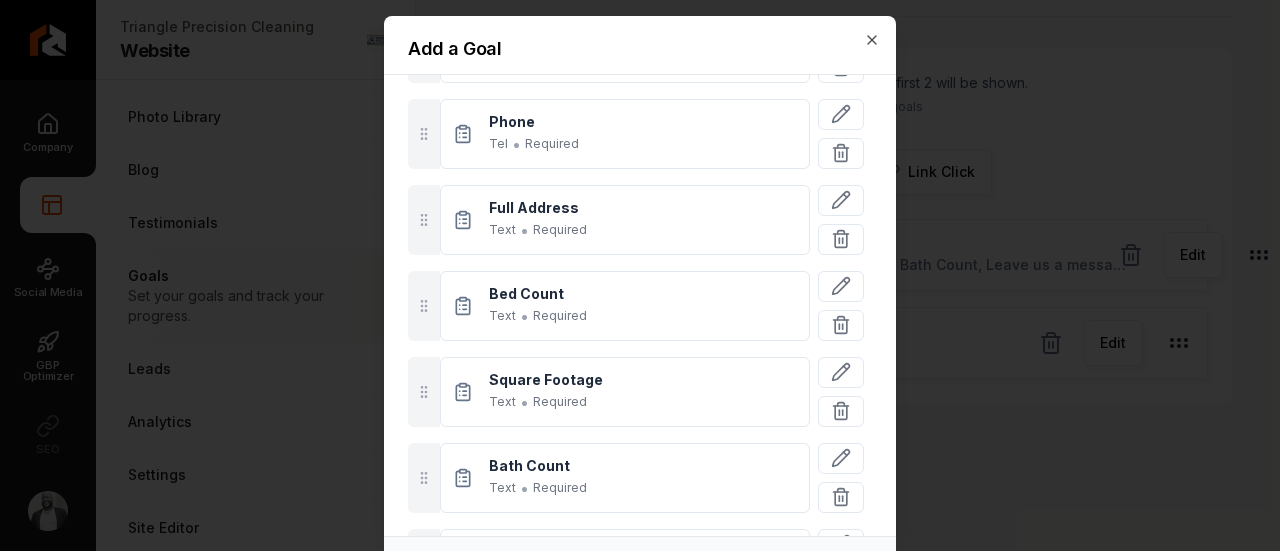 scroll, scrollTop: 500, scrollLeft: 0, axis: vertical 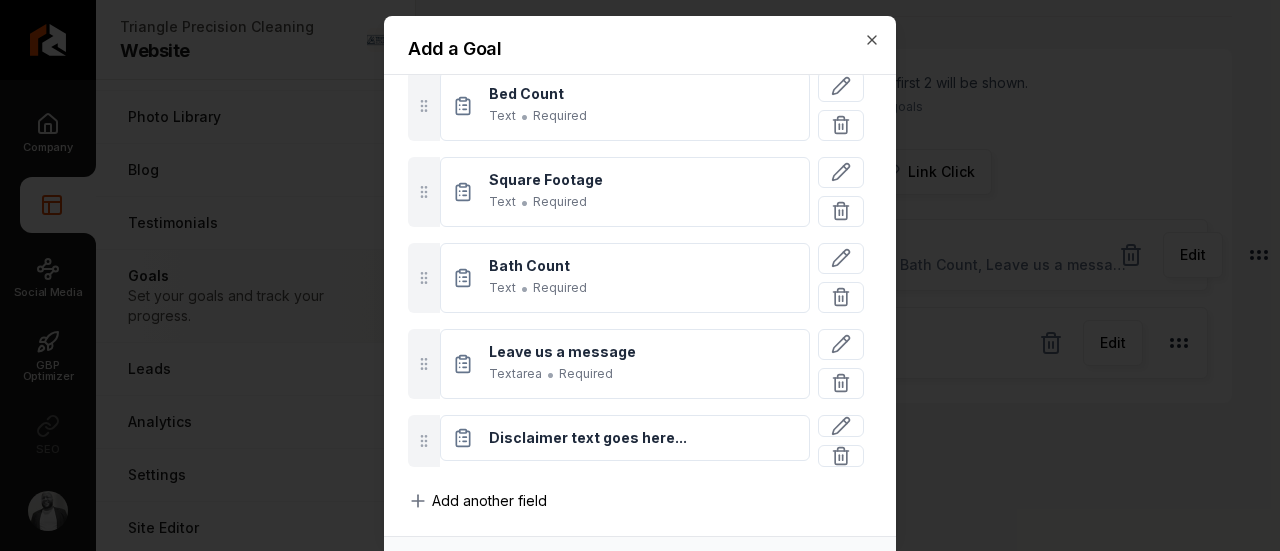 click on "Add another field" at bounding box center (489, 501) 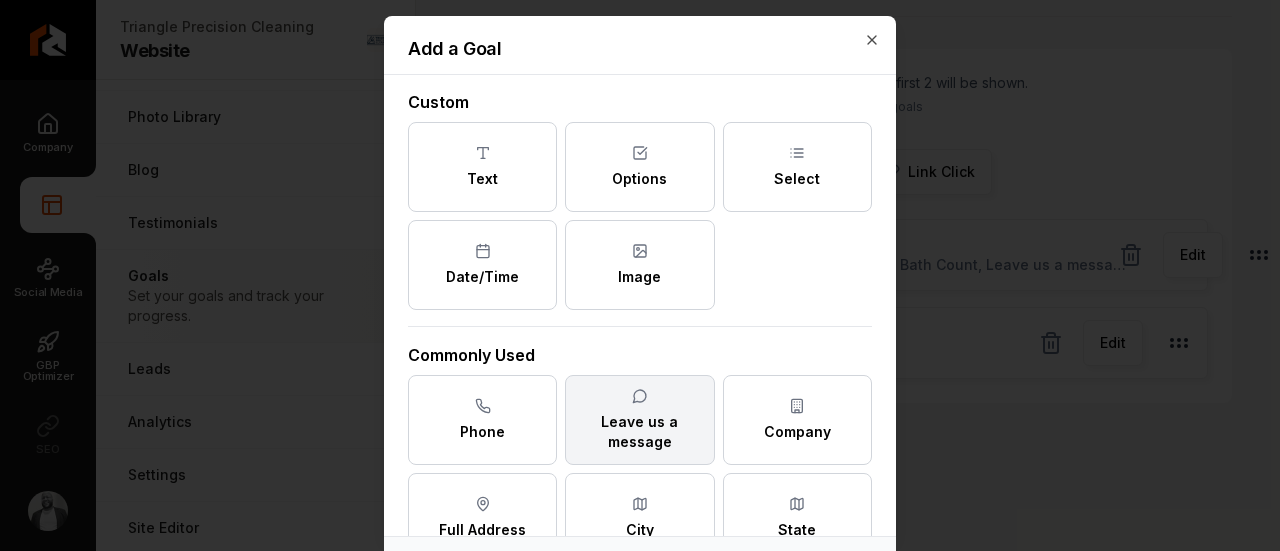 scroll, scrollTop: 0, scrollLeft: 0, axis: both 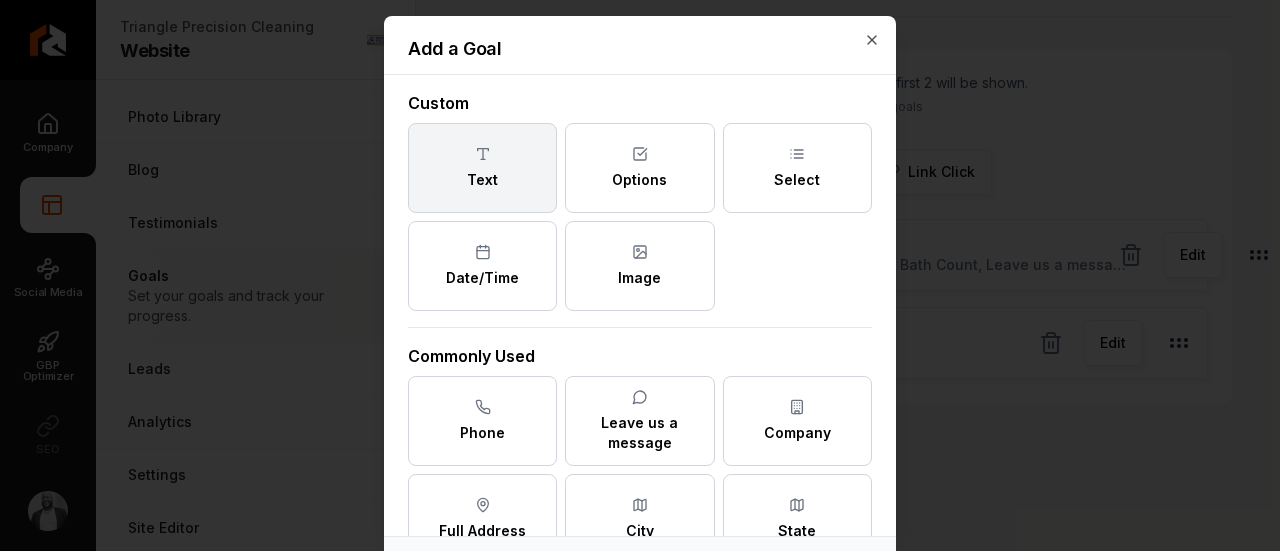click on "Text" at bounding box center [482, 180] 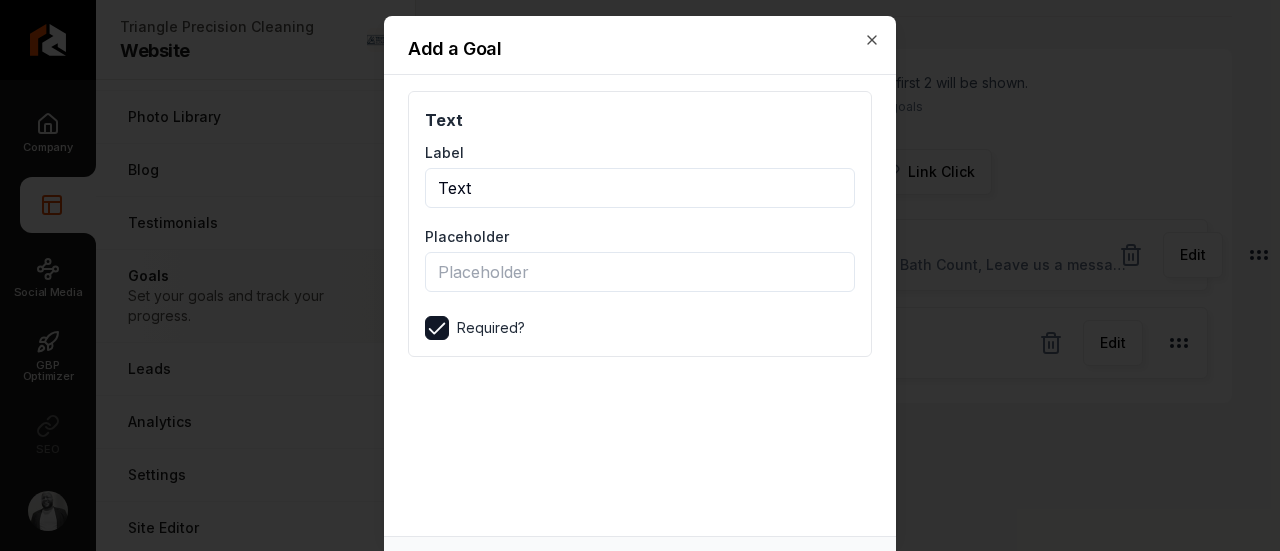 click at bounding box center [437, 328] 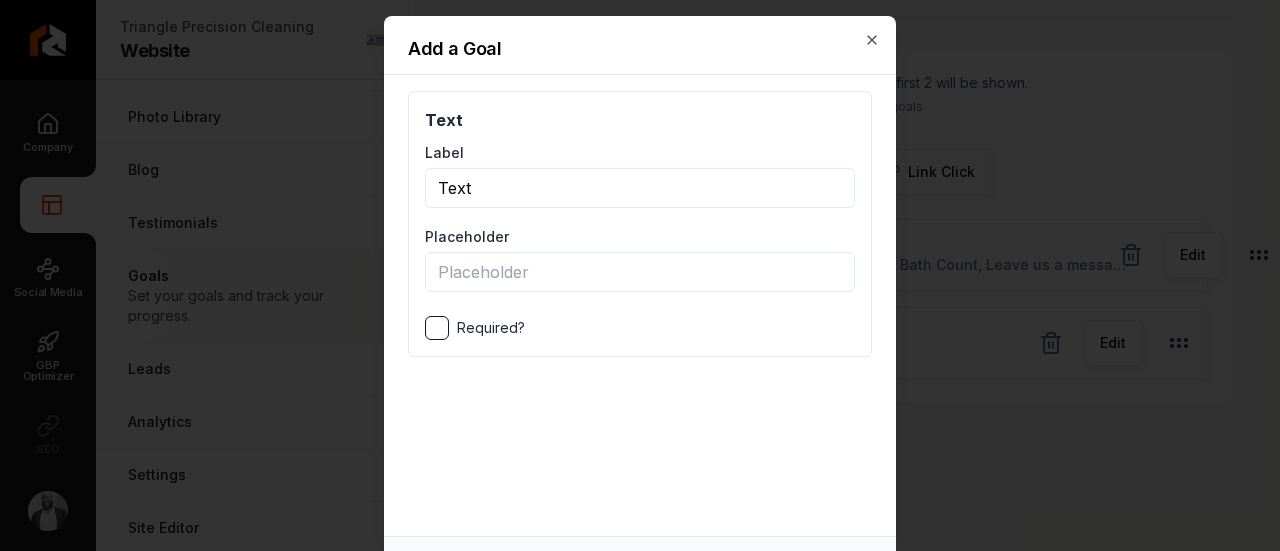 click at bounding box center (437, 328) 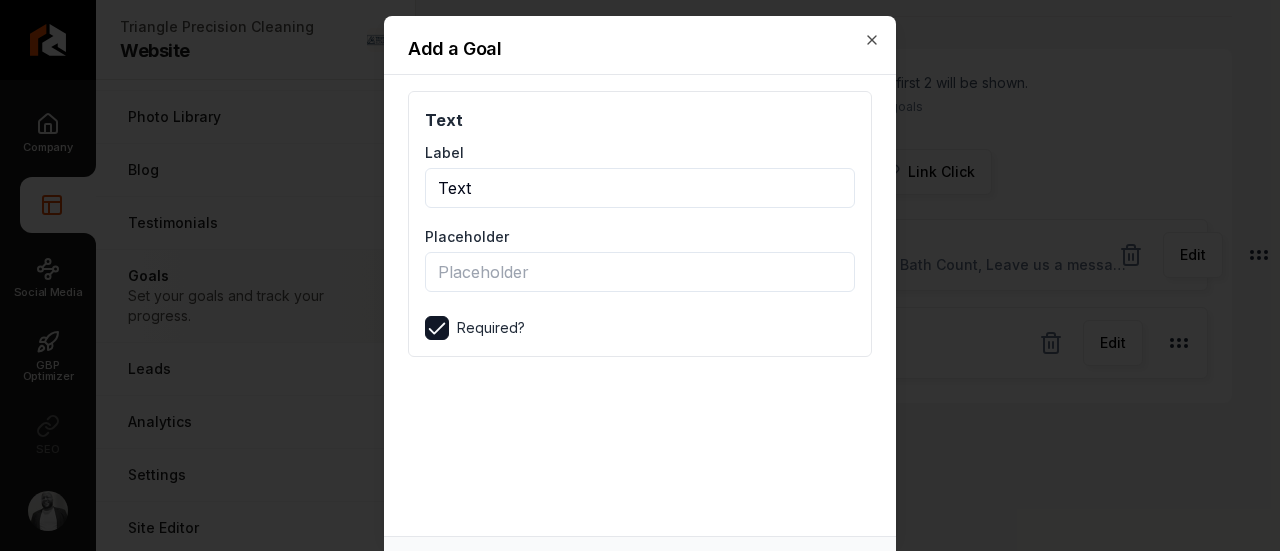 click on "Add a Goal" at bounding box center (640, 57) 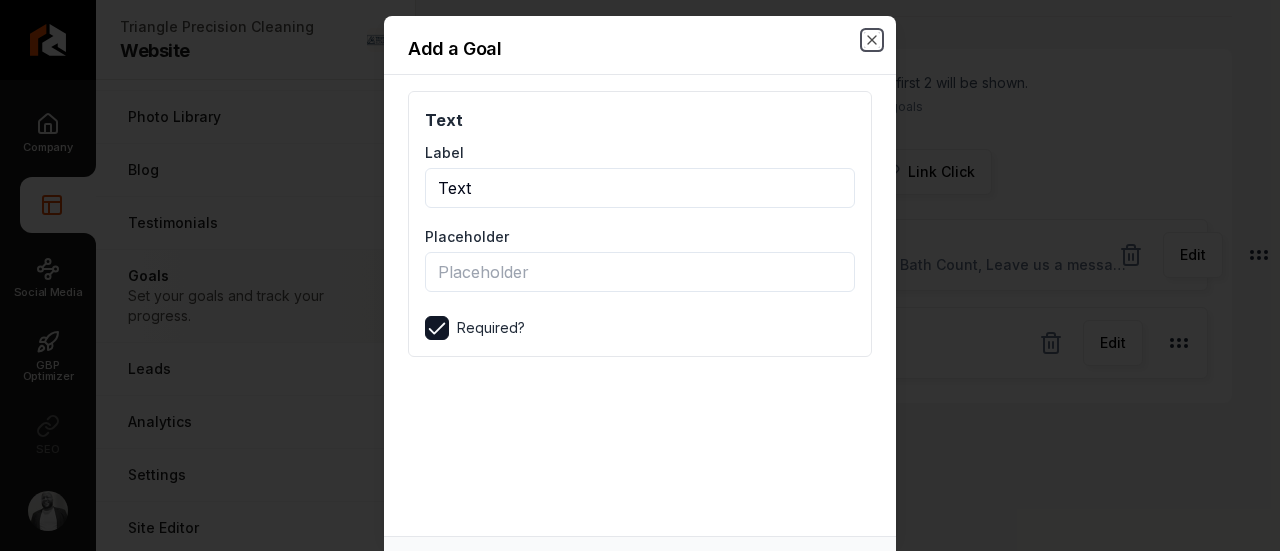 click 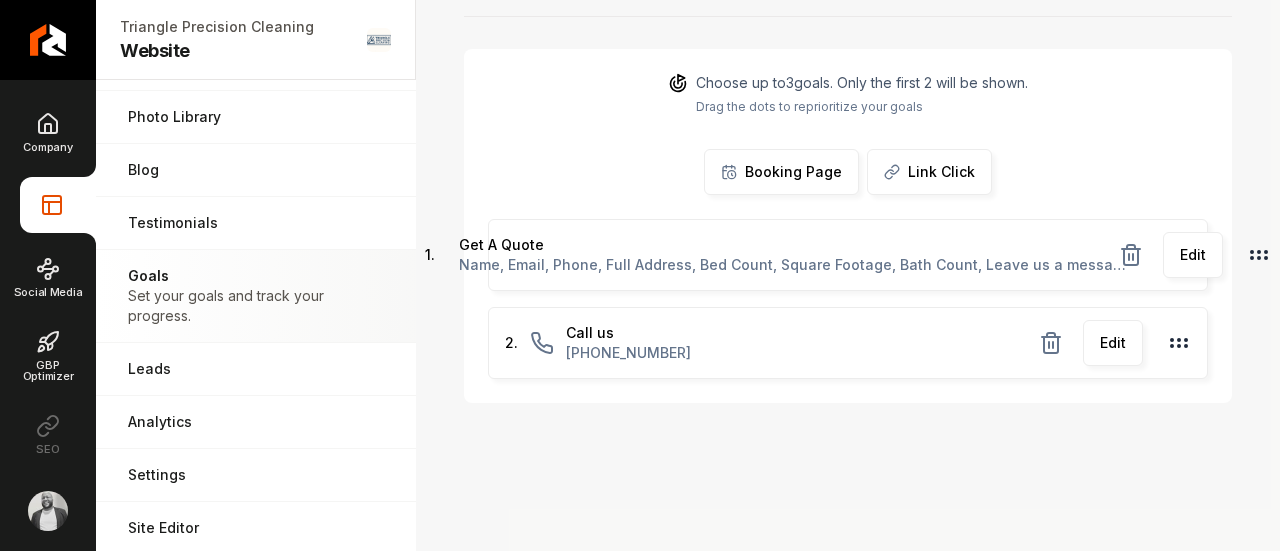 click on "Edit" at bounding box center (1193, 255) 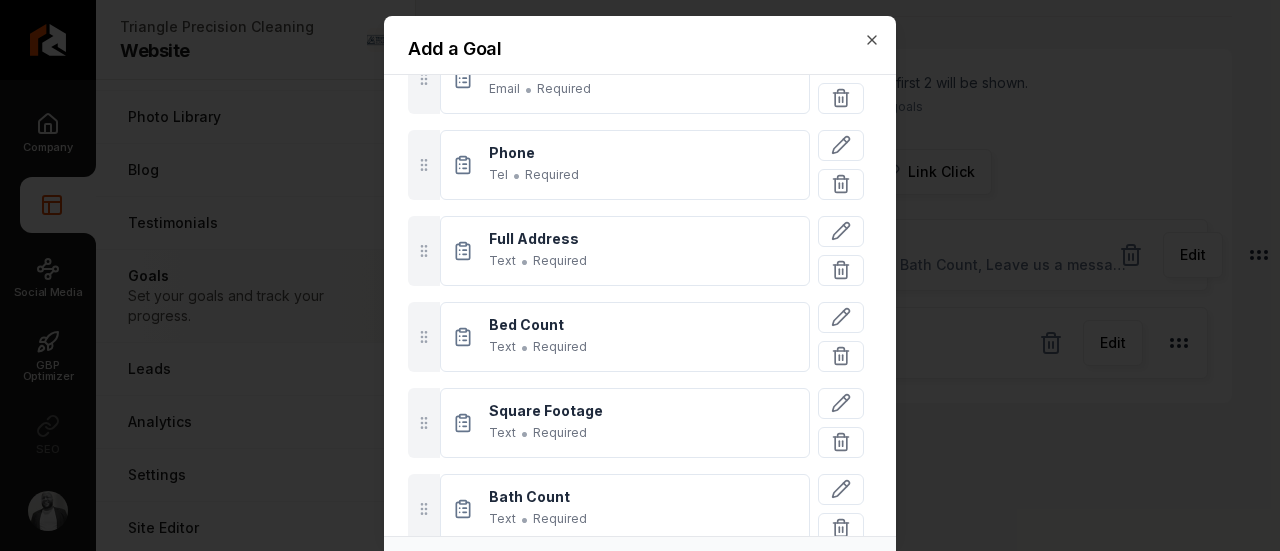 scroll, scrollTop: 300, scrollLeft: 0, axis: vertical 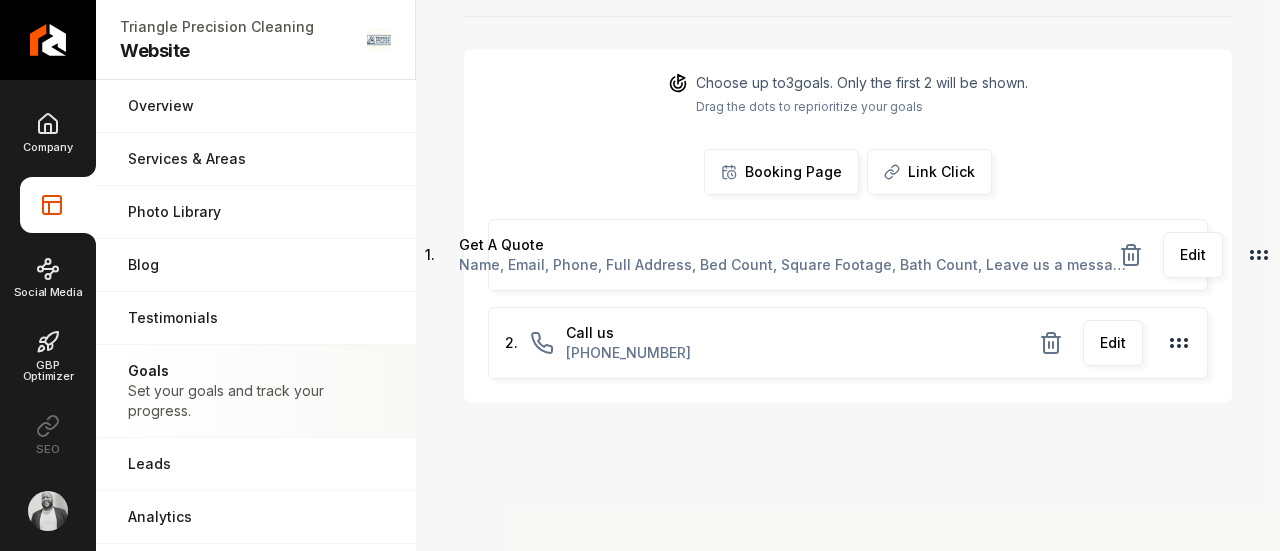 click on "Triangle Precision Cleaning" at bounding box center [221, 27] 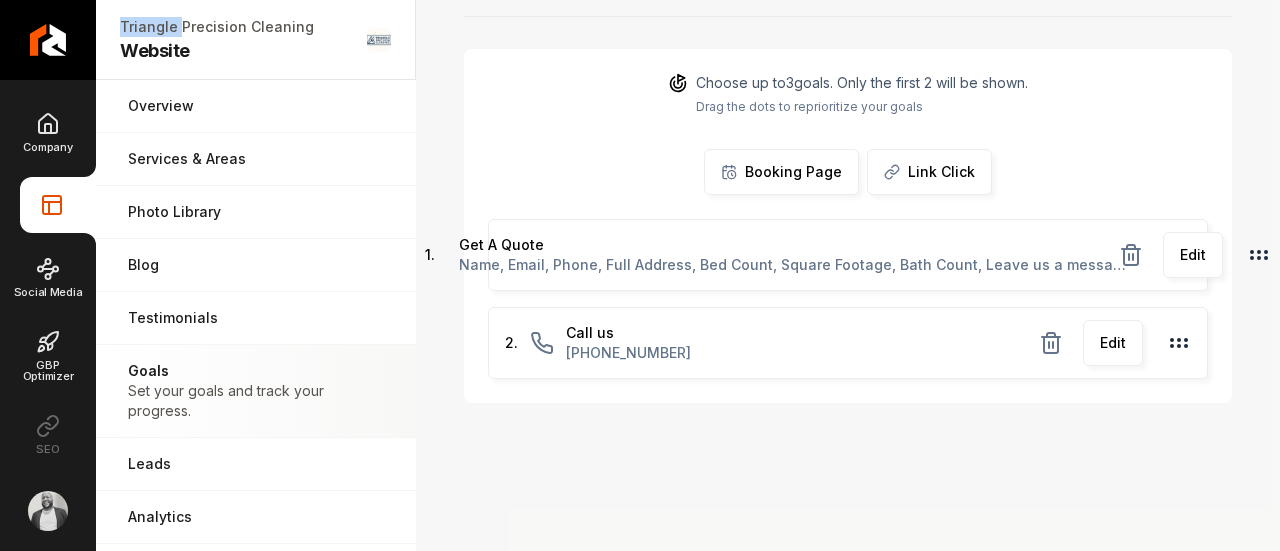 click on "Triangle Precision Cleaning" at bounding box center [221, 27] 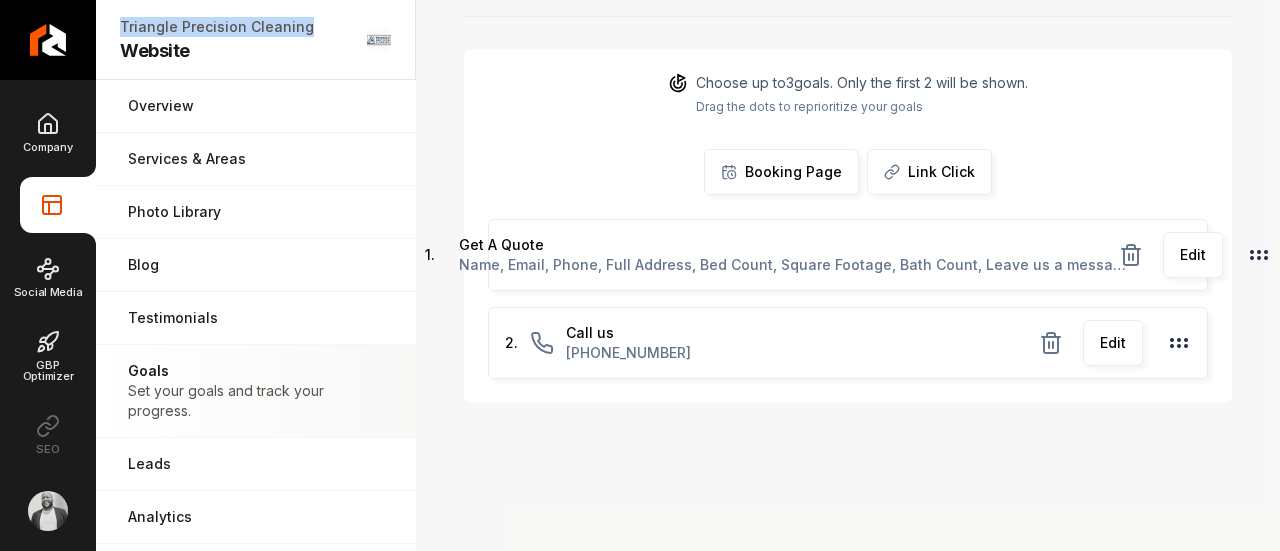 click on "Triangle Precision Cleaning" at bounding box center (221, 27) 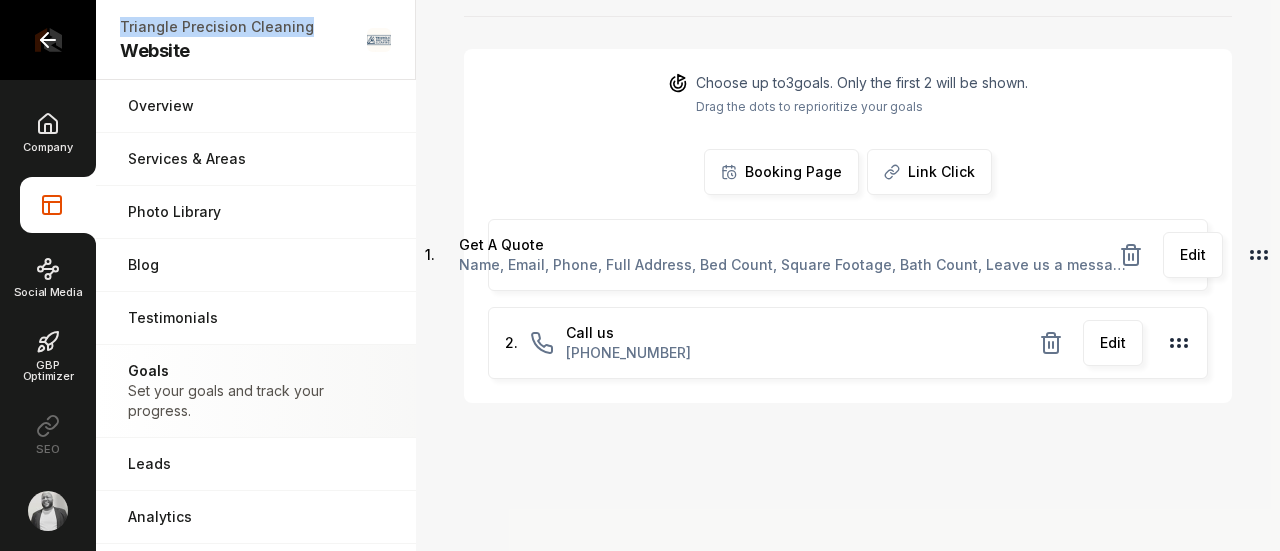 click 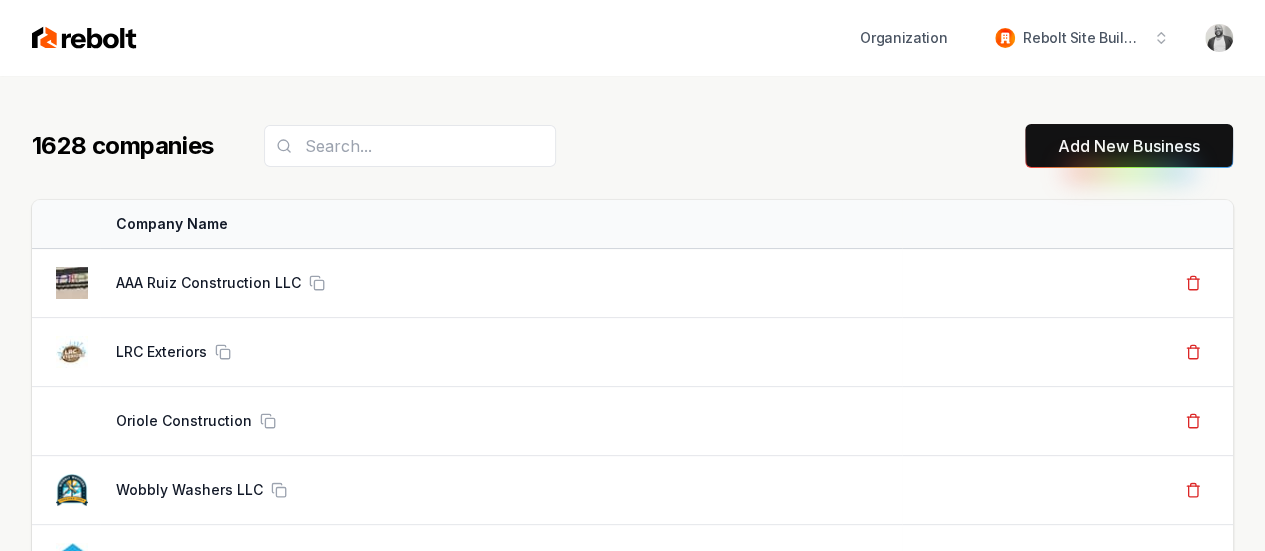 click on "1628   companies Add New Business Logo Company Name Actions AAA Ruiz Construction LLC Create Org & Transfer Out LRC Exteriors  Create Org & Transfer Out Oriole Construction Create Org & Transfer Out Wobbly Washers LLC Create Org & Transfer Out D&W Painting Company LLC Create Org & Transfer Out Conradt Quality Air Create Org & Transfer Out Wasatch Mechanical Plumbing & HVAC Create Org & Transfer Out Wiebe builders & Co Llc Create Org & Transfer Out DFW Roofing and Construction Create Org & Transfer Out LG Landscape Services Create Org & Transfer Out Precision Junk Removal Create Org & Transfer Out Bear Painting Co. Create Org & Transfer Out Titan CR Inc Create Org & Transfer Out New Moon Janitorial And Floor Care Corp Create Org & Transfer Out HomeTegrity Inc Create Org & Transfer Out Quest Roofing Create Org & Transfer Out Skyline Transformation LLC Create Org & Transfer Out Junk Yard Dog Junk Removal Create Org & Transfer Out Luna Roof Repair Create Org & Transfer Out Caprio's Seal Coating AT Max Roofing TBD" at bounding box center (632, 56392) 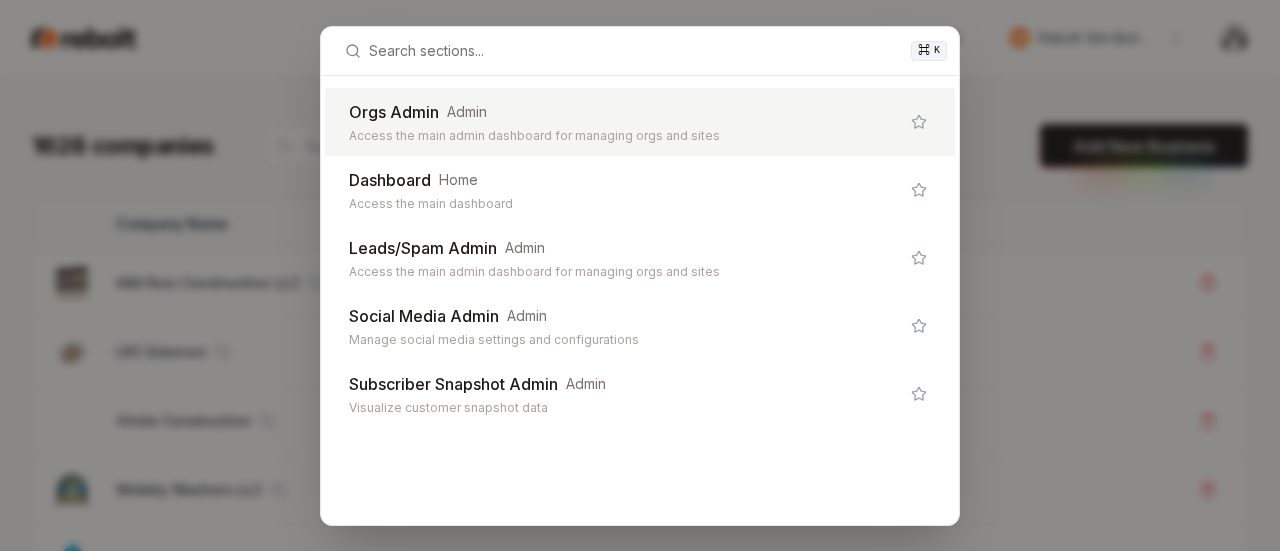 click on "Orgs Admin  Admin Access the main admin dashboard for managing orgs and sites" at bounding box center [624, 122] 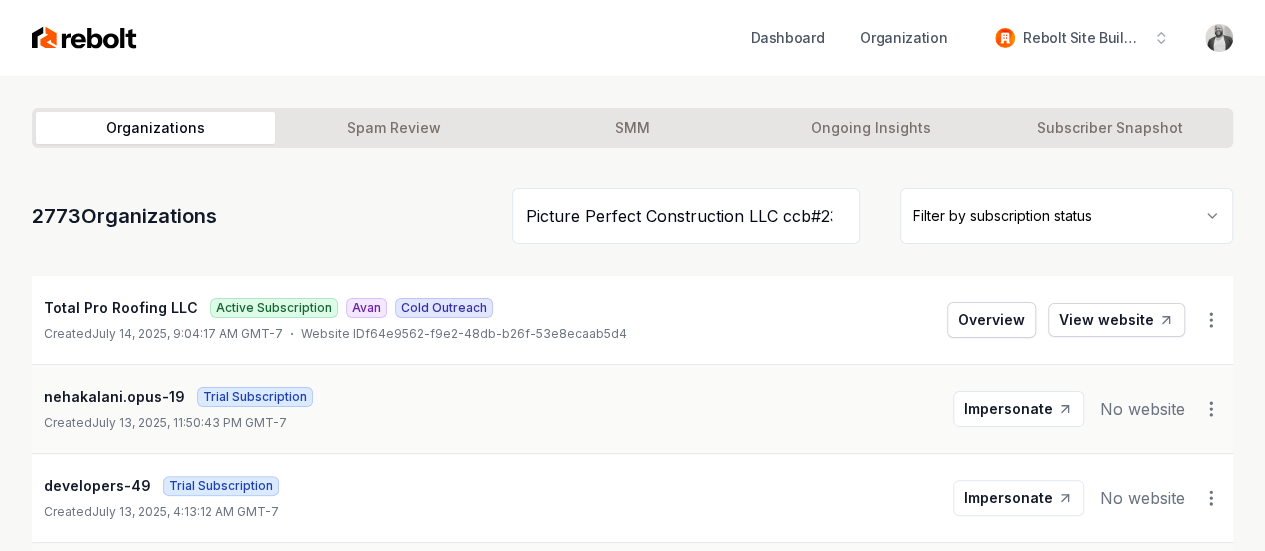 scroll, scrollTop: 0, scrollLeft: 42, axis: horizontal 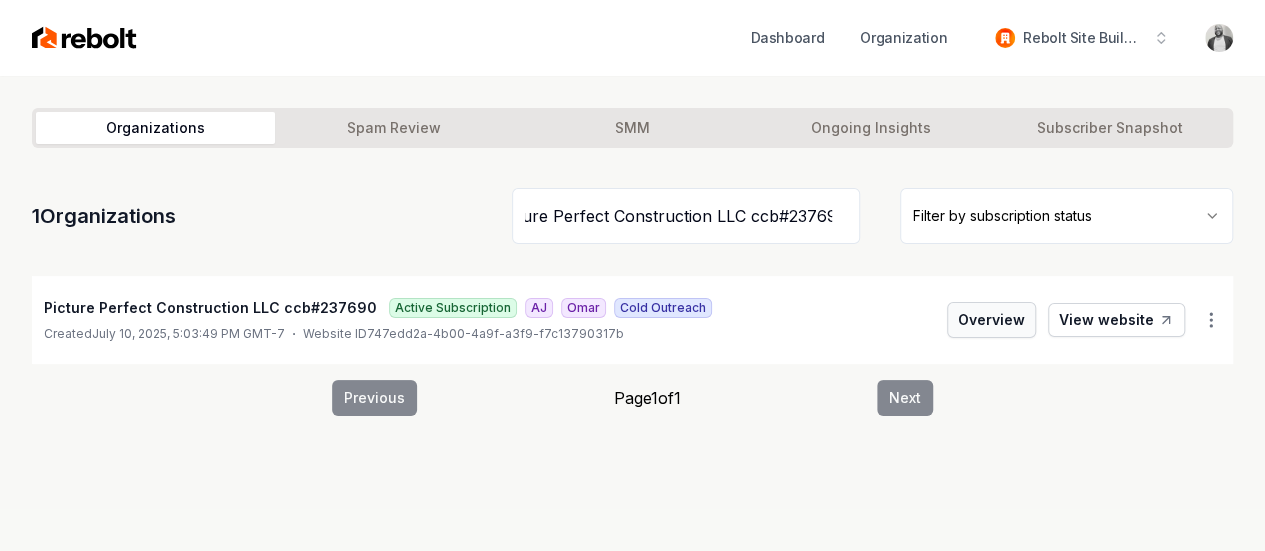 type on "Picture Perfect Construction LLC ccb#23769" 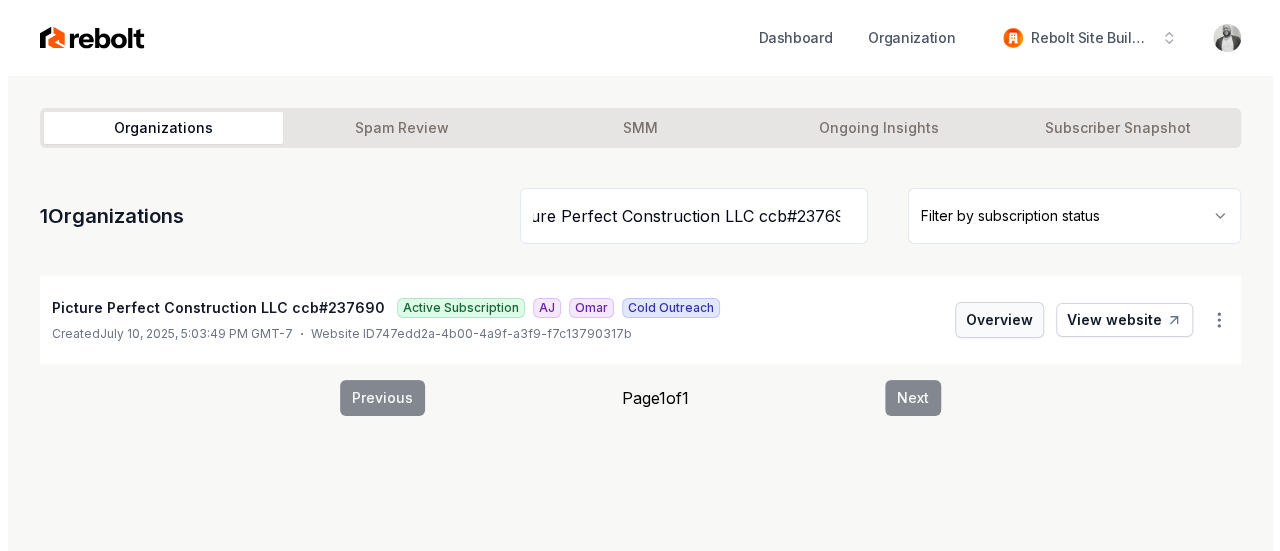 scroll, scrollTop: 0, scrollLeft: 0, axis: both 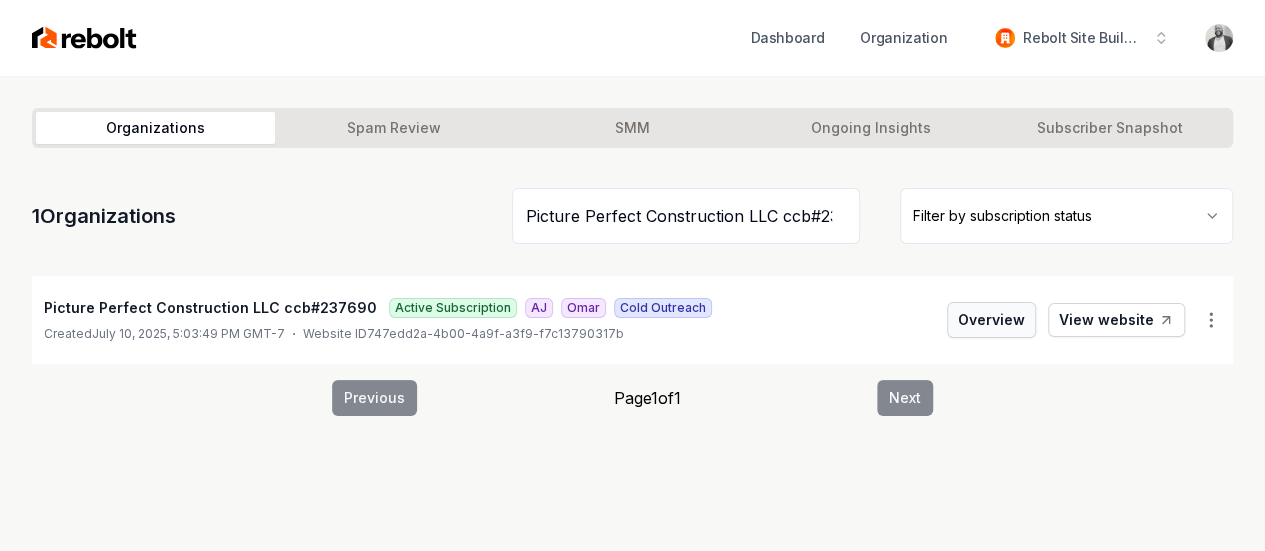 click on "Overview" at bounding box center (991, 320) 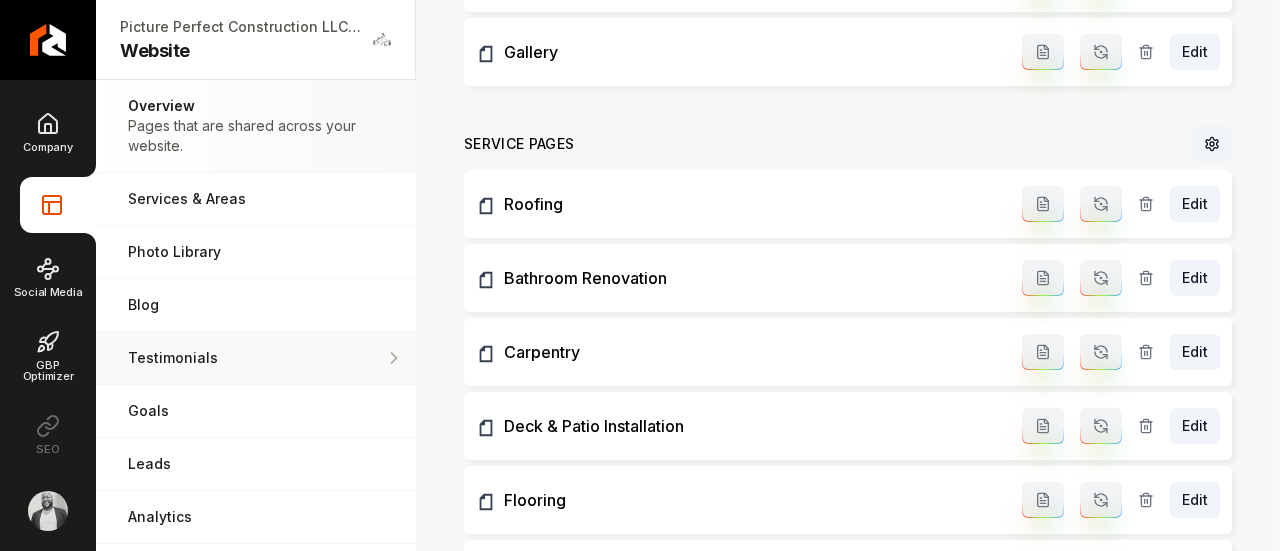 scroll, scrollTop: 1200, scrollLeft: 0, axis: vertical 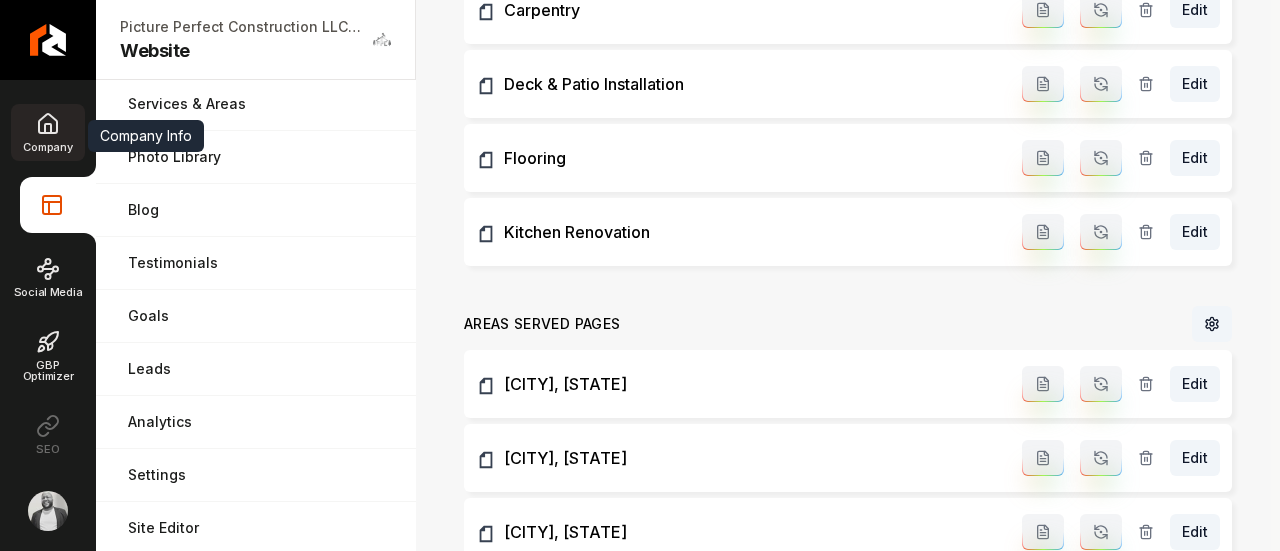 click 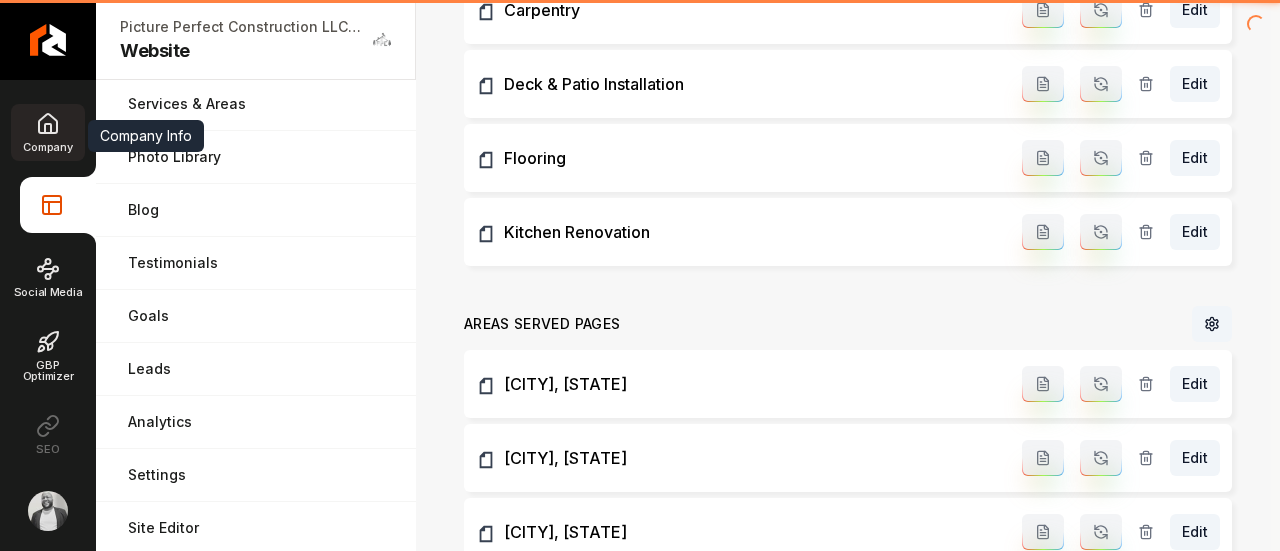 scroll, scrollTop: 0, scrollLeft: 0, axis: both 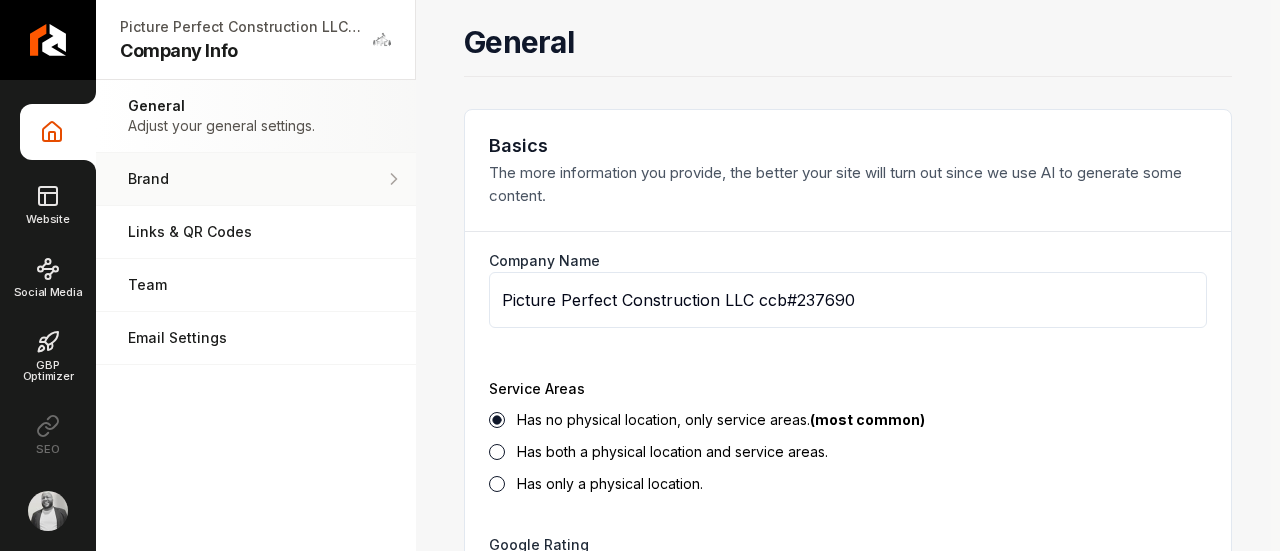 click on "Brand" at bounding box center (256, 179) 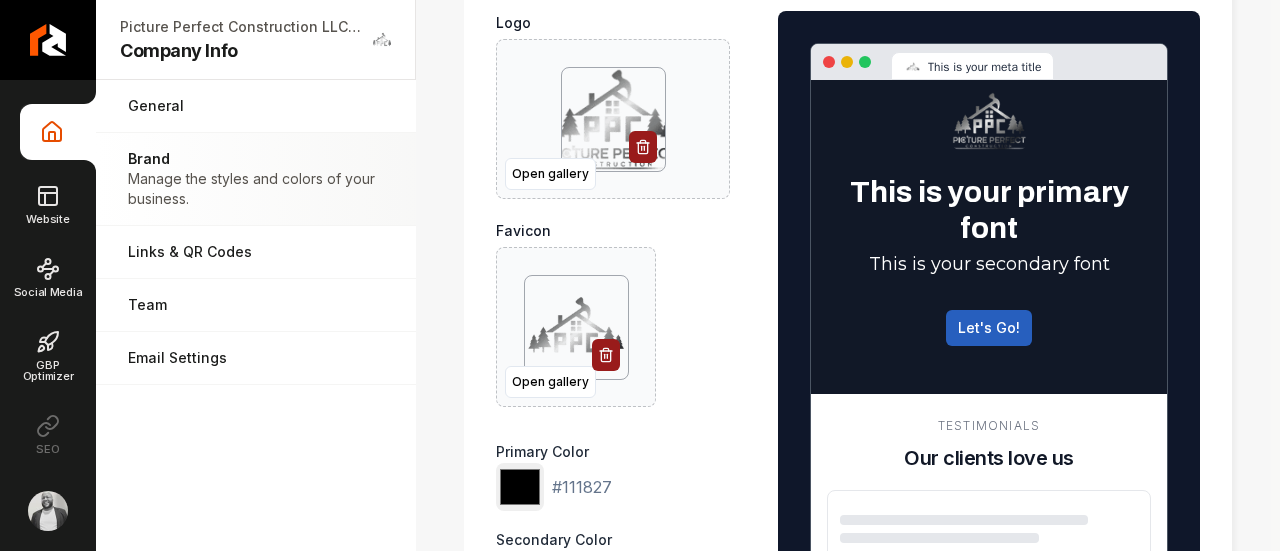 scroll, scrollTop: 100, scrollLeft: 0, axis: vertical 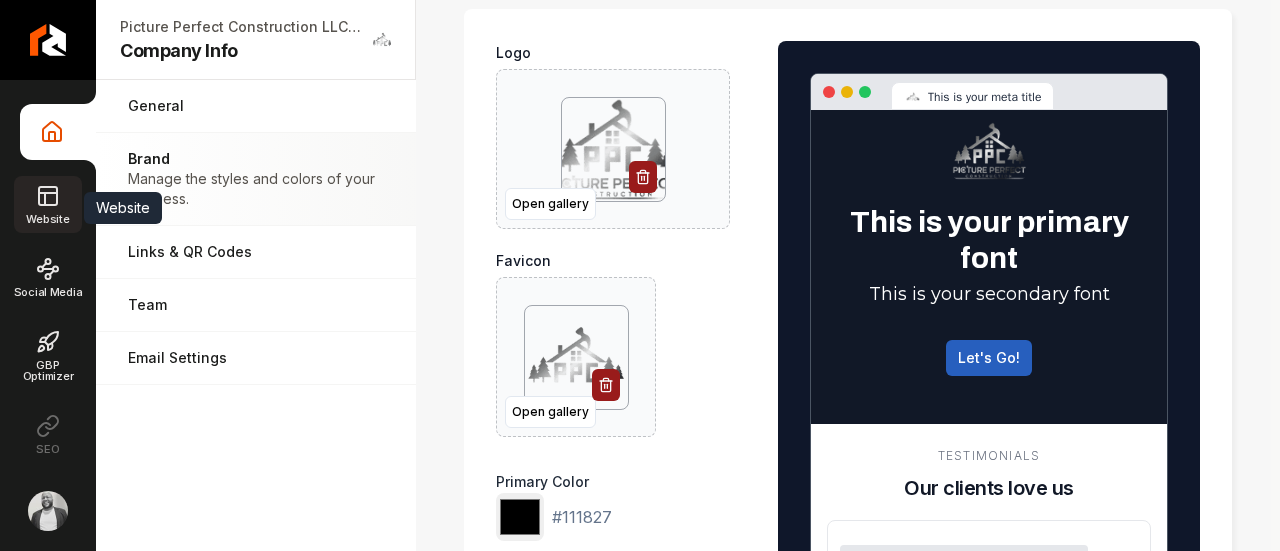click on "Website" at bounding box center [47, 204] 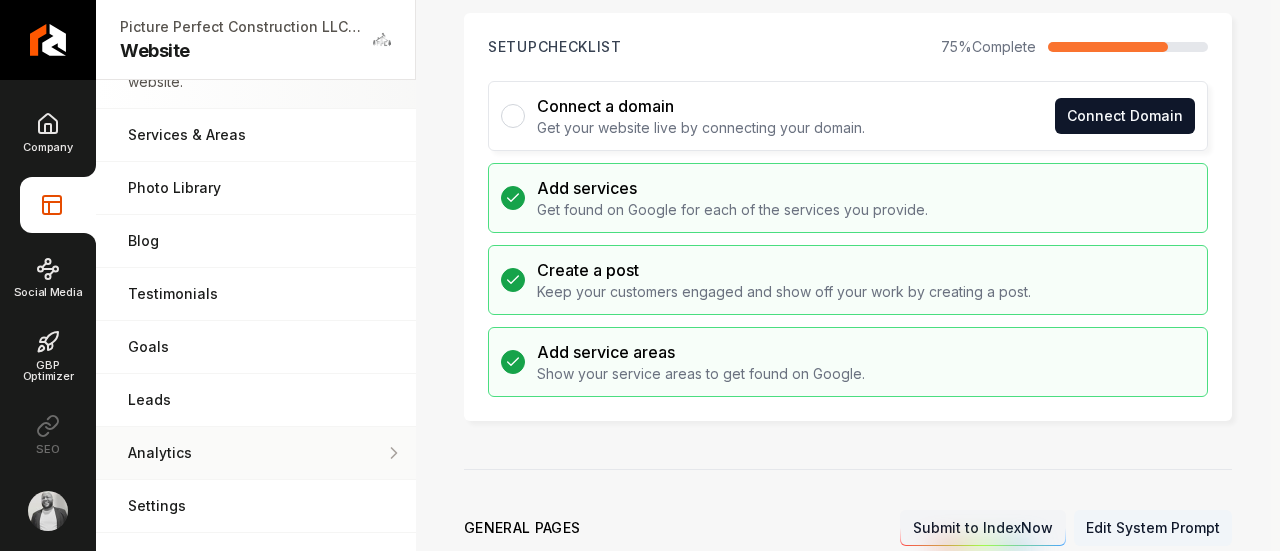 scroll, scrollTop: 95, scrollLeft: 0, axis: vertical 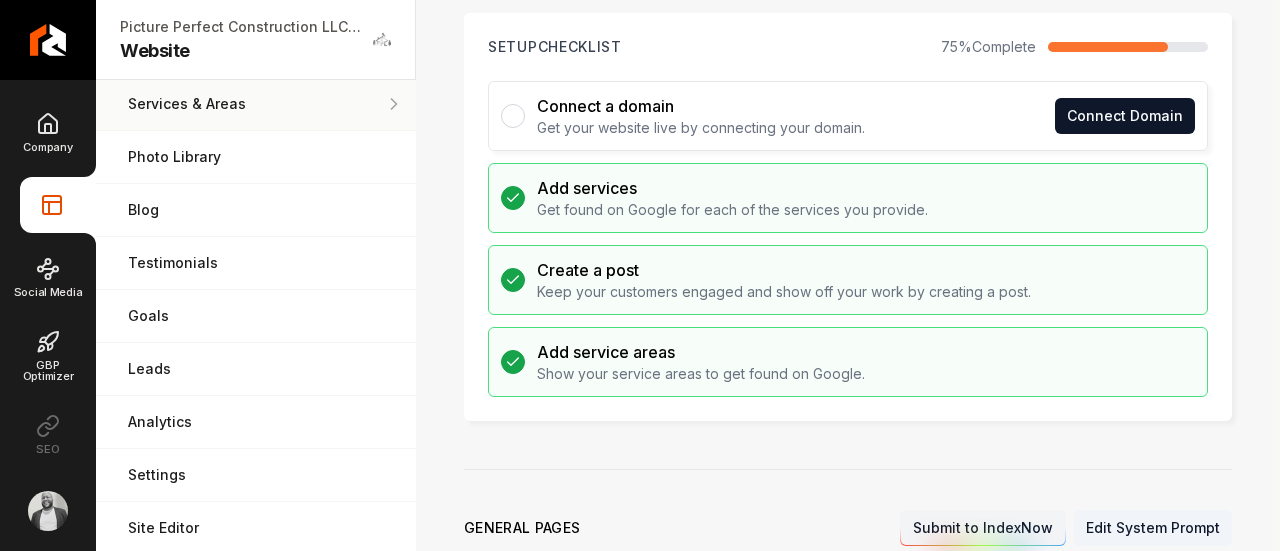 click on "Services & Areas Adjust your services and areas of expertise." at bounding box center (256, 104) 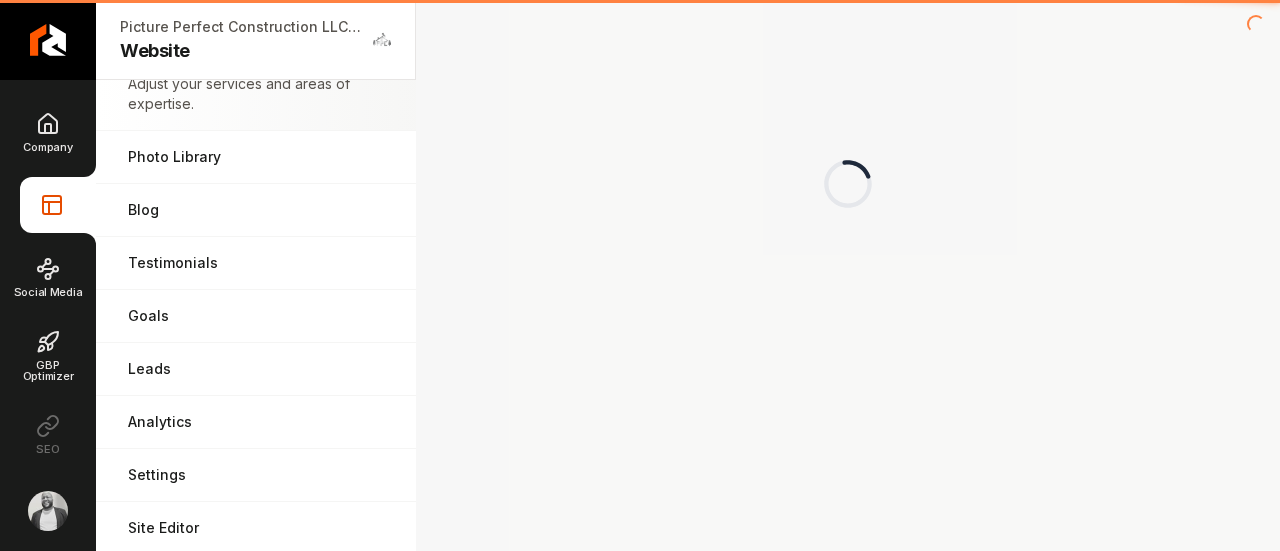 scroll, scrollTop: 0, scrollLeft: 0, axis: both 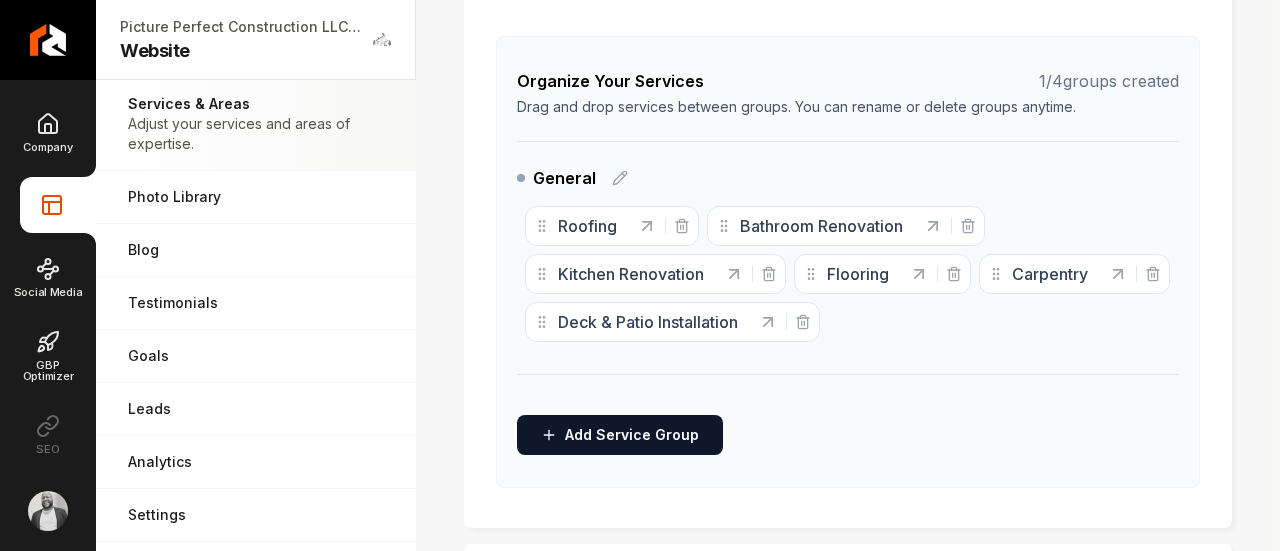 click on "Services Provided Select from the recommended services or add your own and choose a category. Each of these will generate its own page on your website. Organize your services into distinct groups. You can create up to   4  service groups. Each service can belong to only one group. Service Add Service Organize Your Services 1 / 4  groups created Drag and drop services between groups. You can rename or delete groups anytime. General Roofing Bathroom Renovation Kitchen Renovation Flooring Carpentry Deck & Patio Installation
To pick up a draggable item, press the space bar.
While dragging, use the arrow keys to move the item.
Press space again to drop the item in its new position, or press escape to cancel.
Add Service Group" at bounding box center [848, 118] 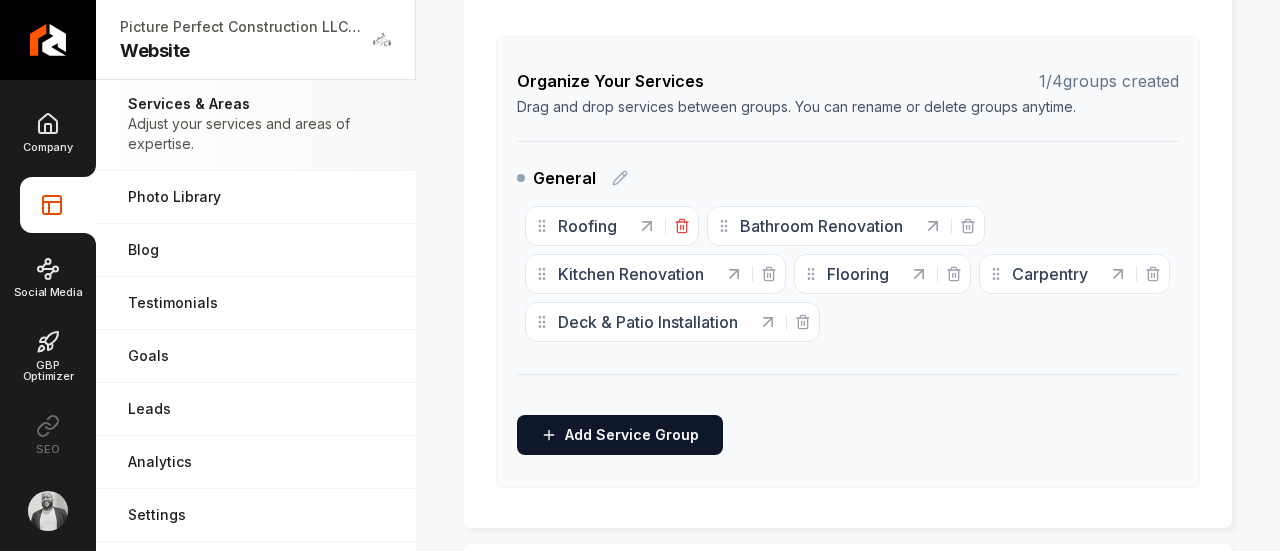 click 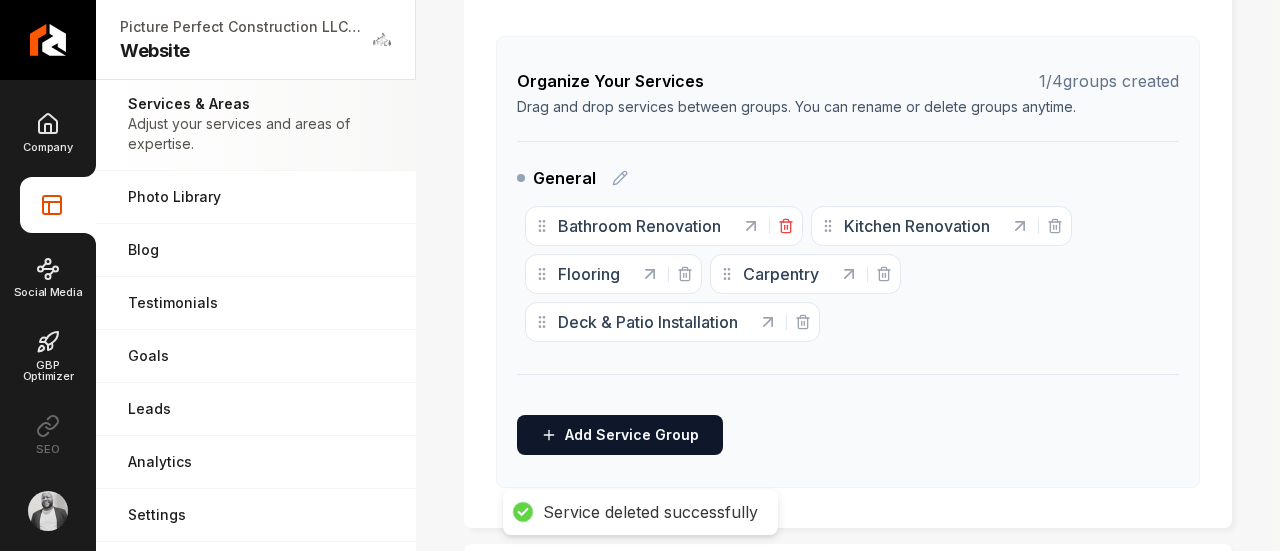 click 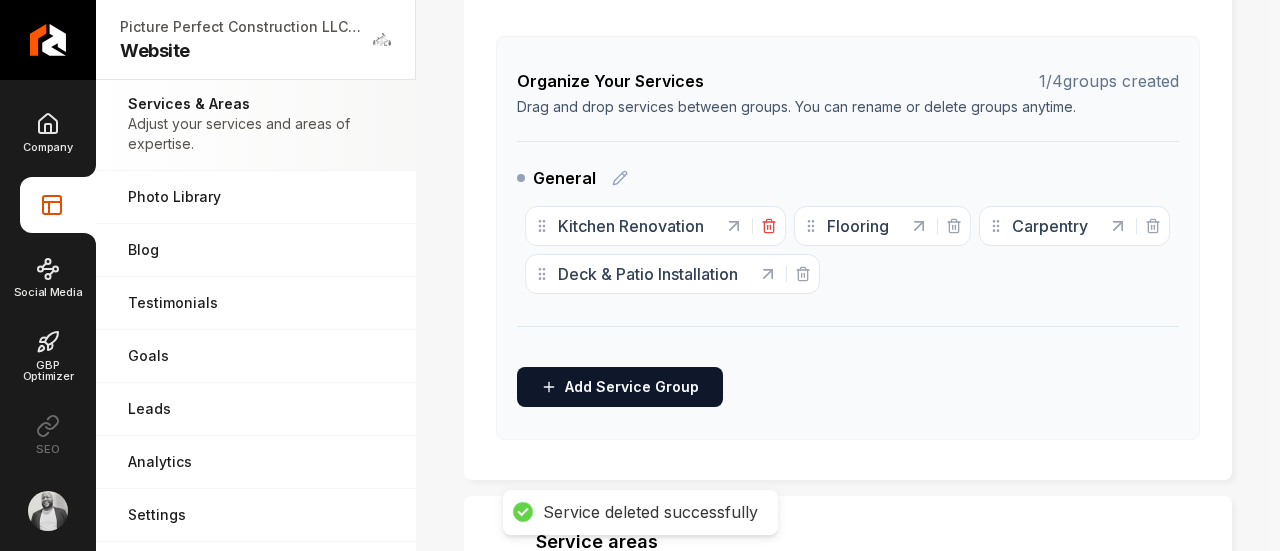 click 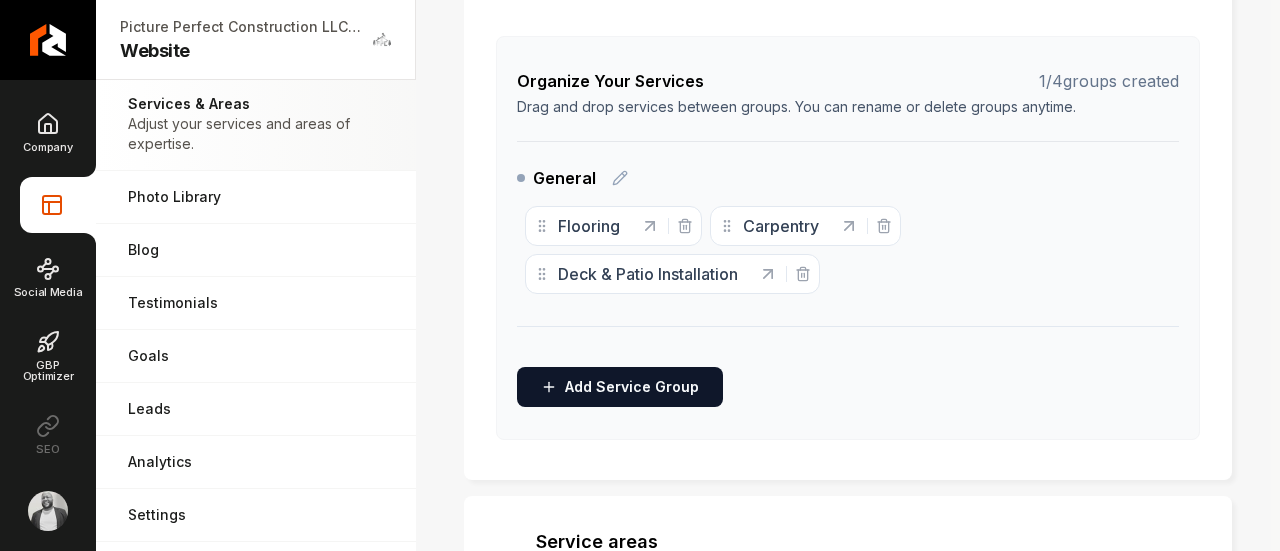 click at bounding box center [666, 226] 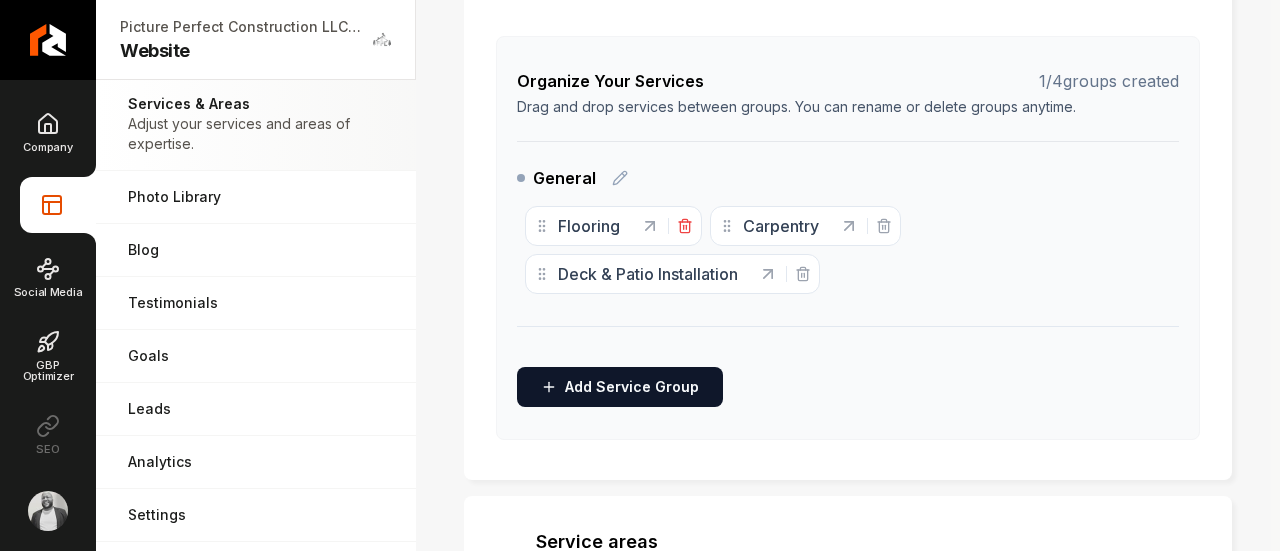 click 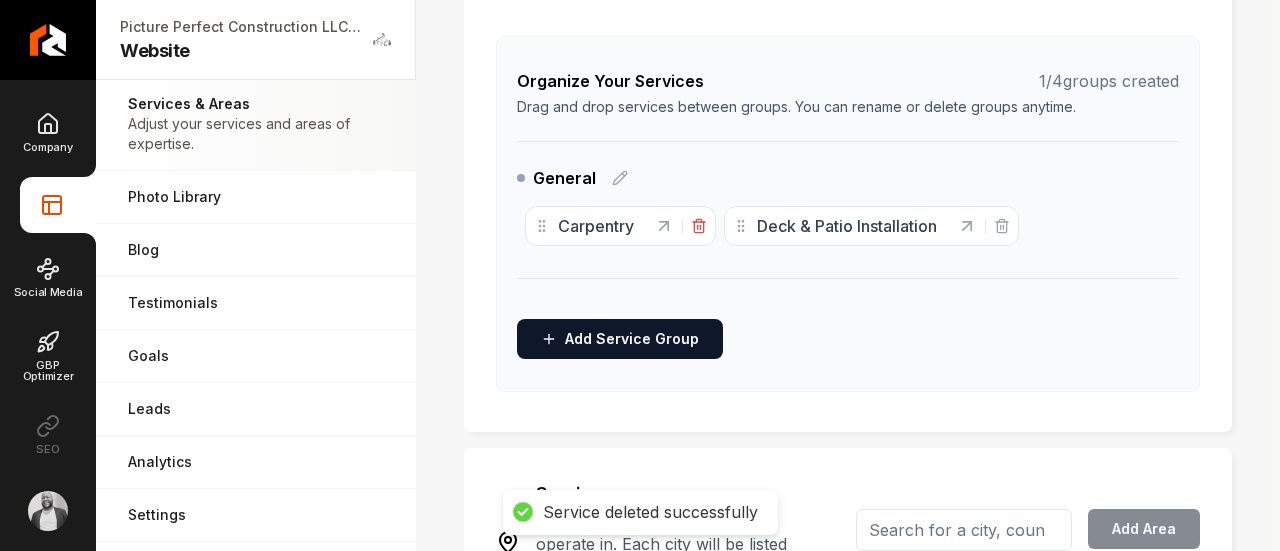 click 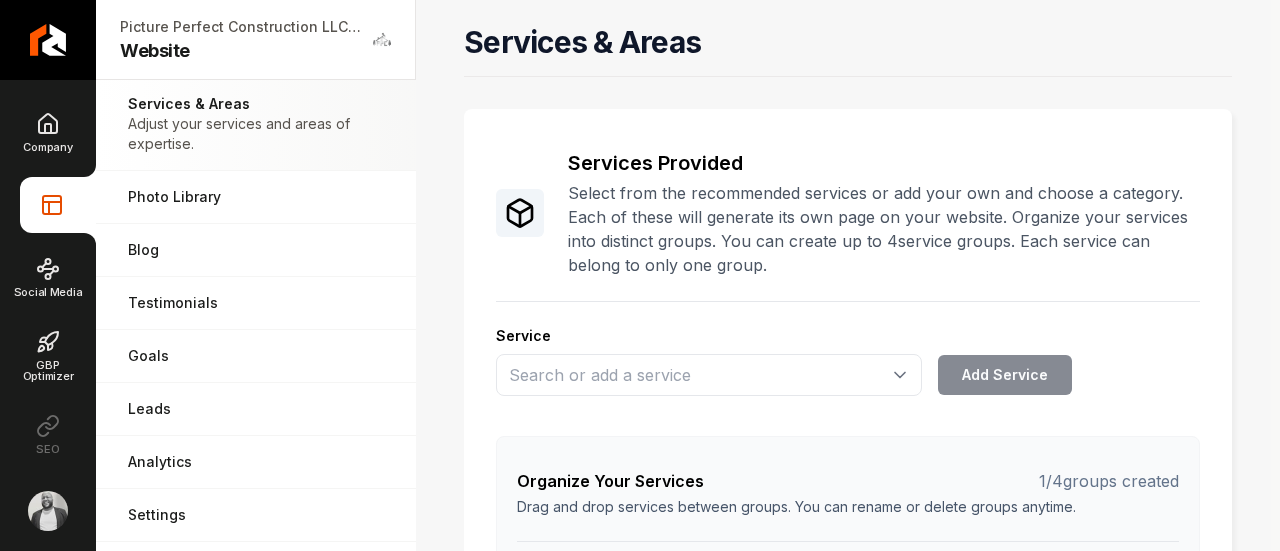 scroll, scrollTop: 200, scrollLeft: 0, axis: vertical 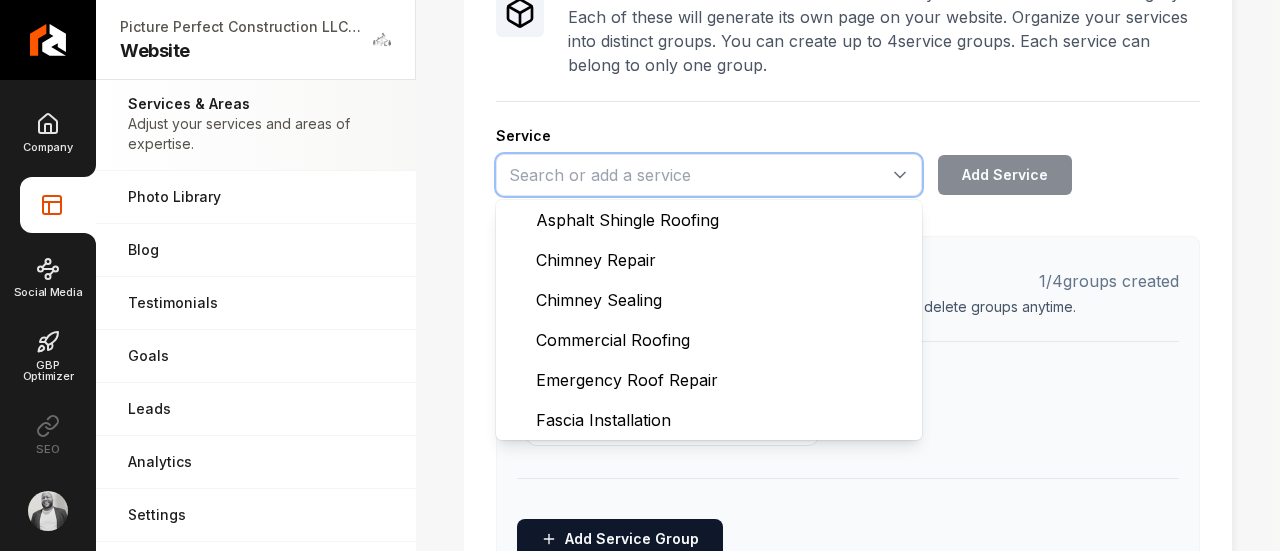 click at bounding box center [709, 175] 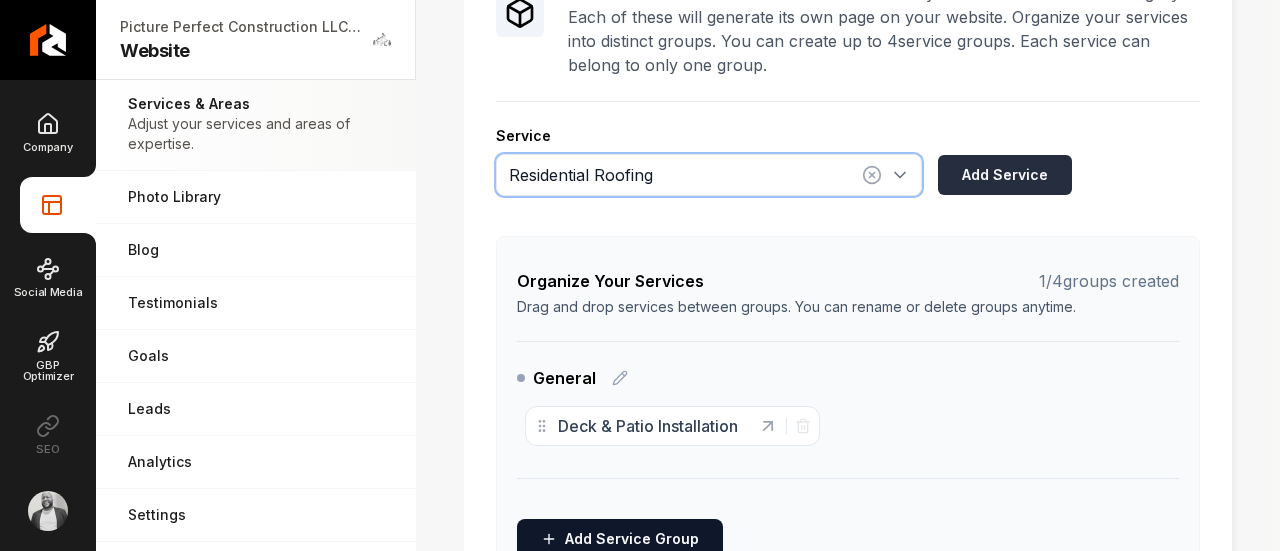 type on "Residential Roofing" 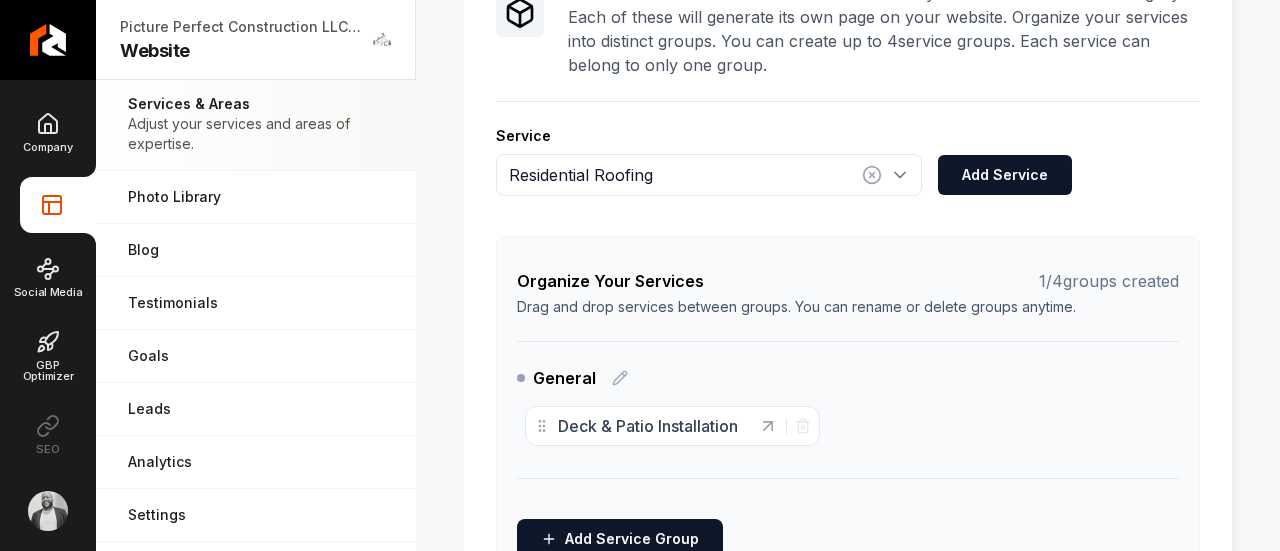click on "Add Service" at bounding box center (1005, 175) 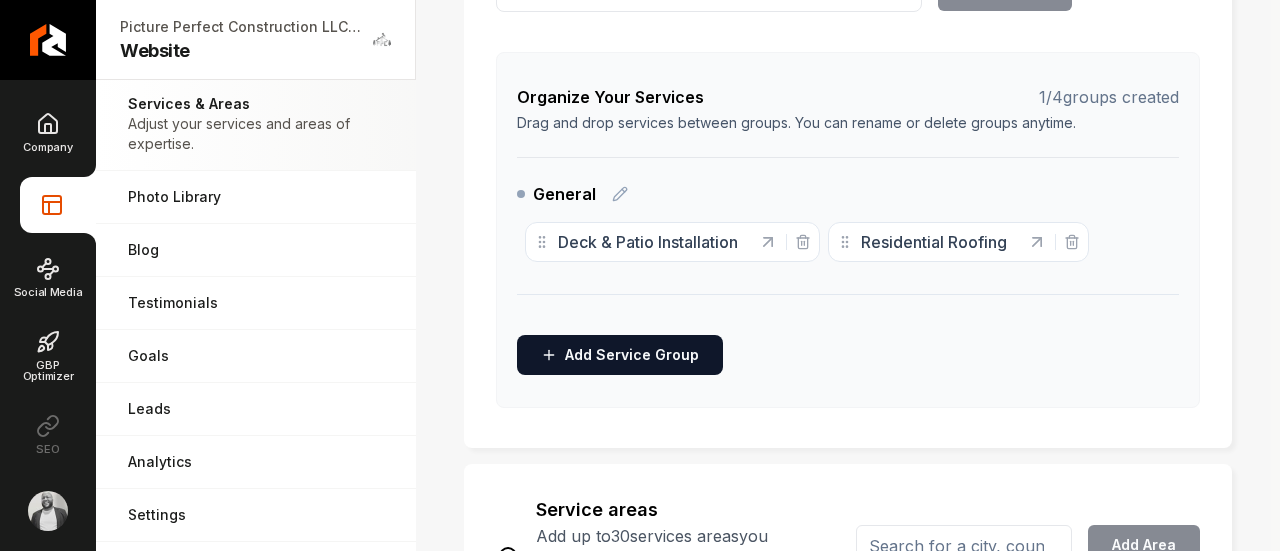 scroll, scrollTop: 400, scrollLeft: 0, axis: vertical 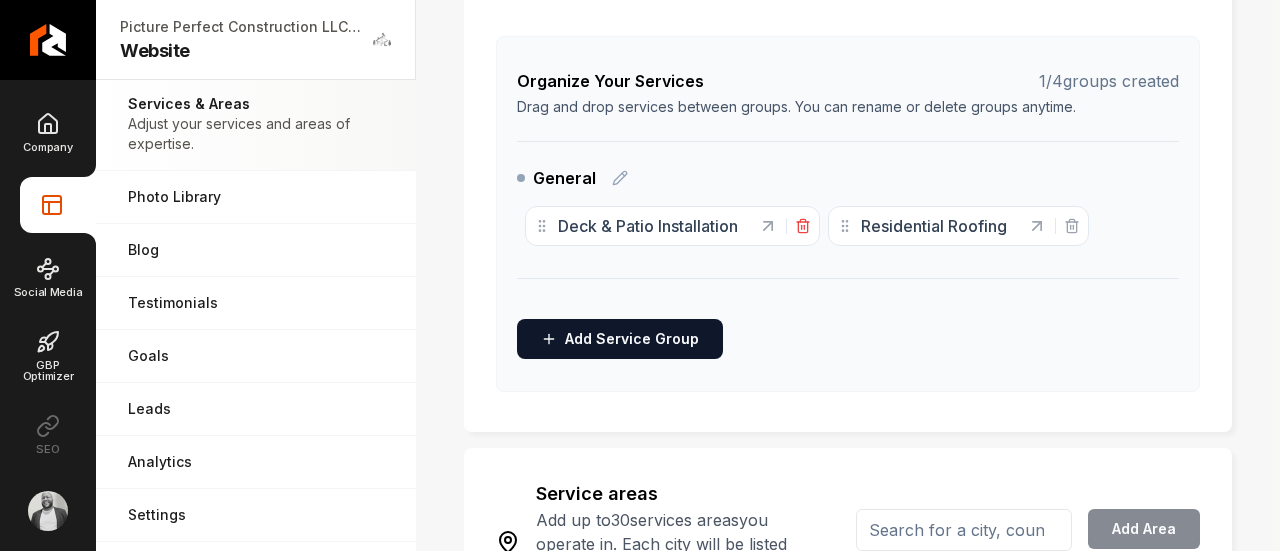 click 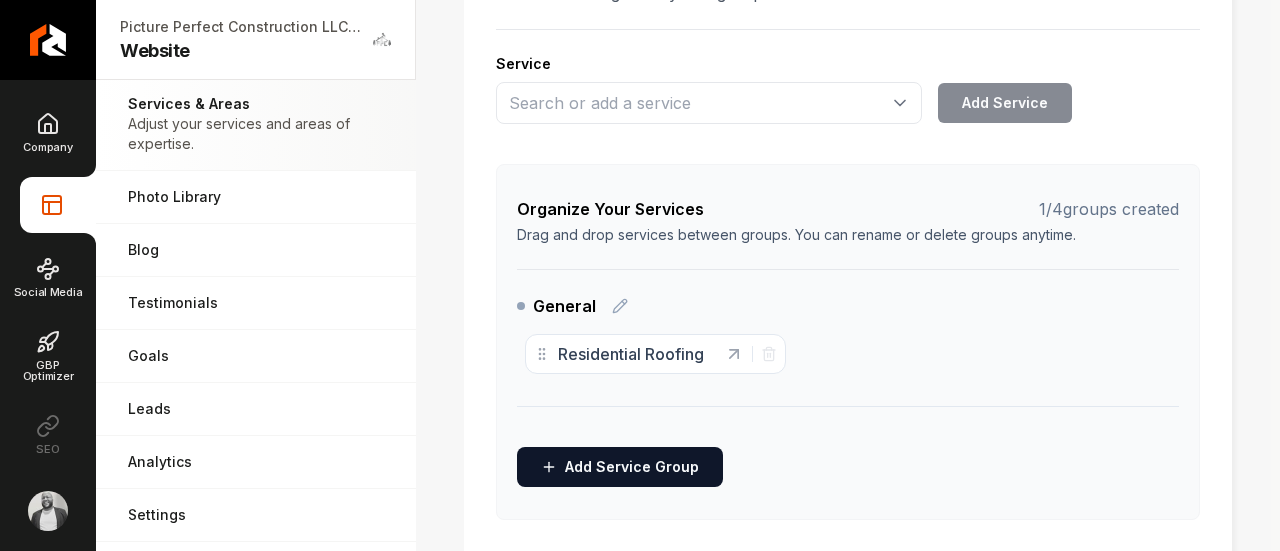 scroll, scrollTop: 200, scrollLeft: 0, axis: vertical 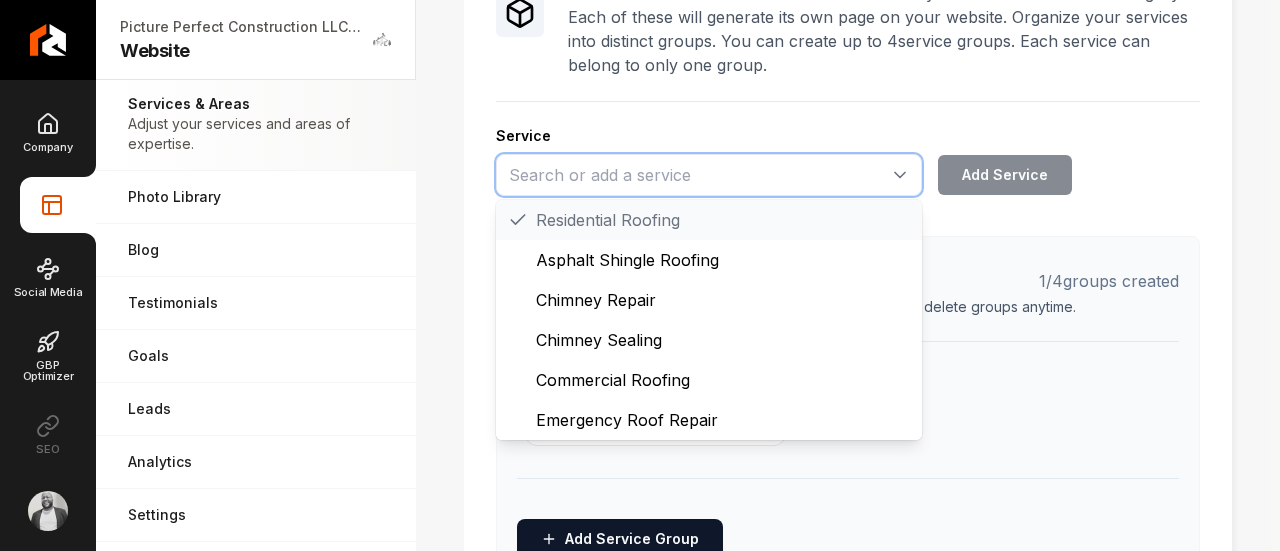 click at bounding box center [709, 175] 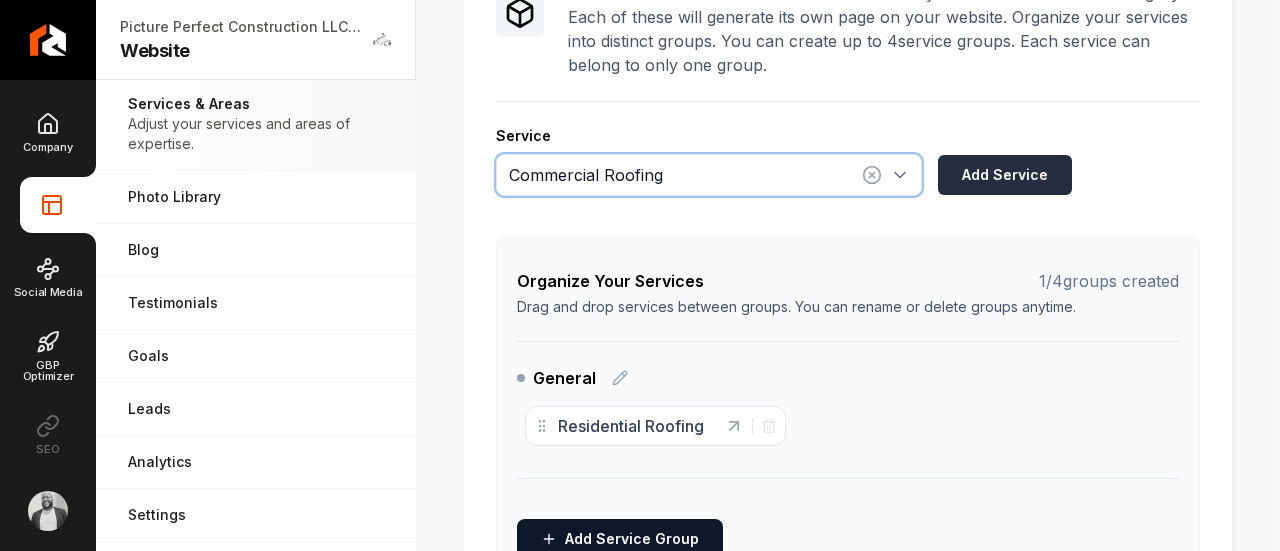 type on "Commercial Roofing" 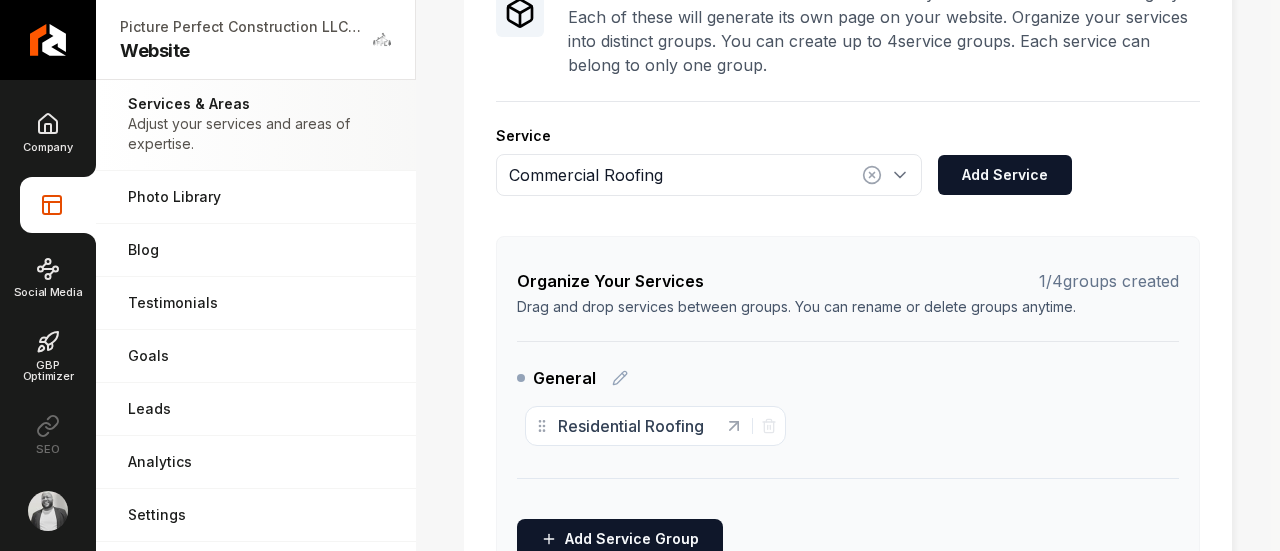 click on "Add Service" at bounding box center (1005, 175) 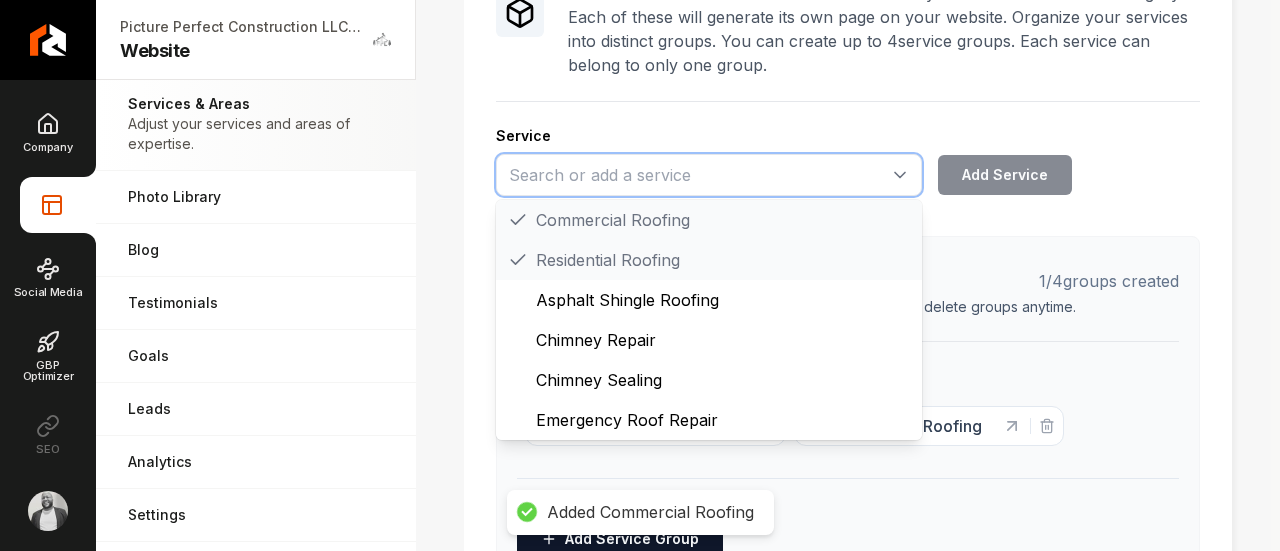 click at bounding box center [709, 175] 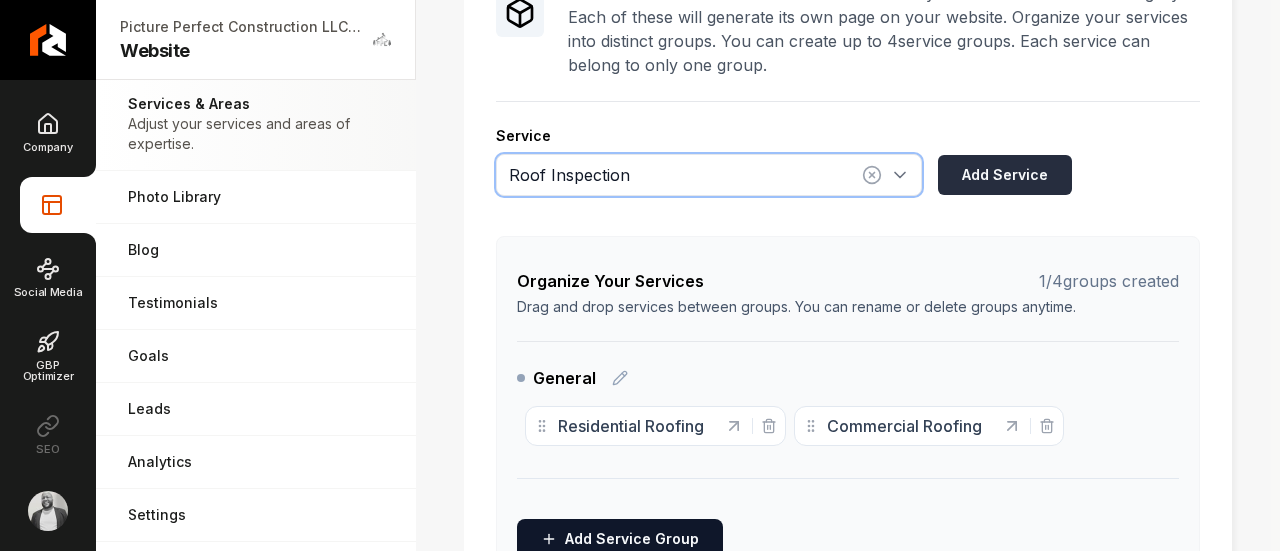 type on "Roof Inspection" 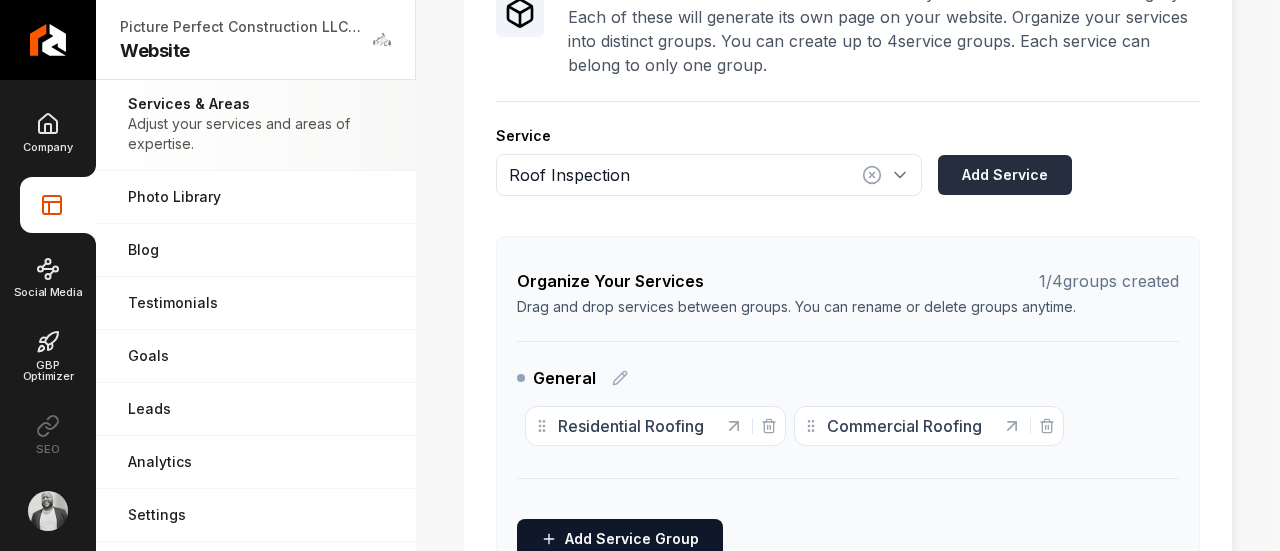 click on "Add Service" at bounding box center [1005, 175] 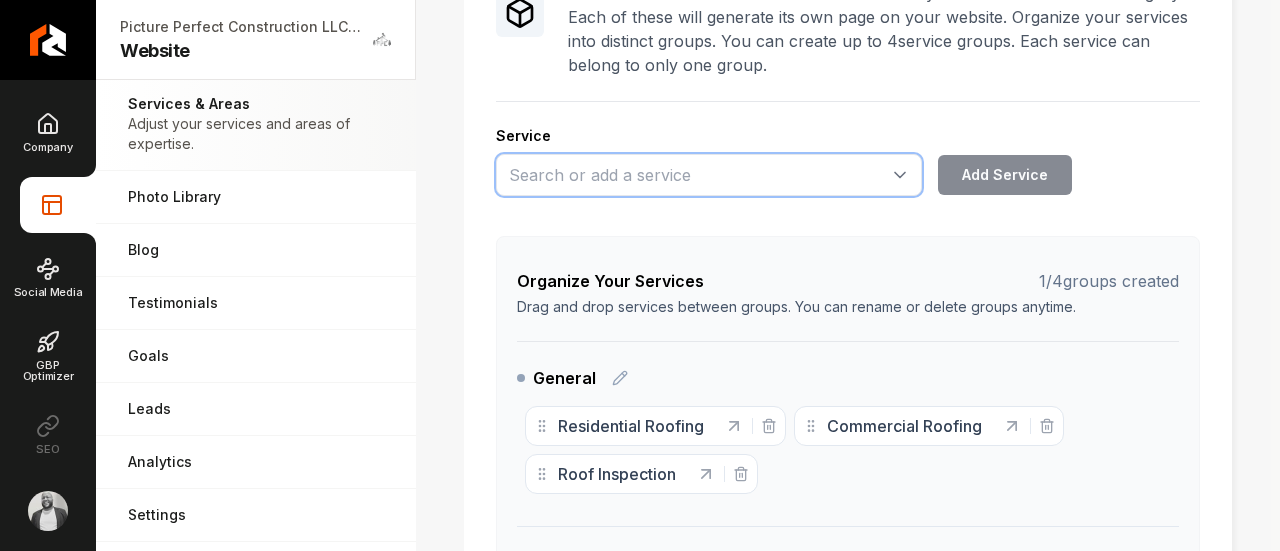 click at bounding box center (709, 175) 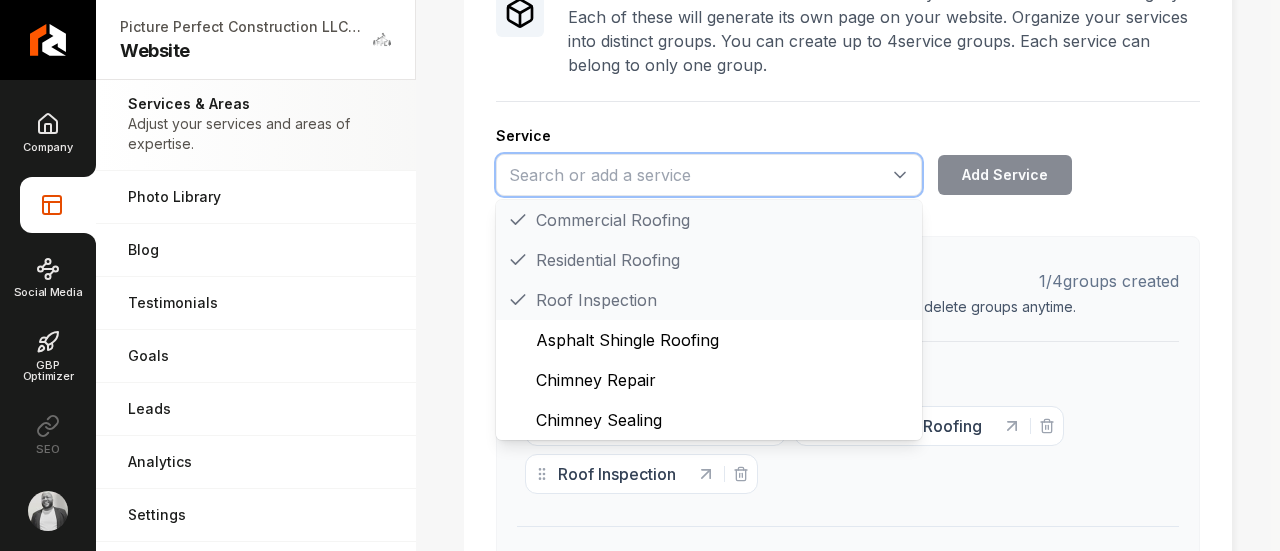 paste on "Roof Repair" 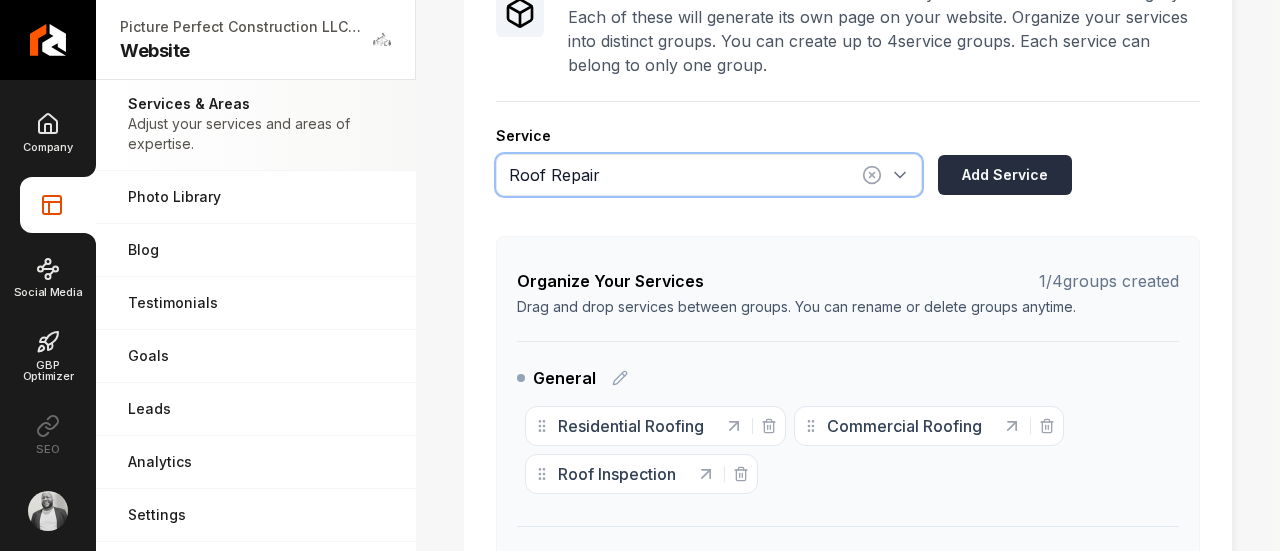 type on "Roof Repair" 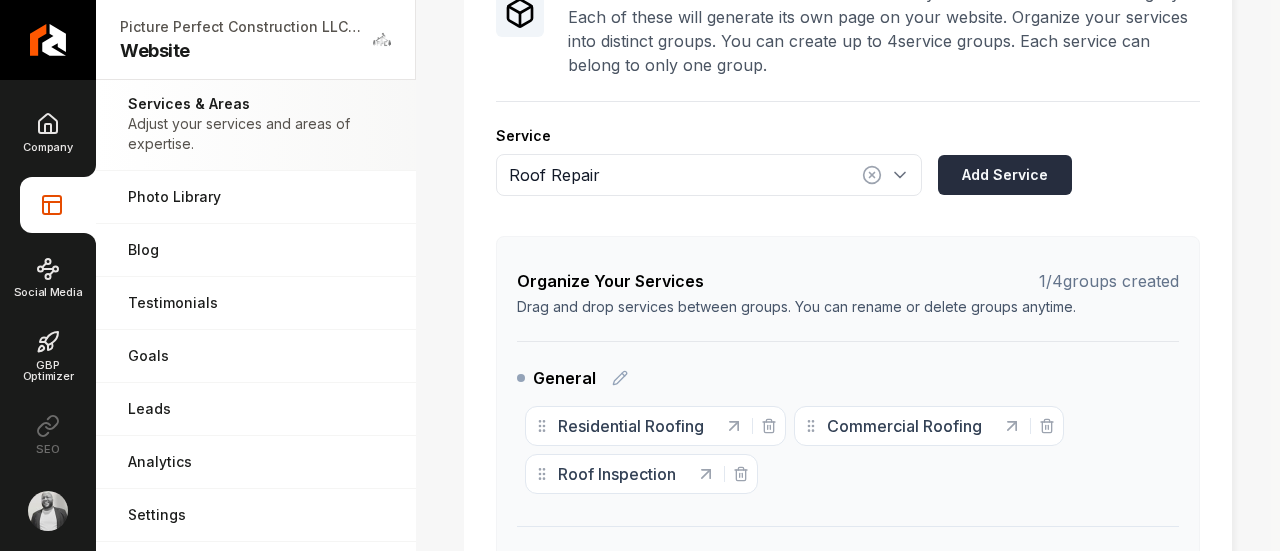 click on "Add Service" at bounding box center (1005, 175) 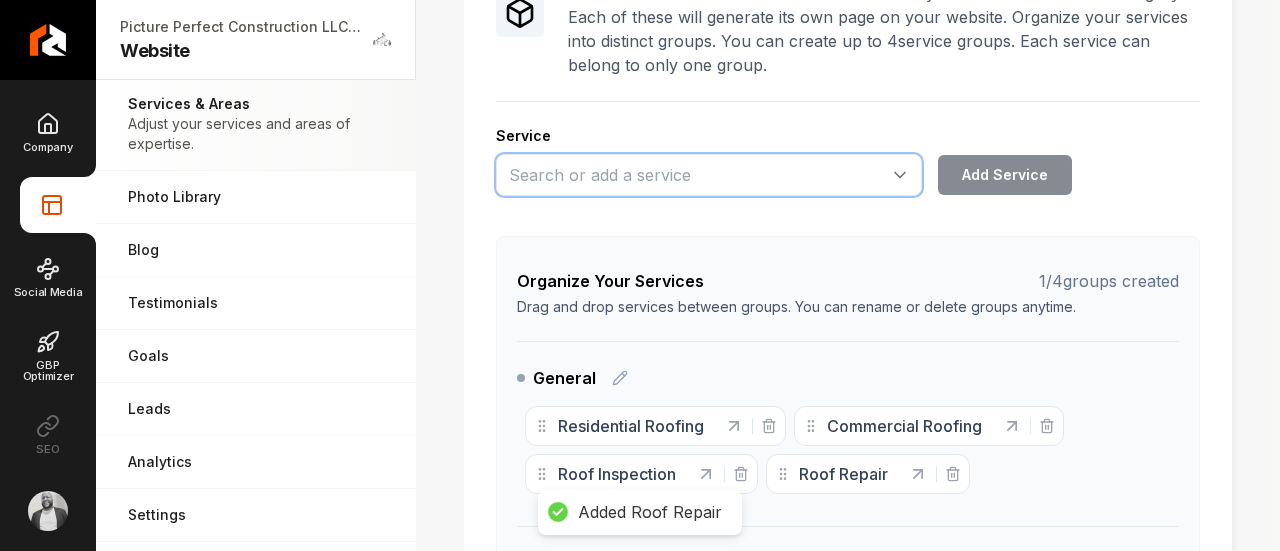 click at bounding box center [709, 175] 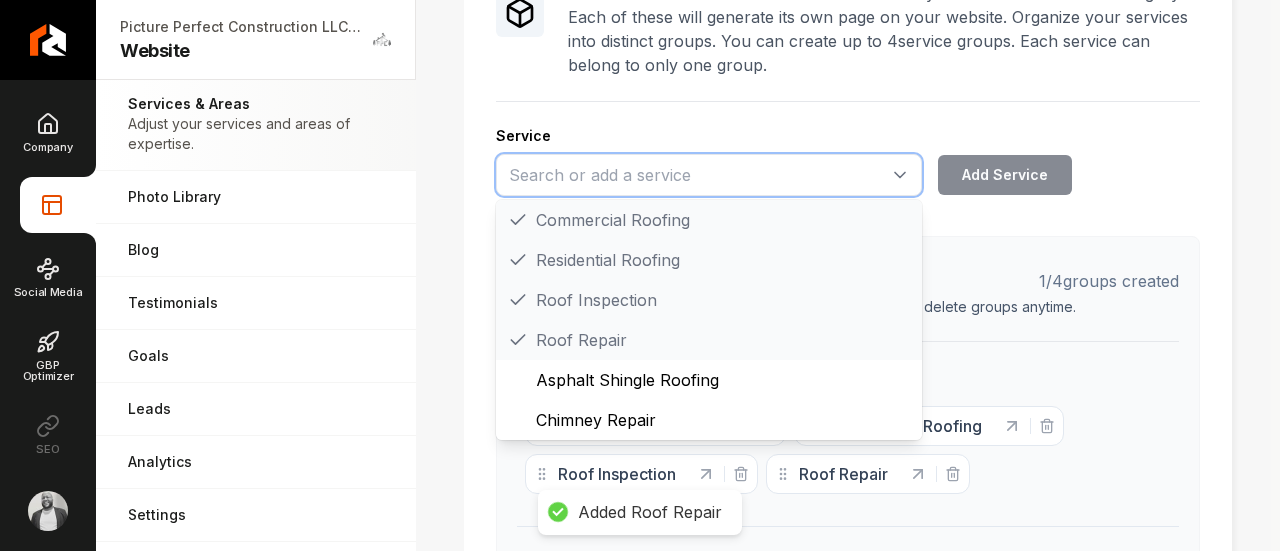 paste on "Roof Leak Repair" 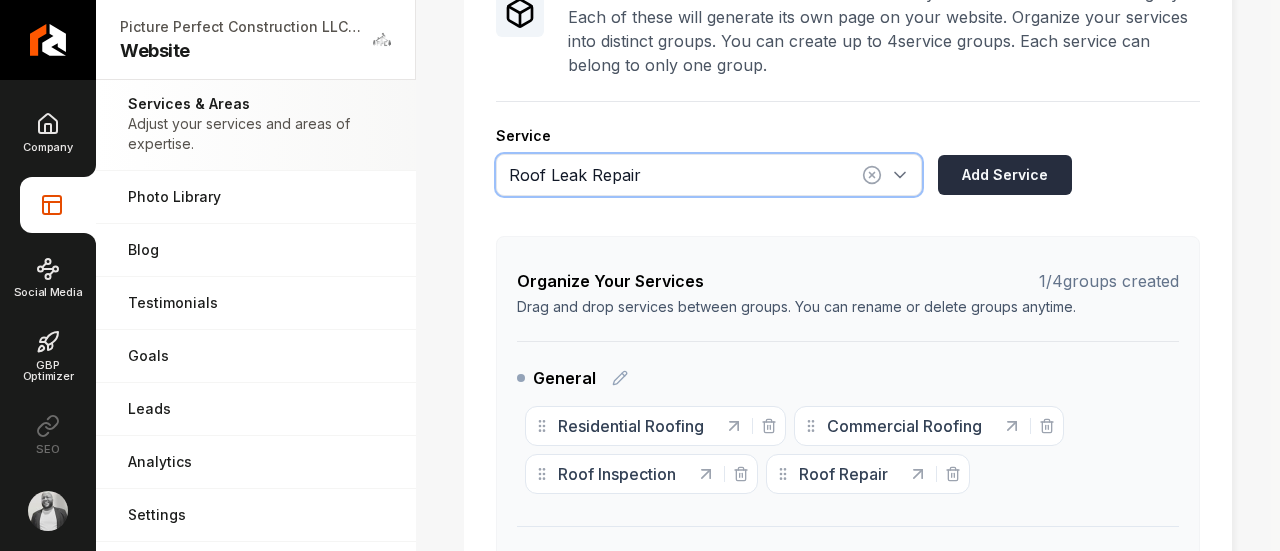 type on "Roof Leak Repair" 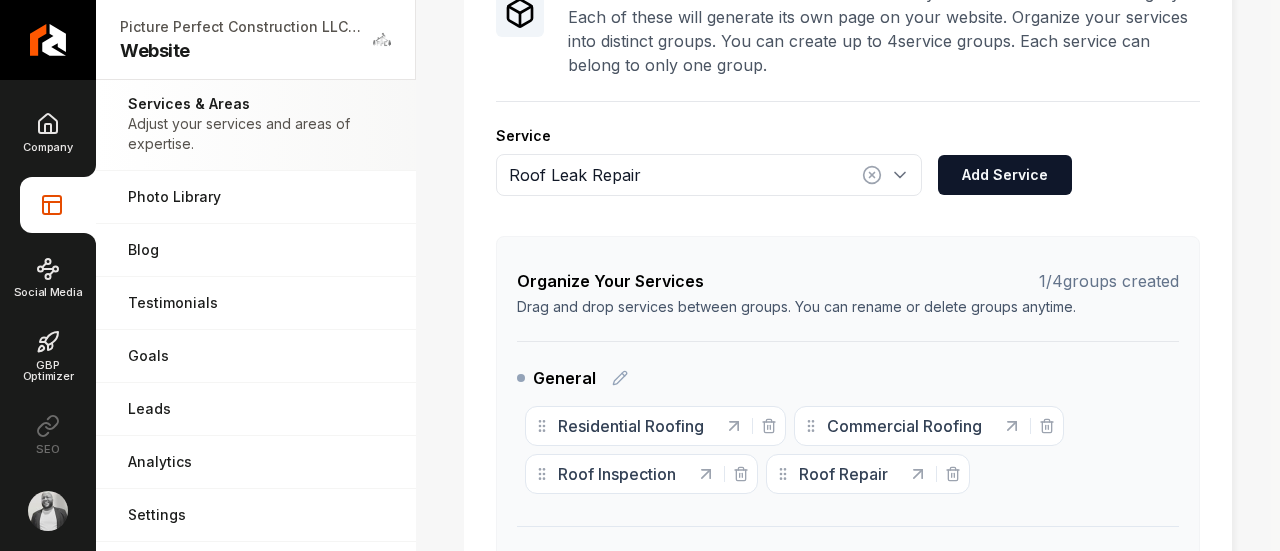 click on "Add Service" at bounding box center [1005, 175] 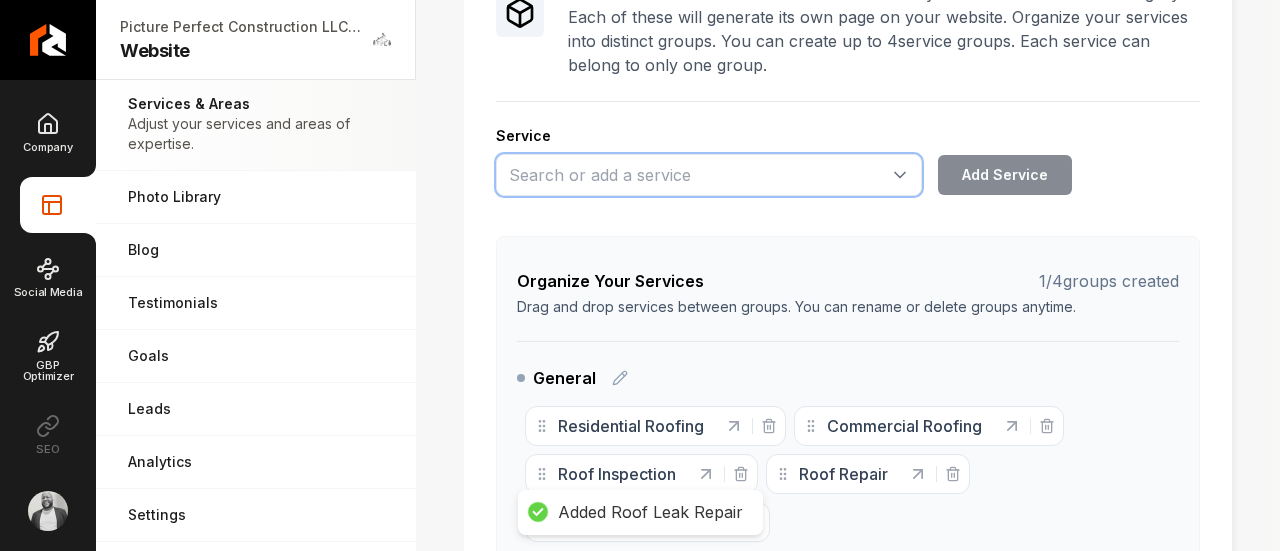 click at bounding box center [709, 175] 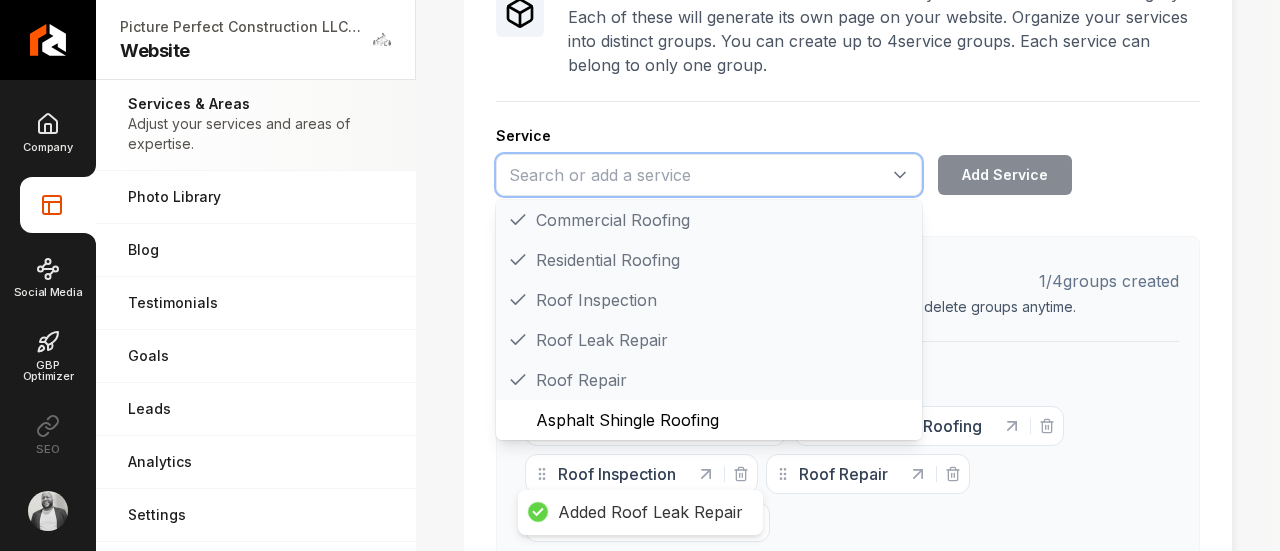 paste on "Roof Maintenance" 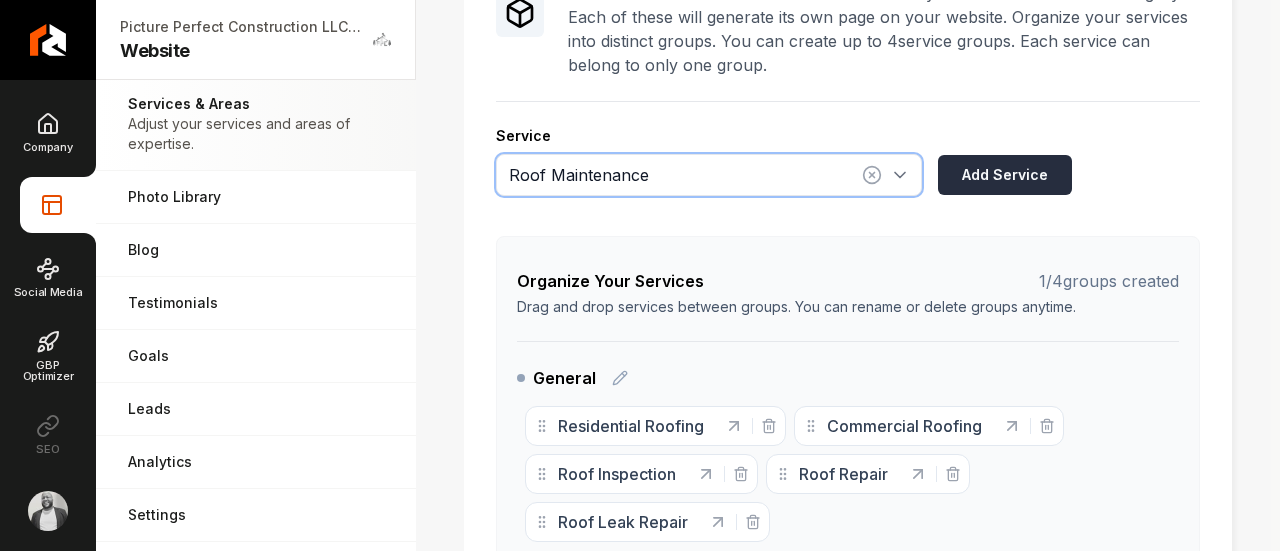 type on "Roof Maintenance" 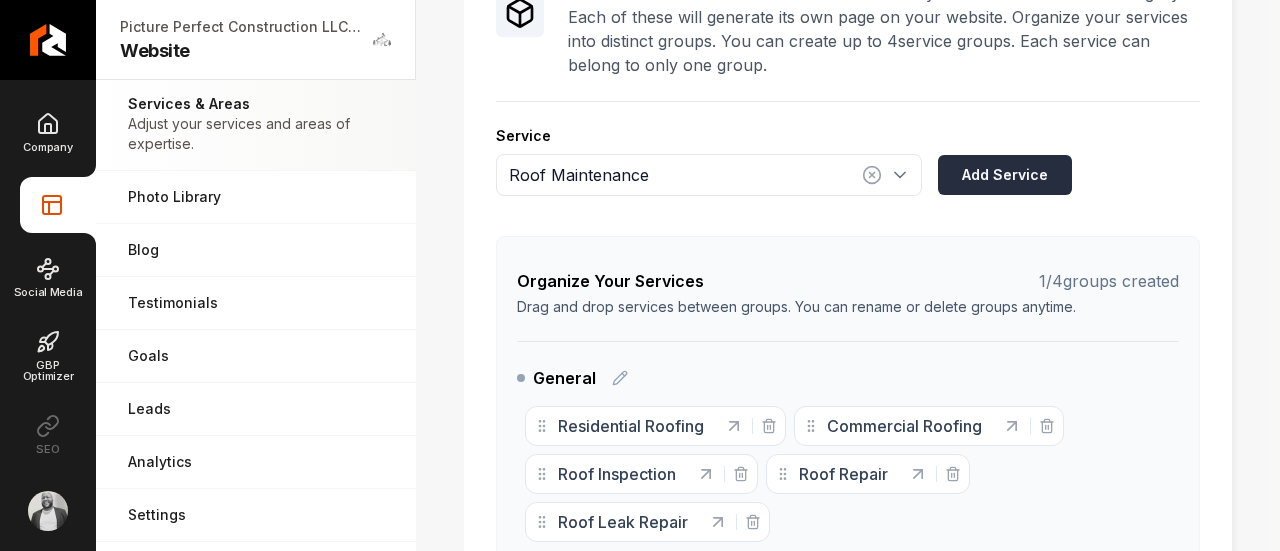 click on "Add Service" at bounding box center [1005, 175] 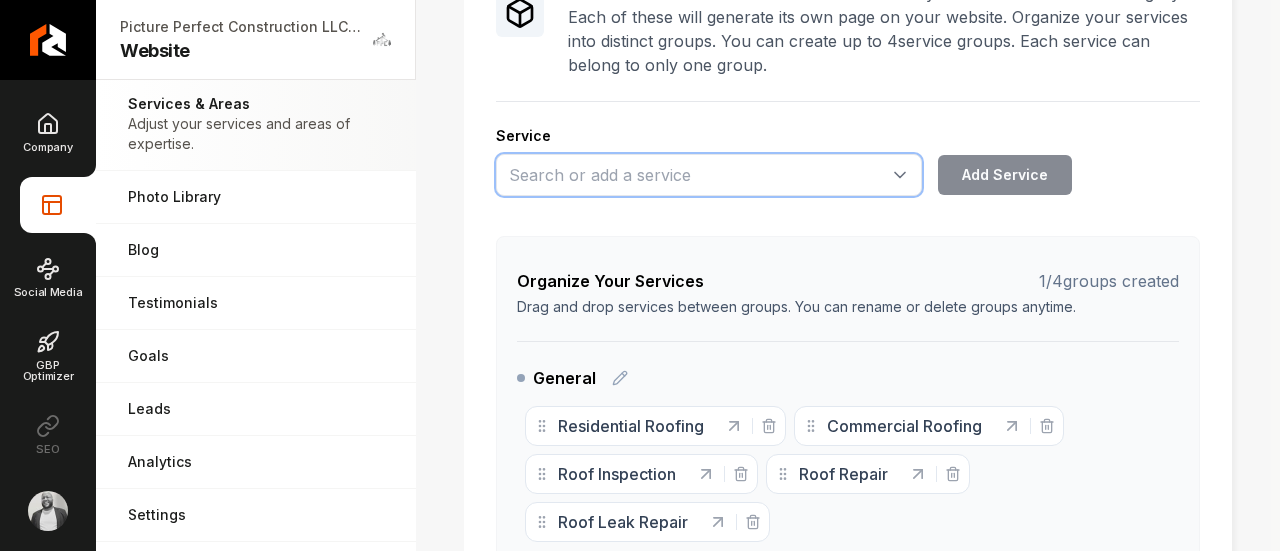 click at bounding box center [709, 175] 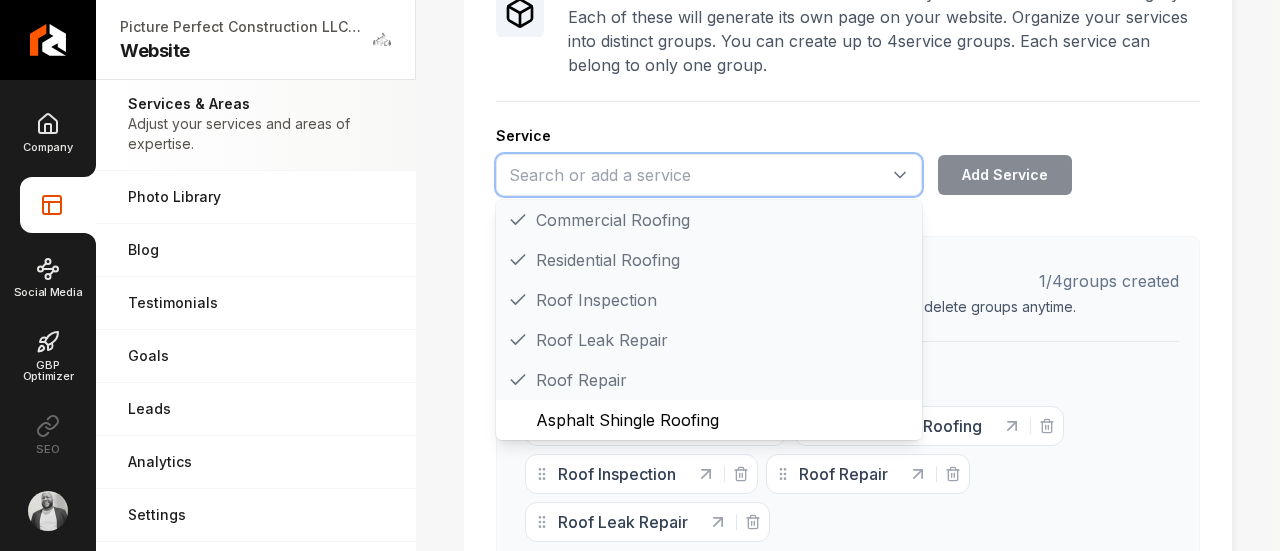 paste on "Re-roofing" 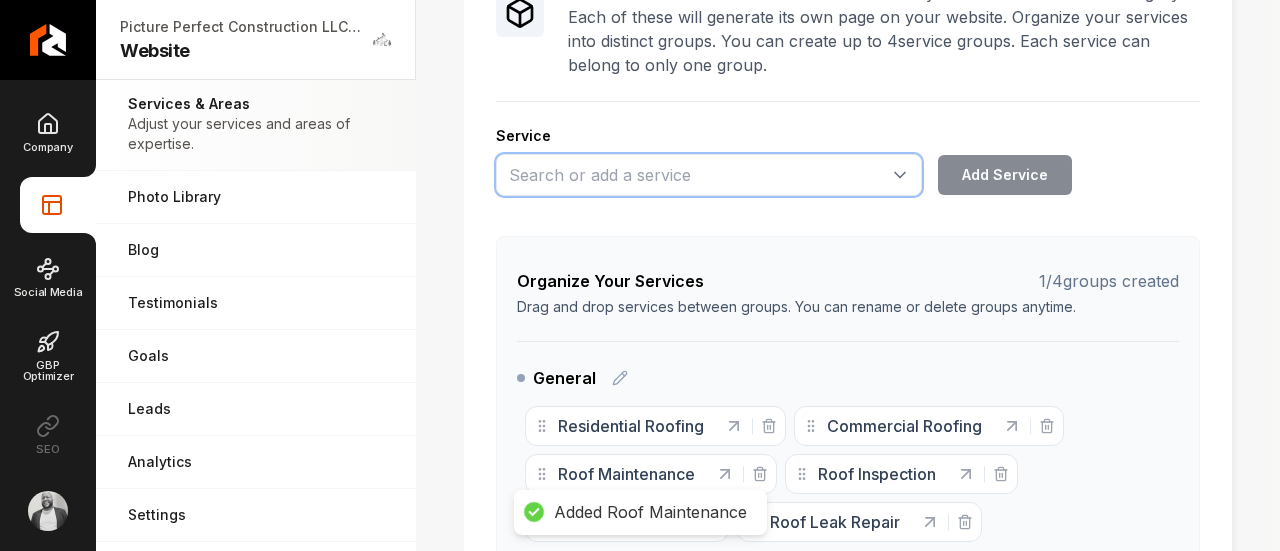 click at bounding box center (709, 175) 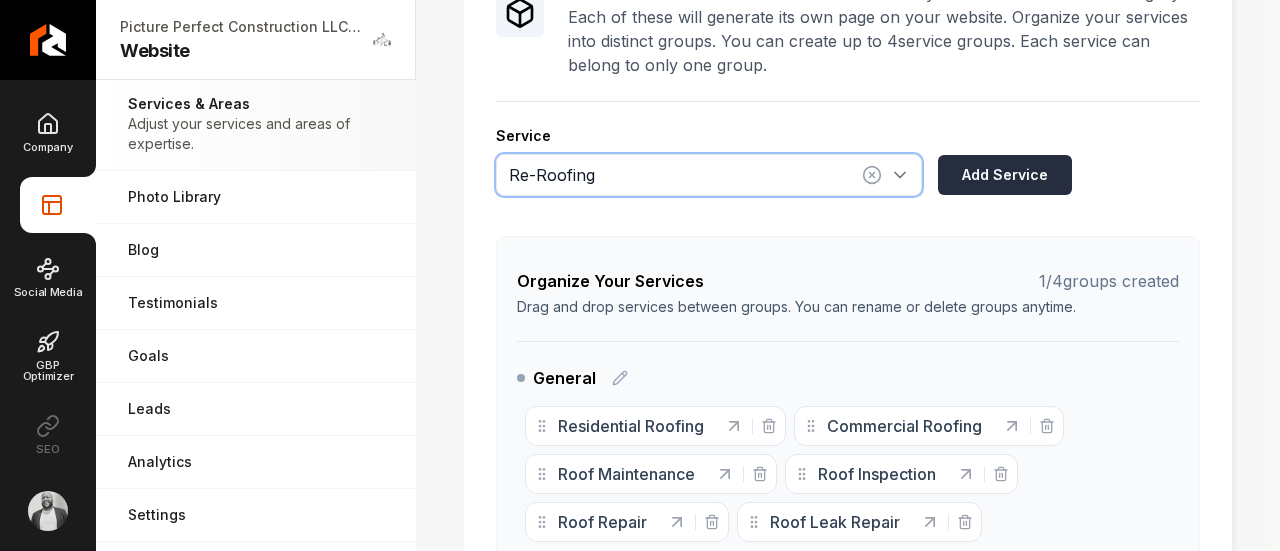type on "Re-Roofing" 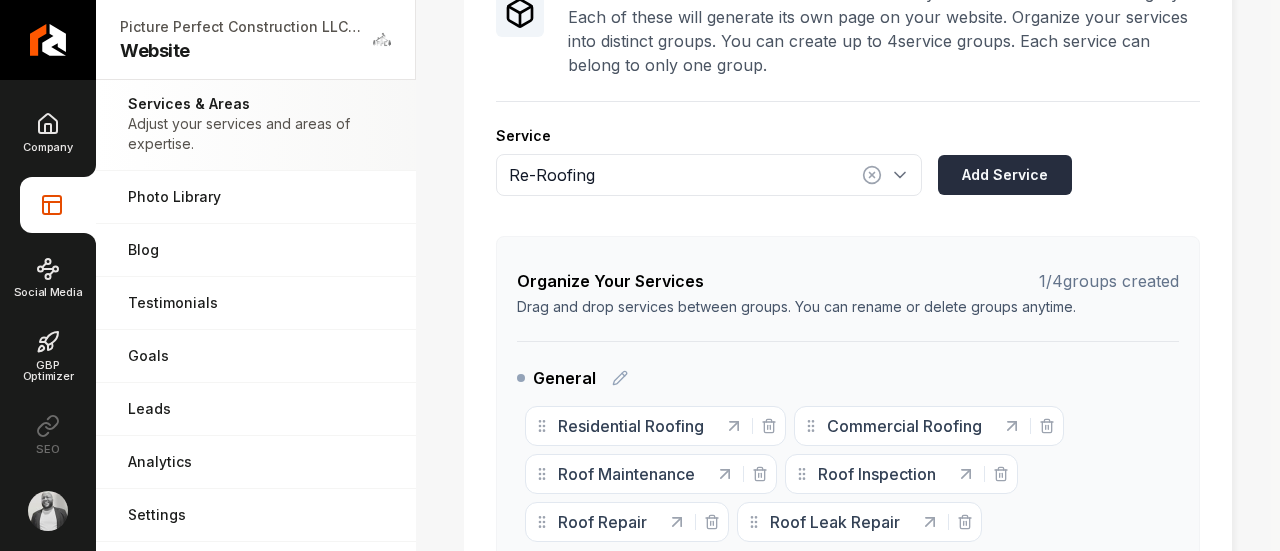 click on "Add Service" at bounding box center [1005, 175] 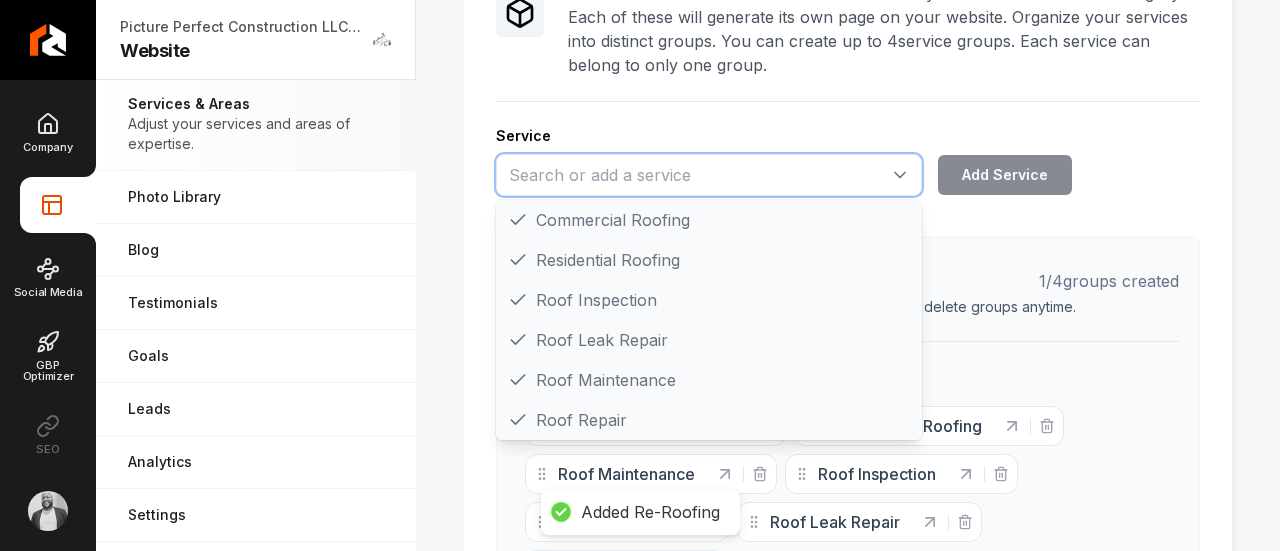 click at bounding box center (709, 175) 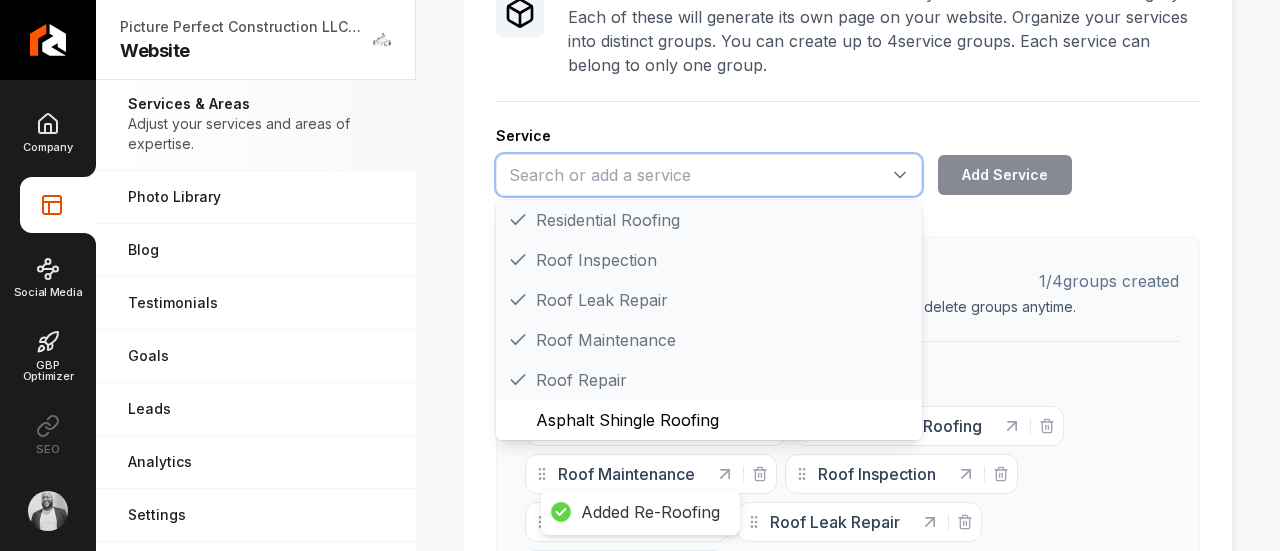 paste on "Gutters & Siding" 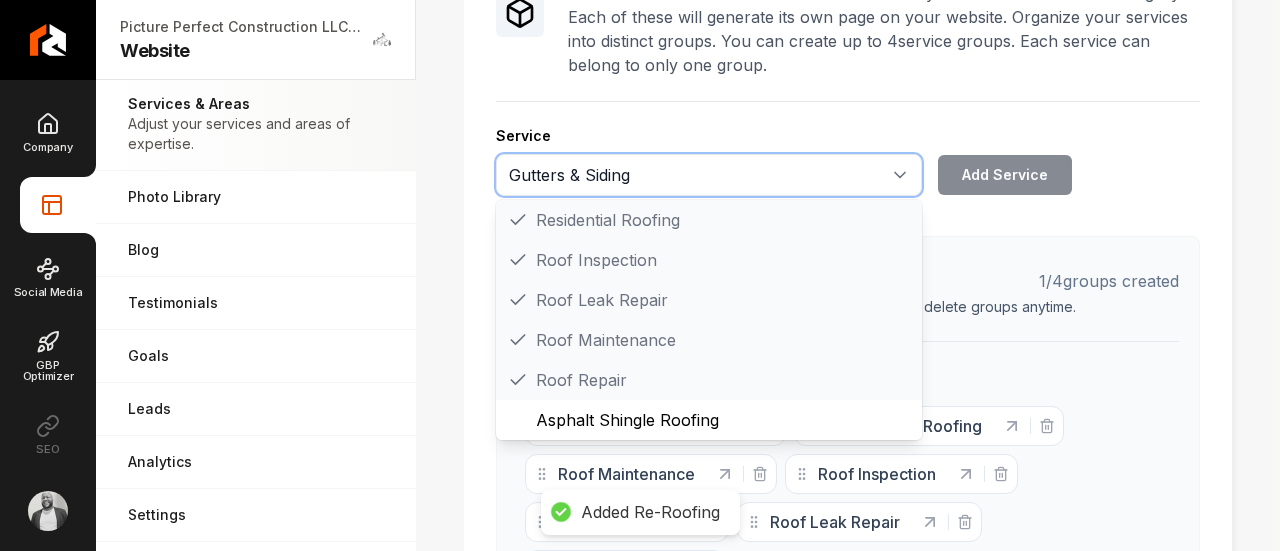 scroll, scrollTop: 0, scrollLeft: 0, axis: both 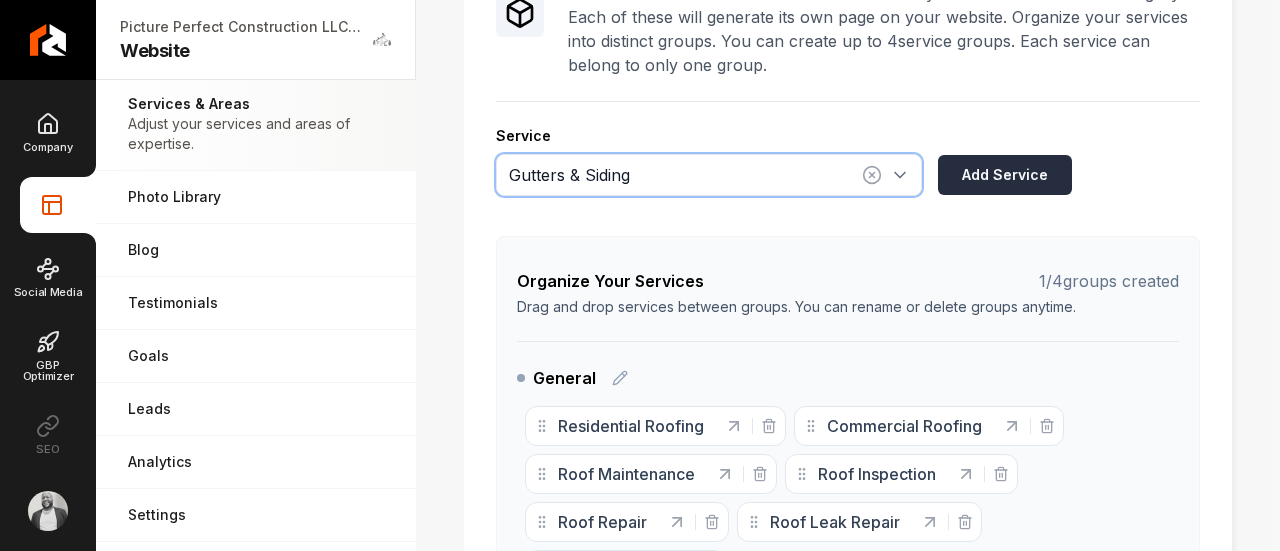 type on "Gutters & Siding" 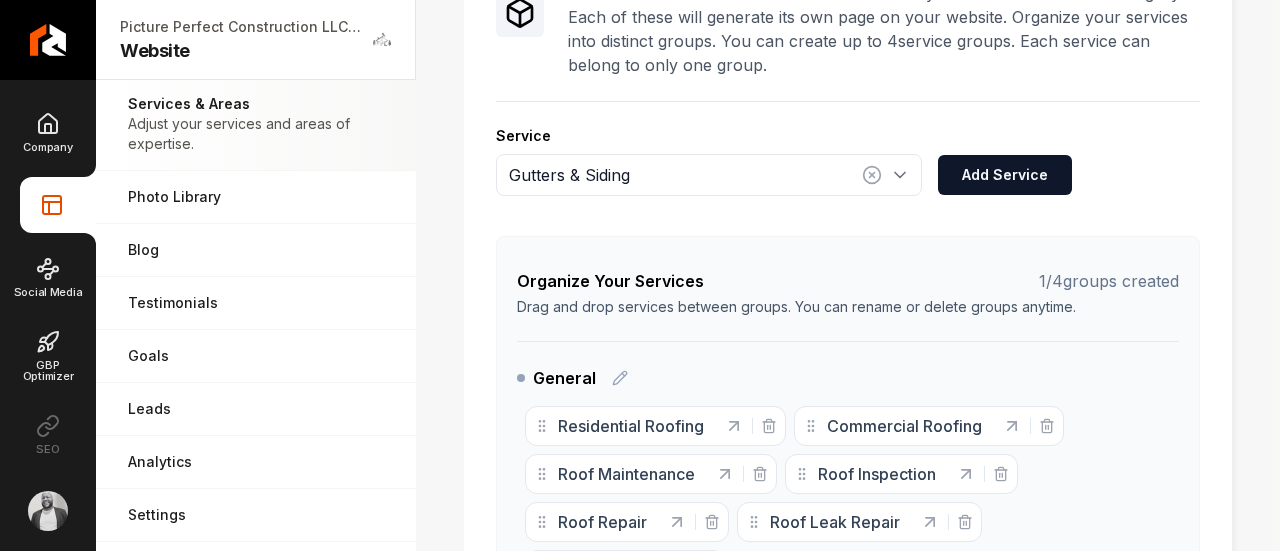 drag, startPoint x: 976, startPoint y: 162, endPoint x: 965, endPoint y: 158, distance: 11.7046995 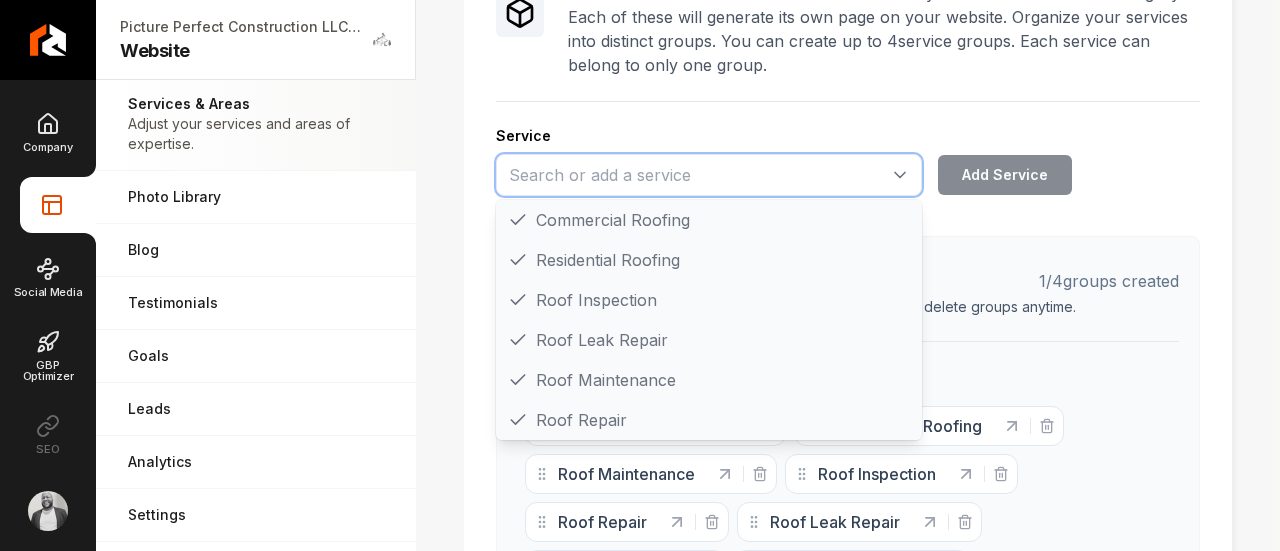 click at bounding box center (709, 175) 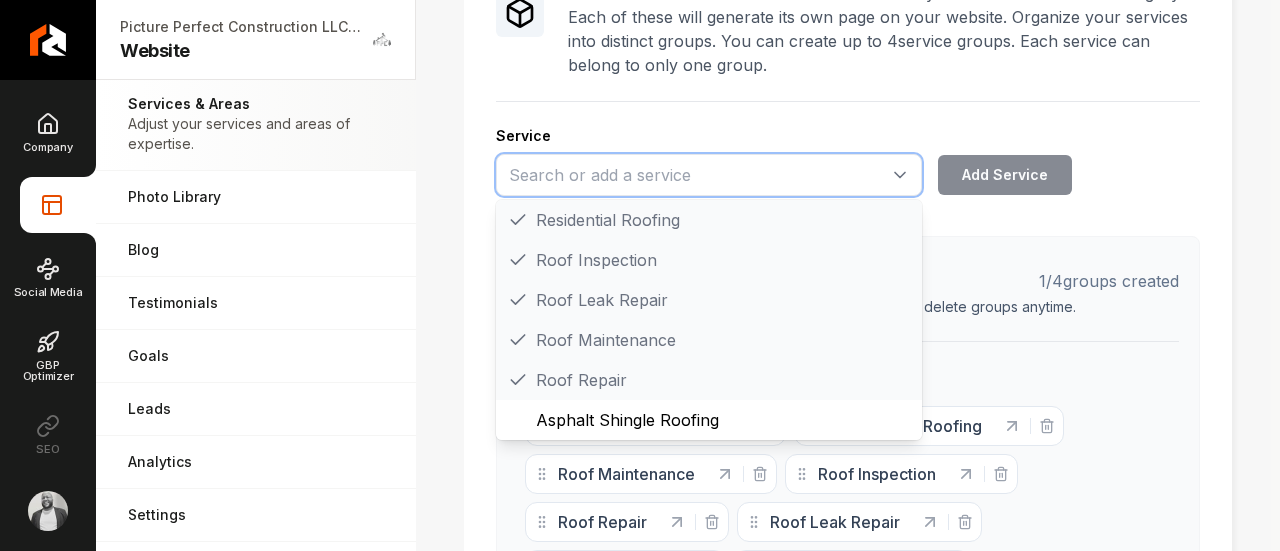 paste on "Flat Roofing" 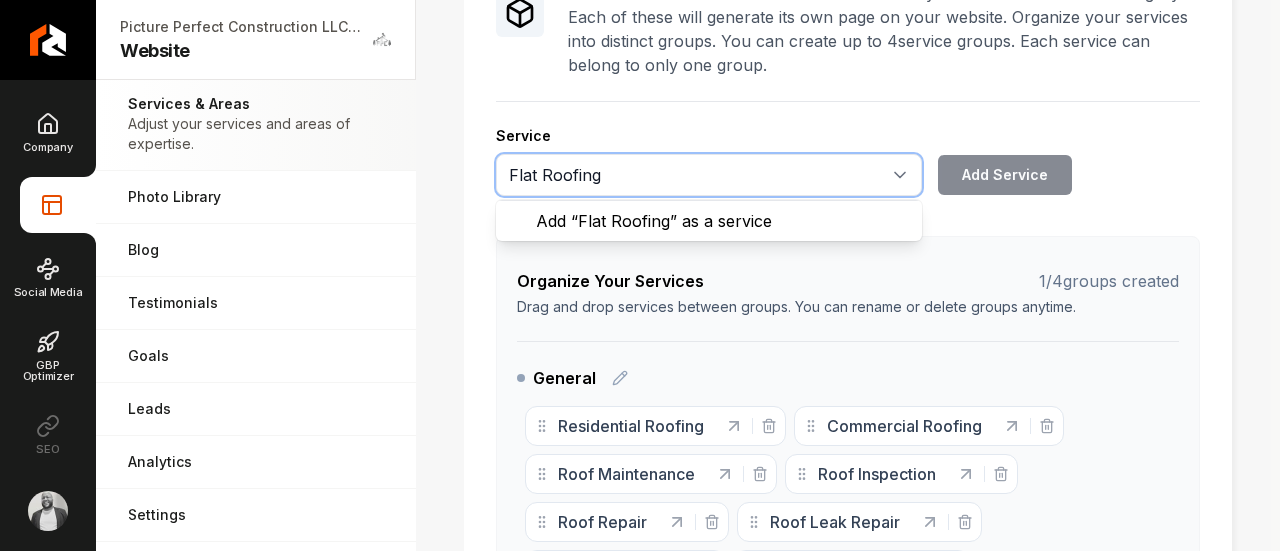 scroll, scrollTop: 0, scrollLeft: 0, axis: both 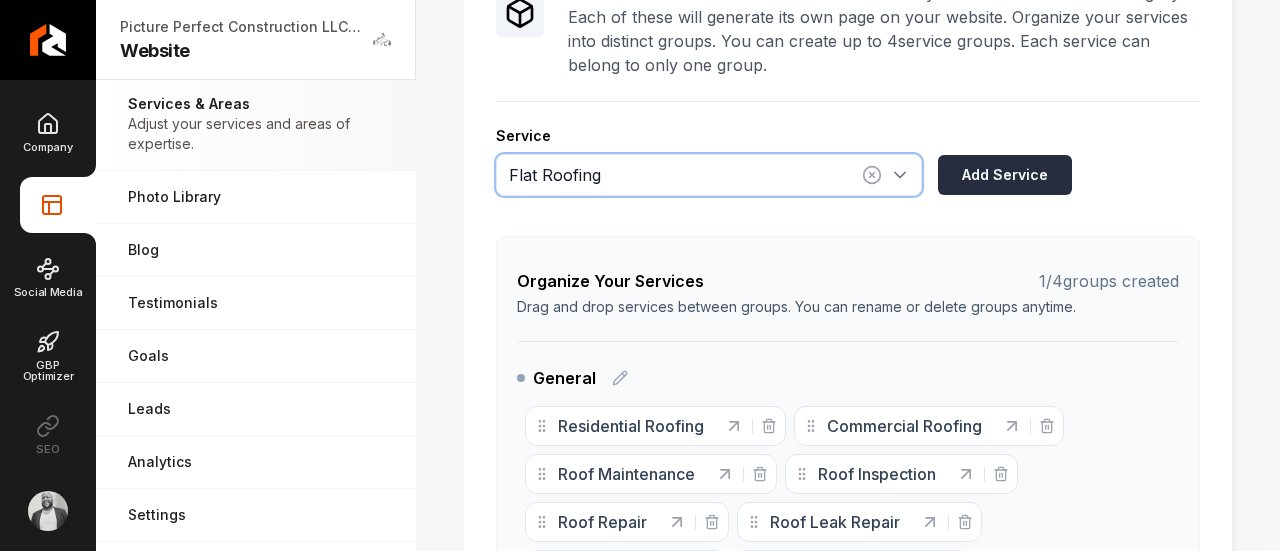 type on "Flat Roofing" 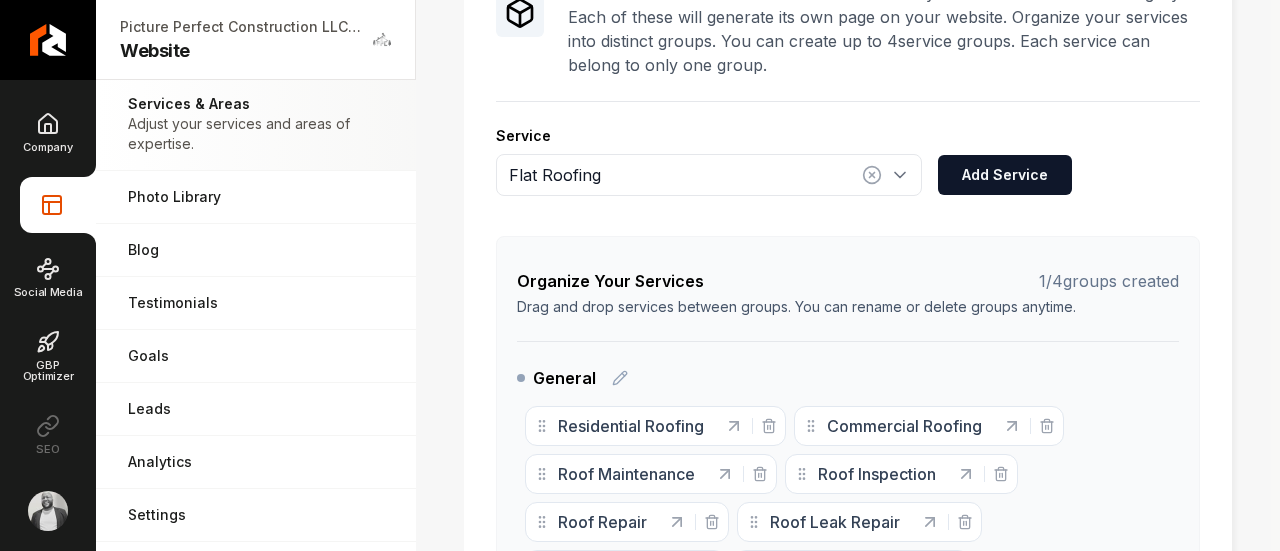 click on "Add Service" at bounding box center (1005, 175) 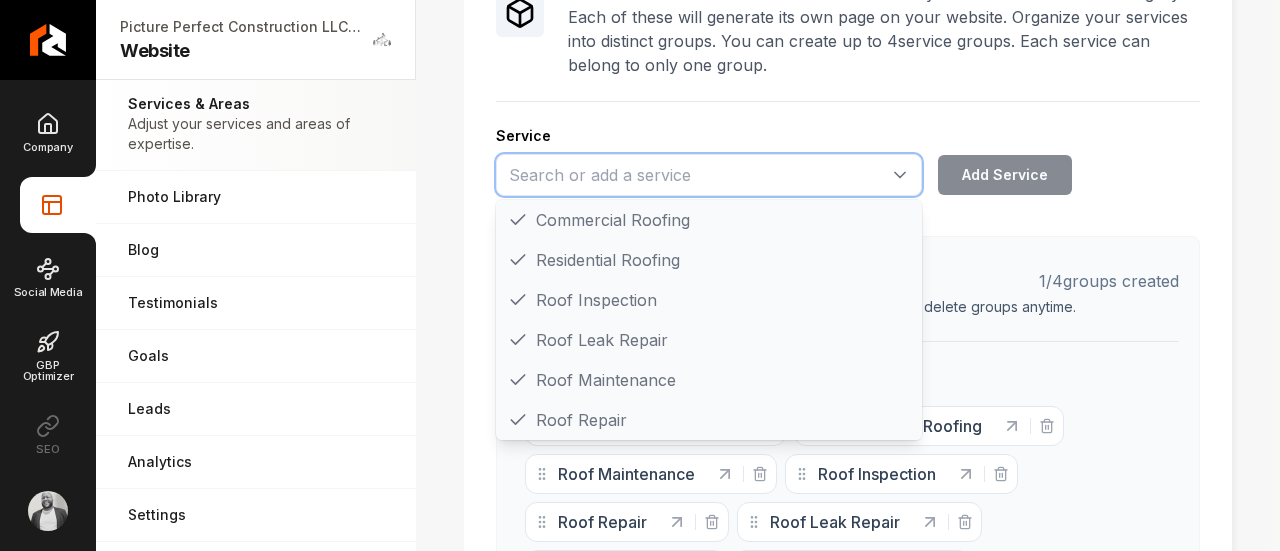 click at bounding box center (709, 175) 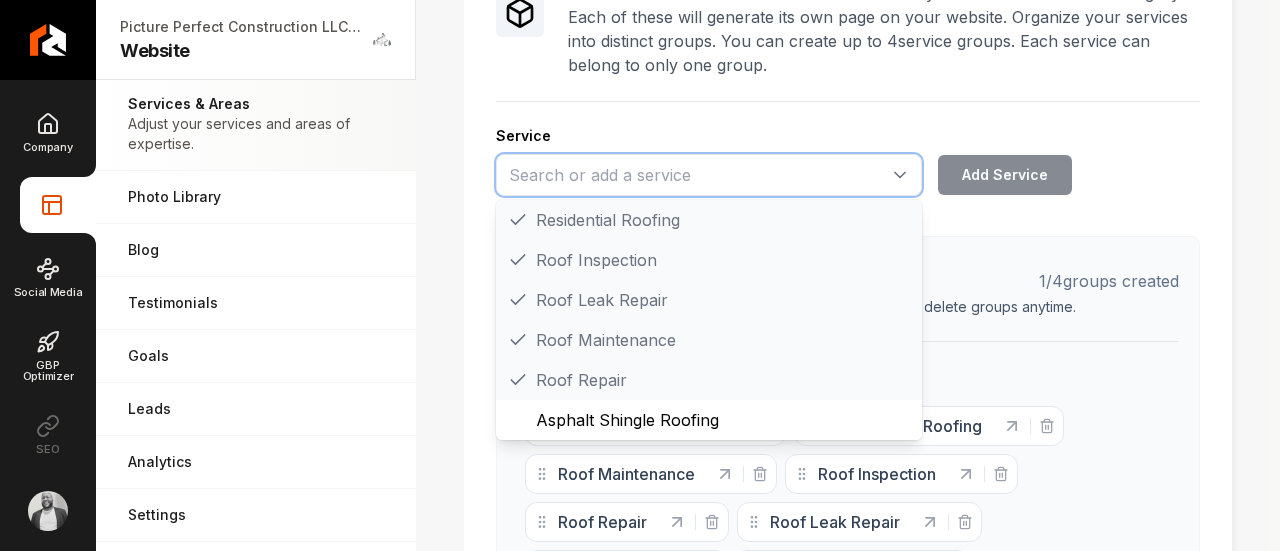 paste on "Metal Roofing" 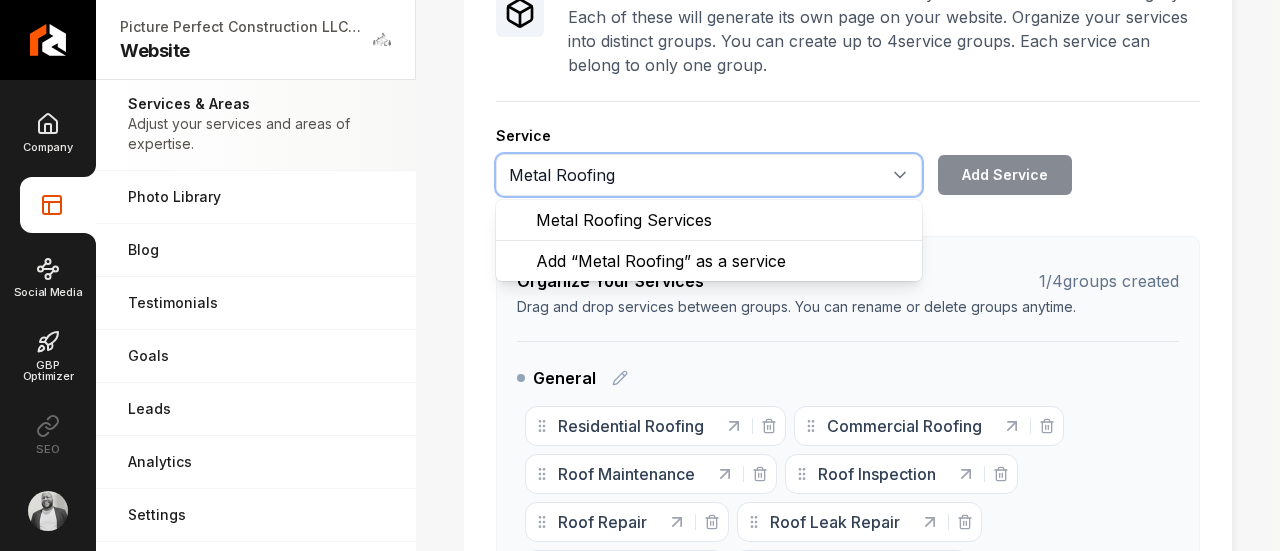 scroll, scrollTop: 0, scrollLeft: 0, axis: both 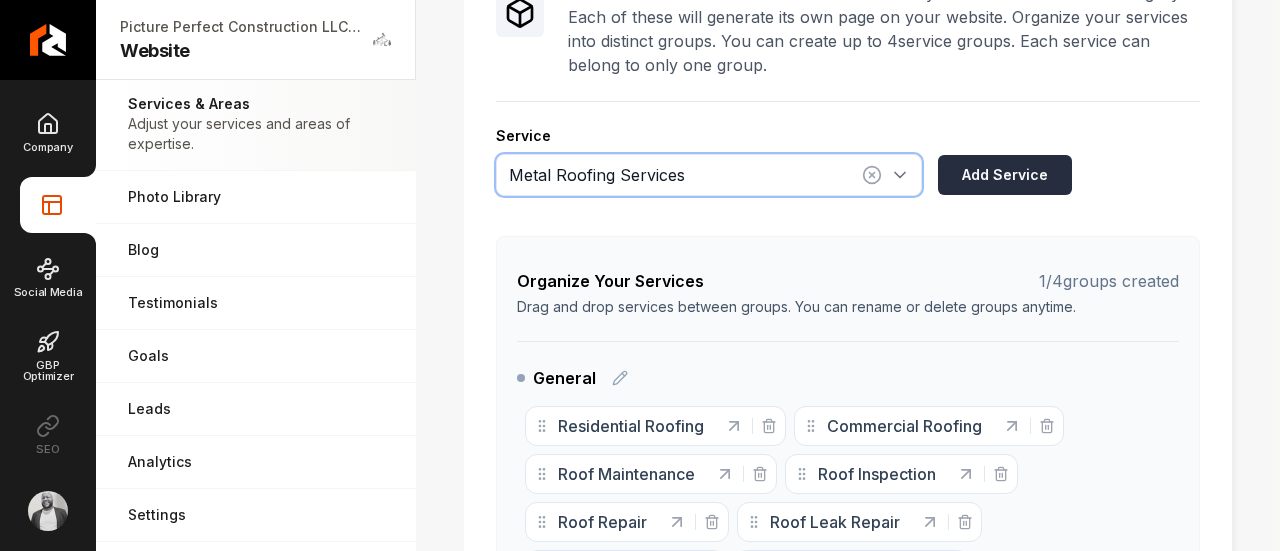 type on "Metal Roofing Services" 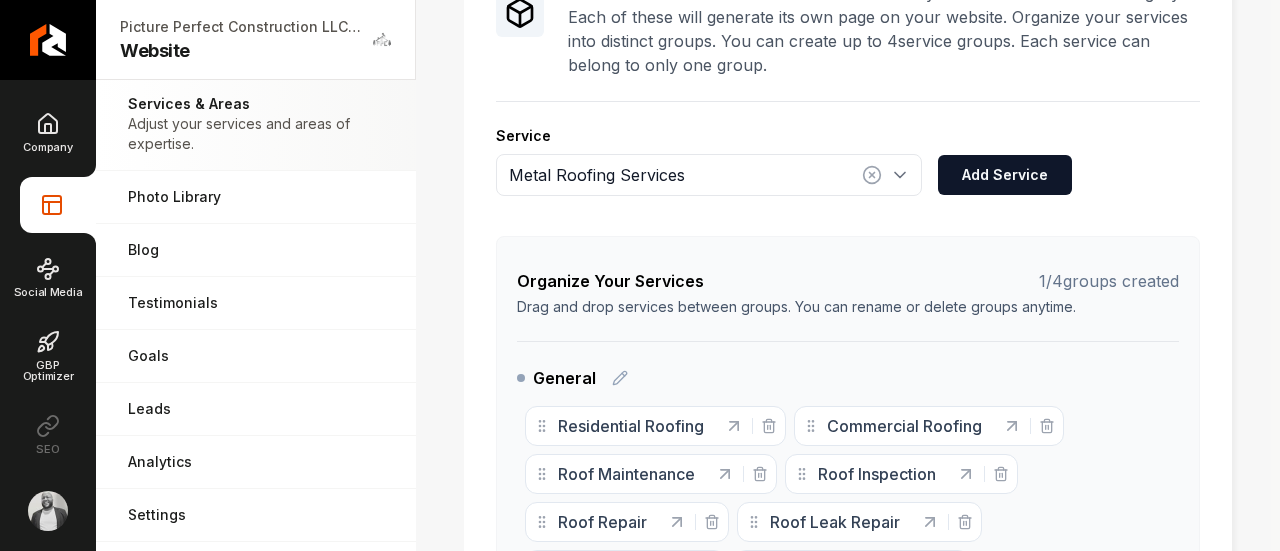 click on "Add Service" at bounding box center (1005, 175) 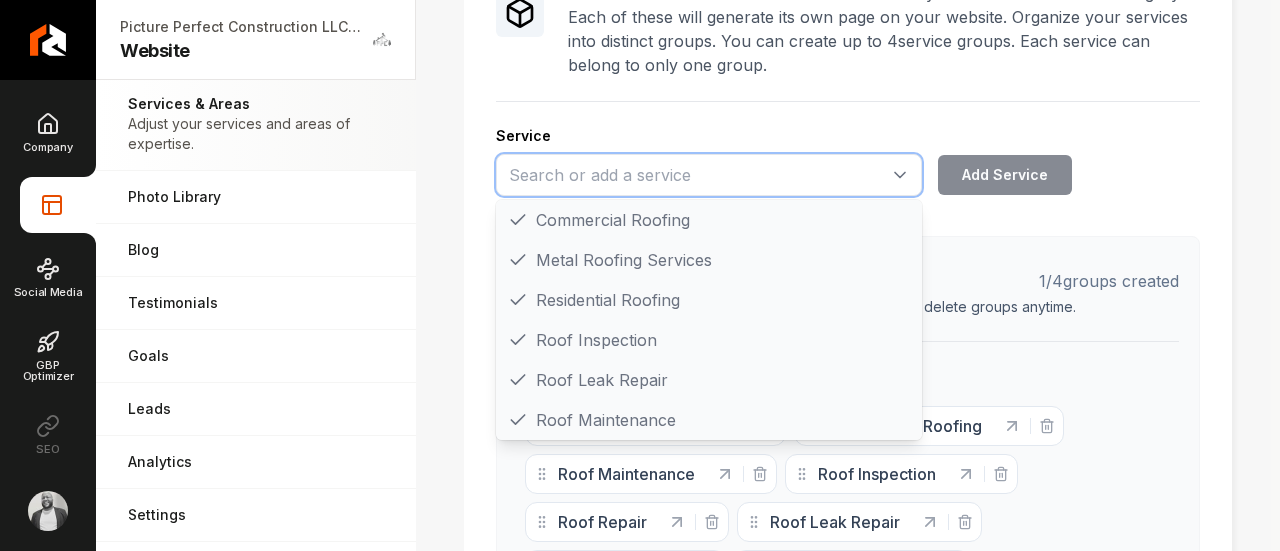 click at bounding box center (709, 175) 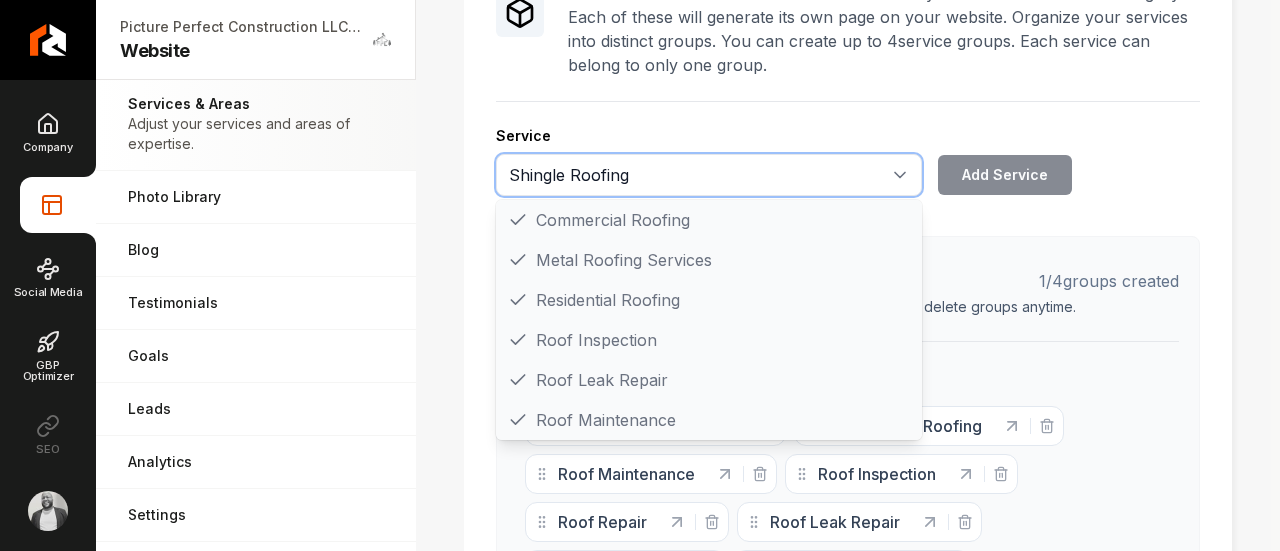 scroll, scrollTop: 0, scrollLeft: 0, axis: both 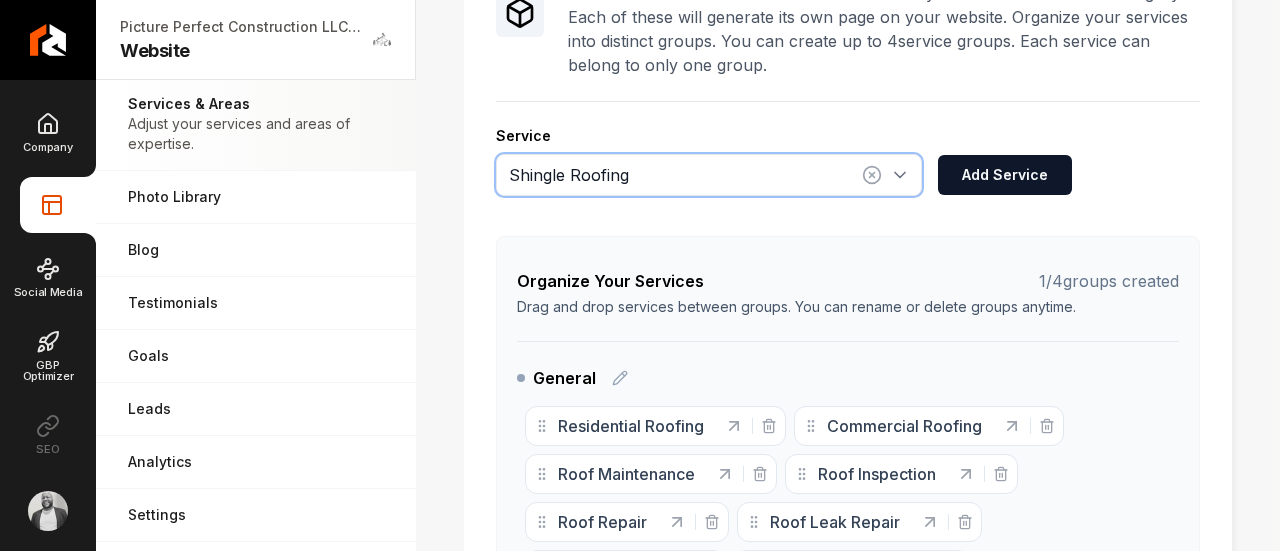 drag, startPoint x: 717, startPoint y: 210, endPoint x: 756, endPoint y: 210, distance: 39 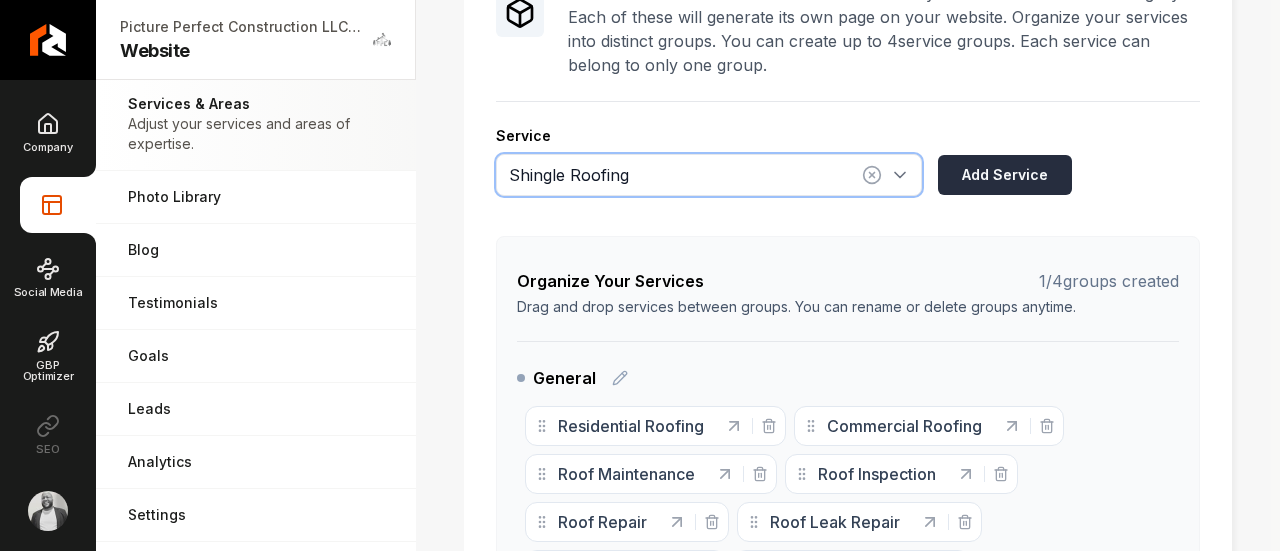 type on "Shingle Roofing" 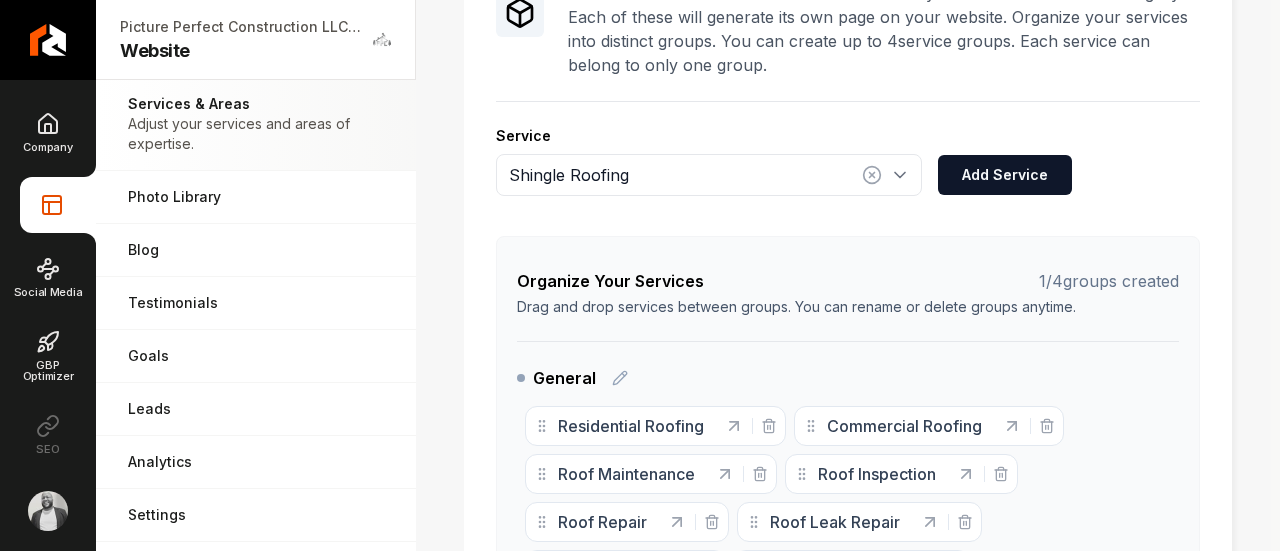 click on "Add Service" at bounding box center (1005, 175) 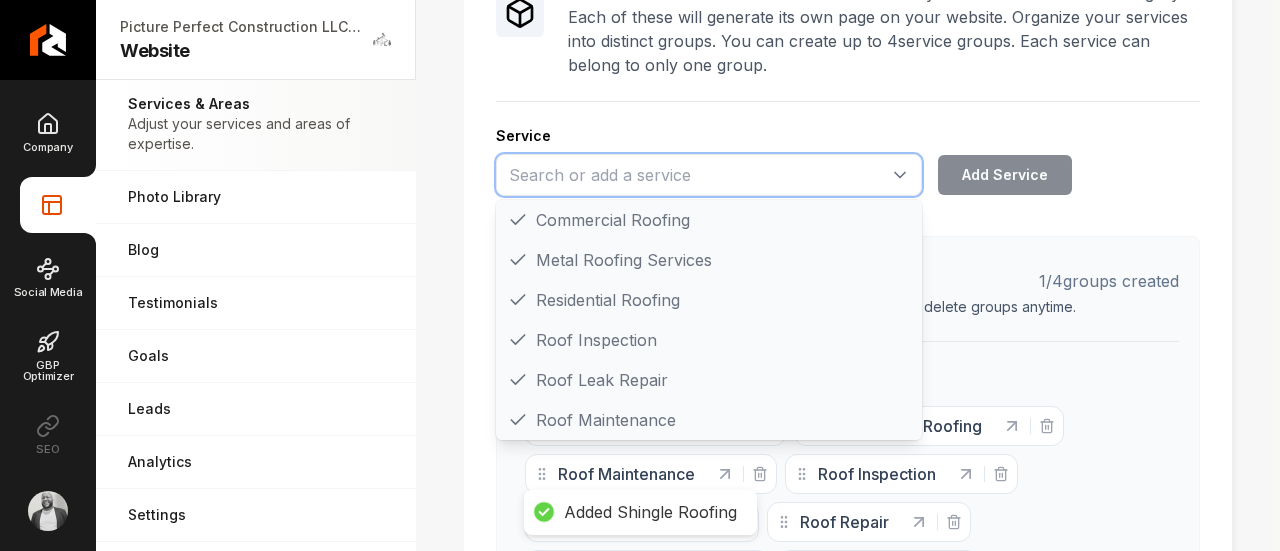 click at bounding box center (709, 175) 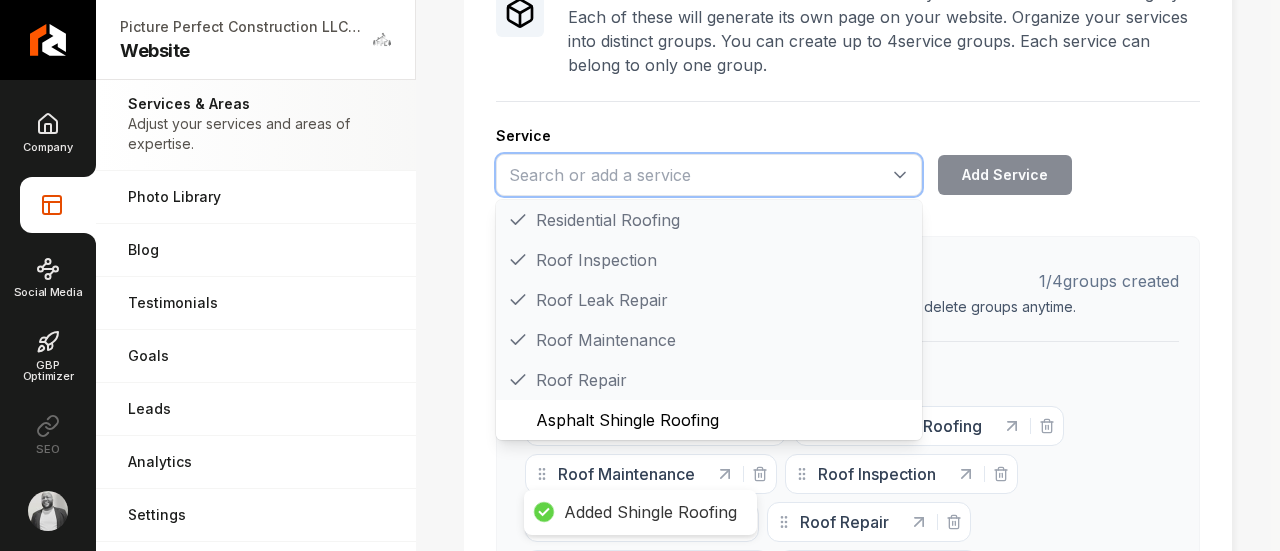 paste on "Kitchen Remodel" 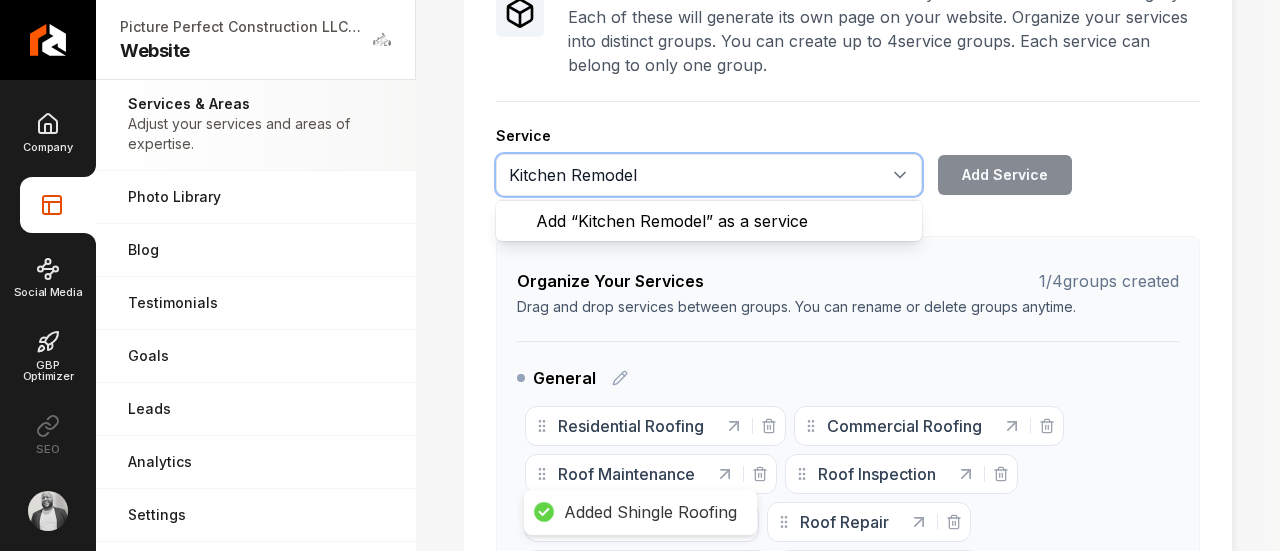 scroll, scrollTop: 0, scrollLeft: 0, axis: both 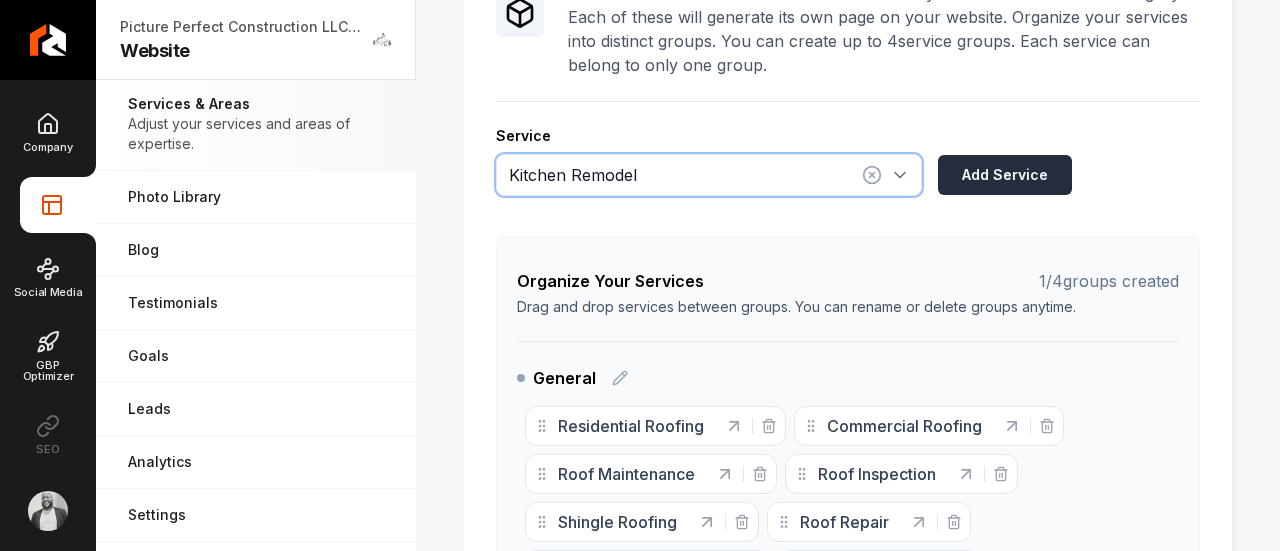 type on "Kitchen Remodel" 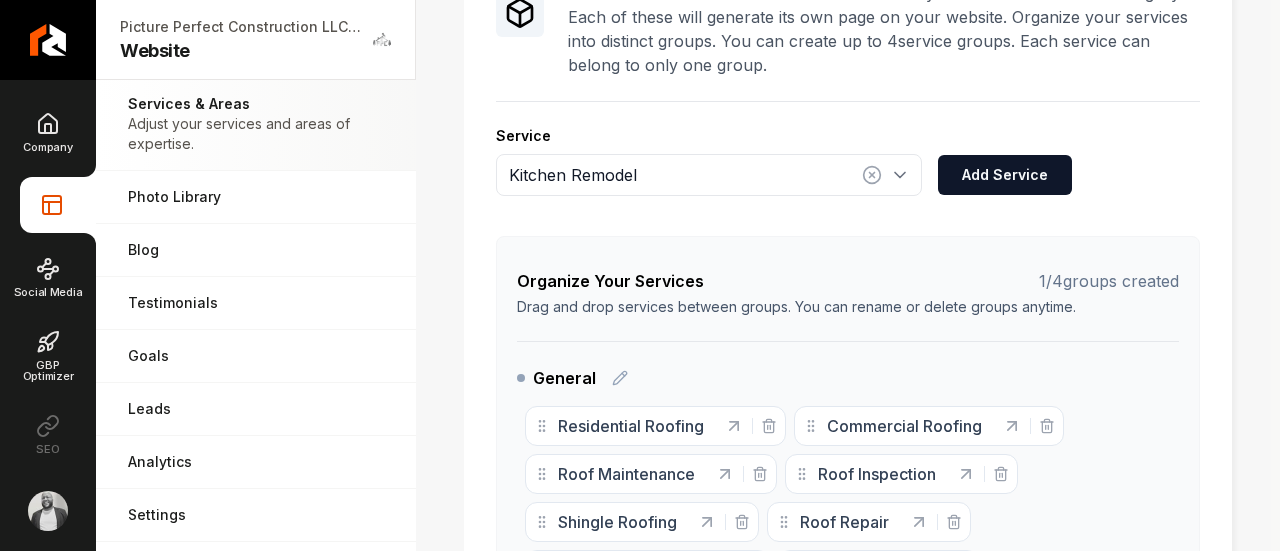 click on "Add Service" at bounding box center (1005, 175) 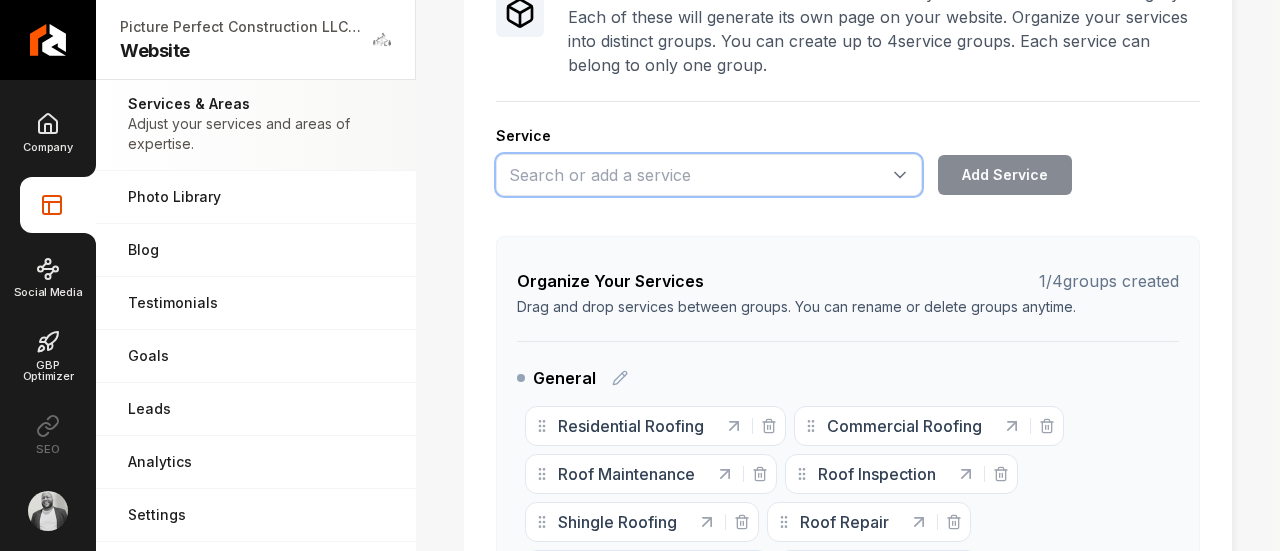 click at bounding box center [709, 175] 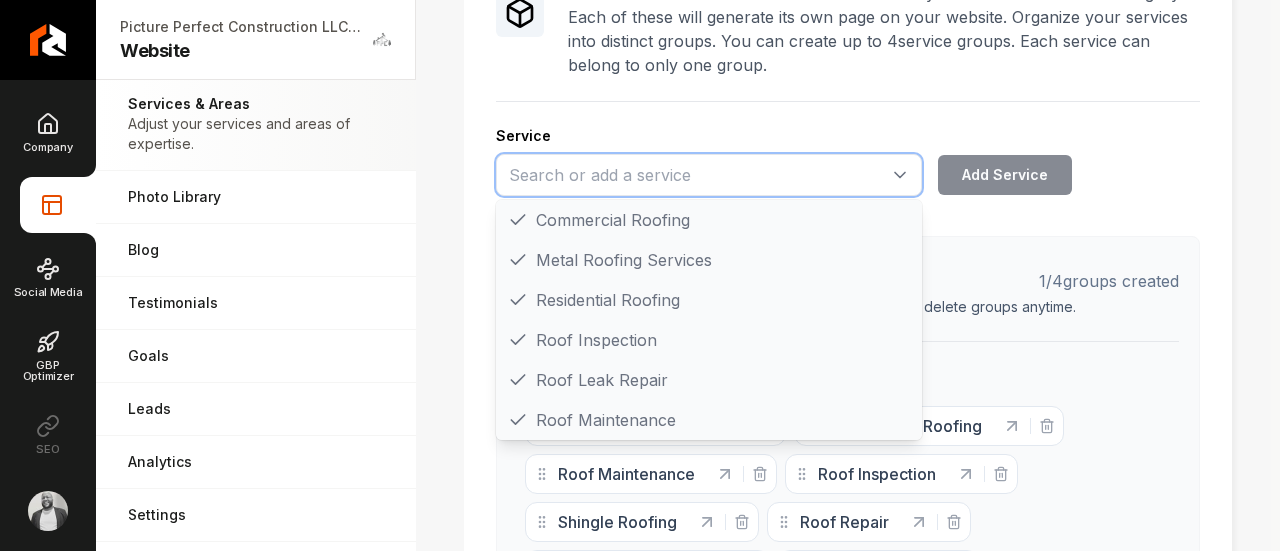 scroll, scrollTop: 80, scrollLeft: 0, axis: vertical 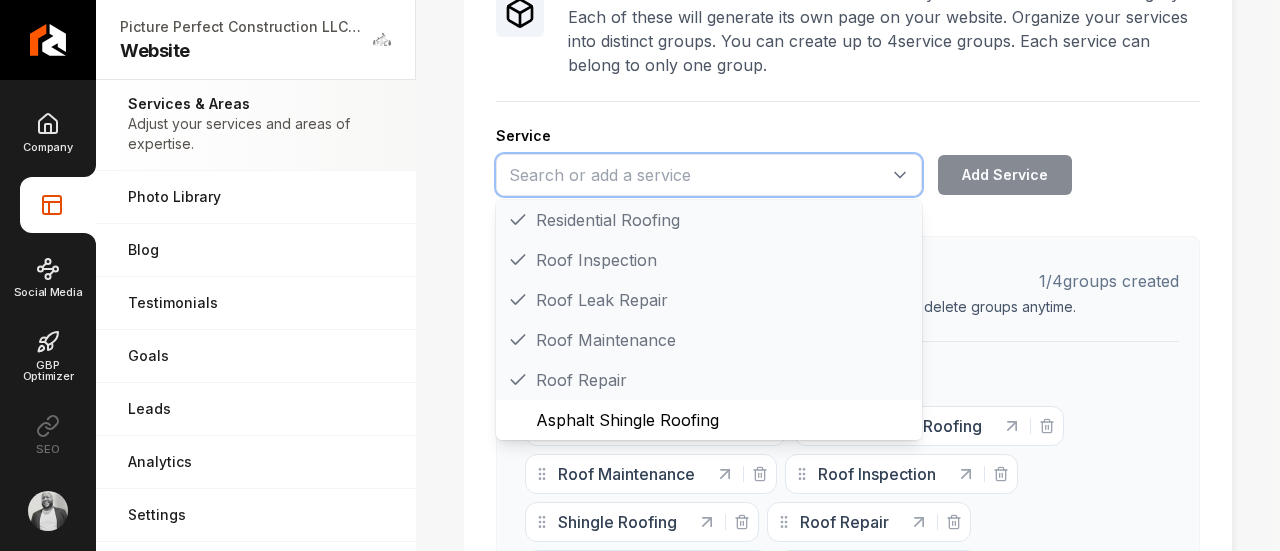 paste on "Bathroom Remodel" 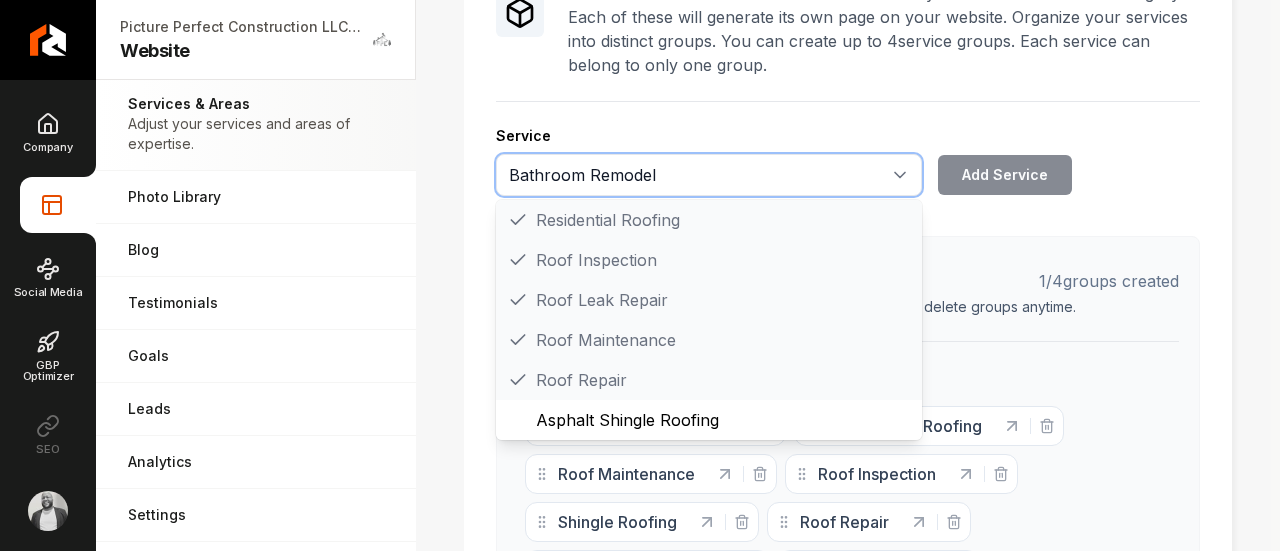 scroll, scrollTop: 0, scrollLeft: 0, axis: both 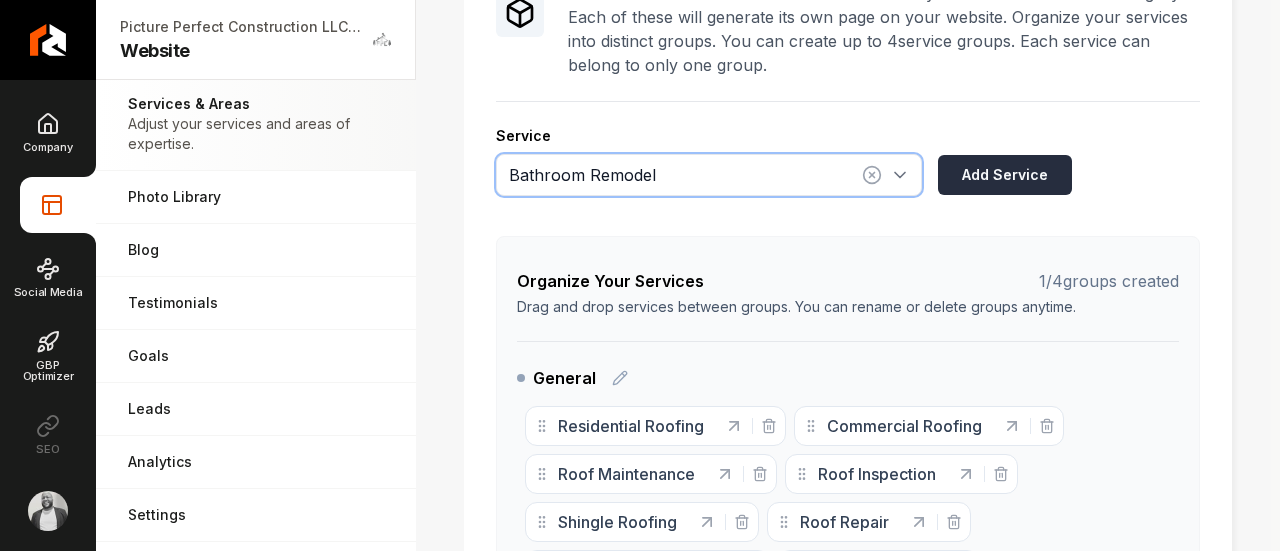 type on "Bathroom Remodel" 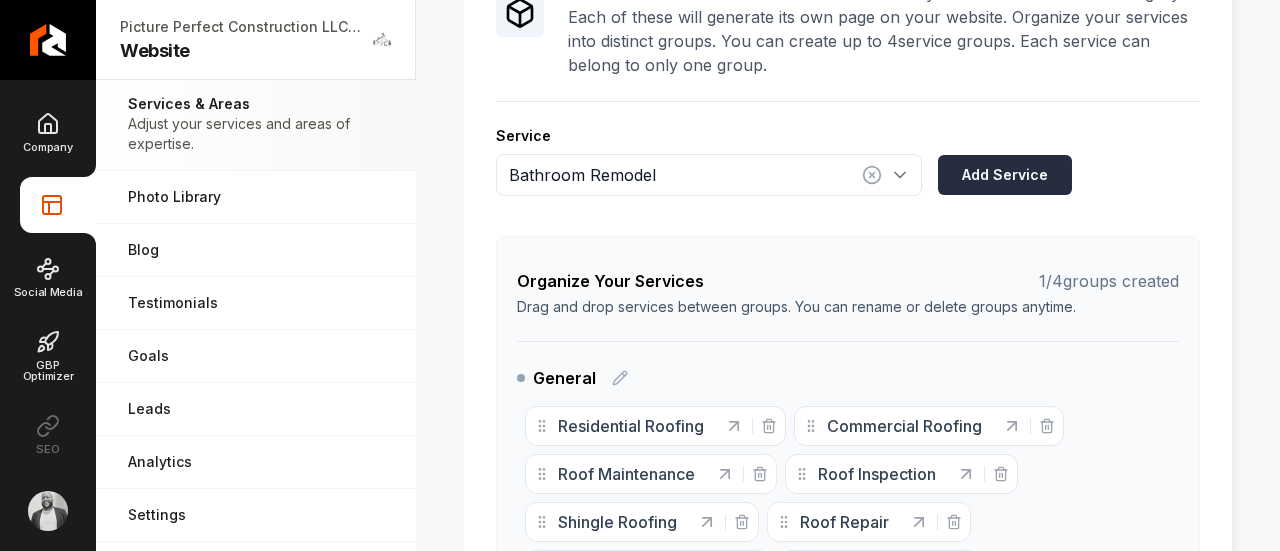 click on "Add Service" at bounding box center (1005, 175) 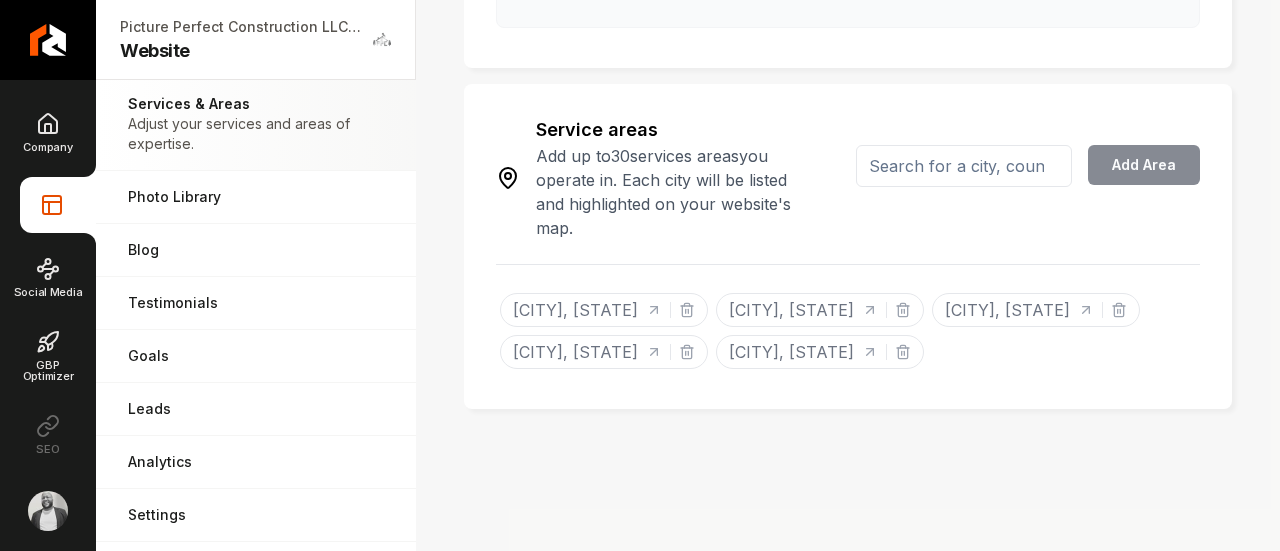 scroll, scrollTop: 1058, scrollLeft: 0, axis: vertical 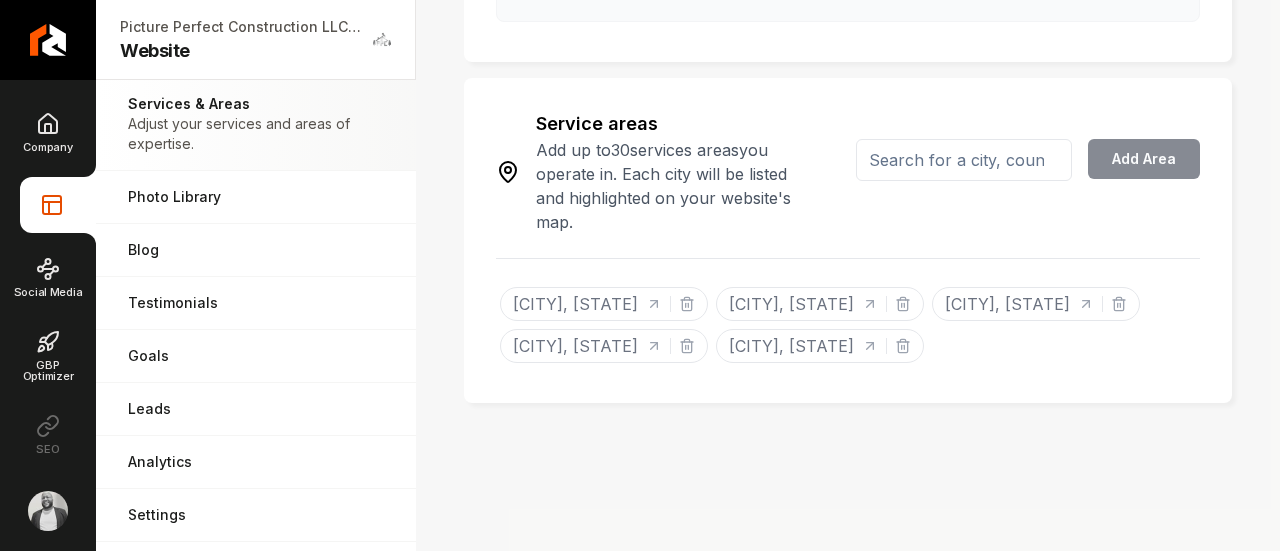 click on "Service areas Add up to  30  services areas  you operate in. Each city will be listed and highlighted on your website's map. Add Area" at bounding box center (848, 176) 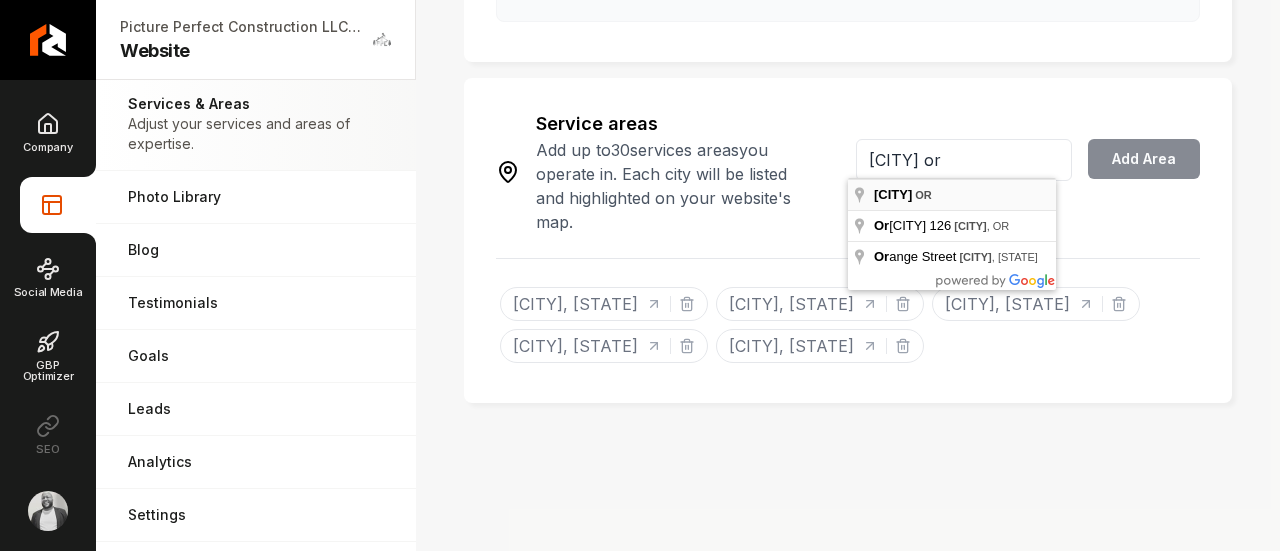 type on "Springfield, OR" 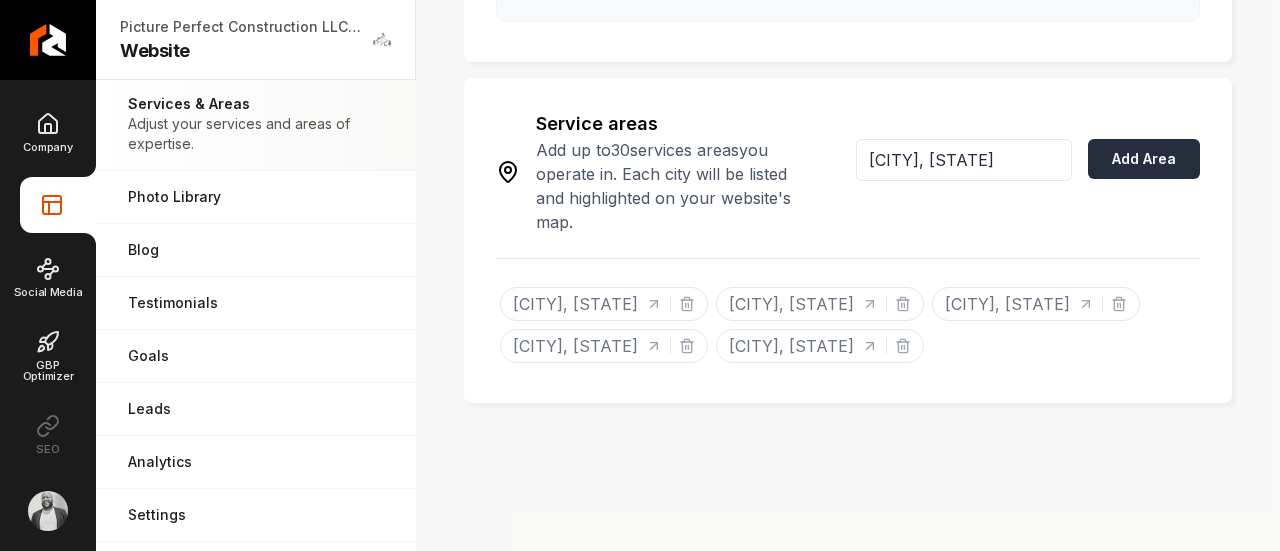 click on "Add Area" at bounding box center (1144, 159) 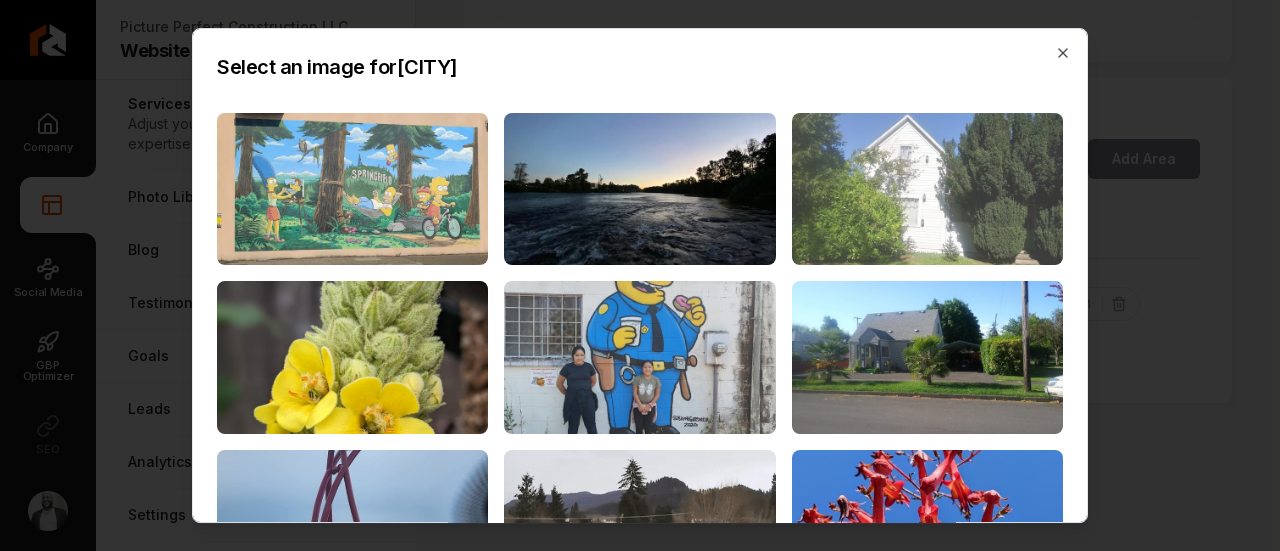 click at bounding box center (927, 189) 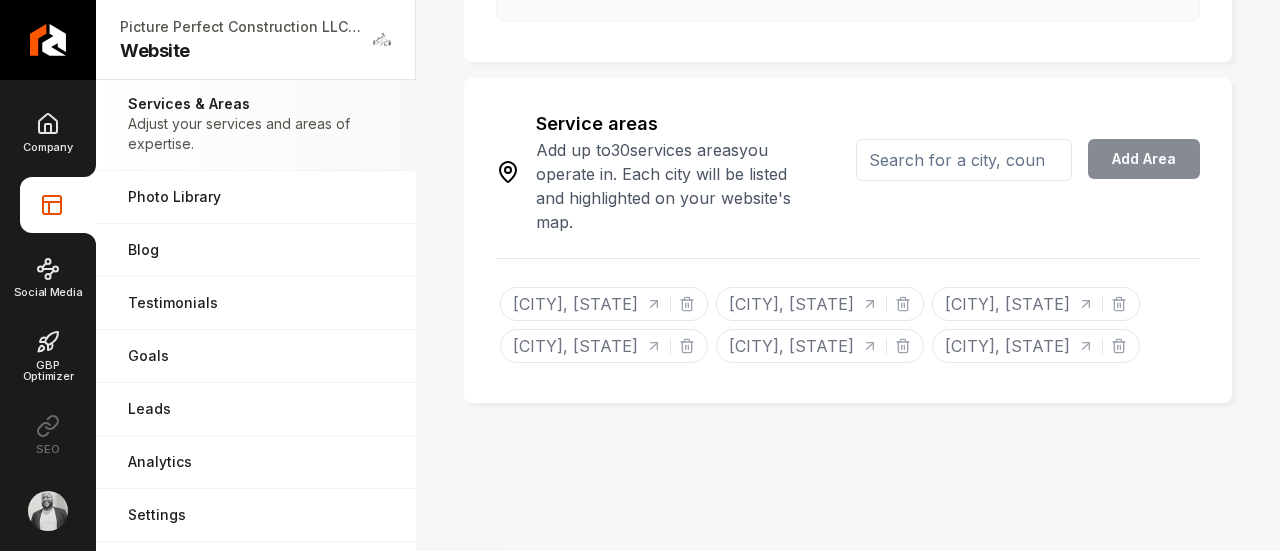 click at bounding box center (964, 160) 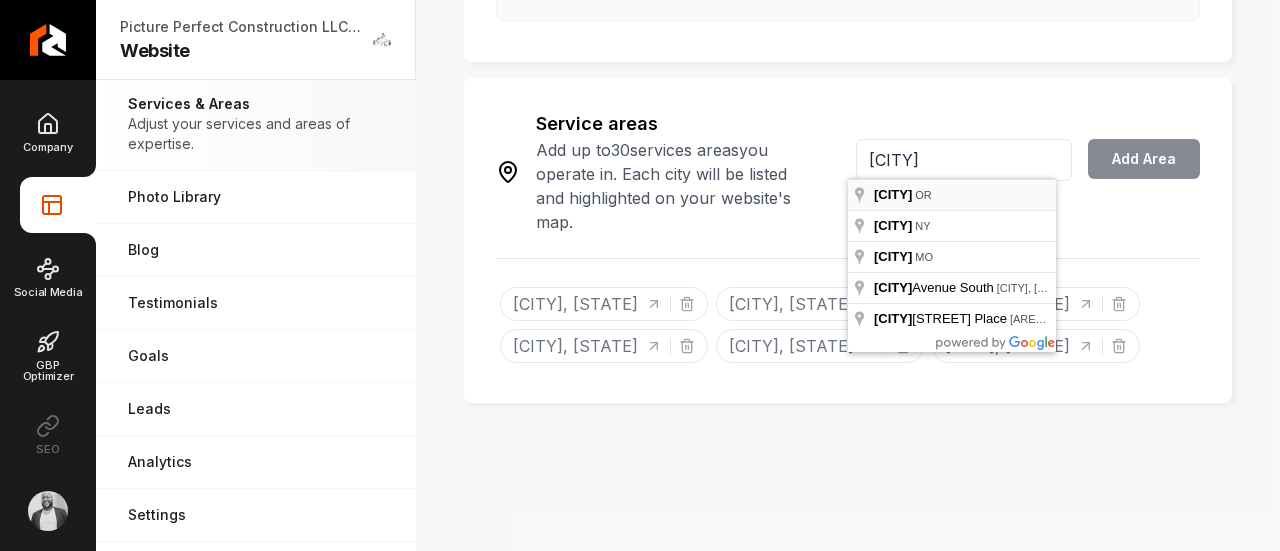 type on "Veneta, OR" 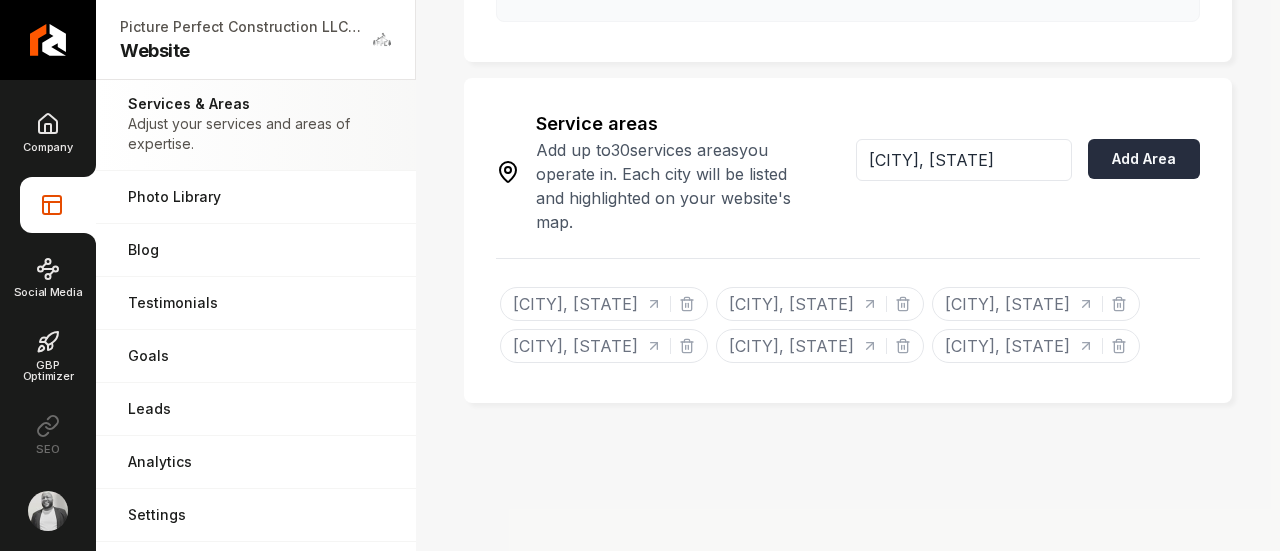 click on "Add Area" at bounding box center (1144, 159) 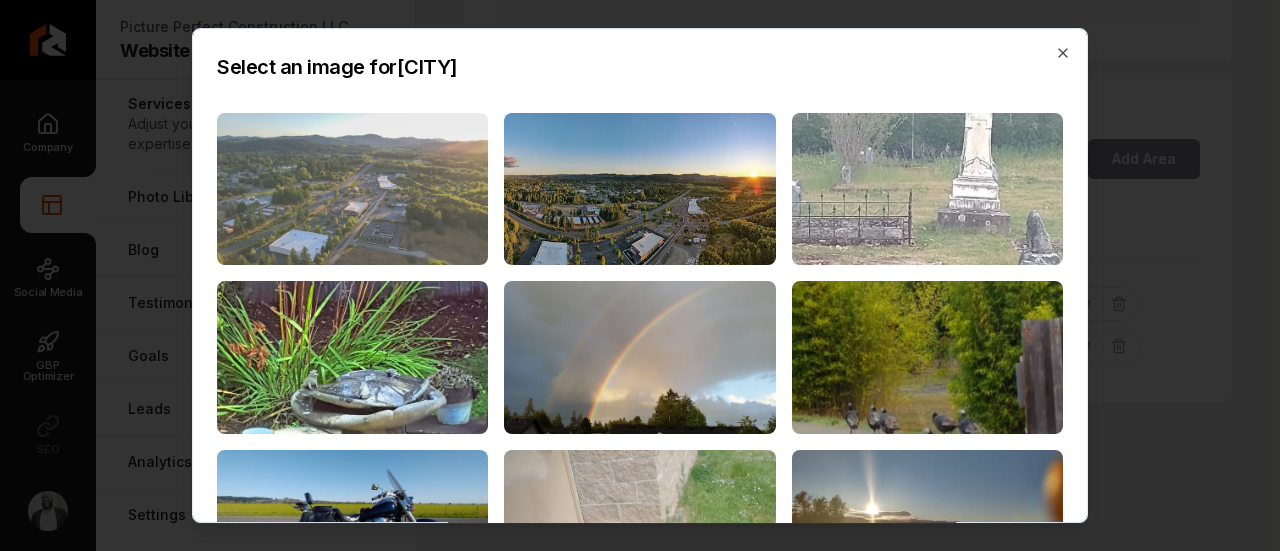 click at bounding box center [352, 189] 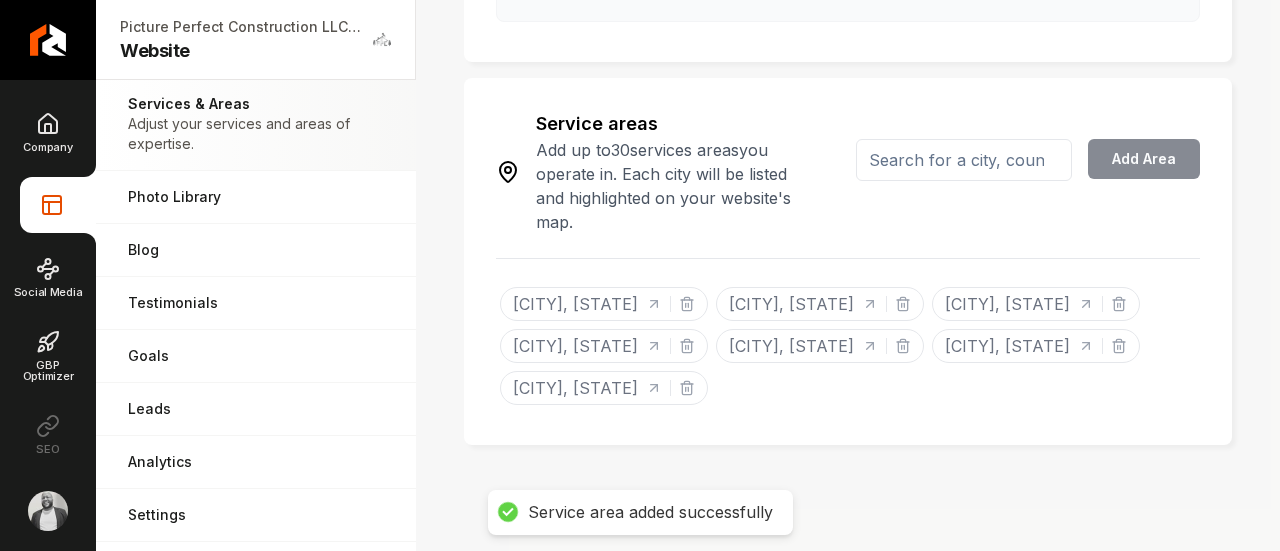 click at bounding box center (964, 160) 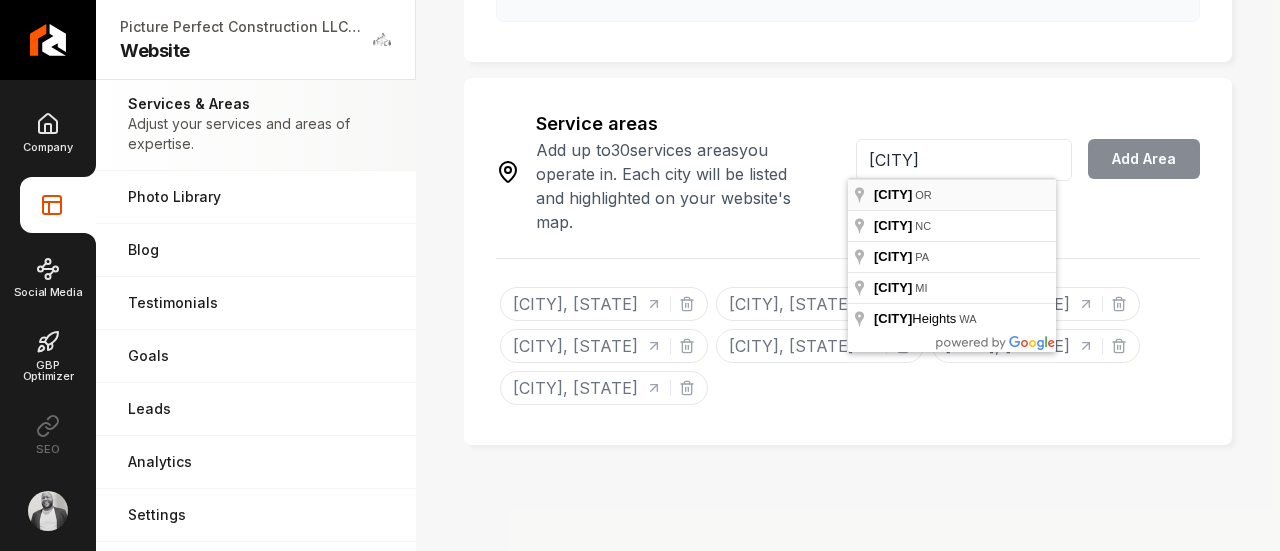 type on "Creswell, OR" 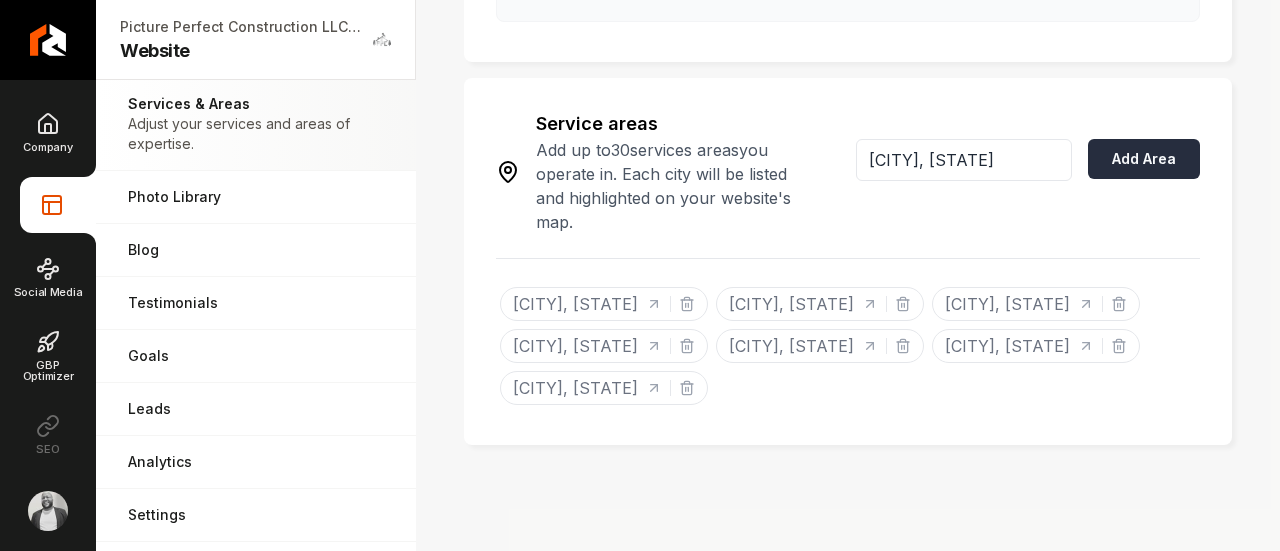 click on "Add Area" at bounding box center [1144, 159] 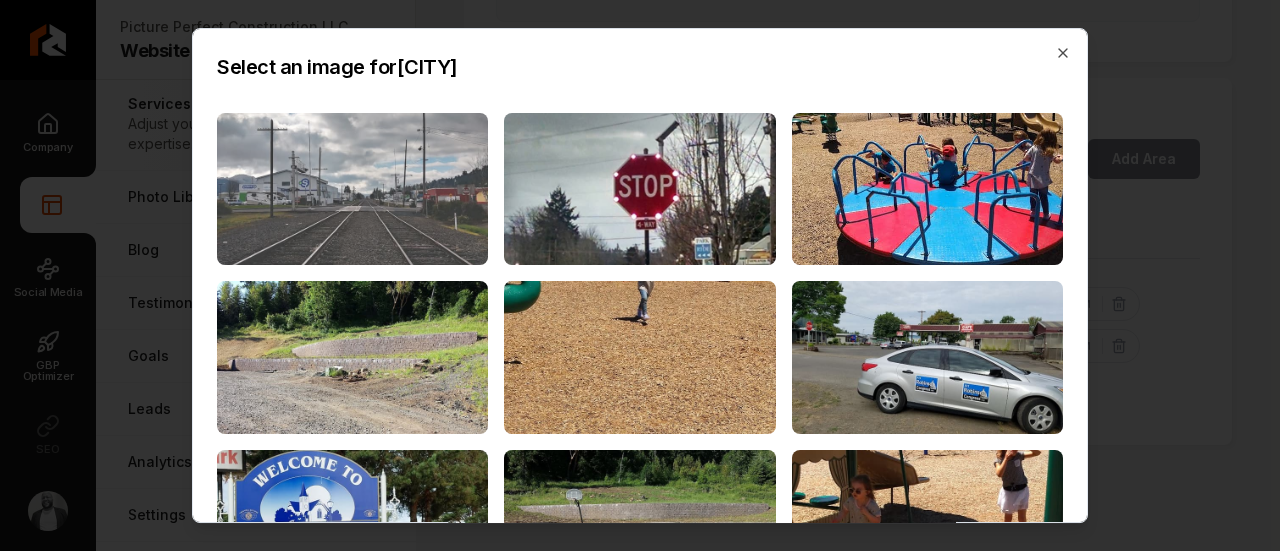 click at bounding box center [352, 189] 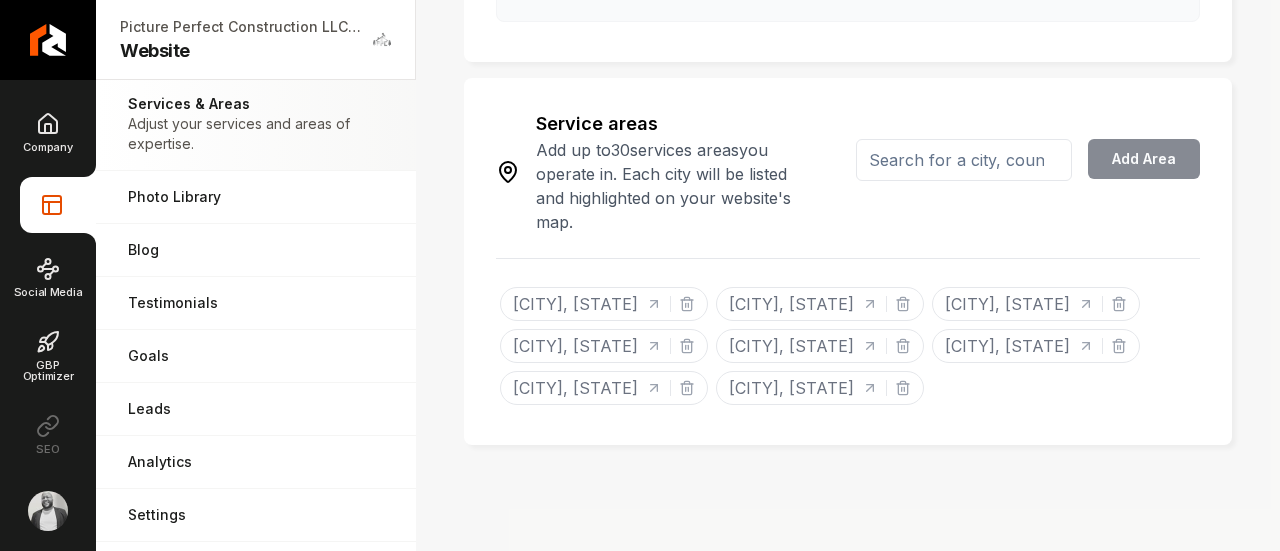 click at bounding box center (964, 160) 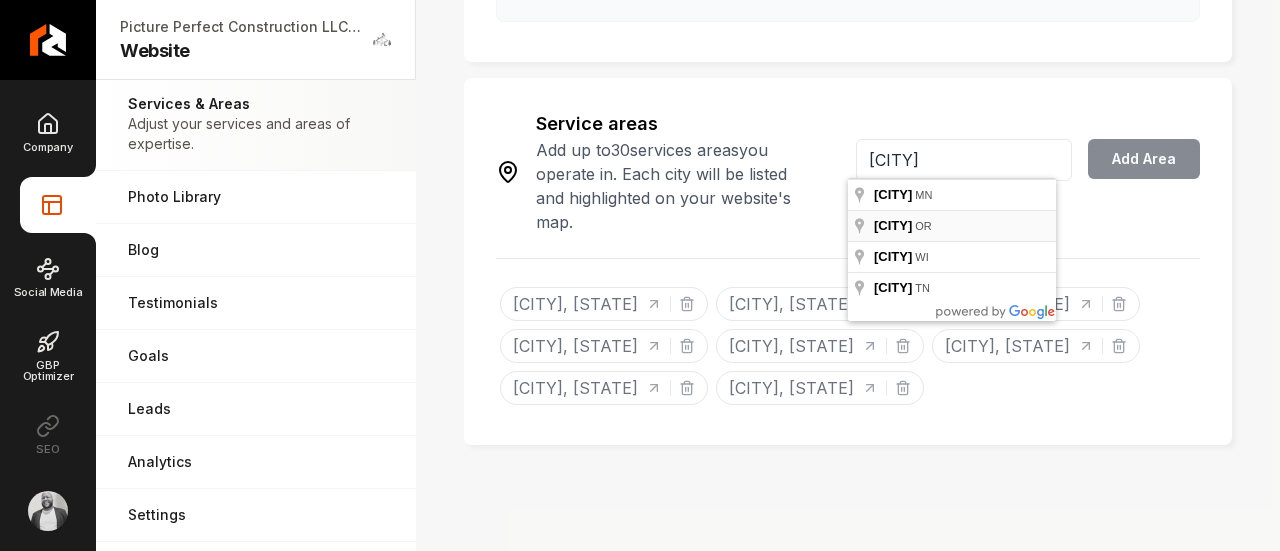 type on "Cottage Grove, OR" 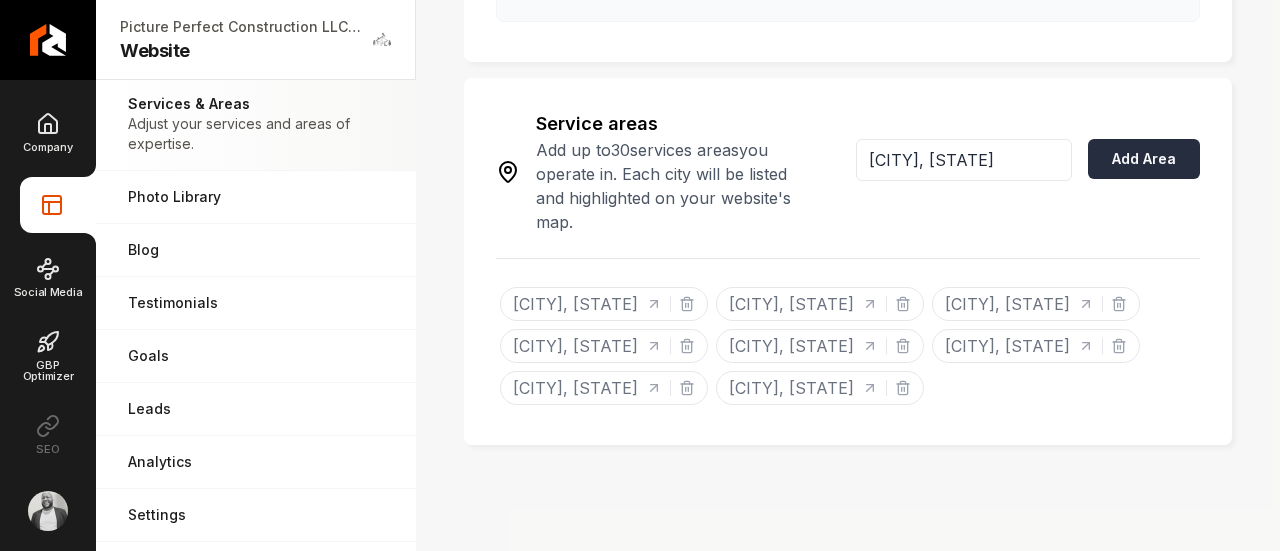 click on "Add Area" at bounding box center (1144, 159) 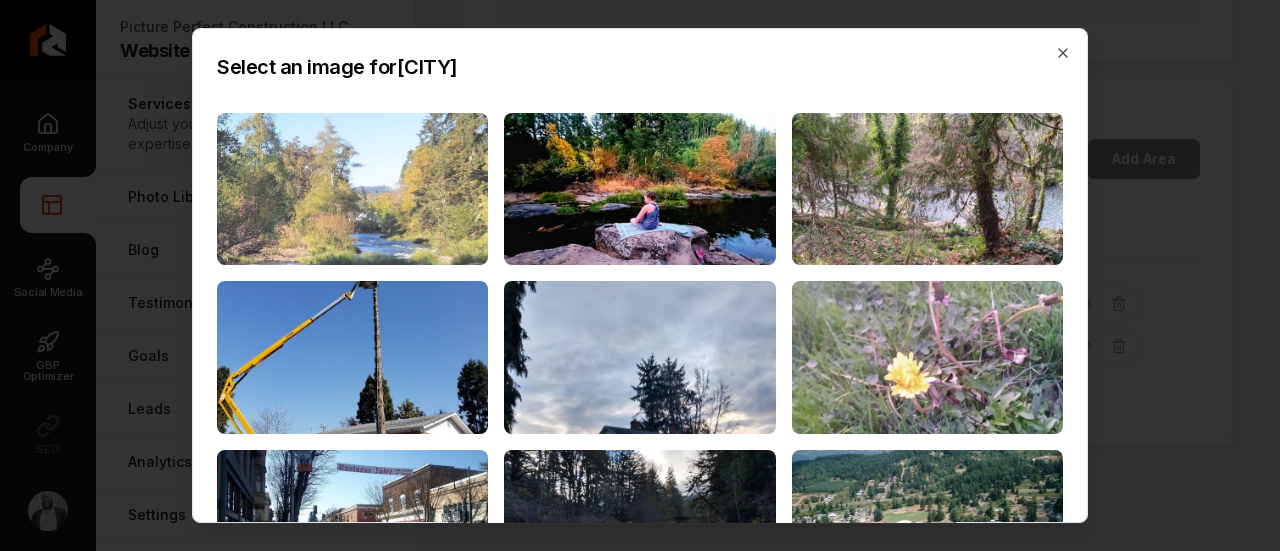 click at bounding box center [352, 189] 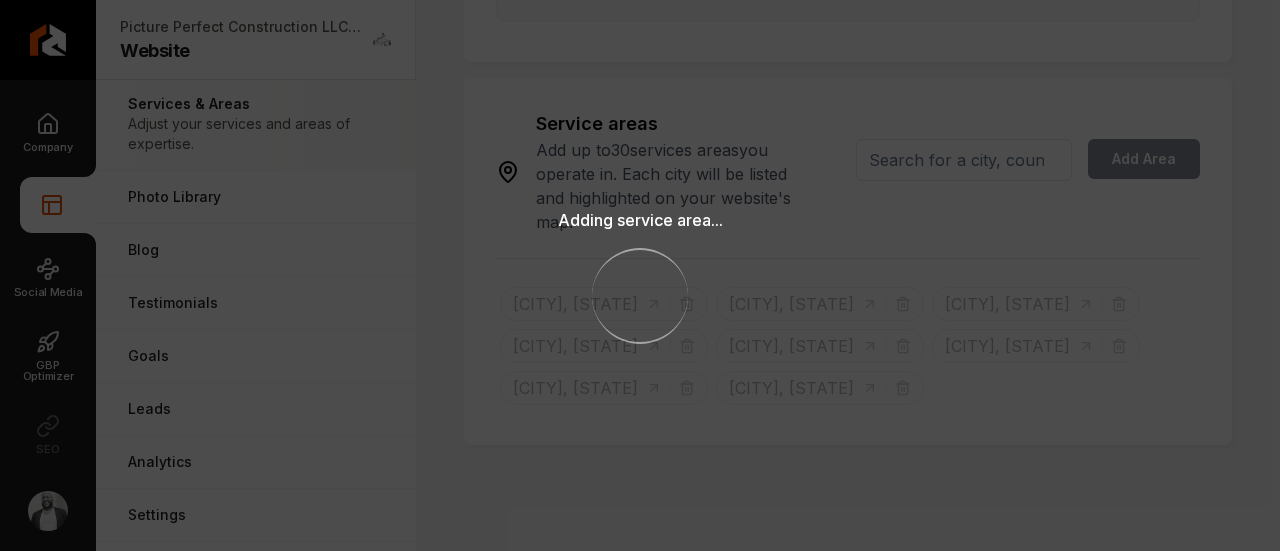scroll, scrollTop: 1100, scrollLeft: 0, axis: vertical 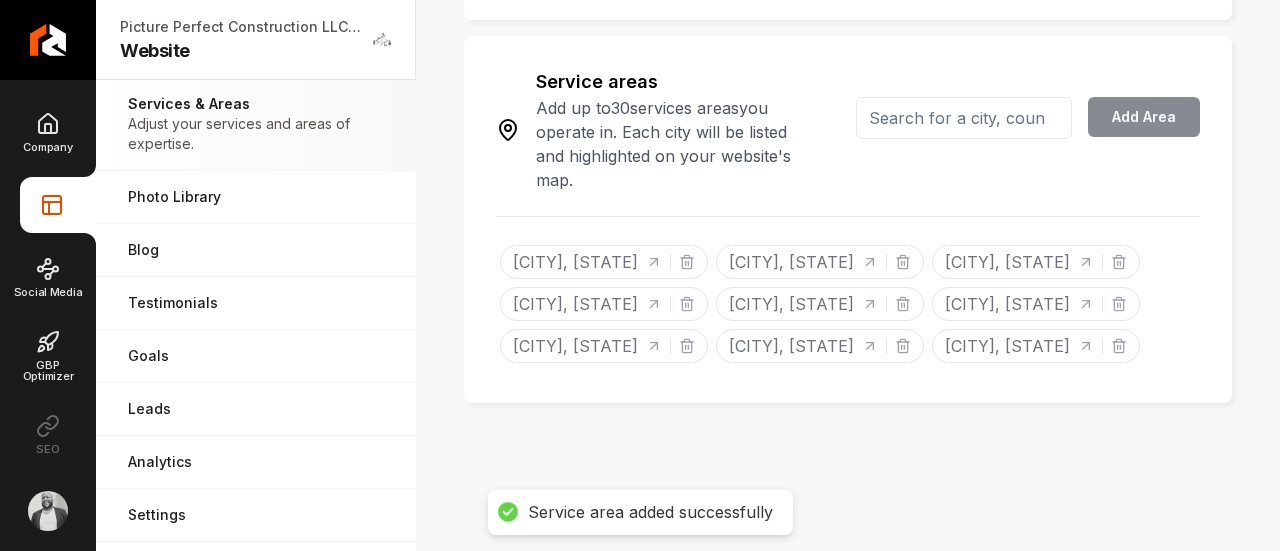 click at bounding box center [964, 118] 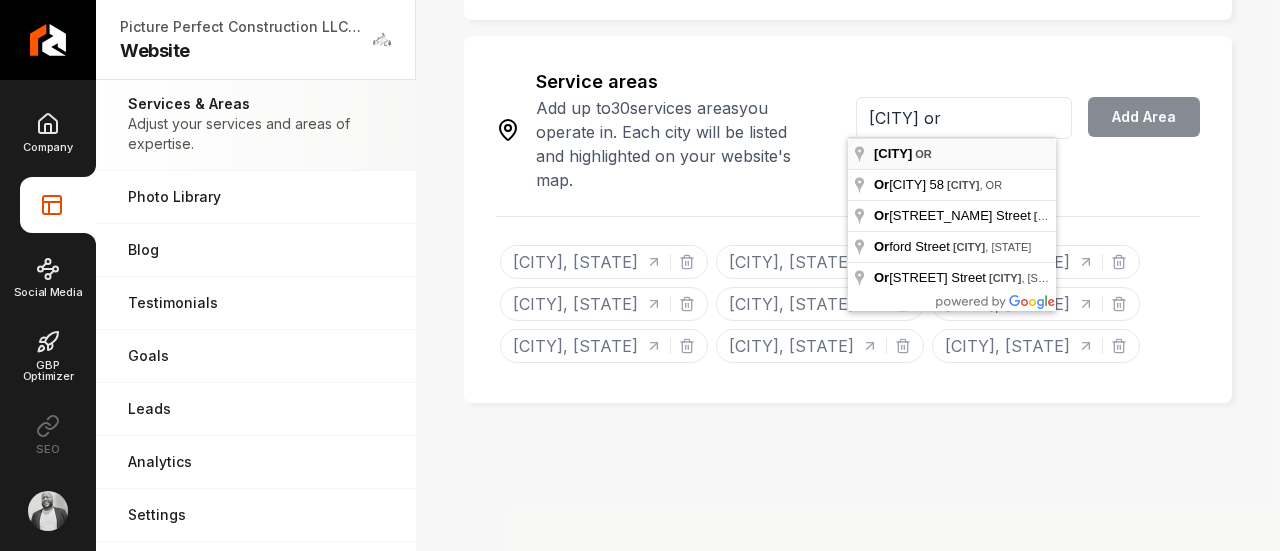 type on "Lowell, OR" 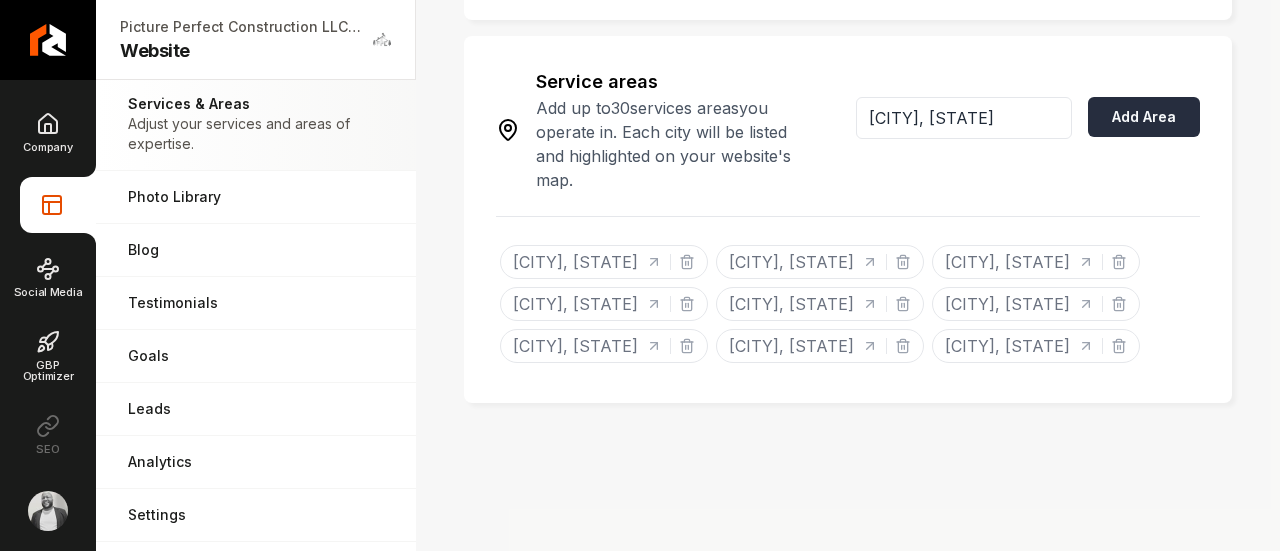 click on "Add Area" at bounding box center [1144, 117] 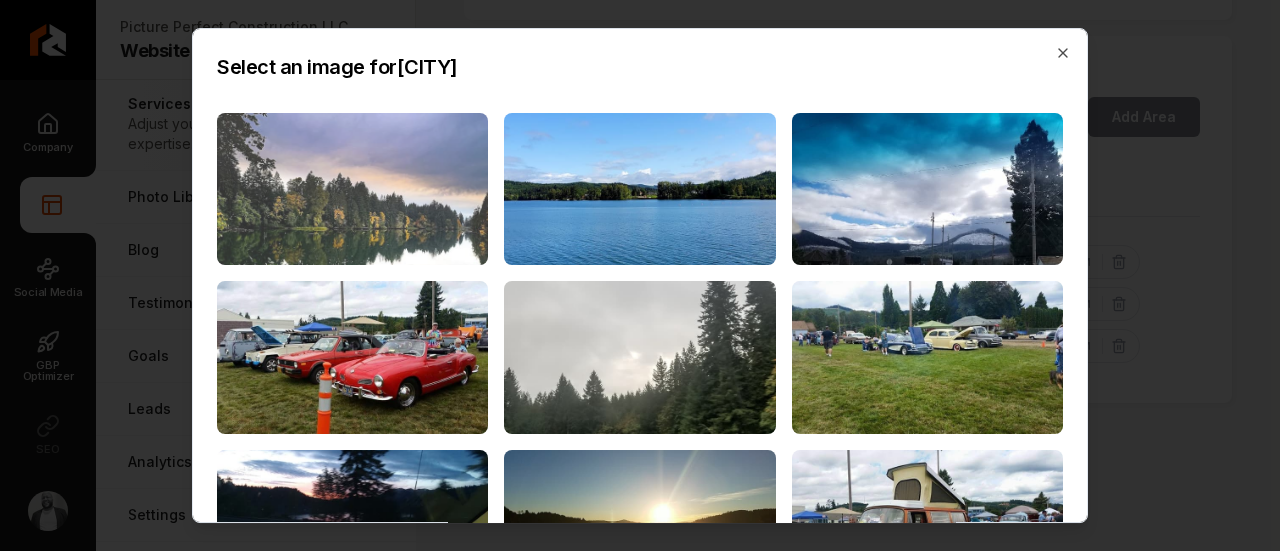 click at bounding box center (352, 189) 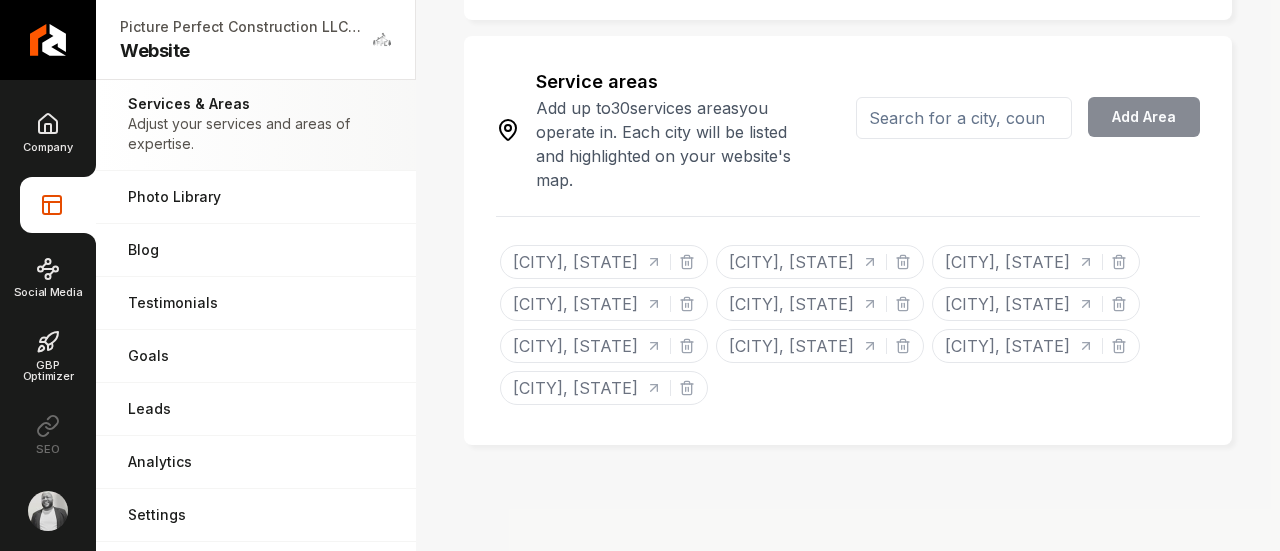 click at bounding box center (964, 118) 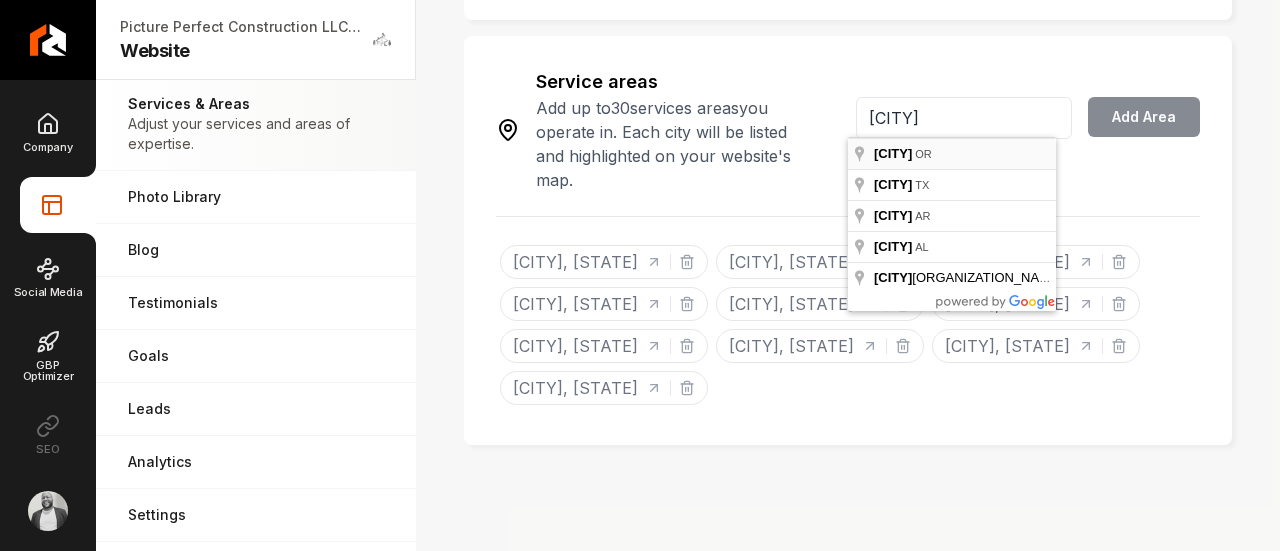 type on "Sweet Home, OR" 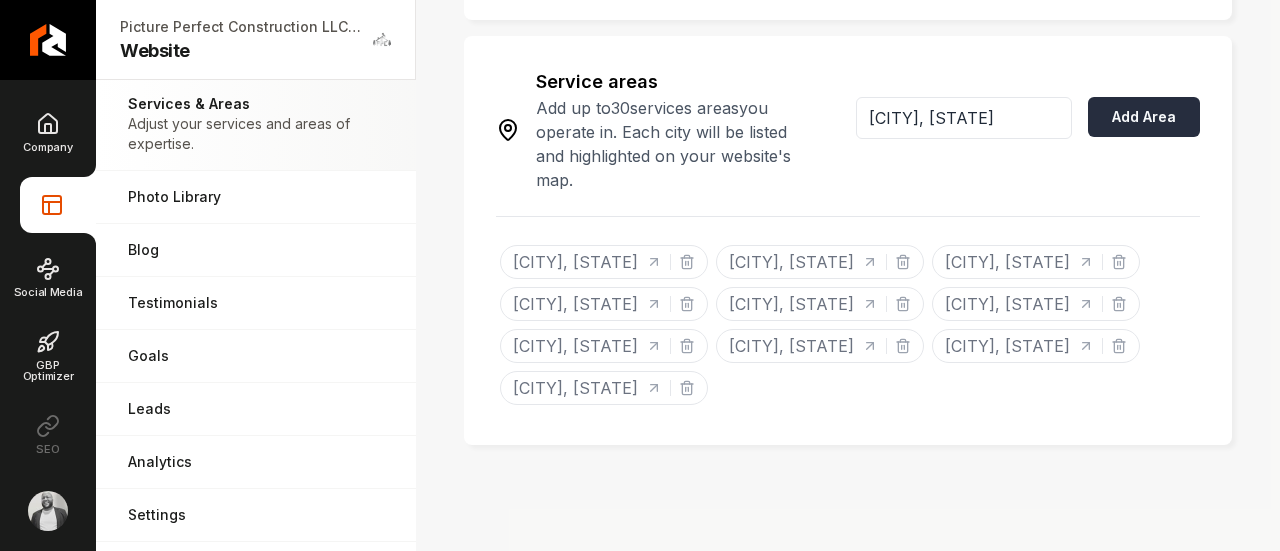 click on "Add Area" at bounding box center [1144, 117] 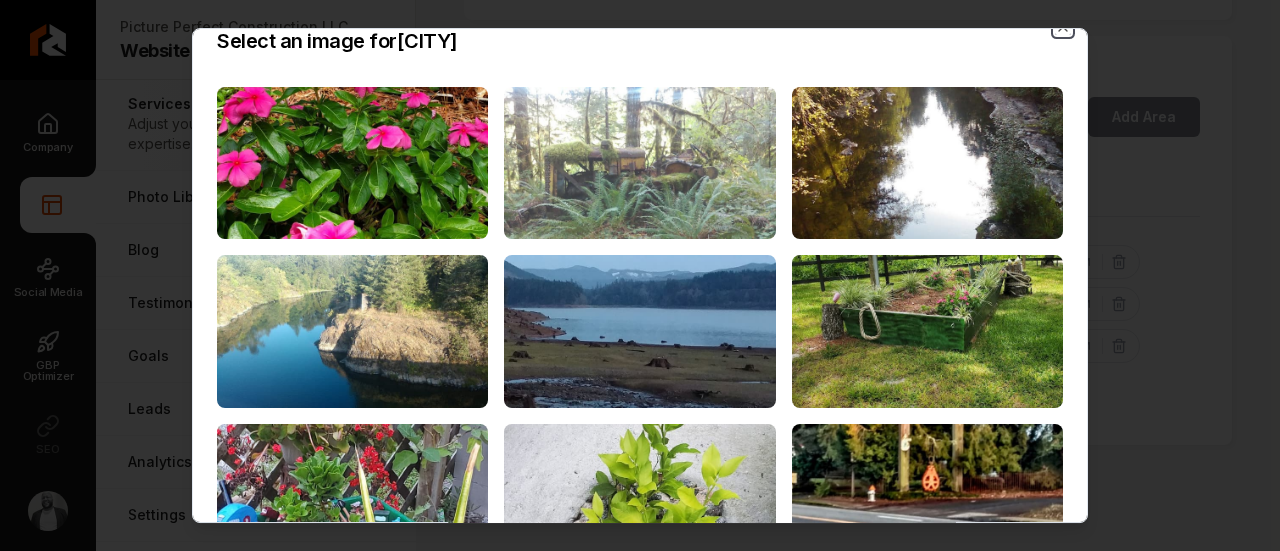 scroll, scrollTop: 0, scrollLeft: 0, axis: both 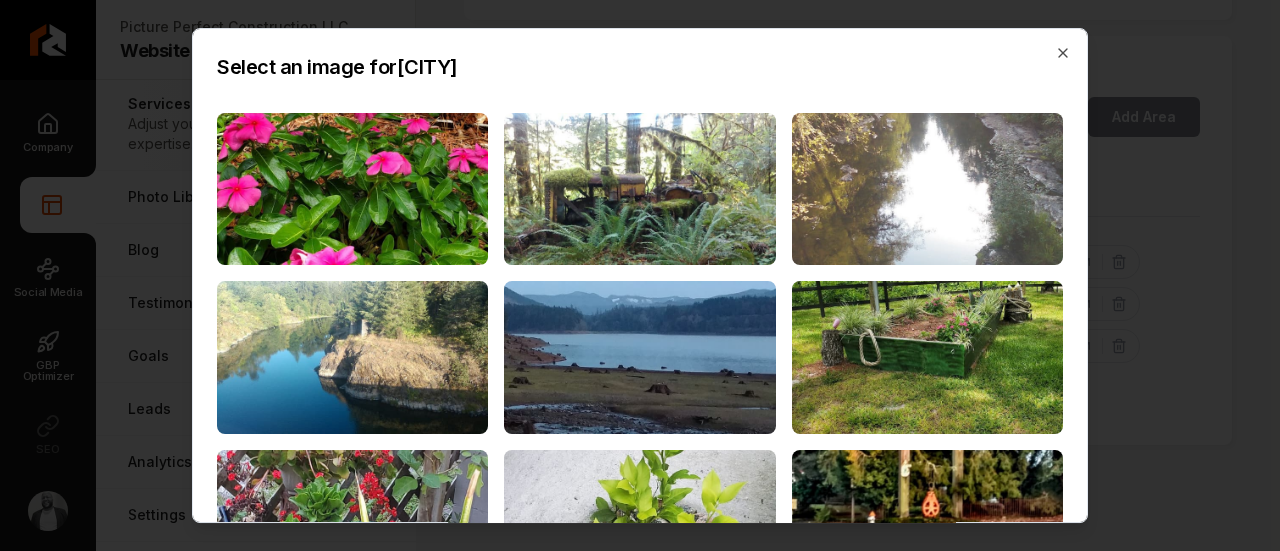 click at bounding box center (927, 189) 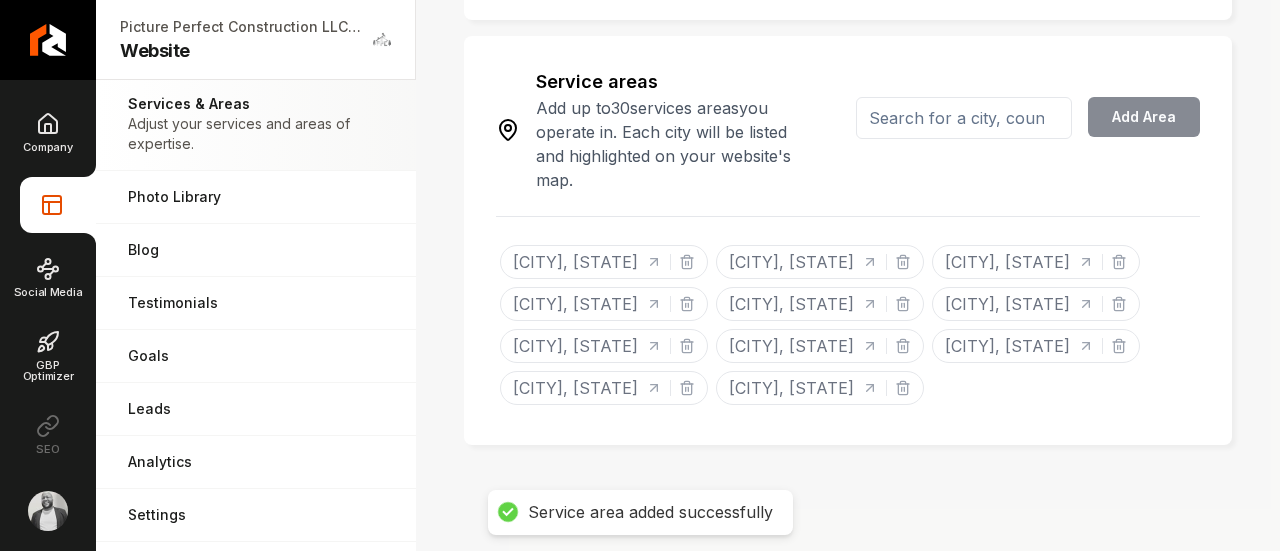 click at bounding box center (964, 118) 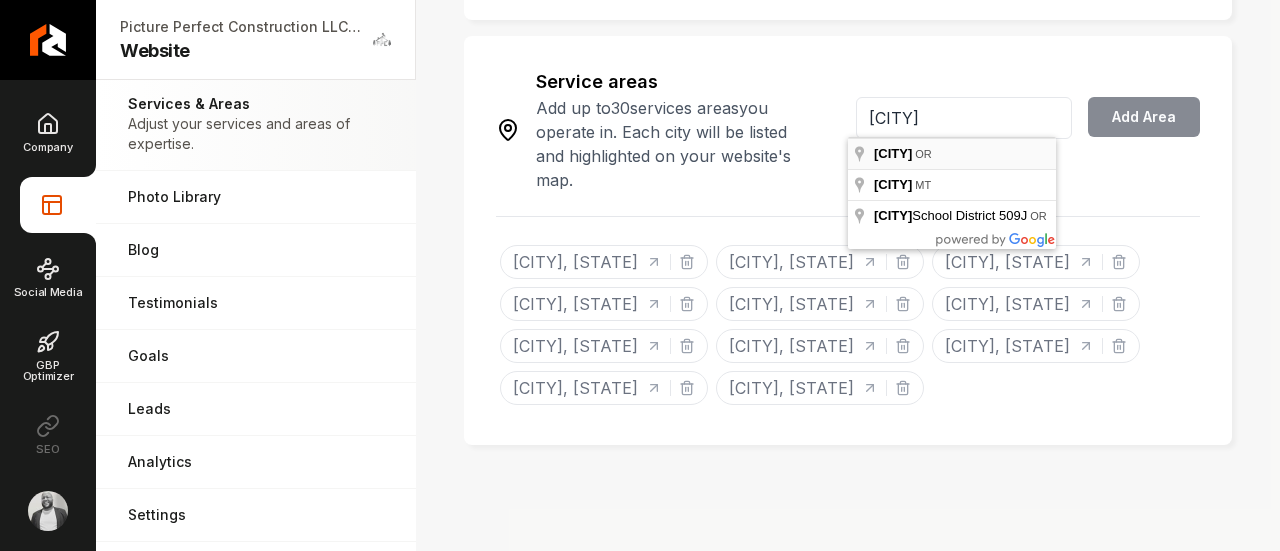 type on "Corvallis, OR" 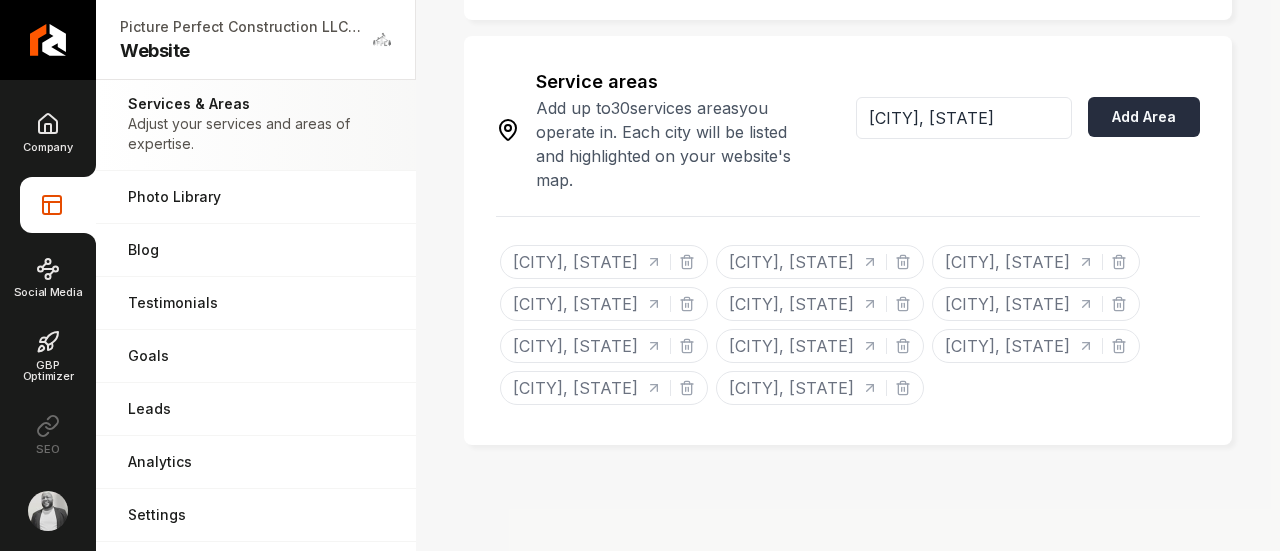 click on "Add Area" at bounding box center [1144, 117] 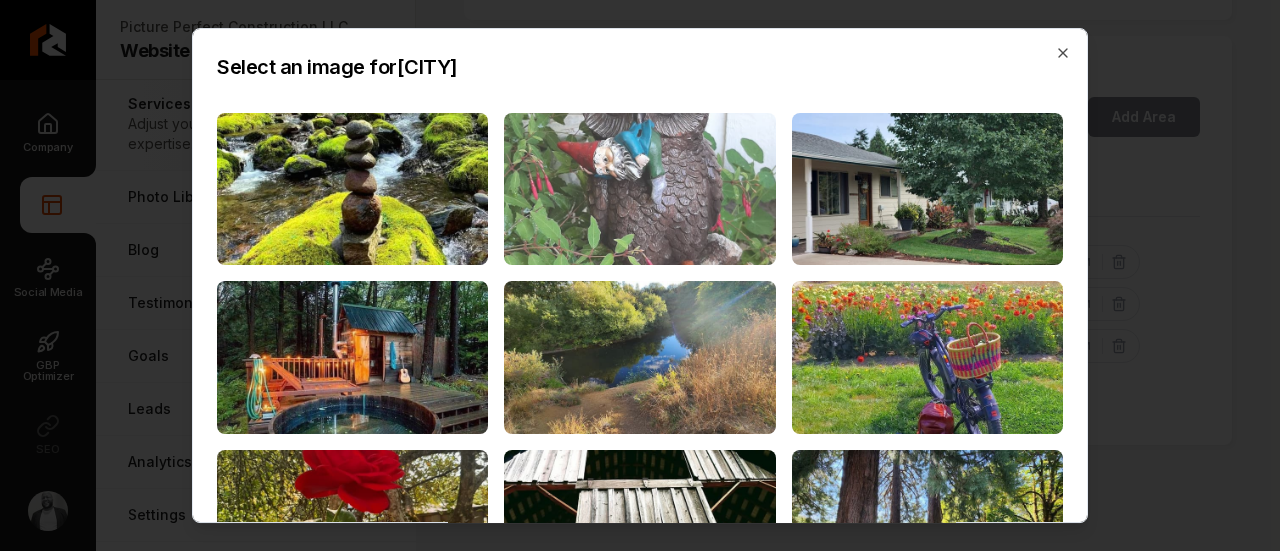 scroll, scrollTop: 200, scrollLeft: 0, axis: vertical 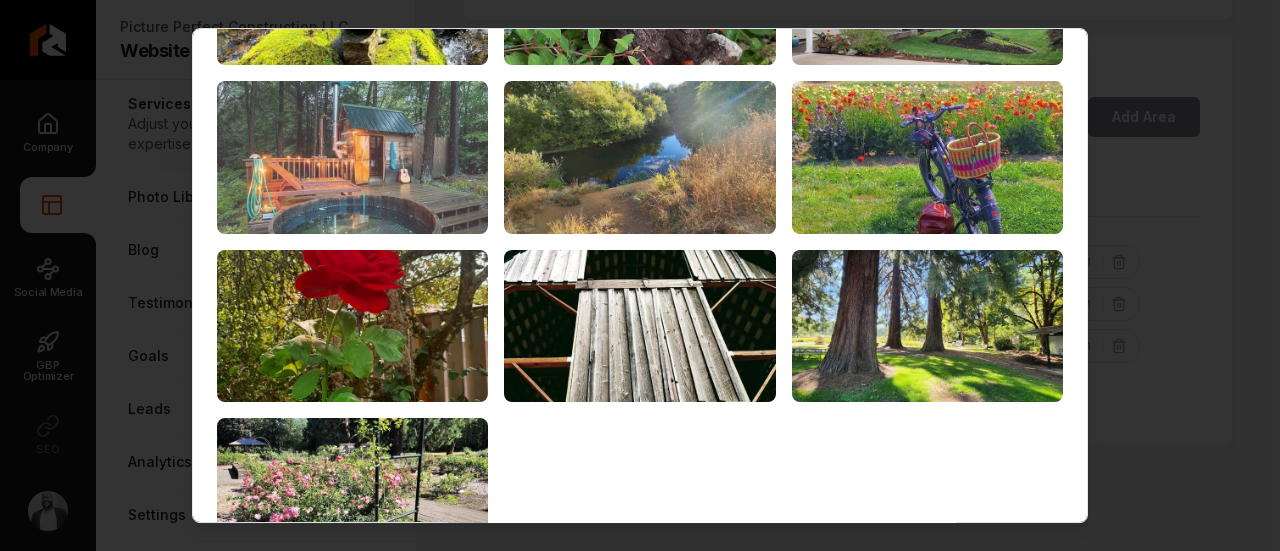 click at bounding box center [352, 157] 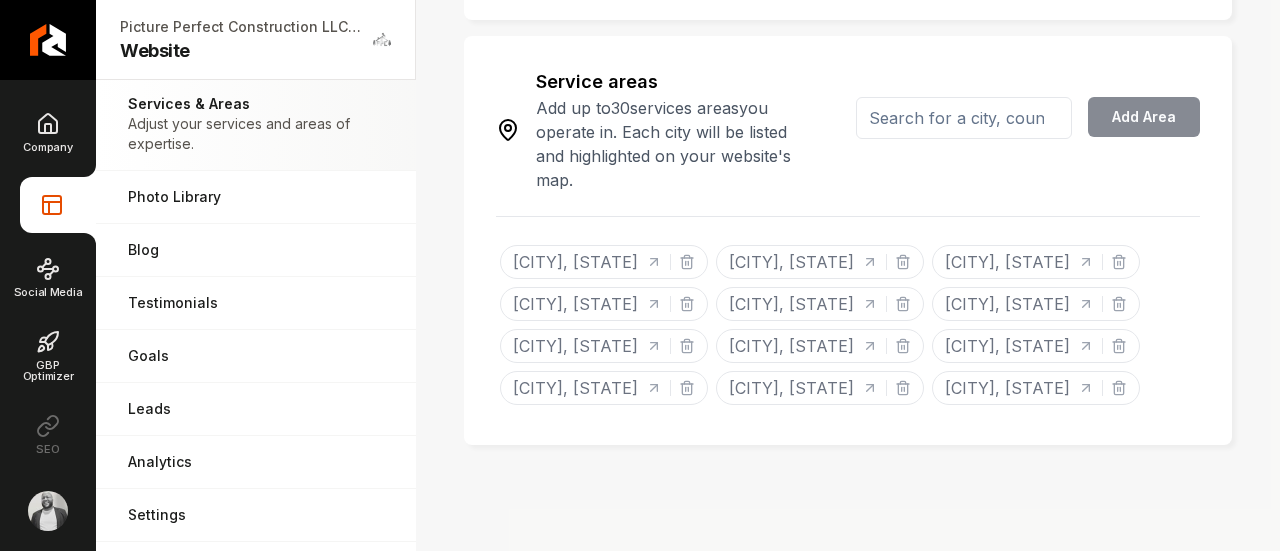 click at bounding box center [964, 118] 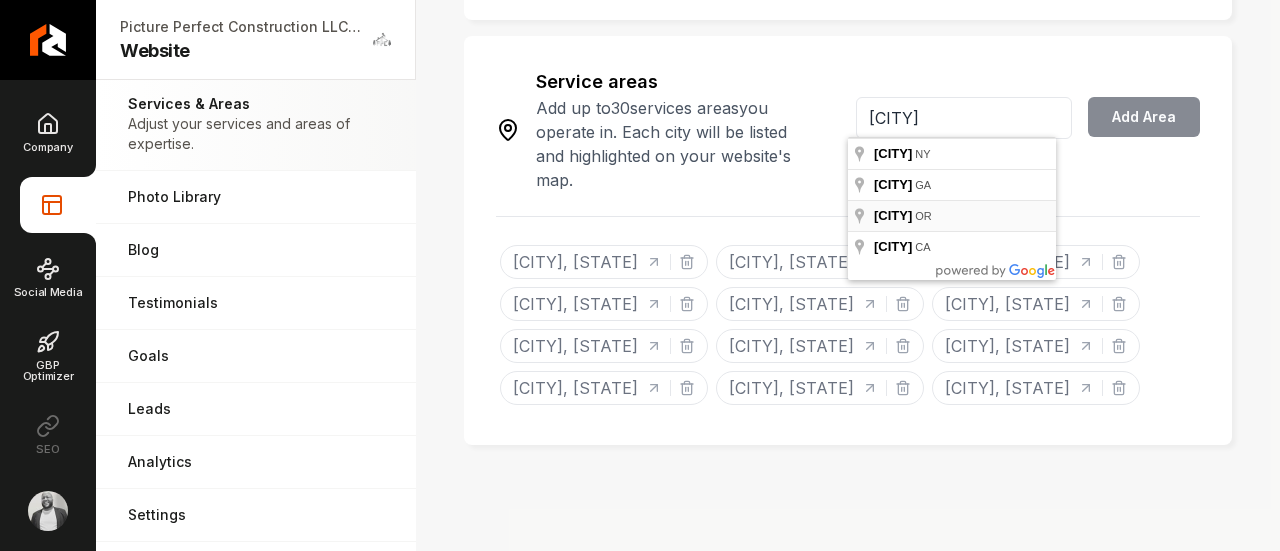 type on "Albany, OR" 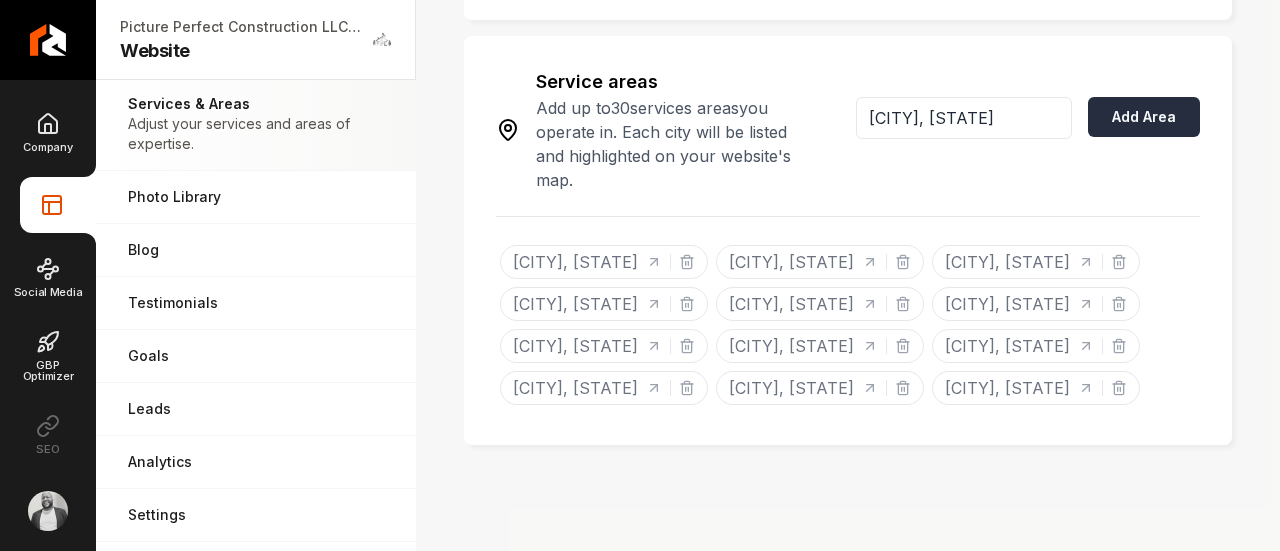 click on "Add Area" at bounding box center [1144, 117] 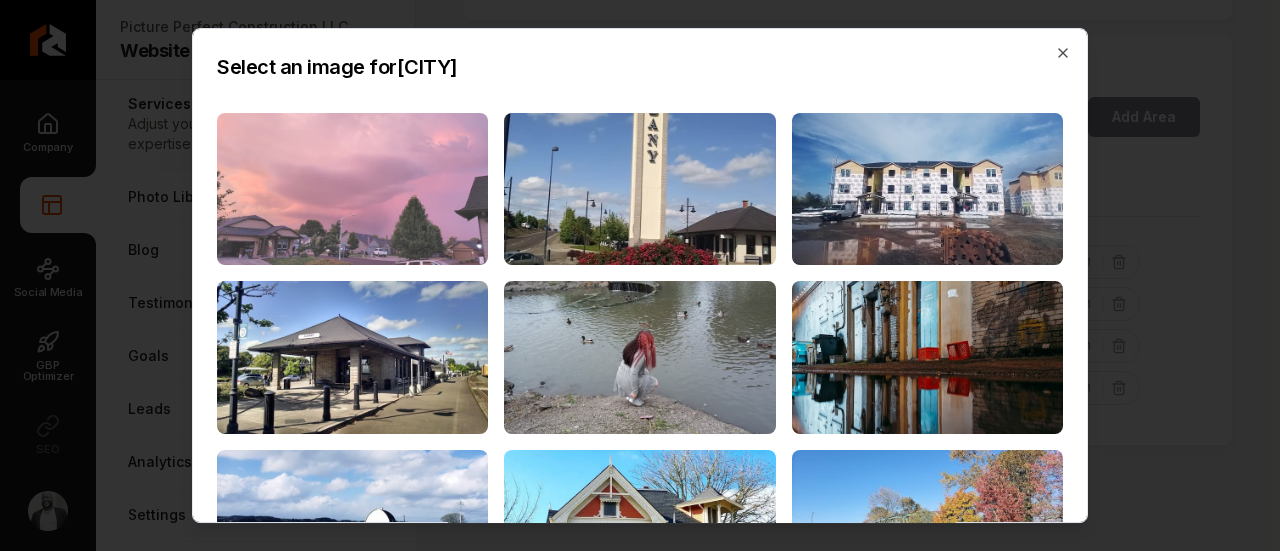 click at bounding box center (352, 189) 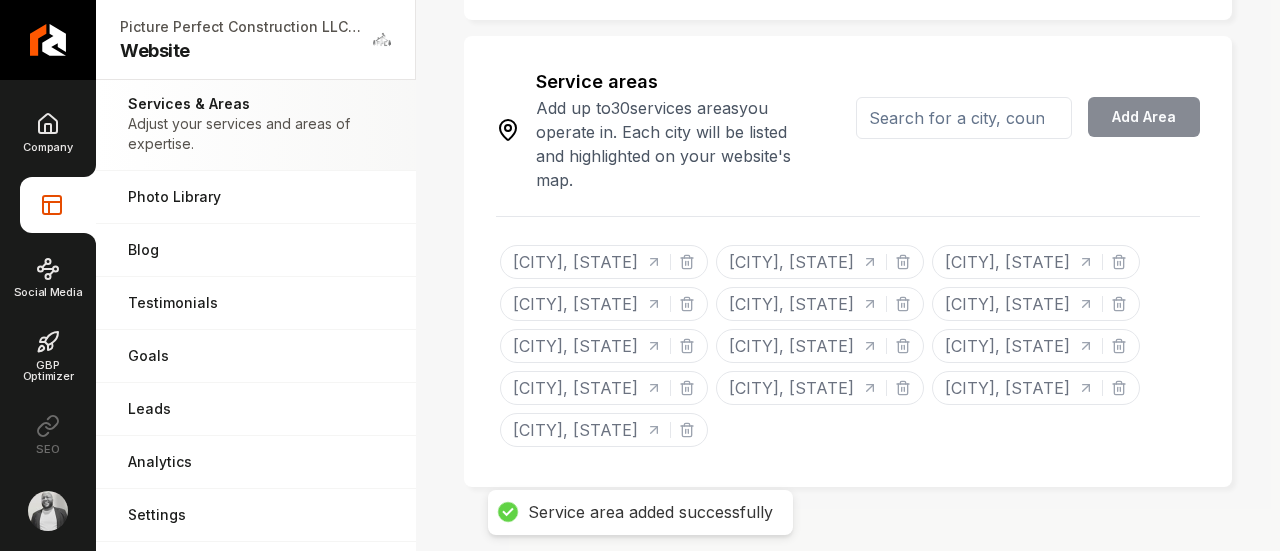 click at bounding box center [964, 118] 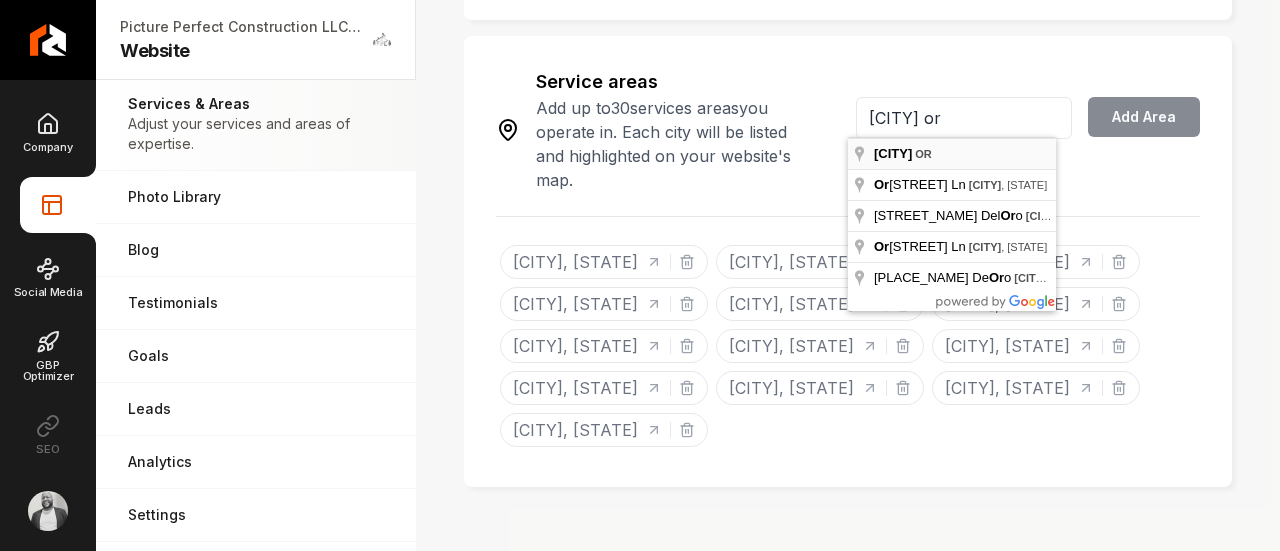 type on "Brownsville, OR" 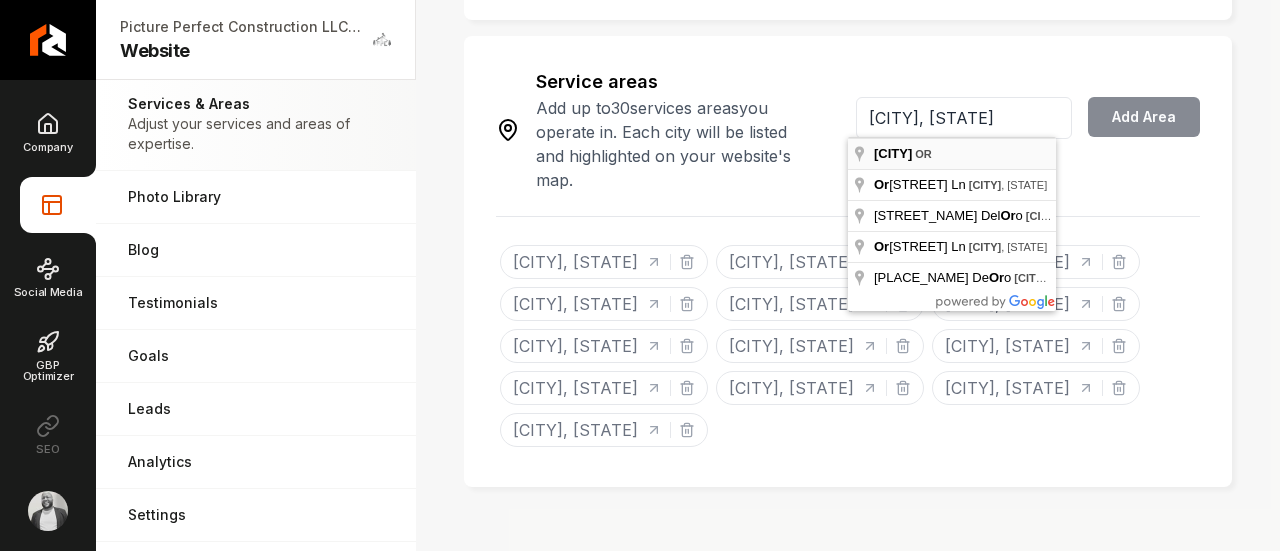 drag, startPoint x: 952, startPoint y: 159, endPoint x: 1055, endPoint y: 139, distance: 104.92378 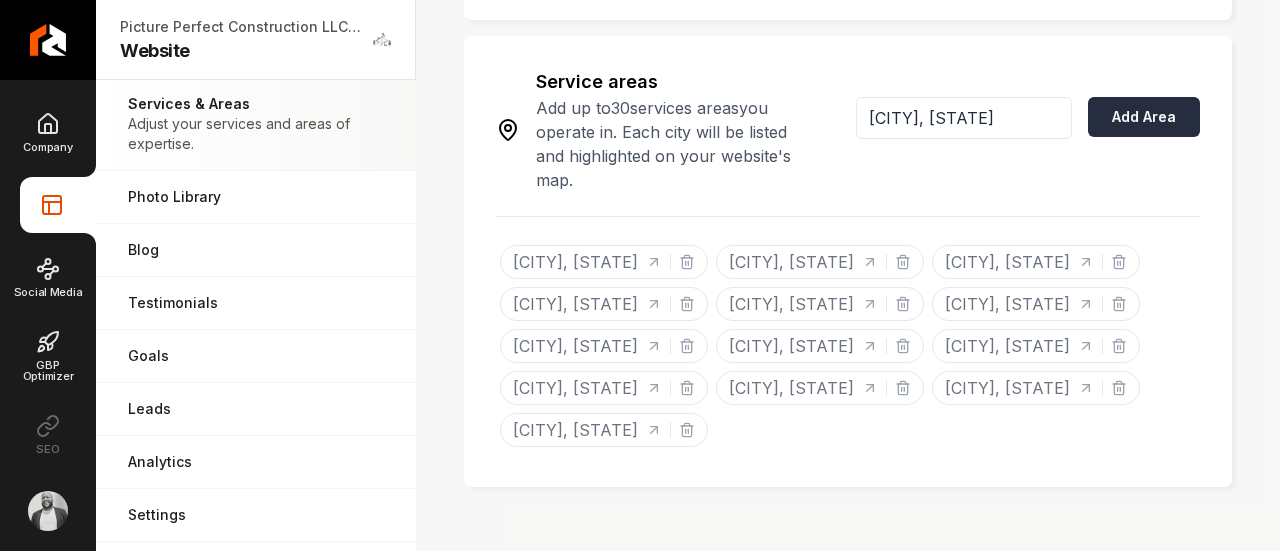click on "Add Area" at bounding box center [1144, 117] 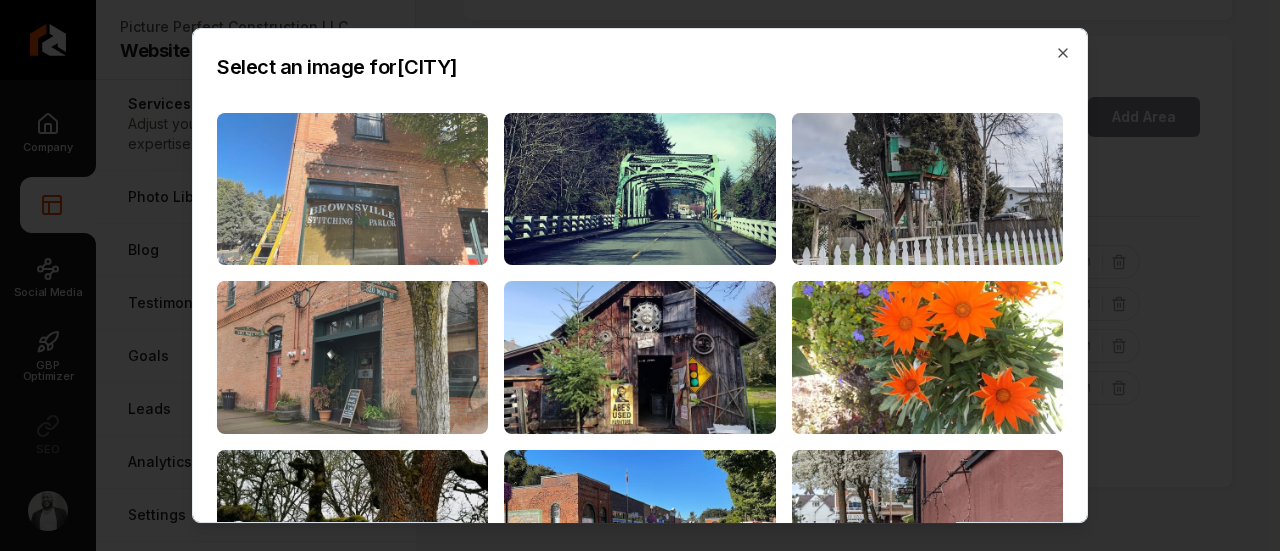 click at bounding box center [352, 189] 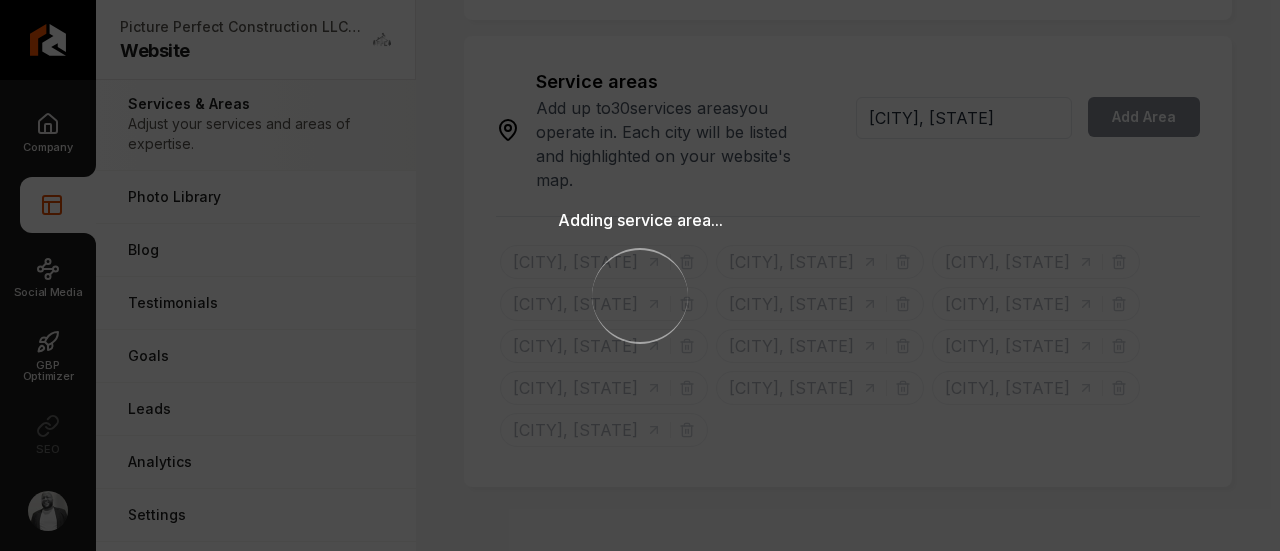 type 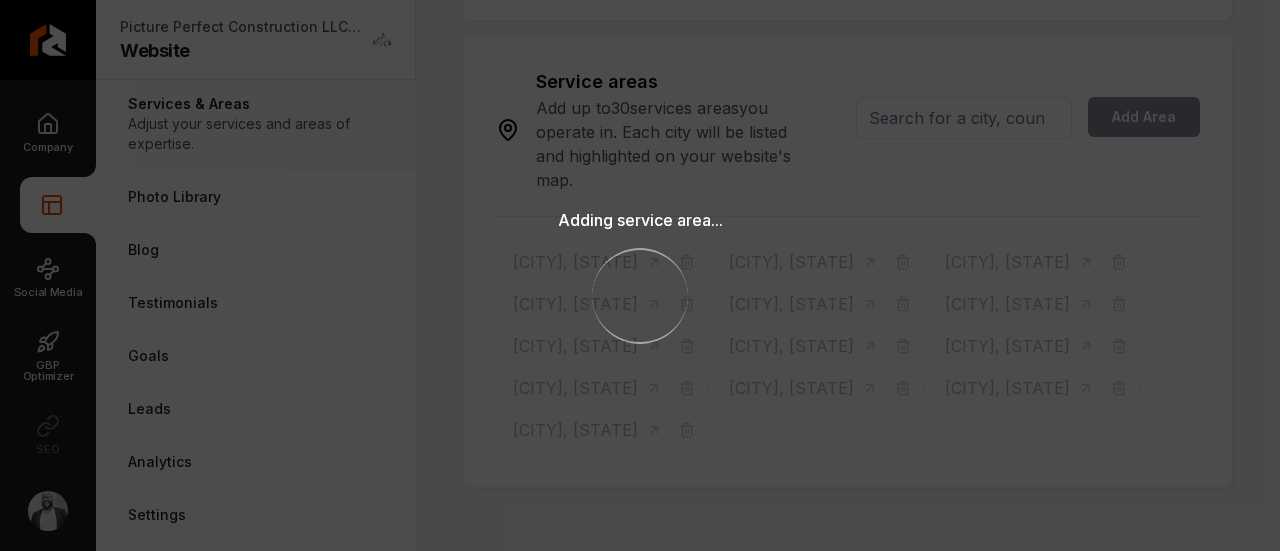 scroll, scrollTop: 1141, scrollLeft: 0, axis: vertical 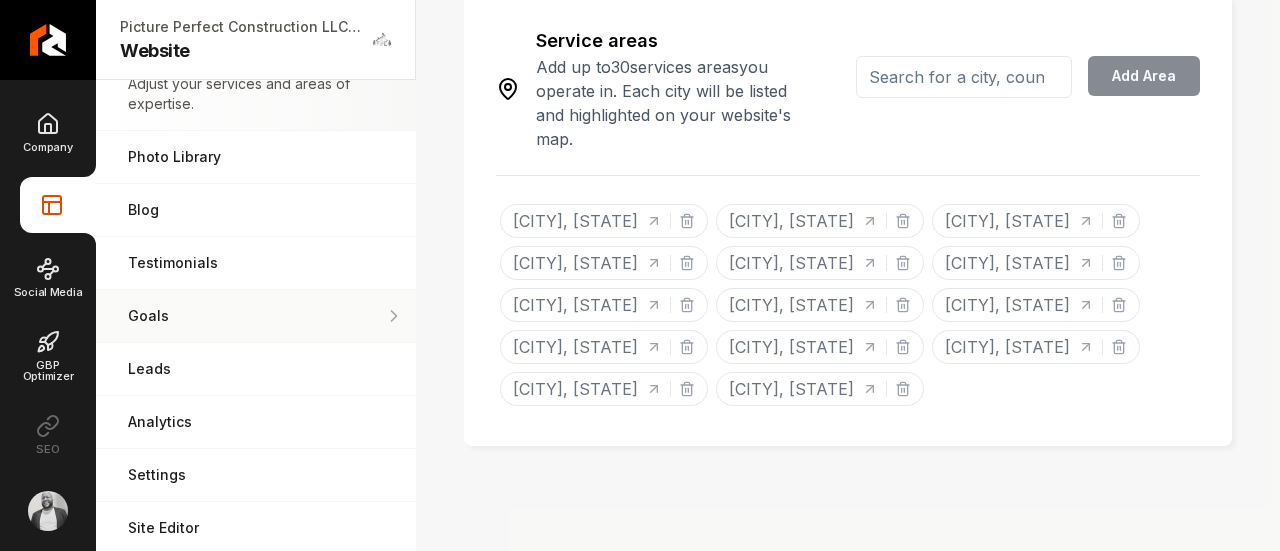 click on "Goals Set your goals and track your progress." at bounding box center [256, 316] 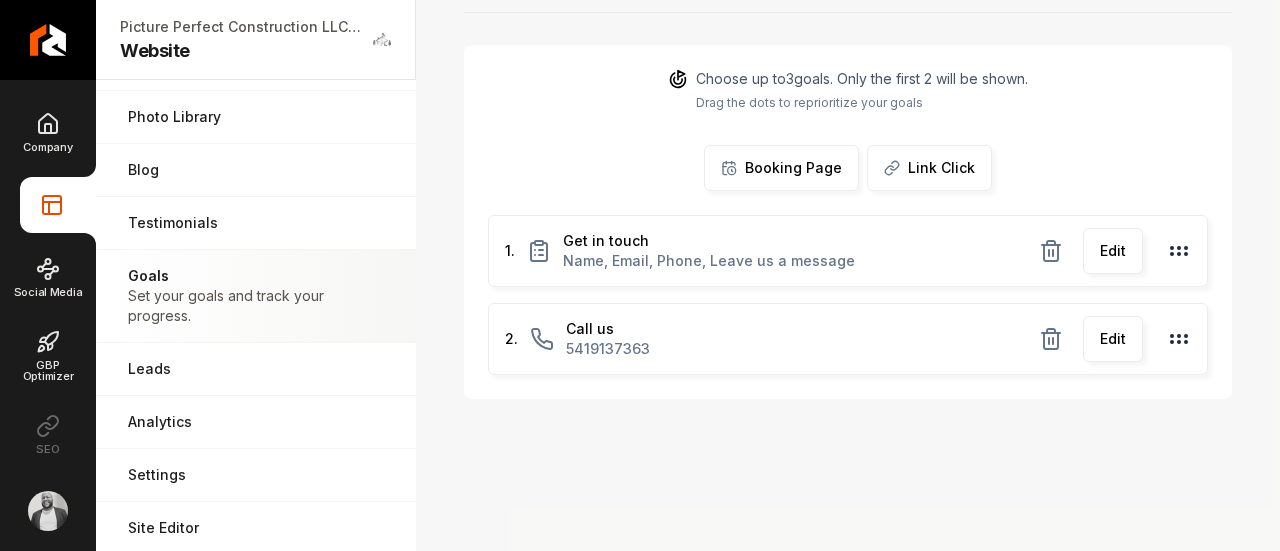 scroll, scrollTop: 60, scrollLeft: 0, axis: vertical 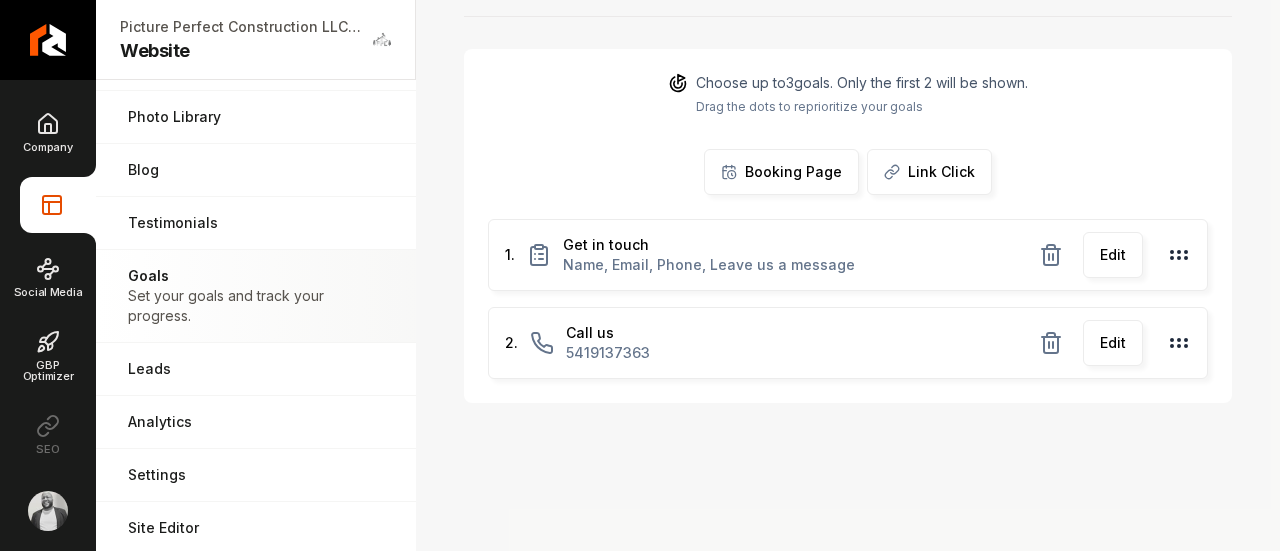 click on "Edit" at bounding box center [1113, 255] 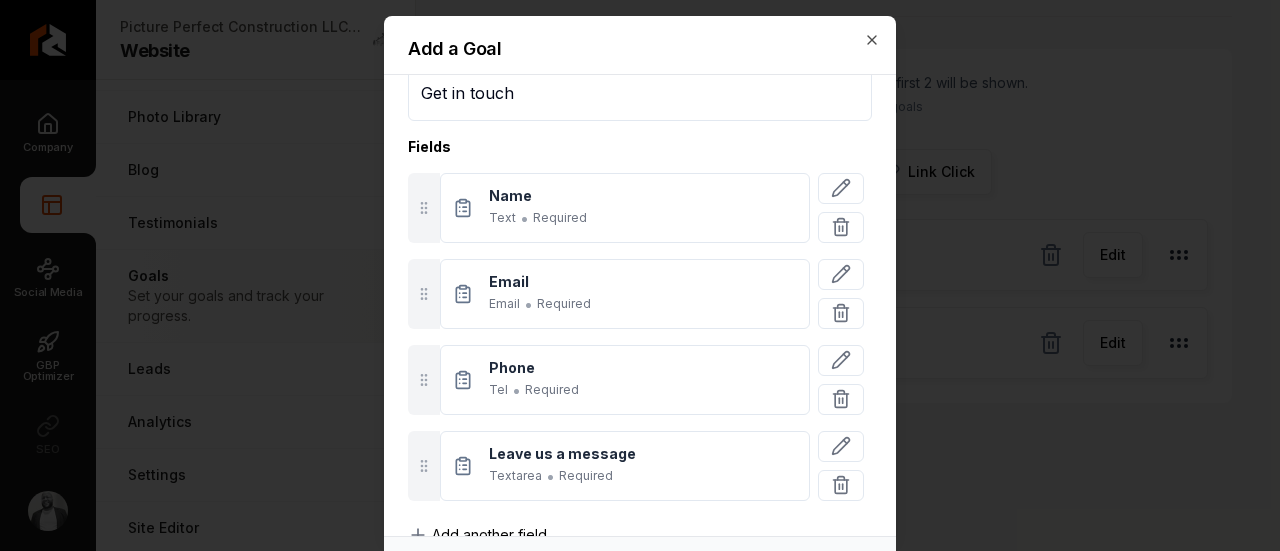 scroll, scrollTop: 92, scrollLeft: 0, axis: vertical 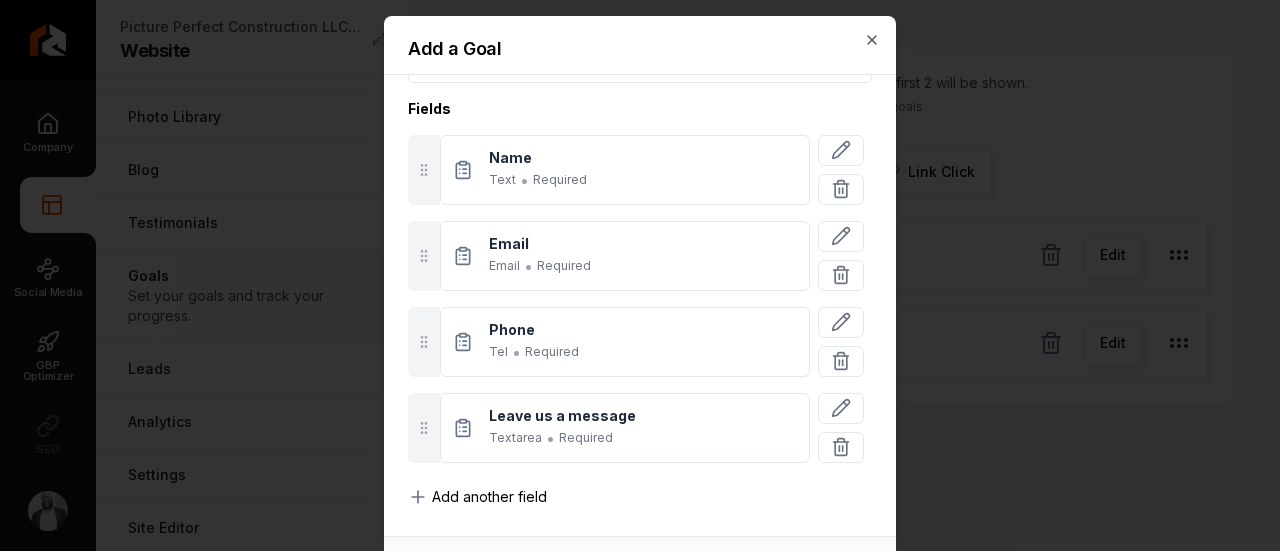 click on "Add another field" at bounding box center [489, 497] 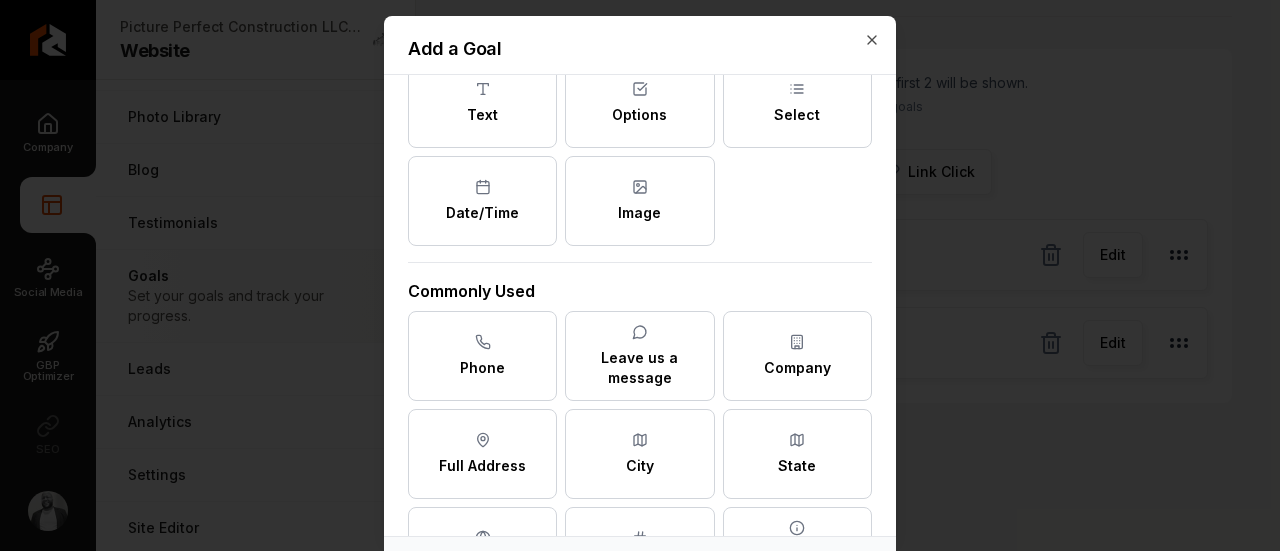 scroll, scrollTop: 0, scrollLeft: 0, axis: both 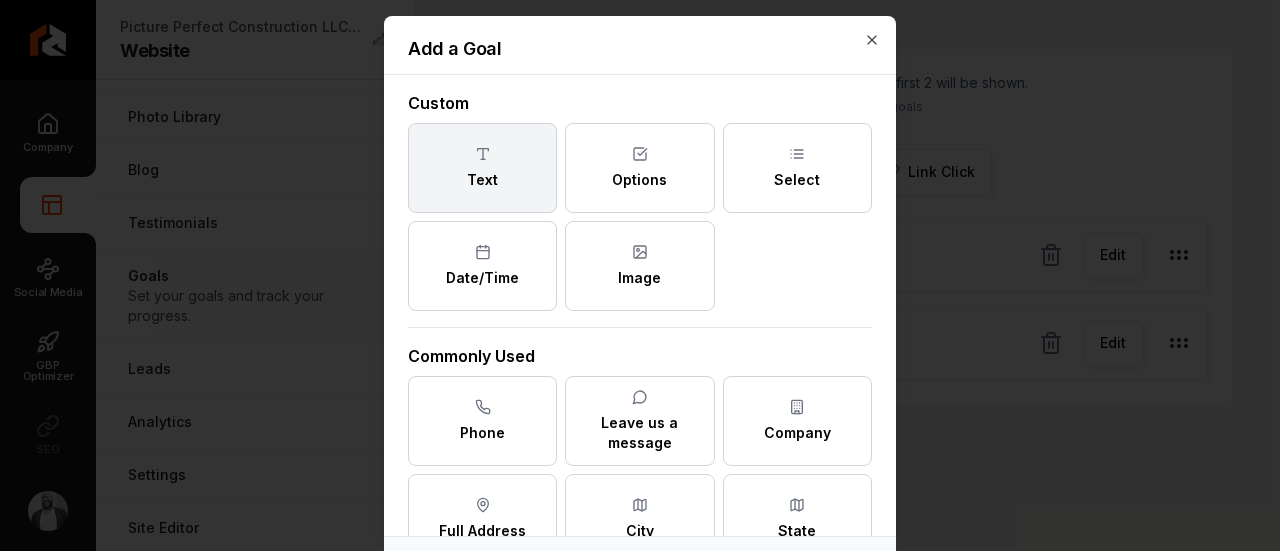 click on "Text" at bounding box center (482, 168) 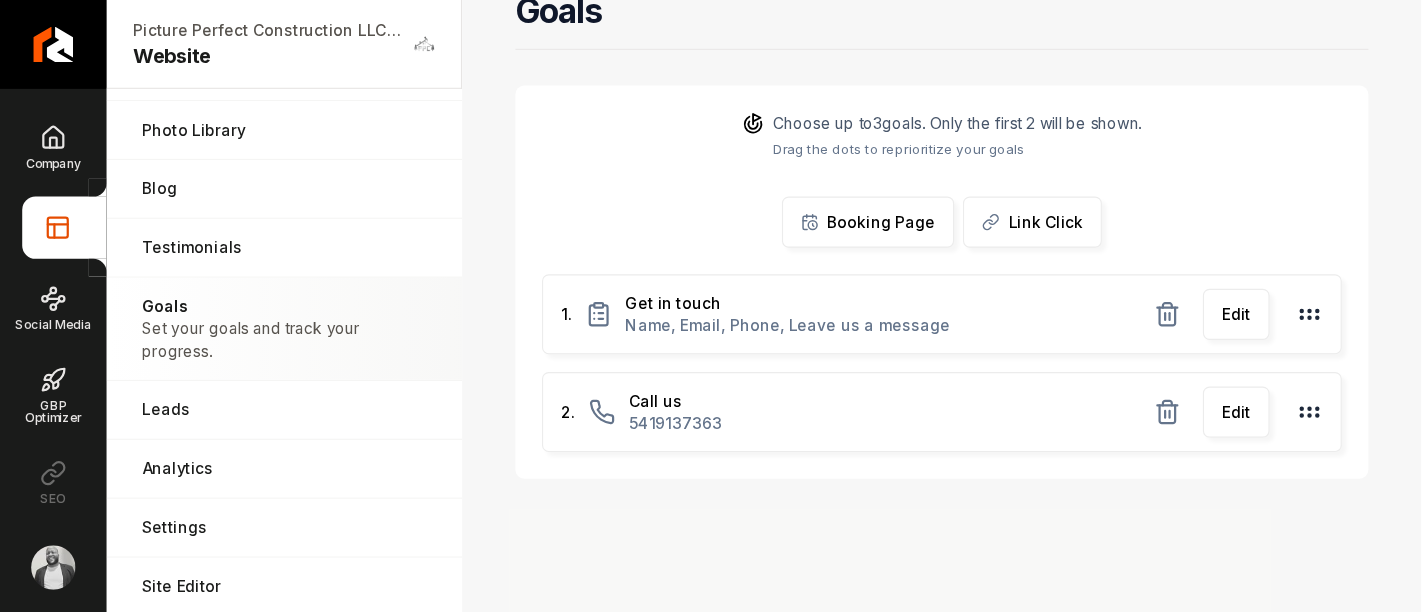 scroll, scrollTop: 60, scrollLeft: 0, axis: vertical 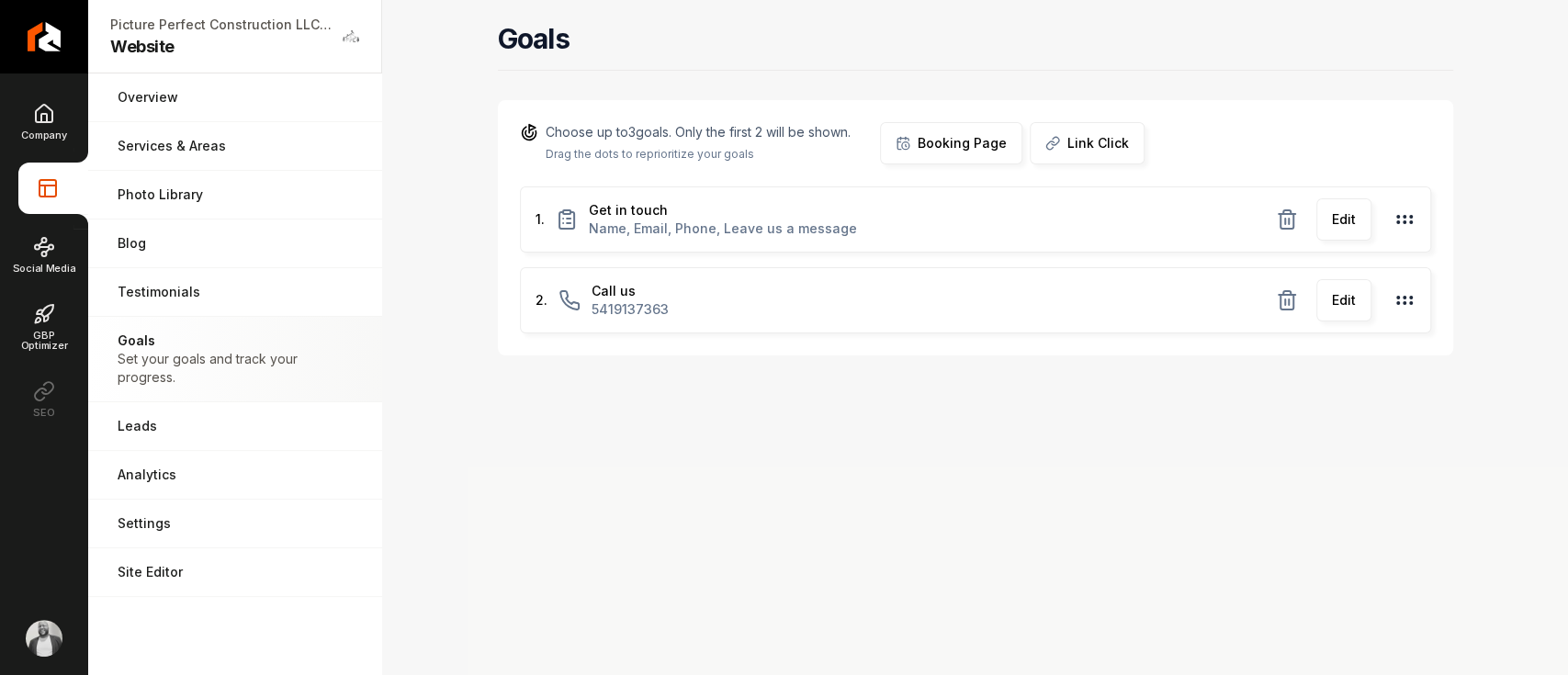 drag, startPoint x: 984, startPoint y: 154, endPoint x: 1093, endPoint y: 172, distance: 110.47624 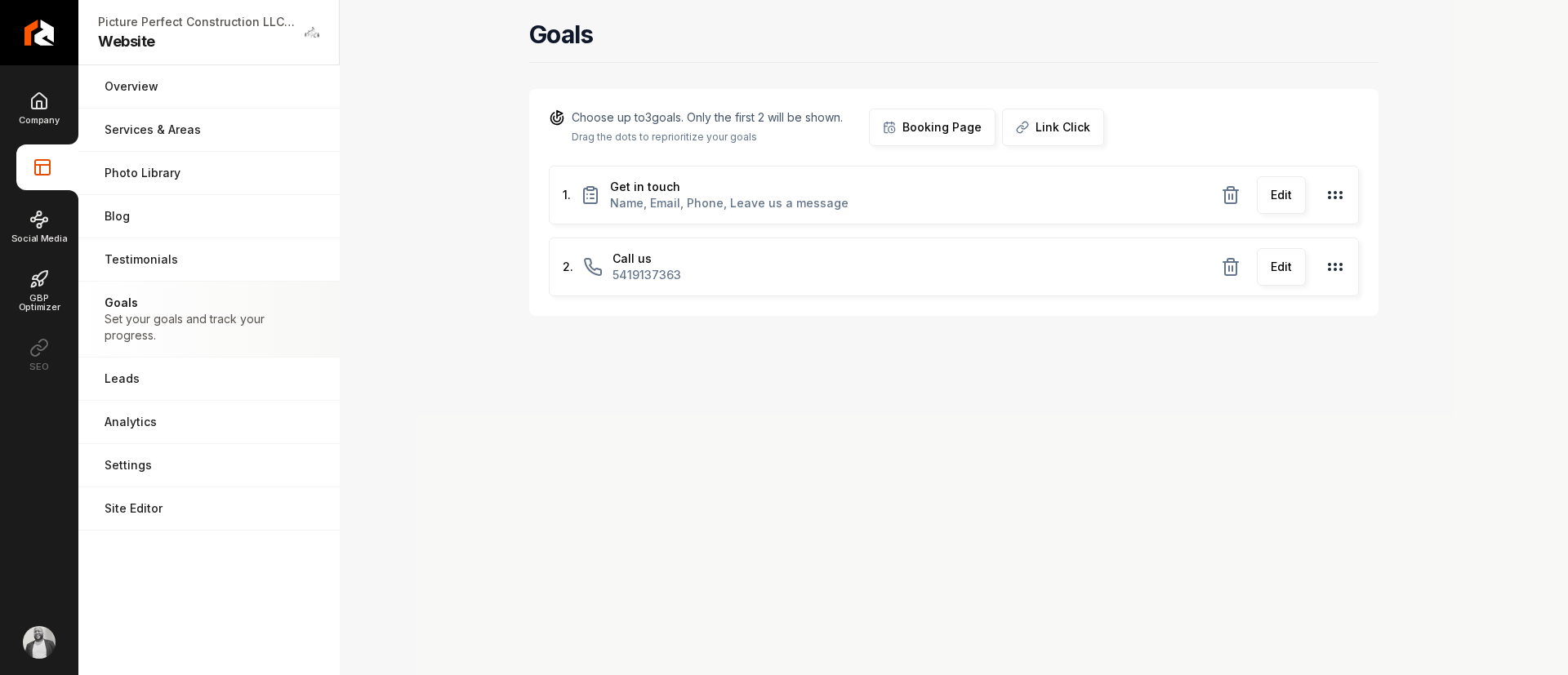 click on "Edit" at bounding box center (1281, 195) 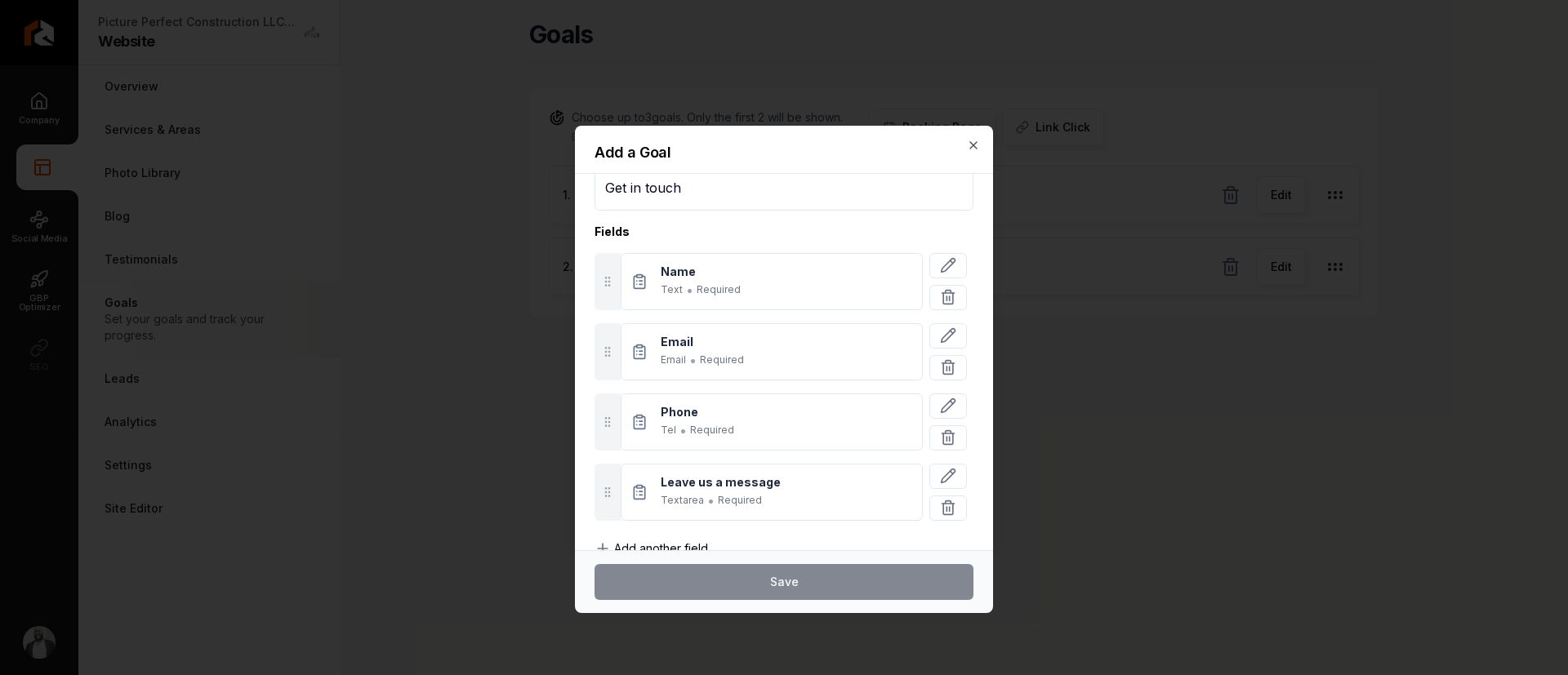 scroll, scrollTop: 78, scrollLeft: 0, axis: vertical 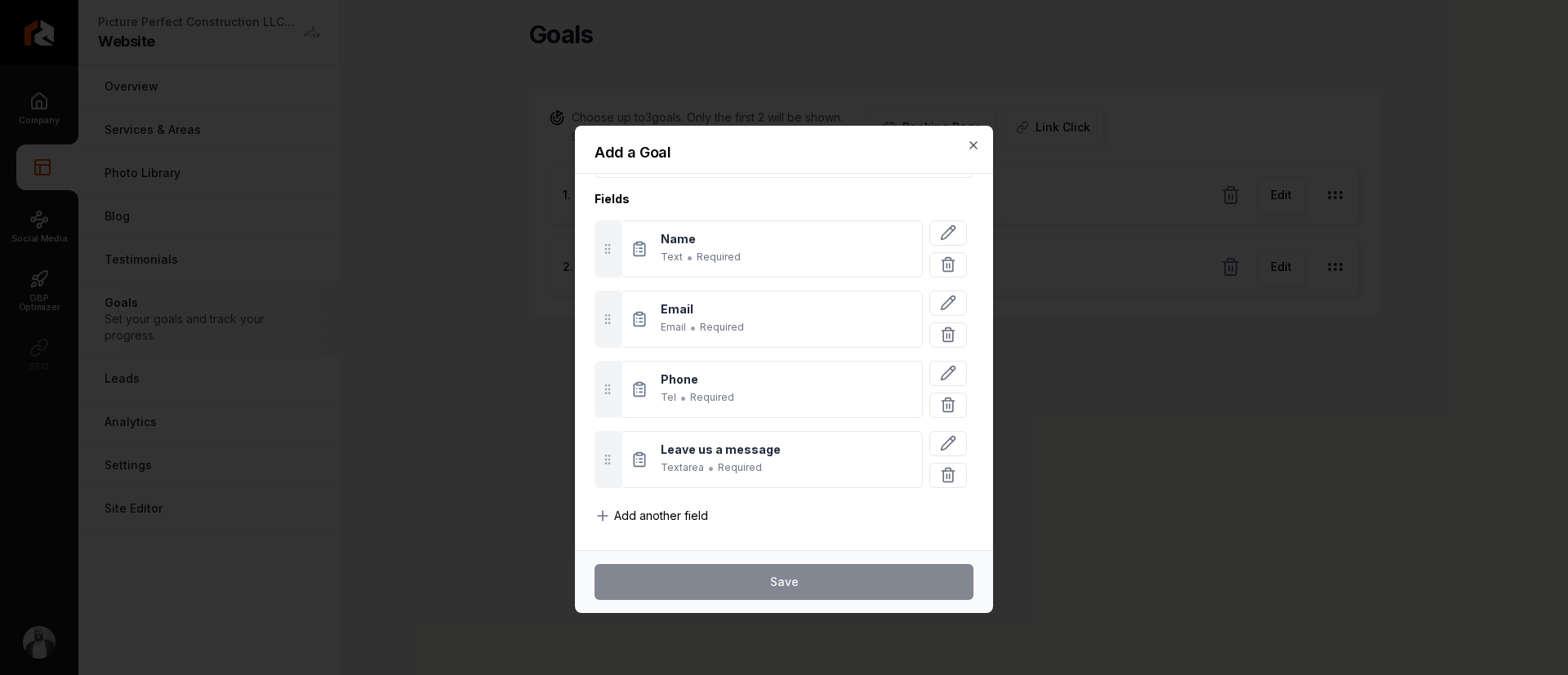 click on "Add another field" at bounding box center [661, 516] 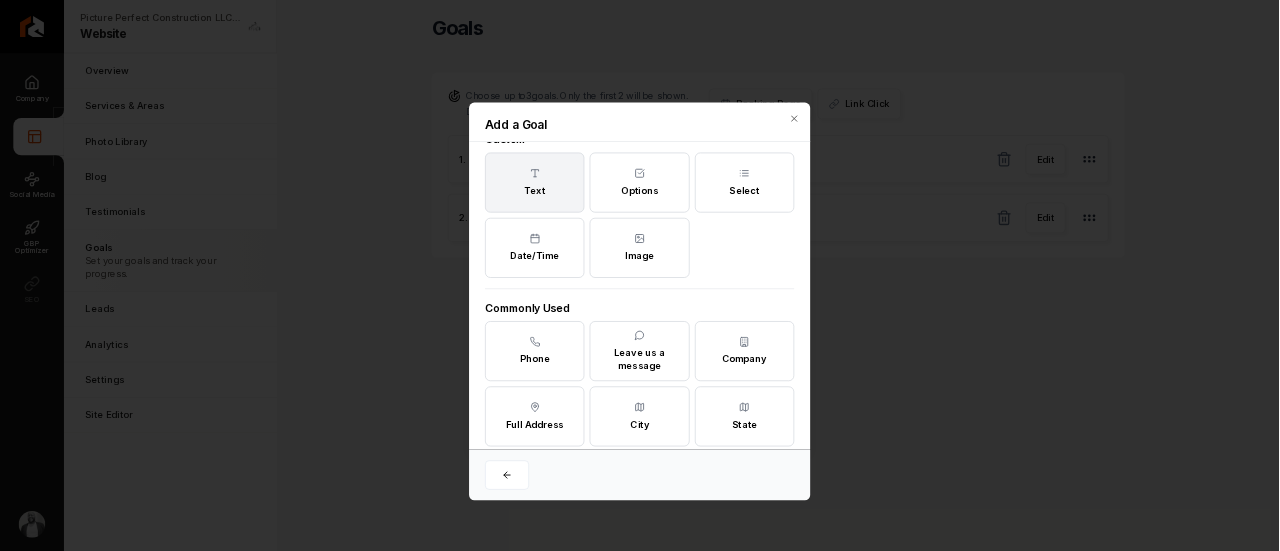 scroll, scrollTop: 0, scrollLeft: 0, axis: both 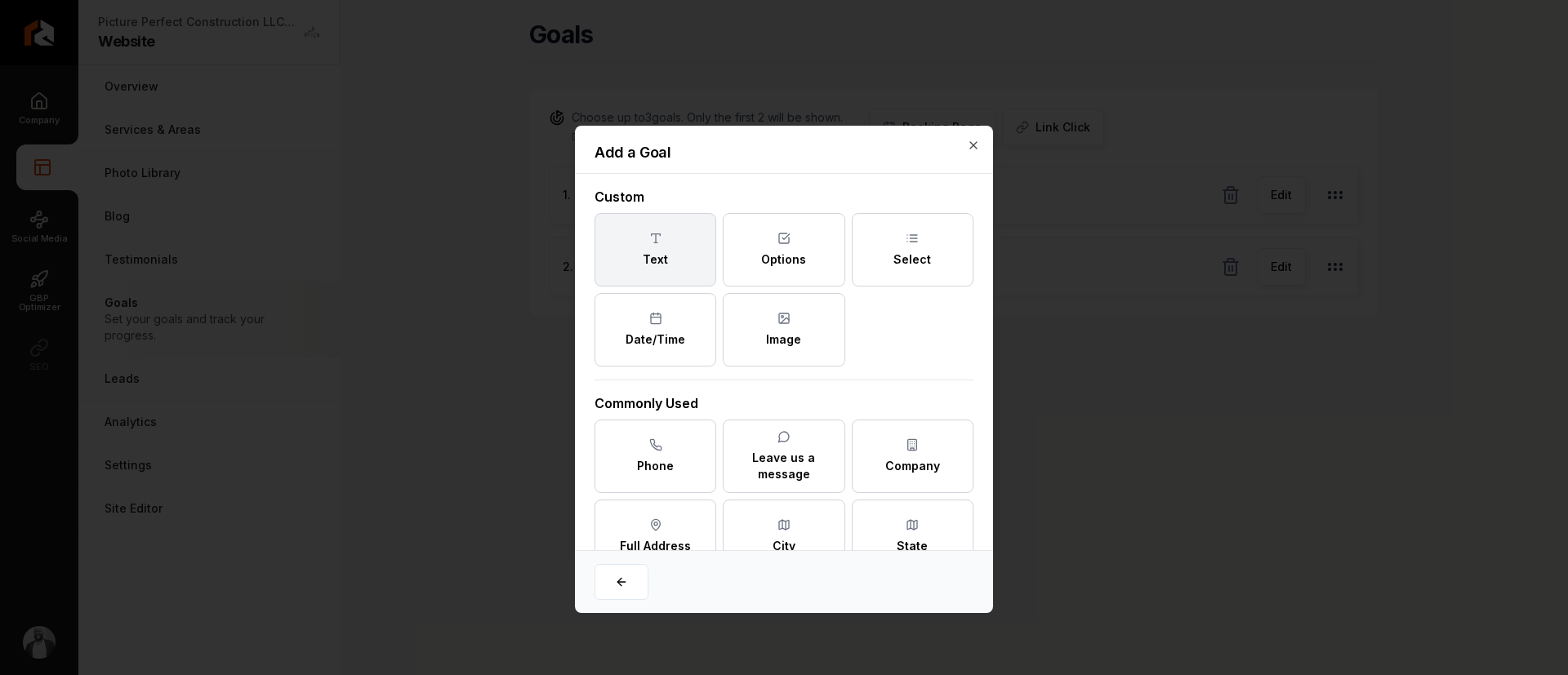 click on "Text" at bounding box center [655, 250] 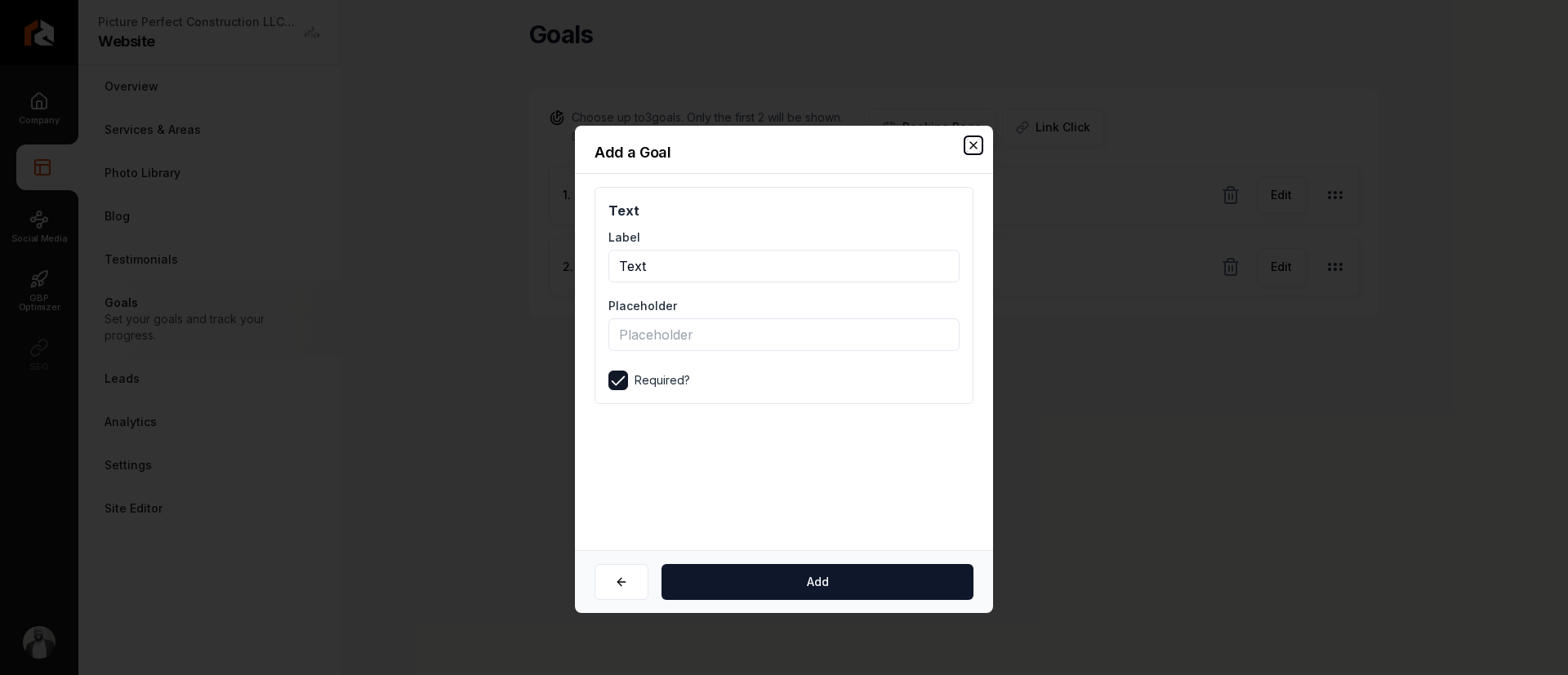 click 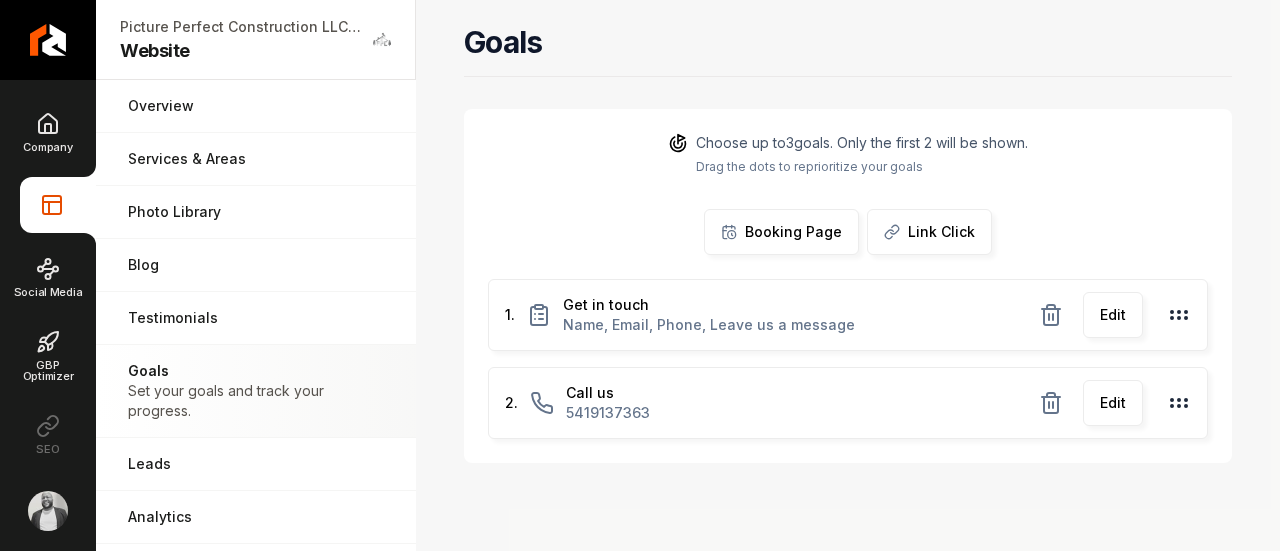 click on "Edit" at bounding box center [1113, 315] 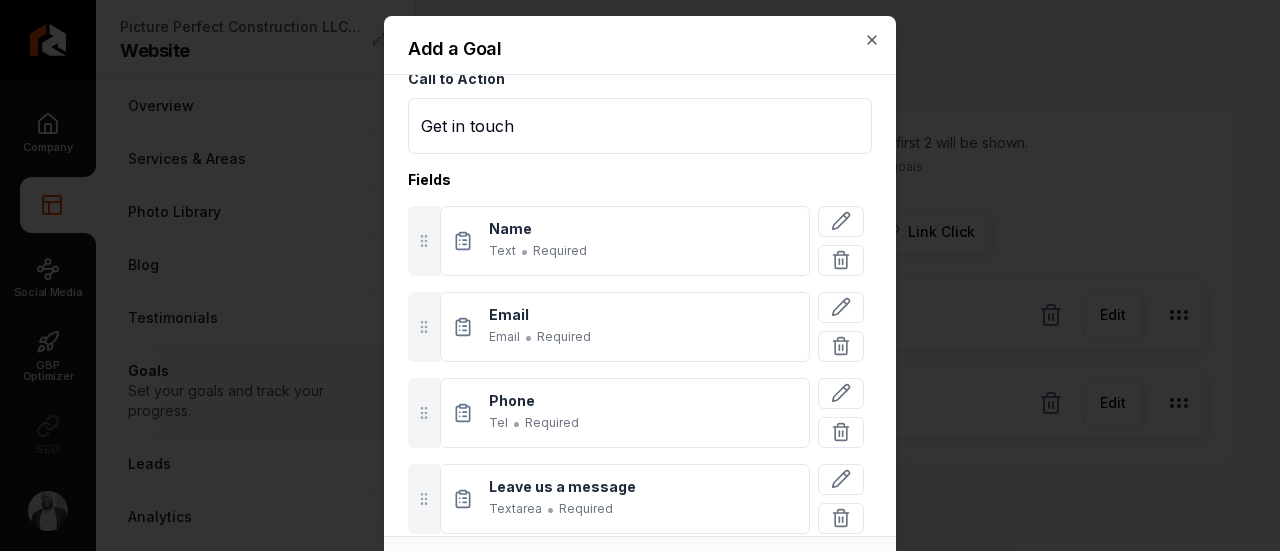 scroll, scrollTop: 0, scrollLeft: 0, axis: both 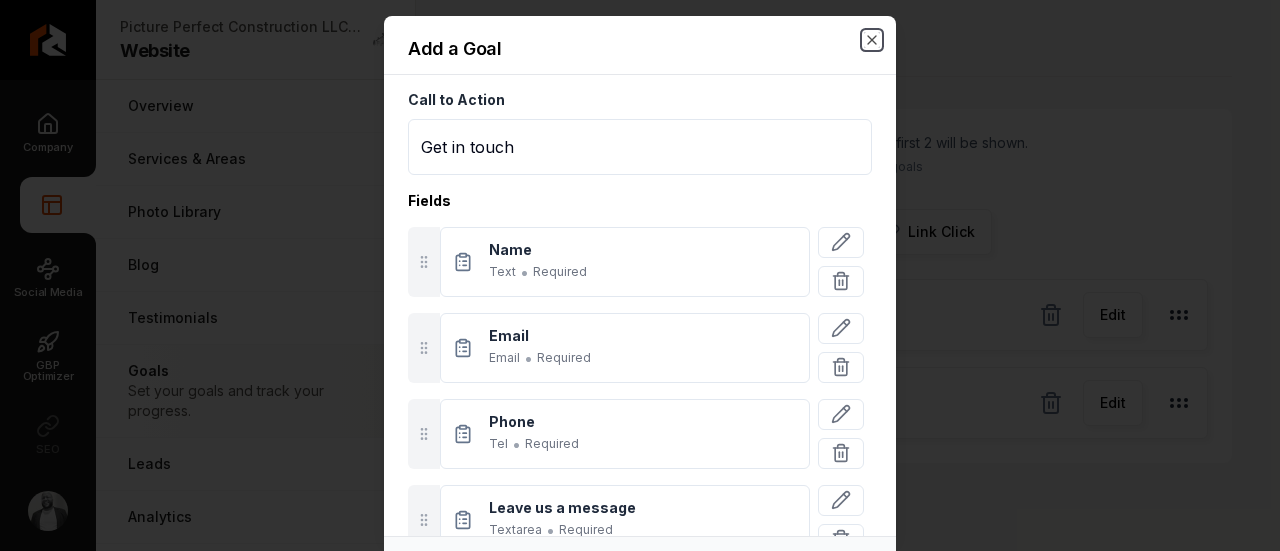 click 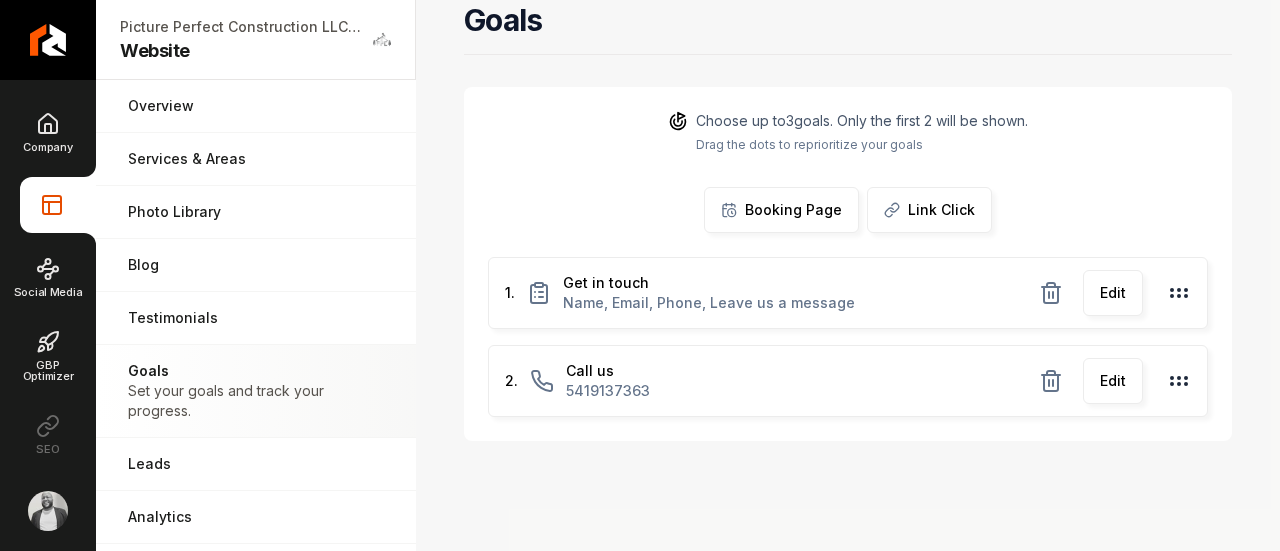 scroll, scrollTop: 60, scrollLeft: 0, axis: vertical 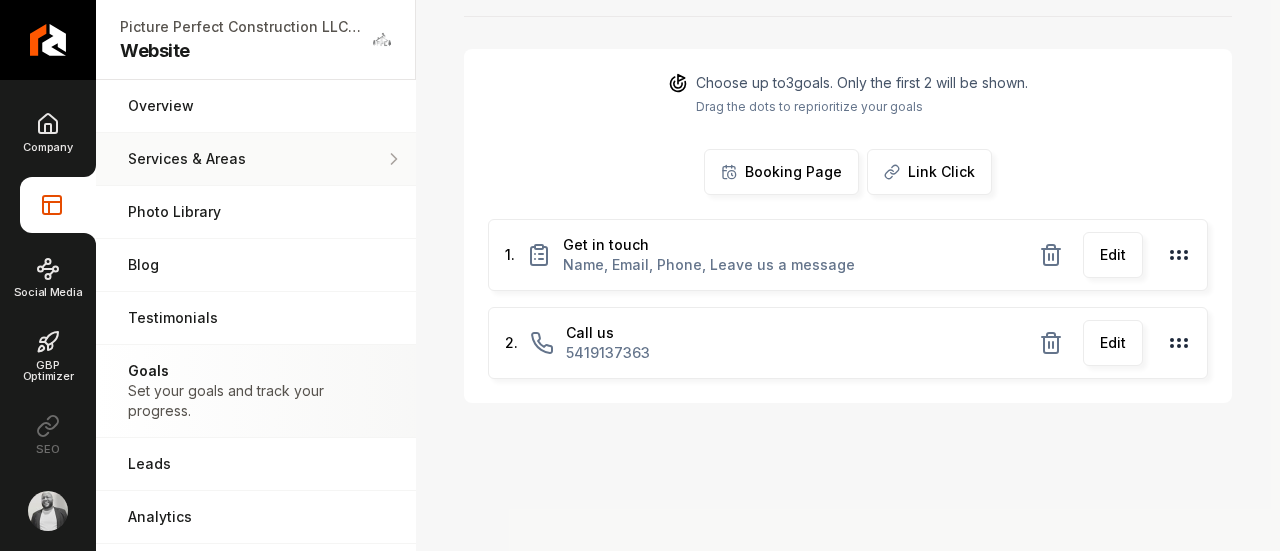 click on "Services & Areas Adjust your services and areas of expertise." at bounding box center (256, 159) 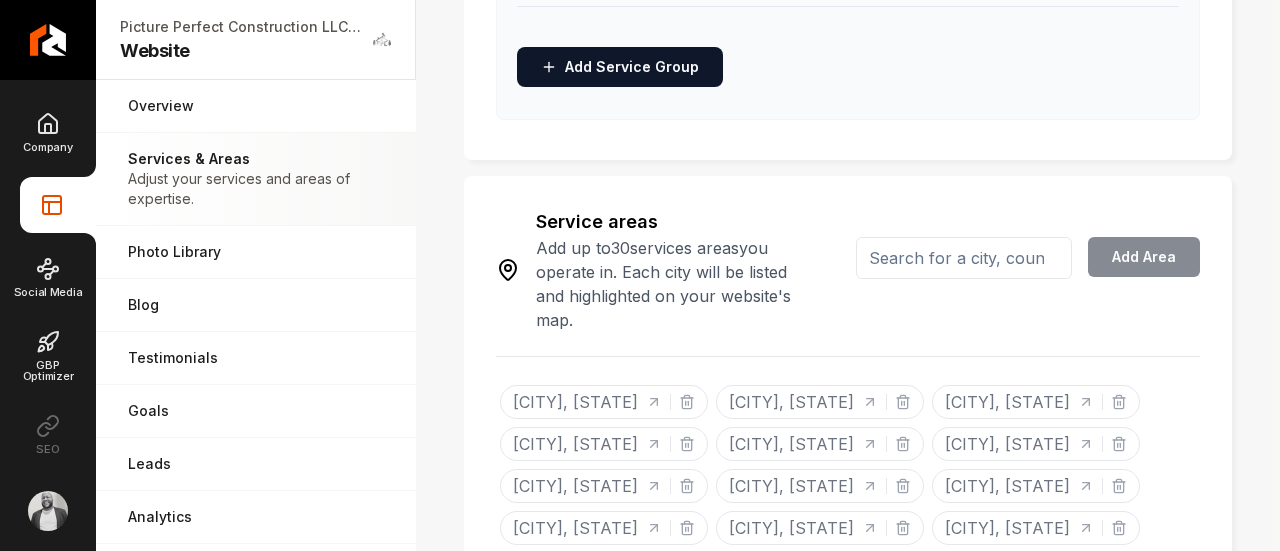 scroll, scrollTop: 1160, scrollLeft: 0, axis: vertical 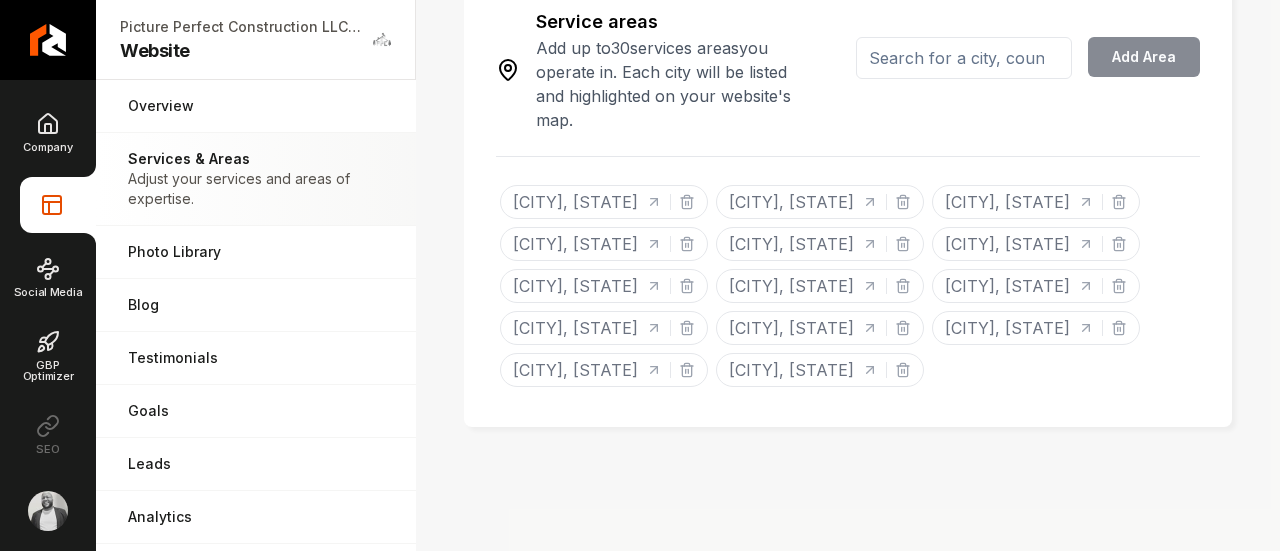 click on "Service areas Add up to  30  services areas  you operate in. Each city will be listed and highlighted on your website's map." at bounding box center (688, 70) 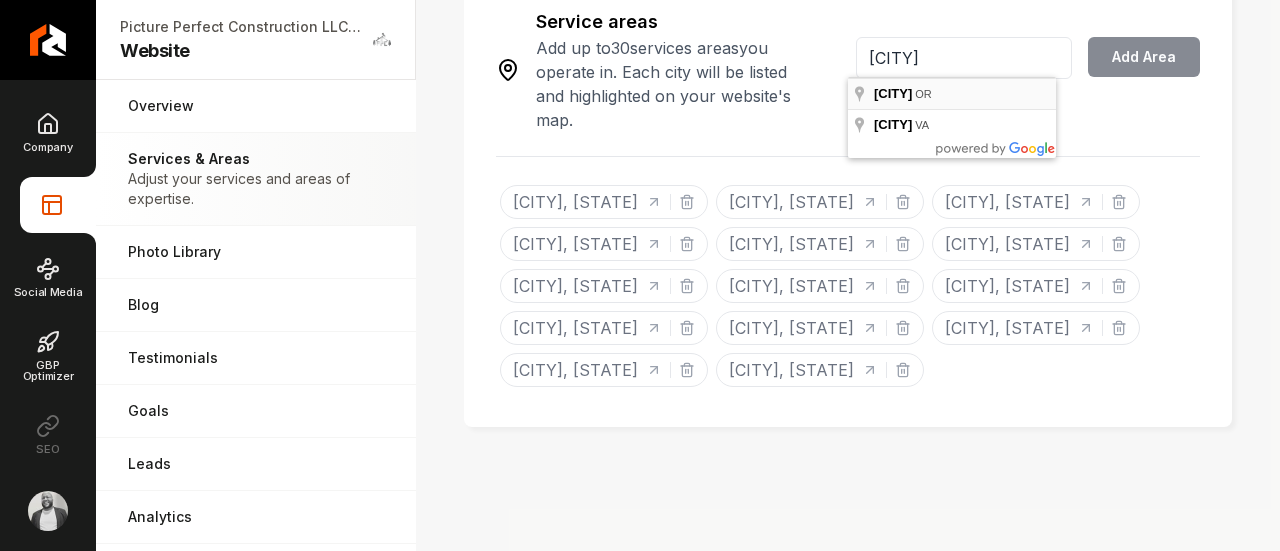 type on "Sutherlin, OR" 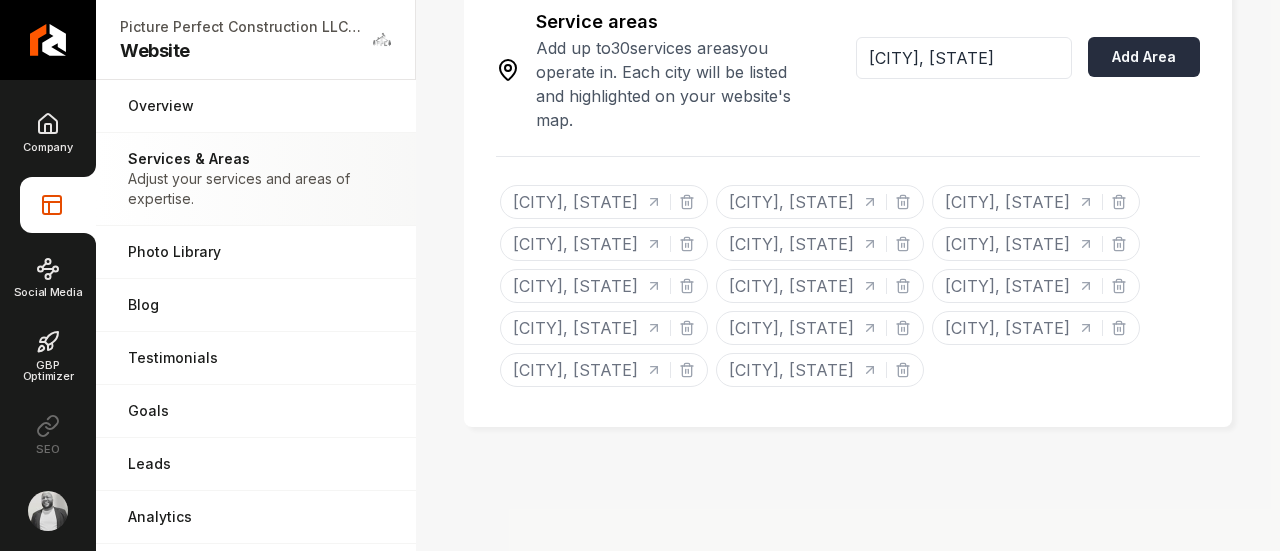 click on "Add Area" at bounding box center (1144, 57) 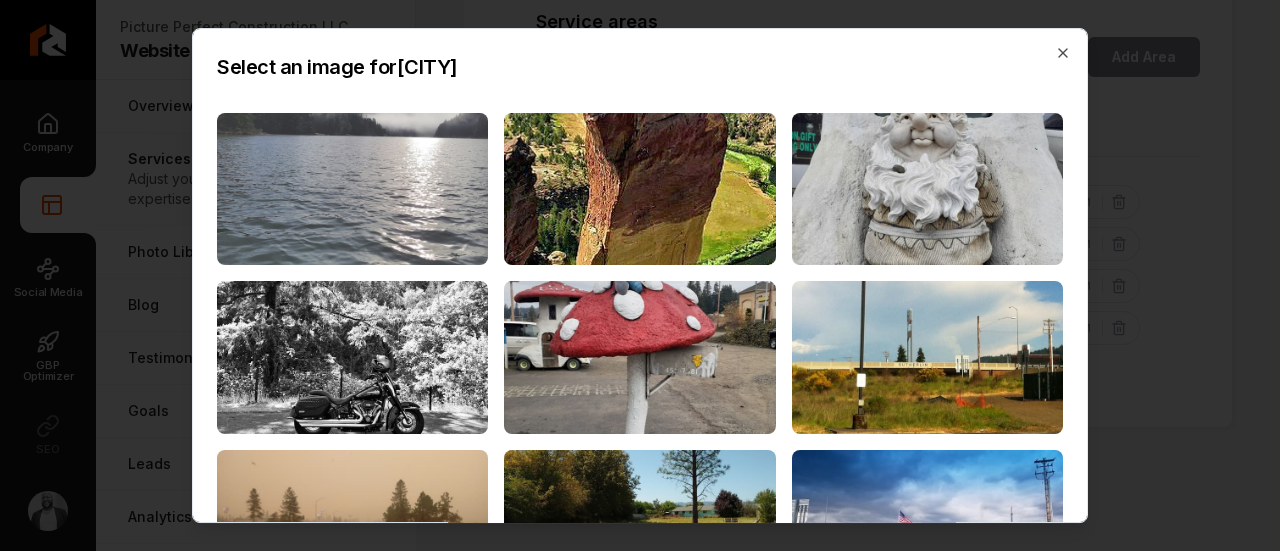 click at bounding box center (352, 189) 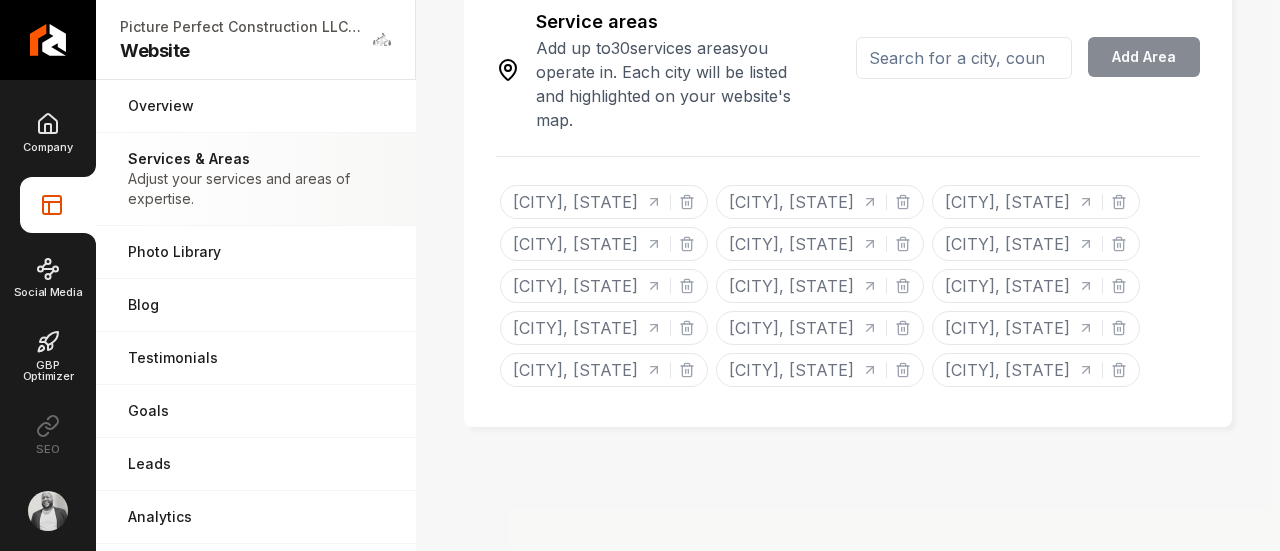 click at bounding box center (964, 58) 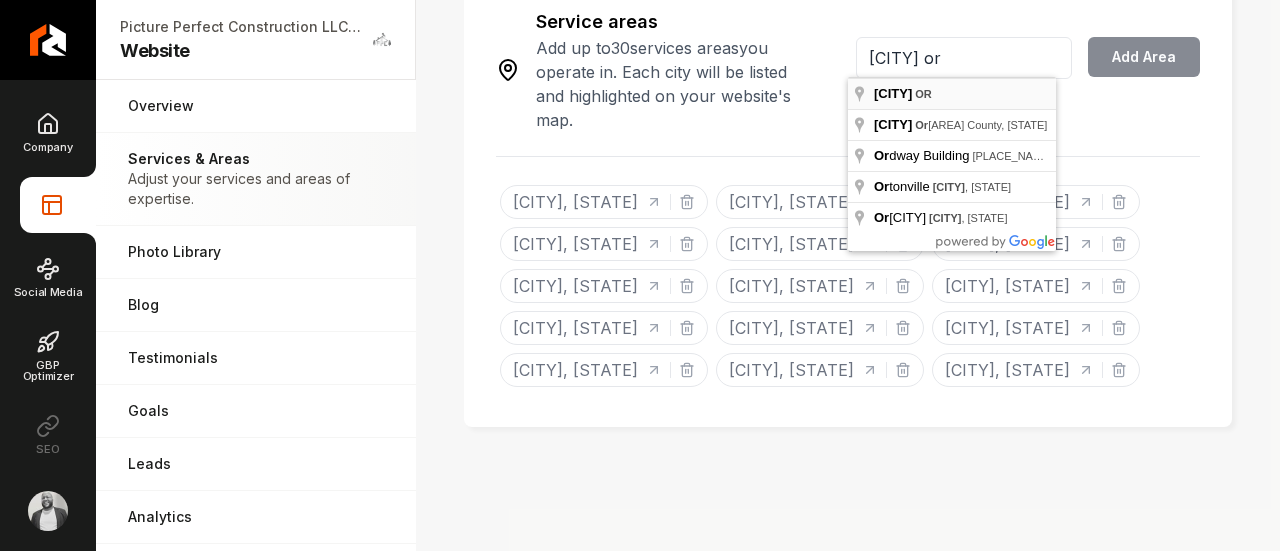 type on "Oakland, OR" 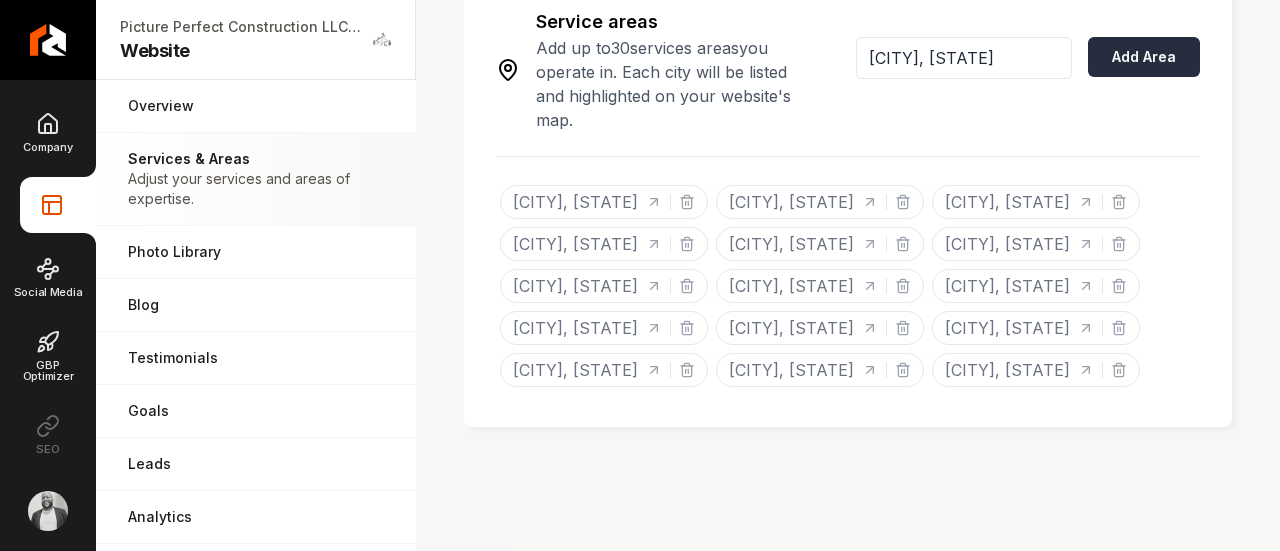 click on "Add Area" at bounding box center (1144, 57) 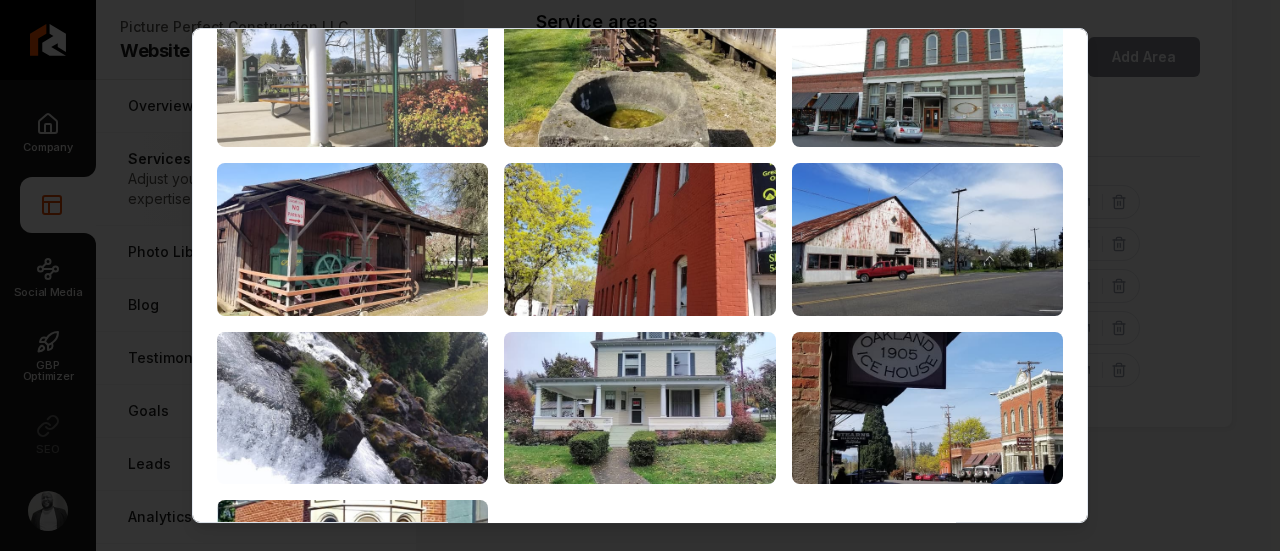 scroll, scrollTop: 0, scrollLeft: 0, axis: both 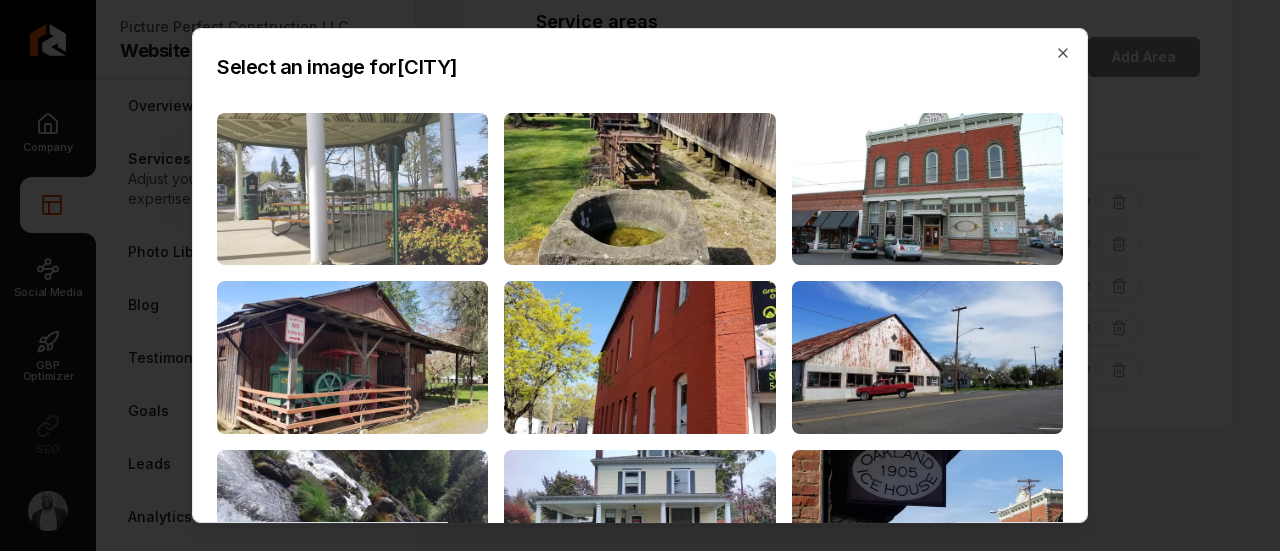 click at bounding box center [352, 189] 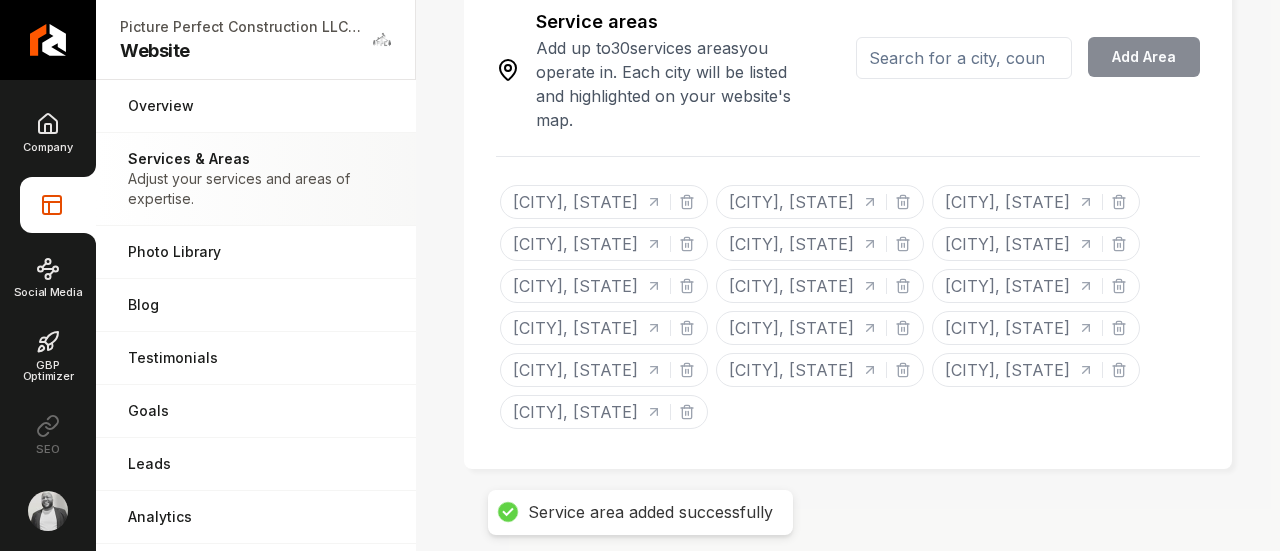 click at bounding box center (964, 58) 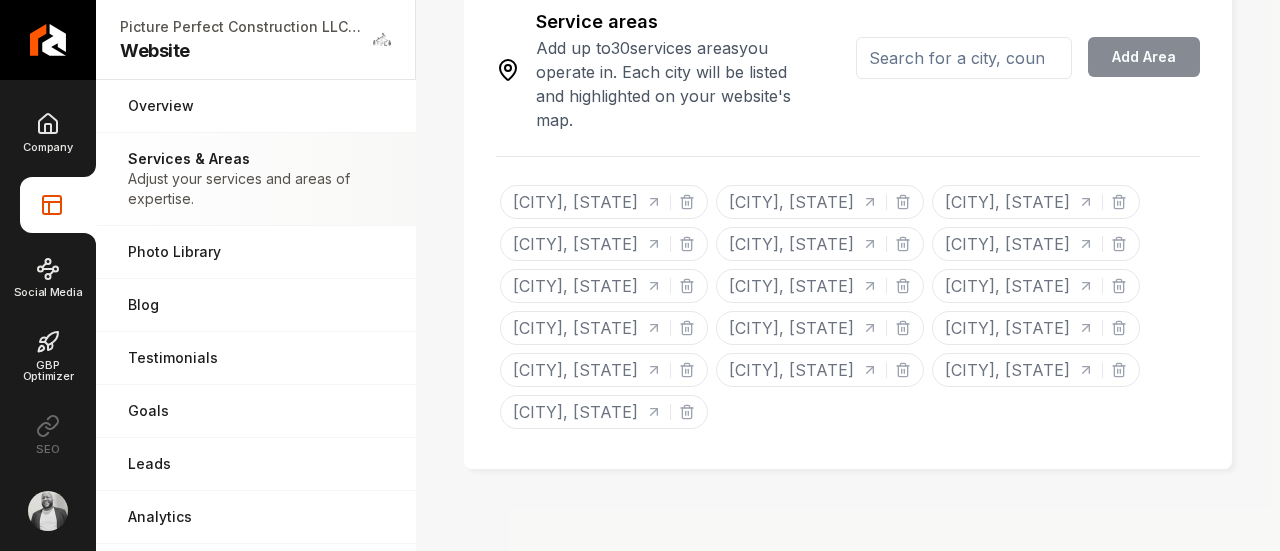 paste on "Roseburg" 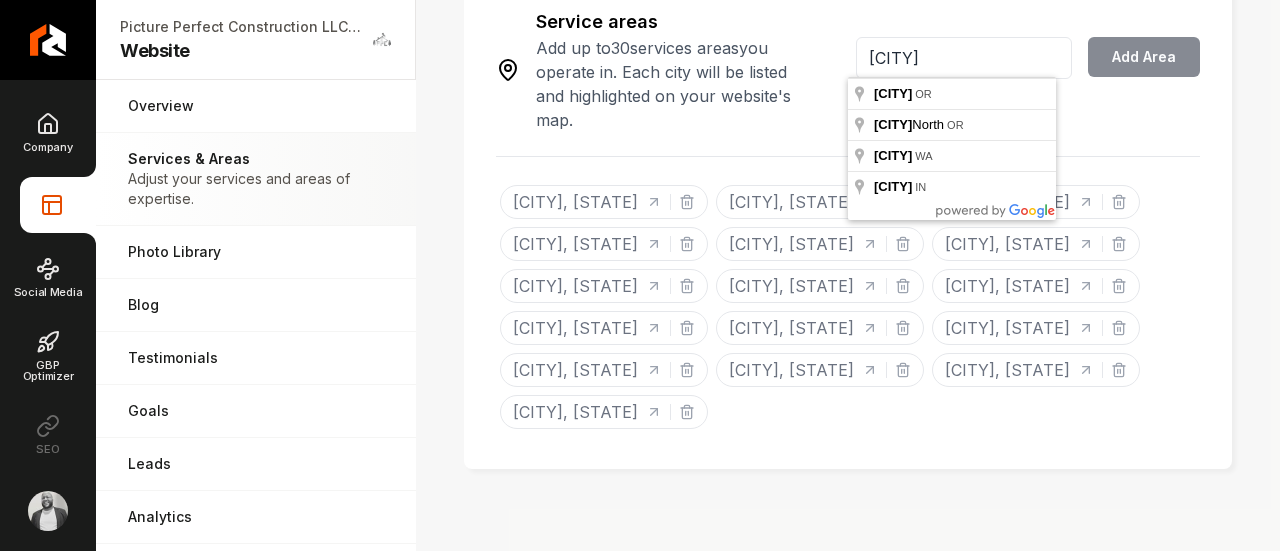 type on "Roseburg, OR" 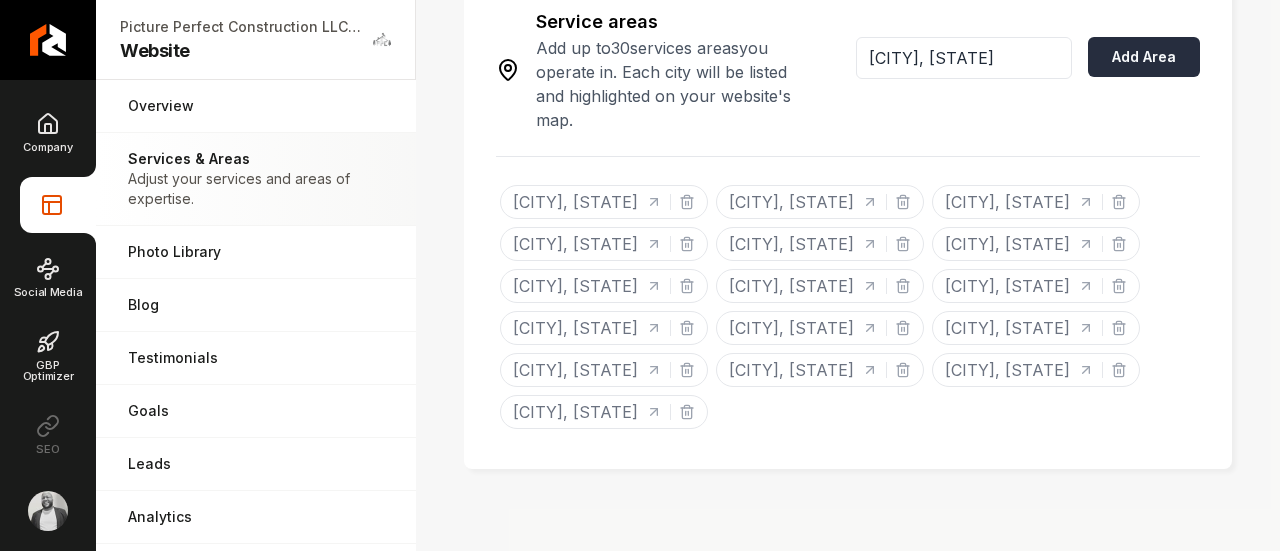click on "Add Area" at bounding box center (1144, 57) 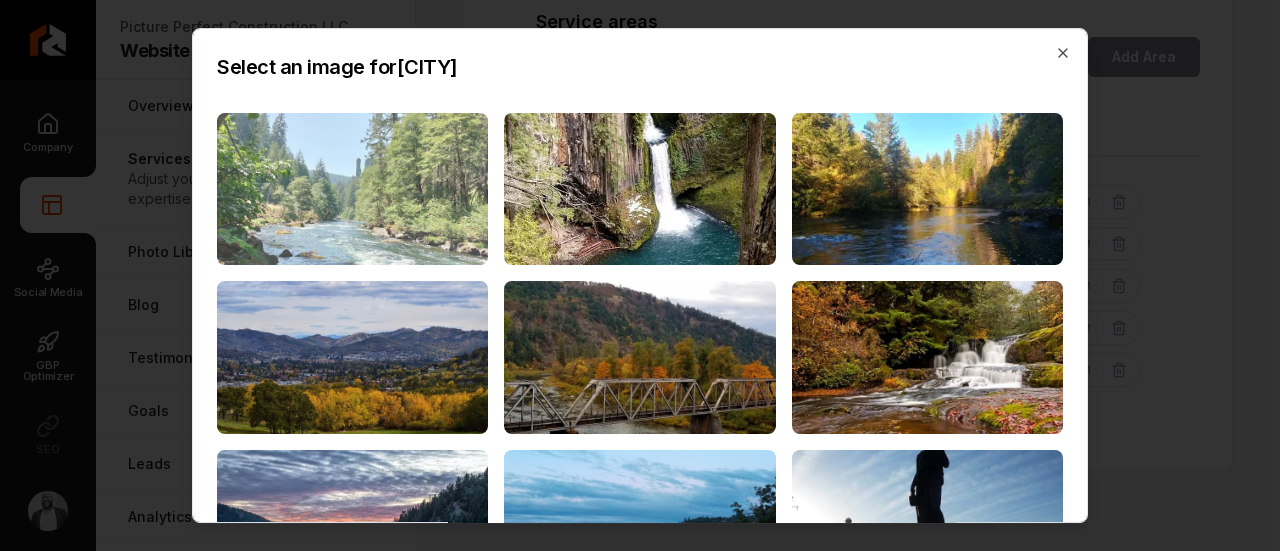 click at bounding box center [352, 189] 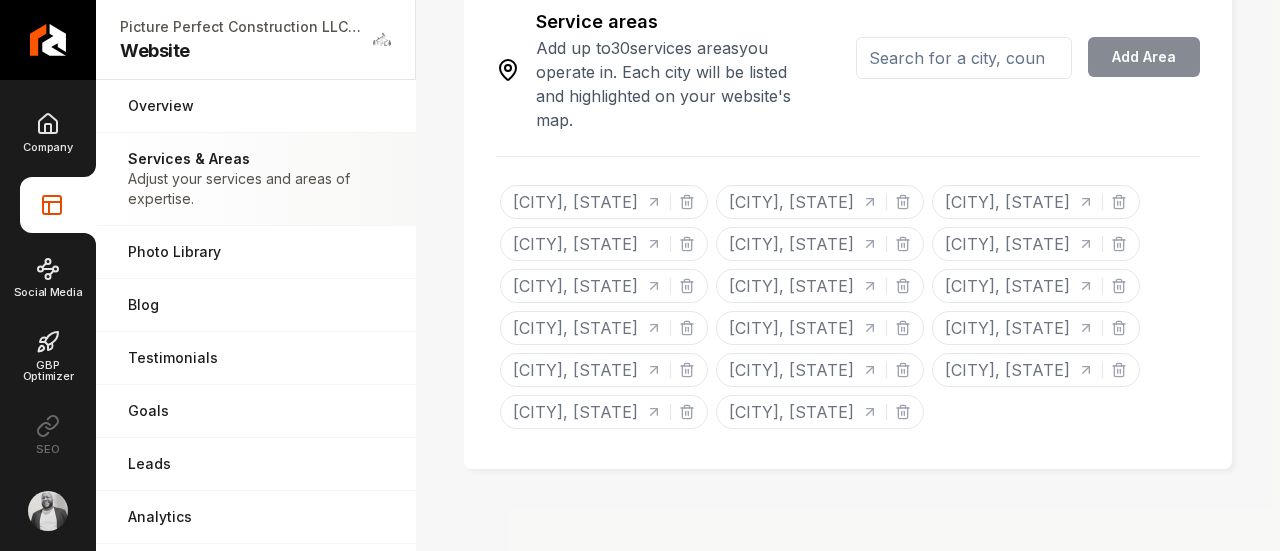 click at bounding box center (964, 58) 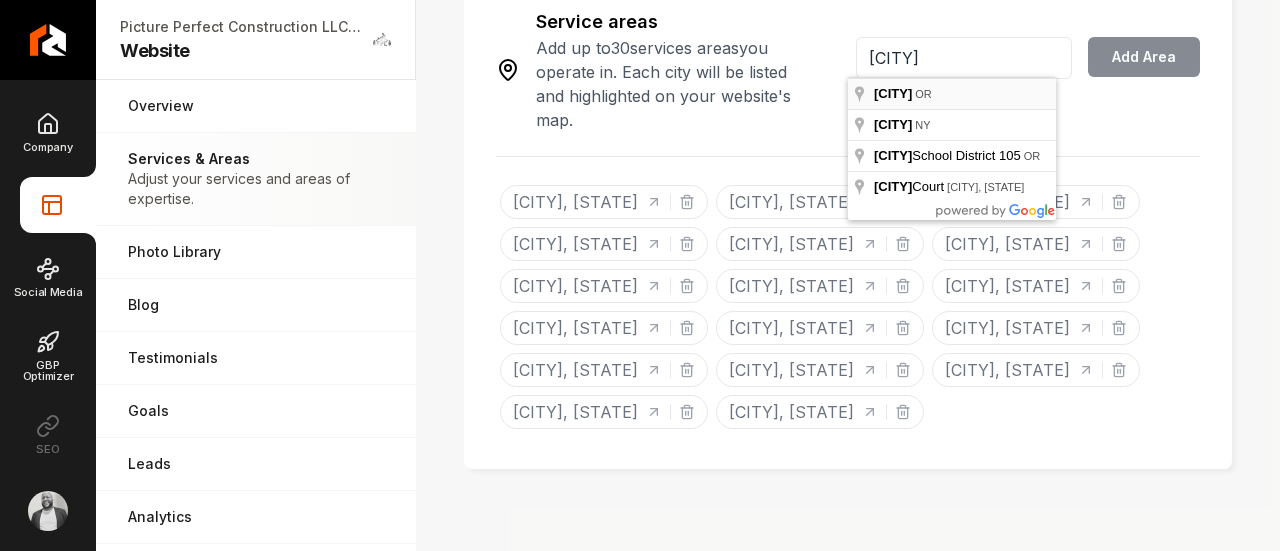 type on "Reedsport, OR" 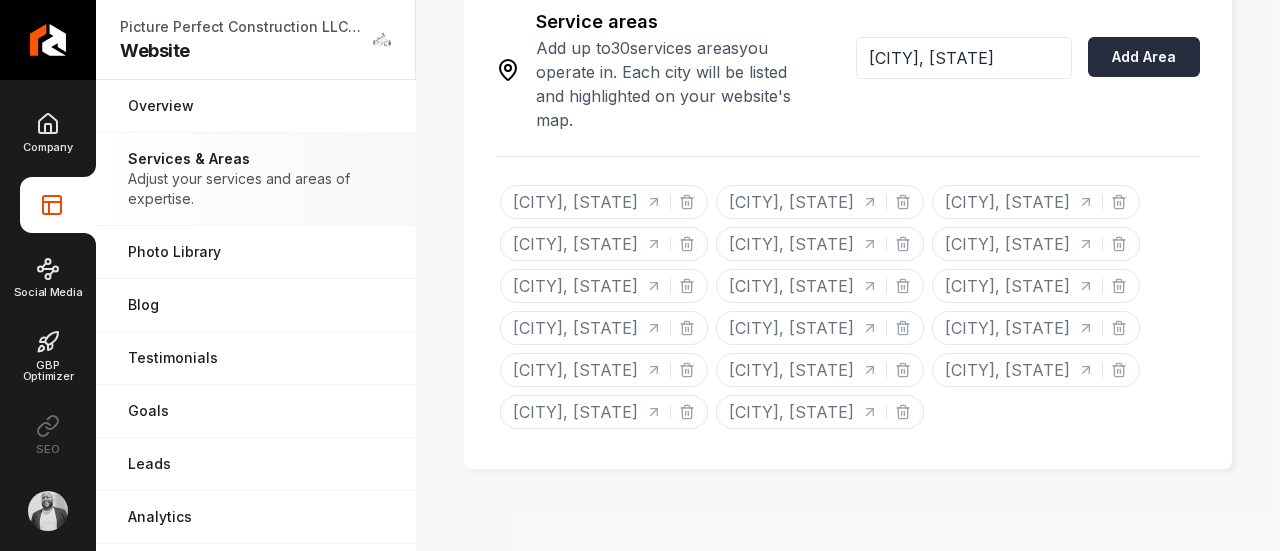 click on "Add Area" at bounding box center (1144, 57) 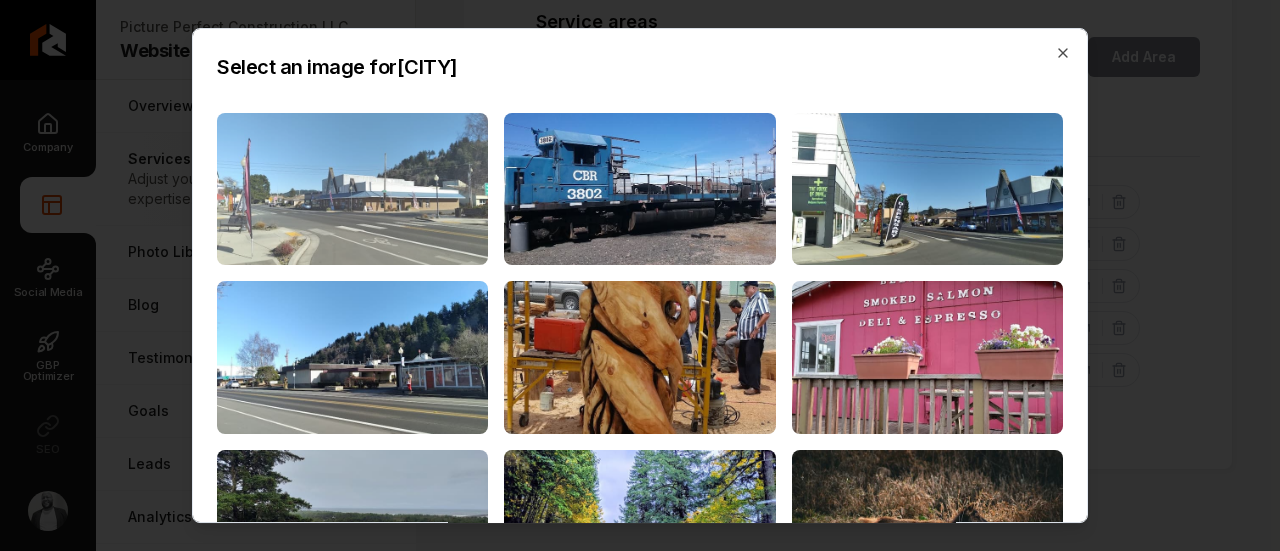 click at bounding box center (352, 189) 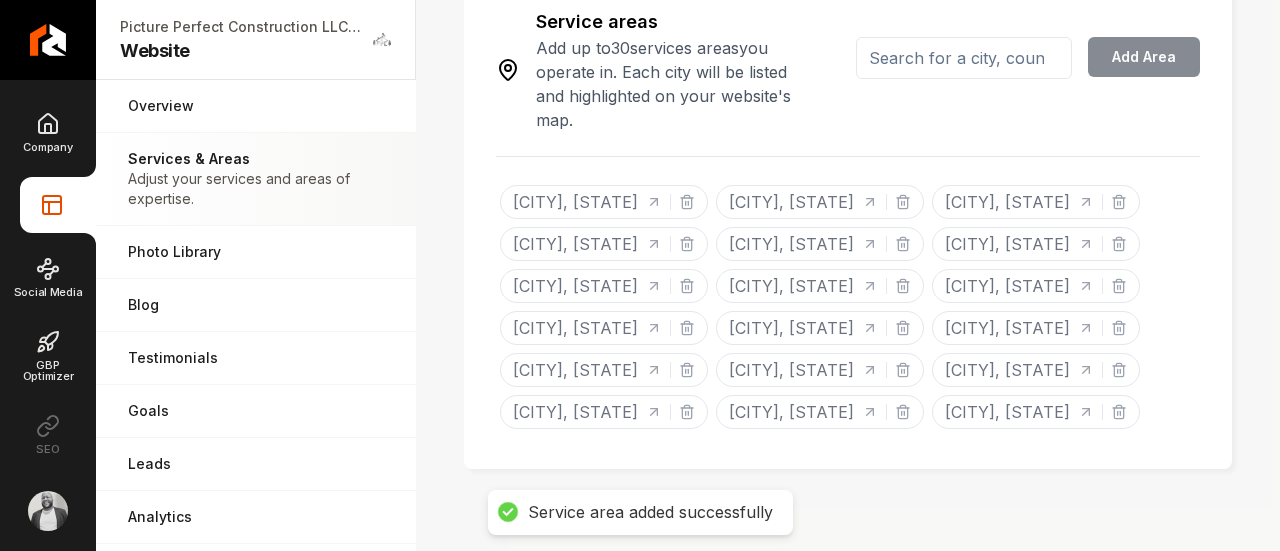 click at bounding box center (964, 58) 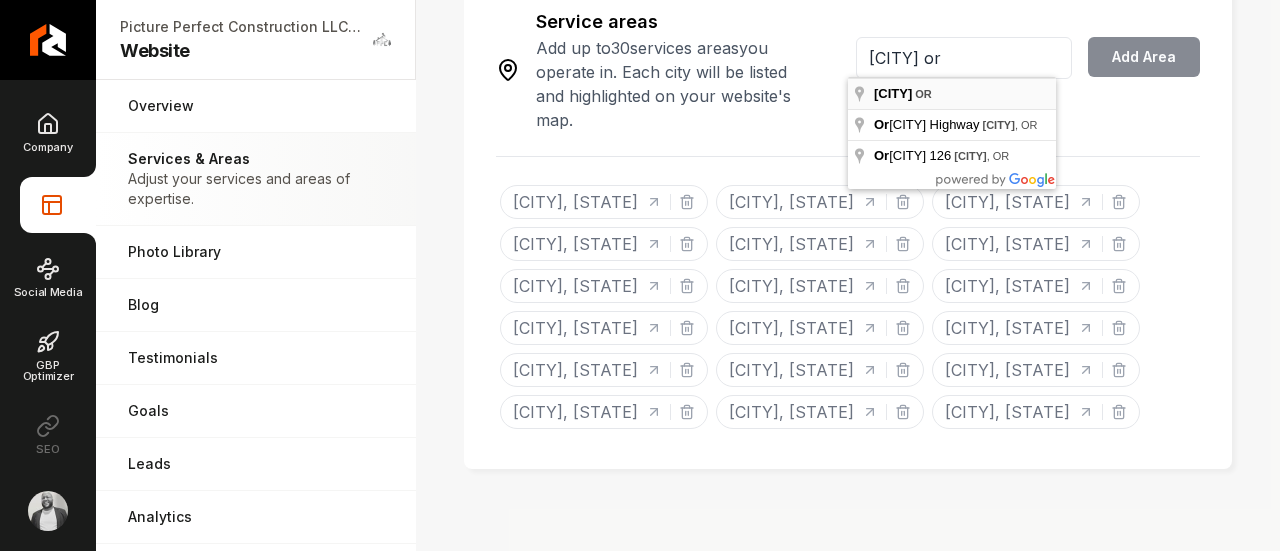 type on "Florence, OR" 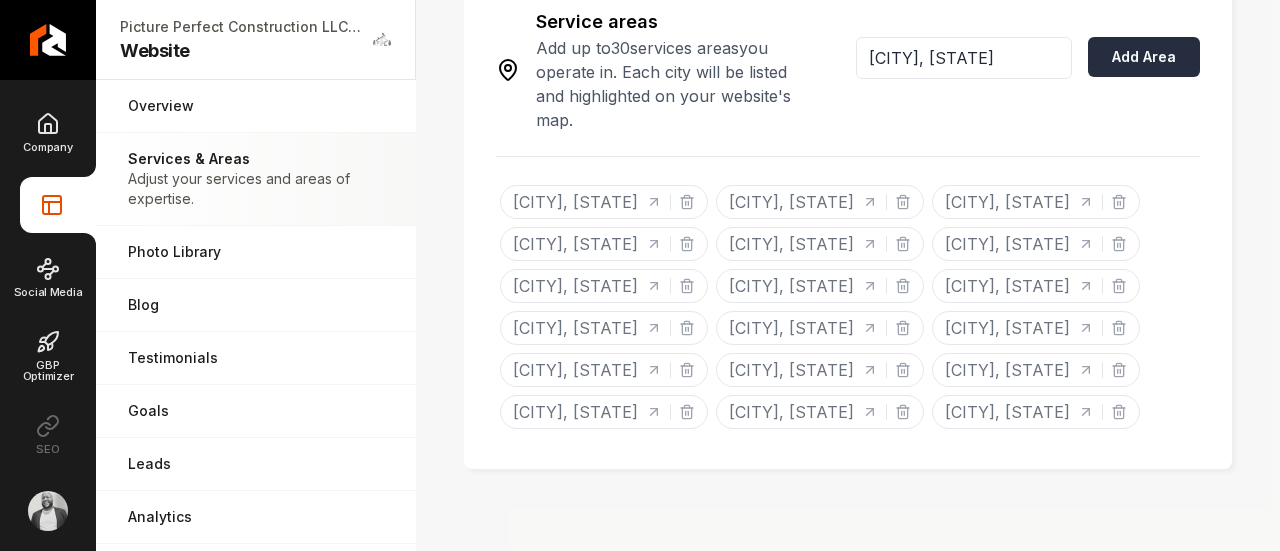click on "Add Area" at bounding box center [1144, 57] 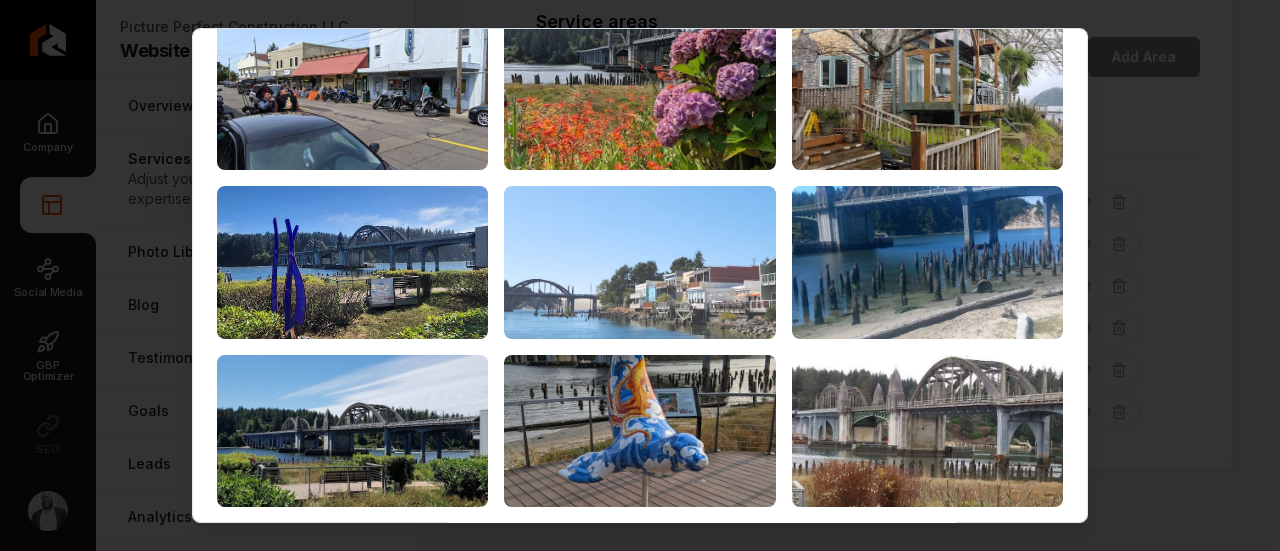 scroll, scrollTop: 76, scrollLeft: 0, axis: vertical 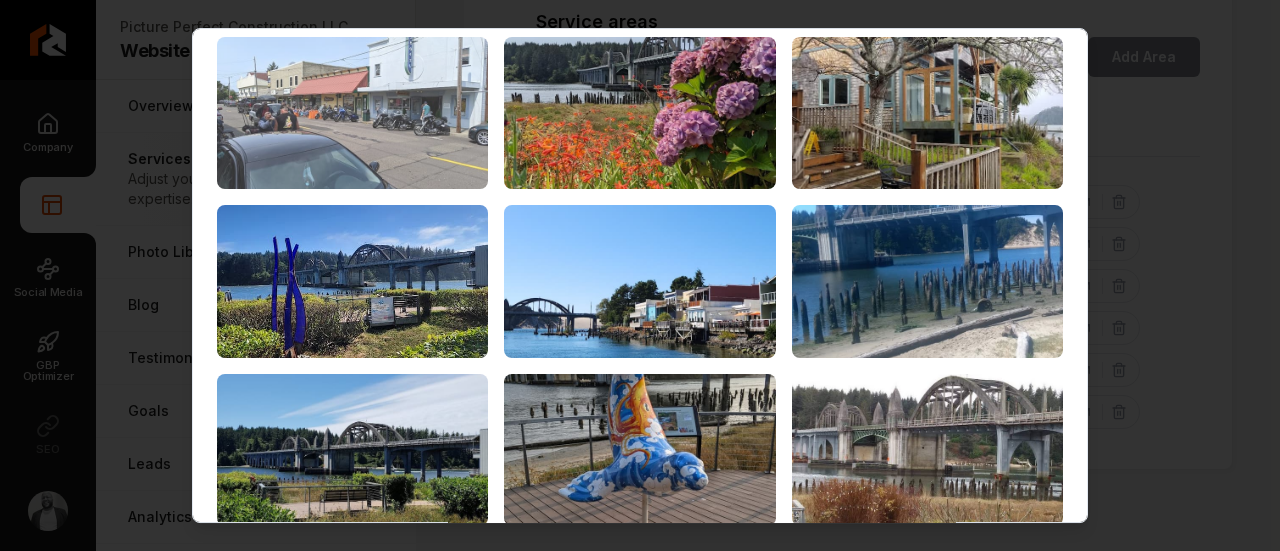 click at bounding box center [352, 113] 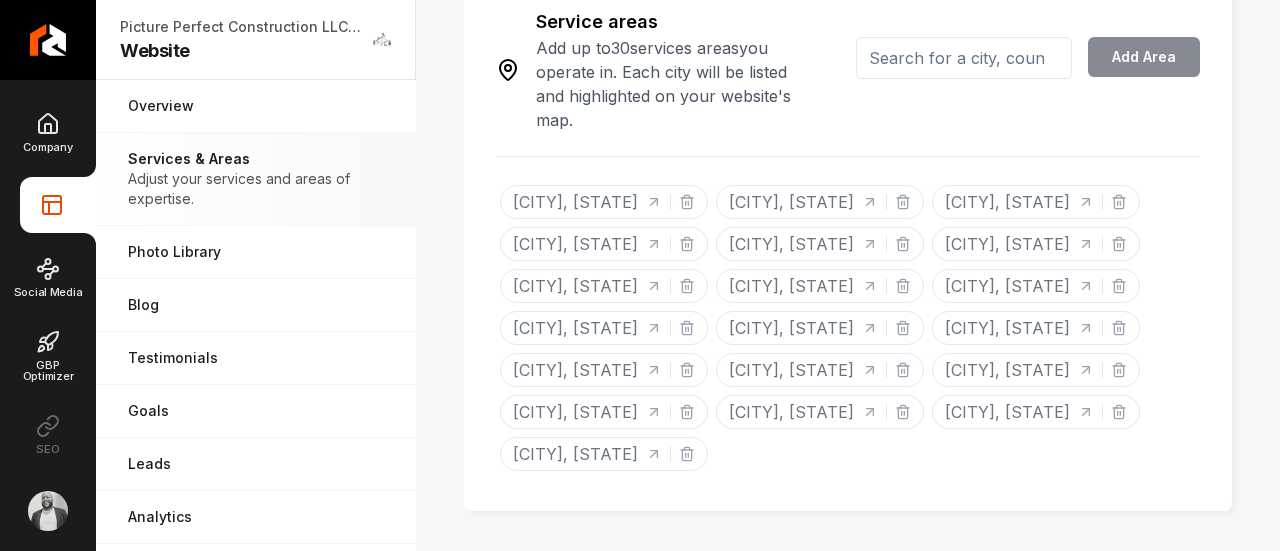 click at bounding box center (964, 58) 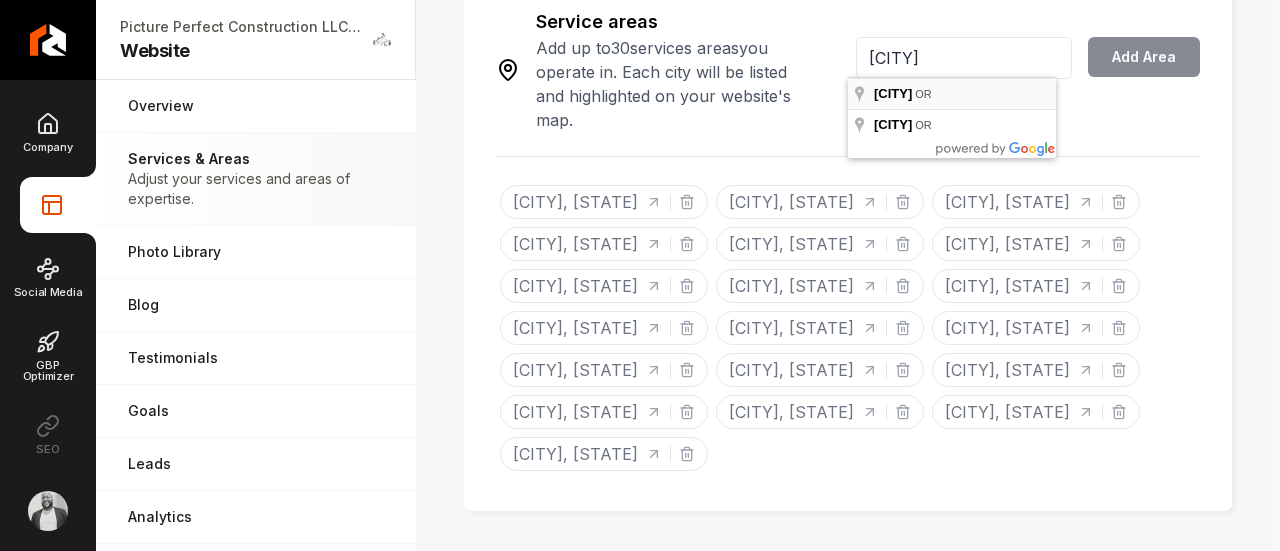 type on "Yachats, OR" 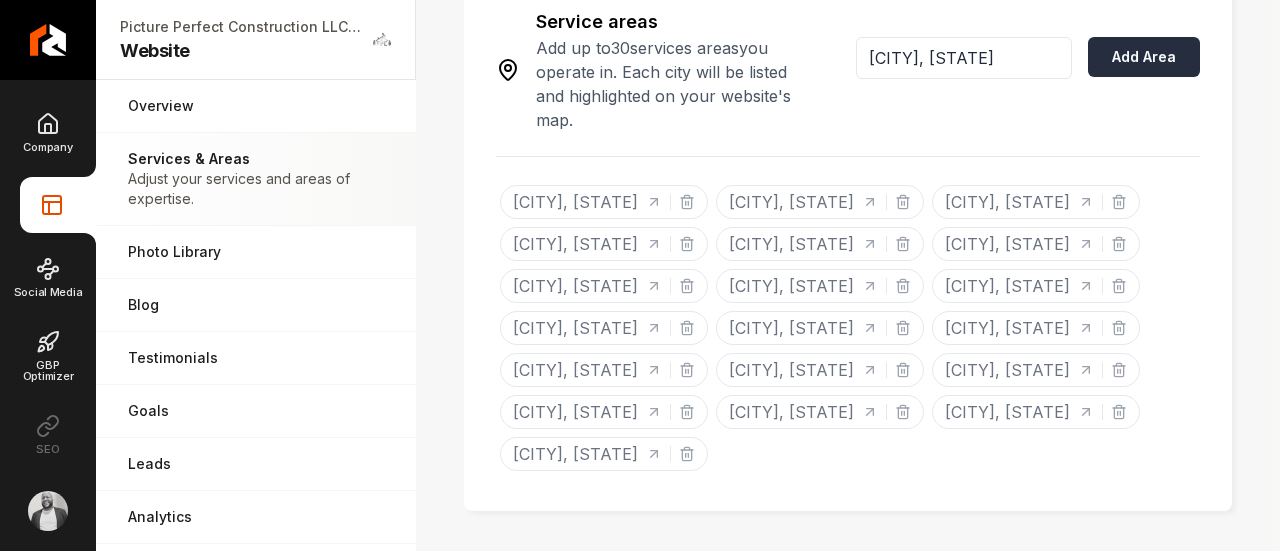 click on "Add Area" at bounding box center (1144, 57) 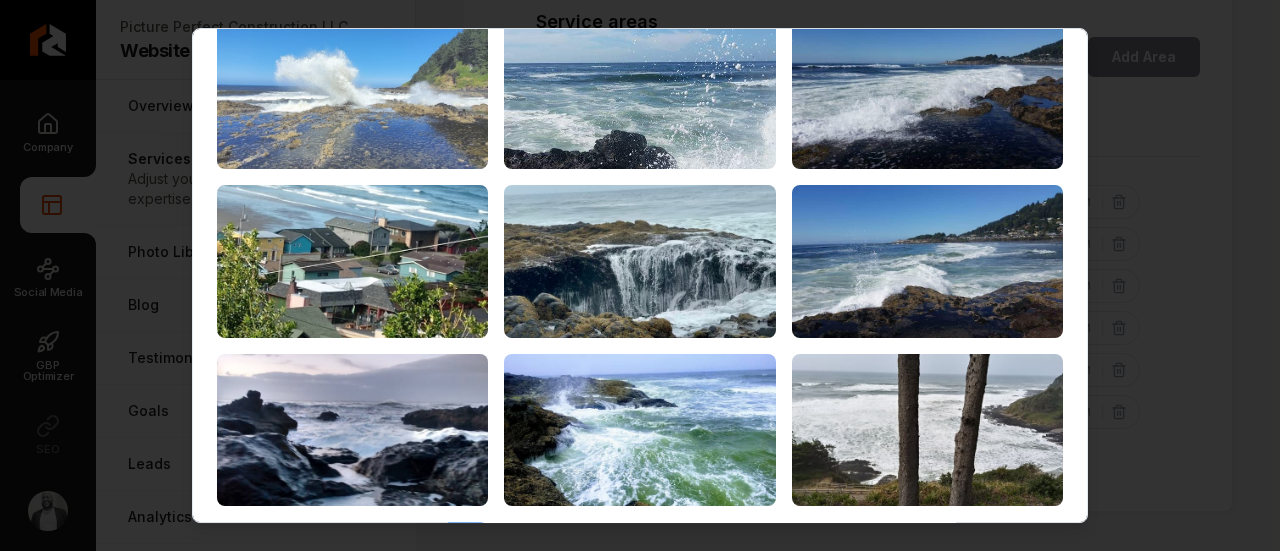 scroll, scrollTop: 0, scrollLeft: 0, axis: both 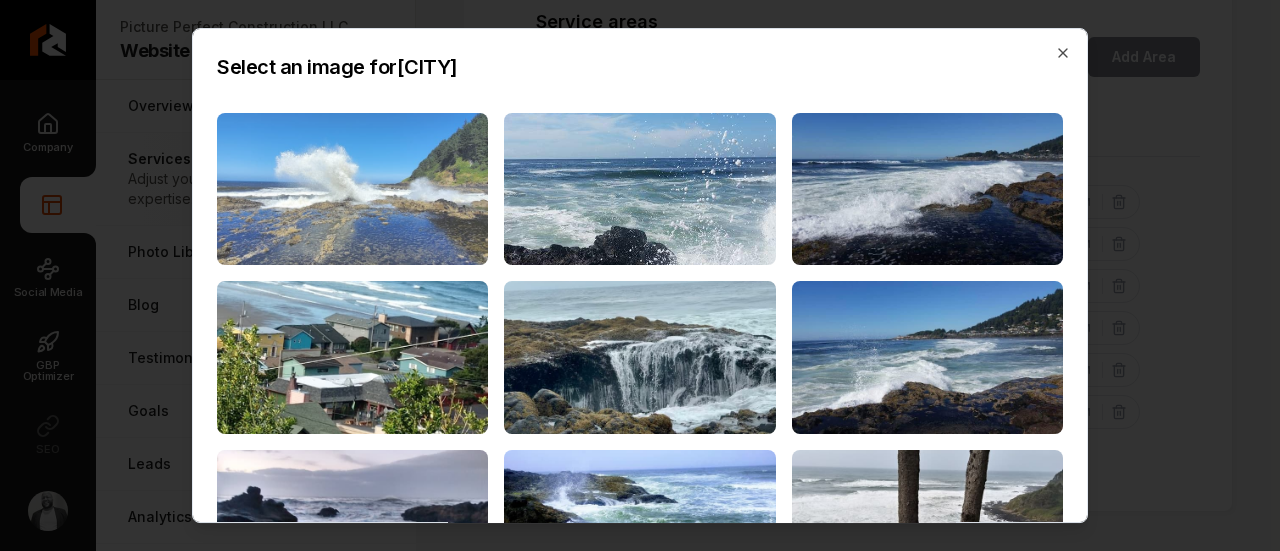 click at bounding box center (352, 189) 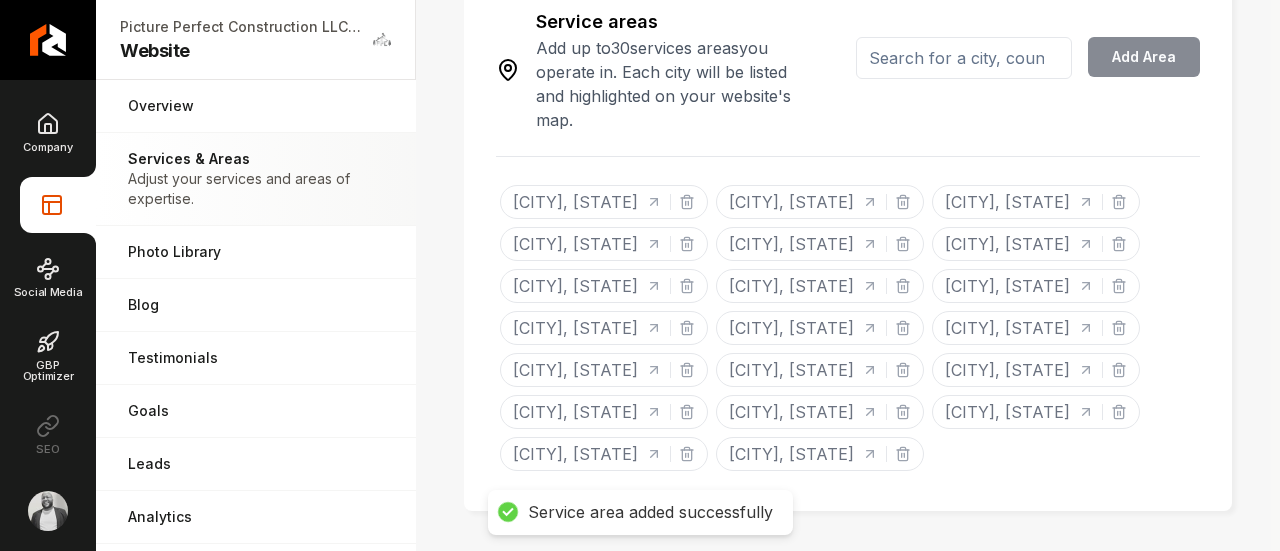 click on "Service areas Add up to  30  services areas  you operate in. Each city will be listed and highlighted on your website's map. Add Area" at bounding box center [848, 74] 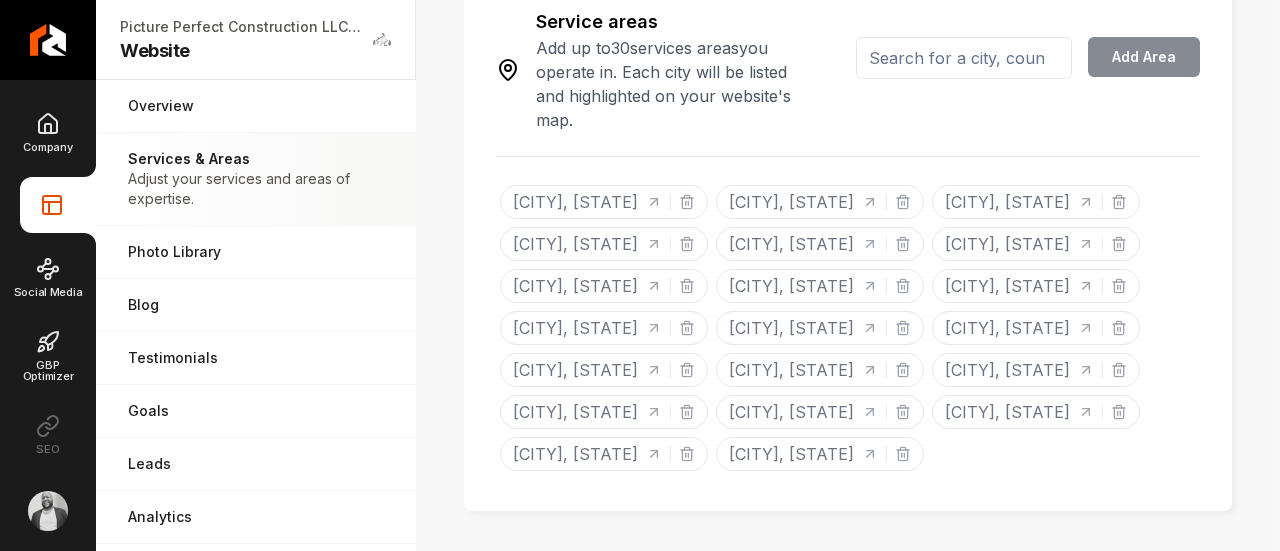 click at bounding box center (964, 58) 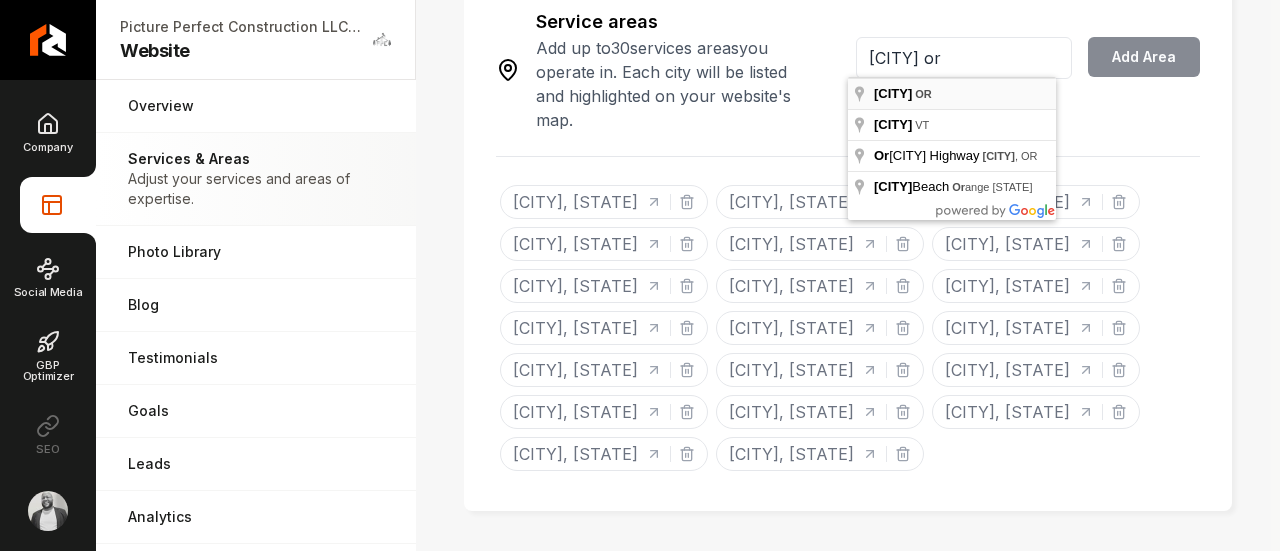 type on "Newport, OR" 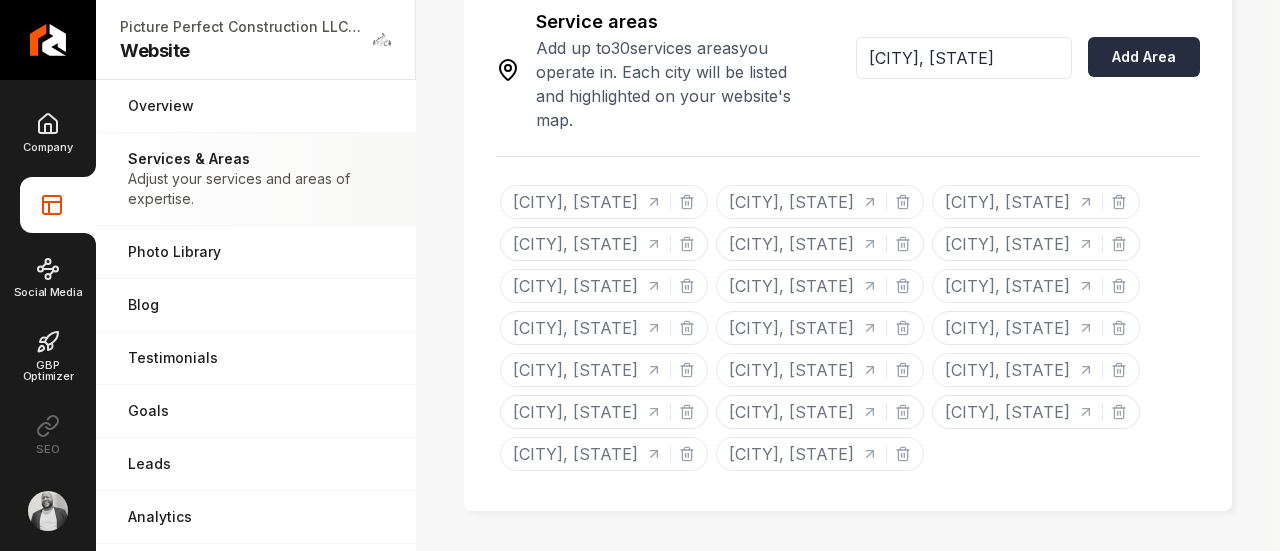 click on "Add Area" at bounding box center (1144, 57) 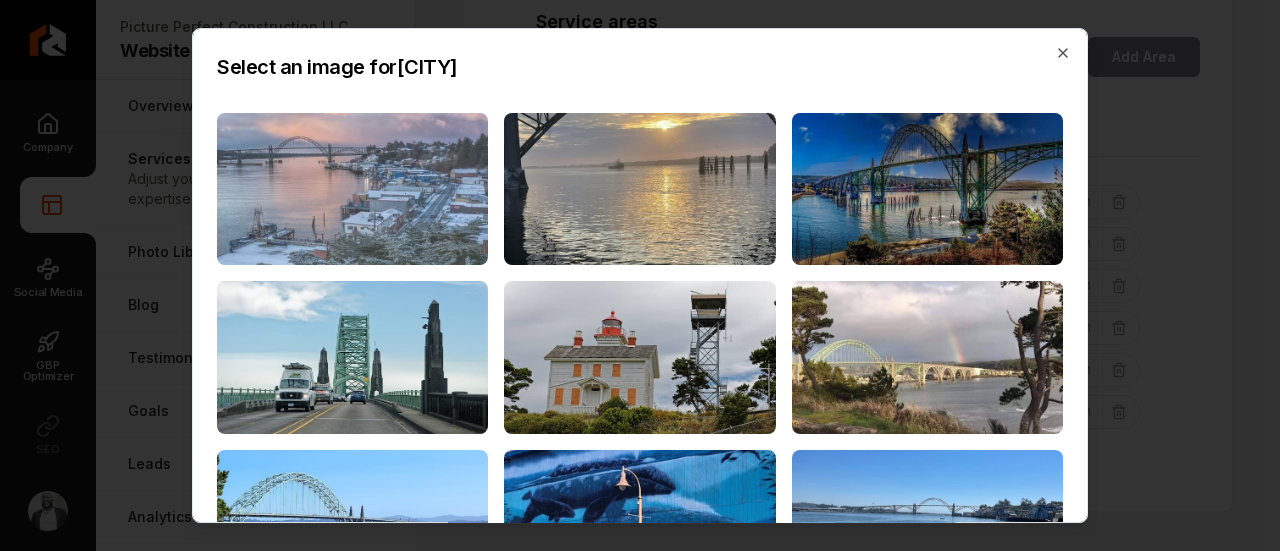 click at bounding box center (352, 189) 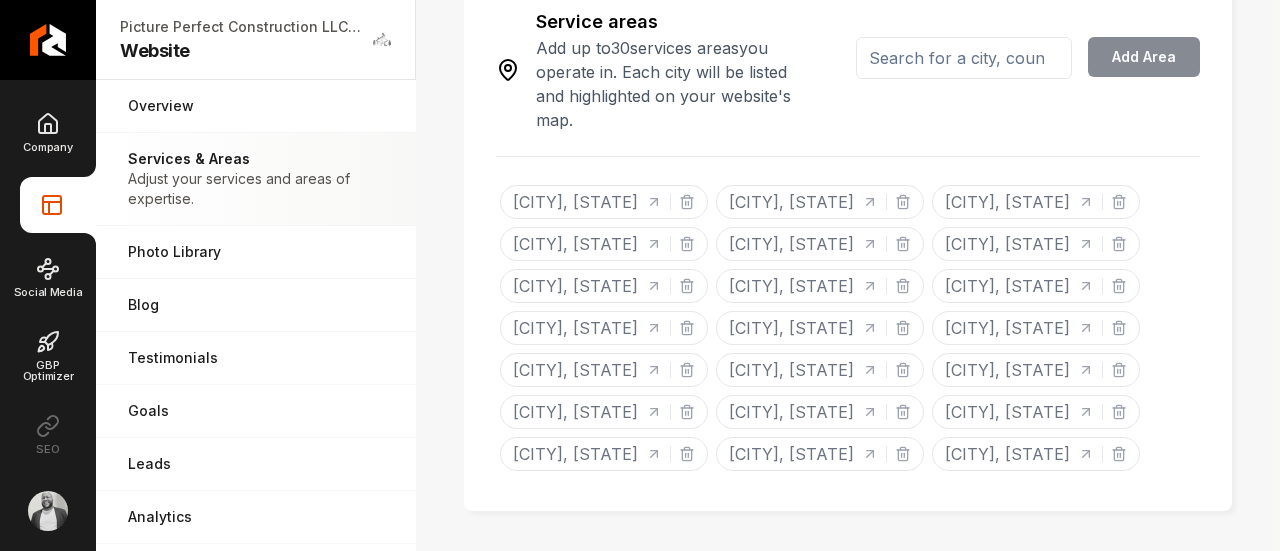 click at bounding box center (964, 58) 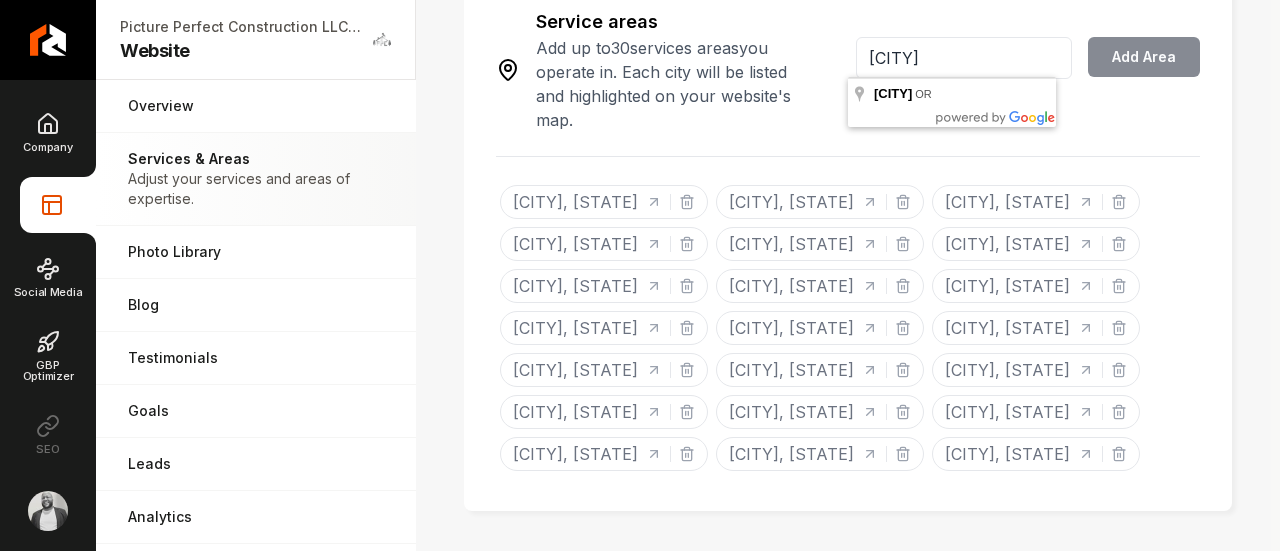 type on "Coos Bay, OR" 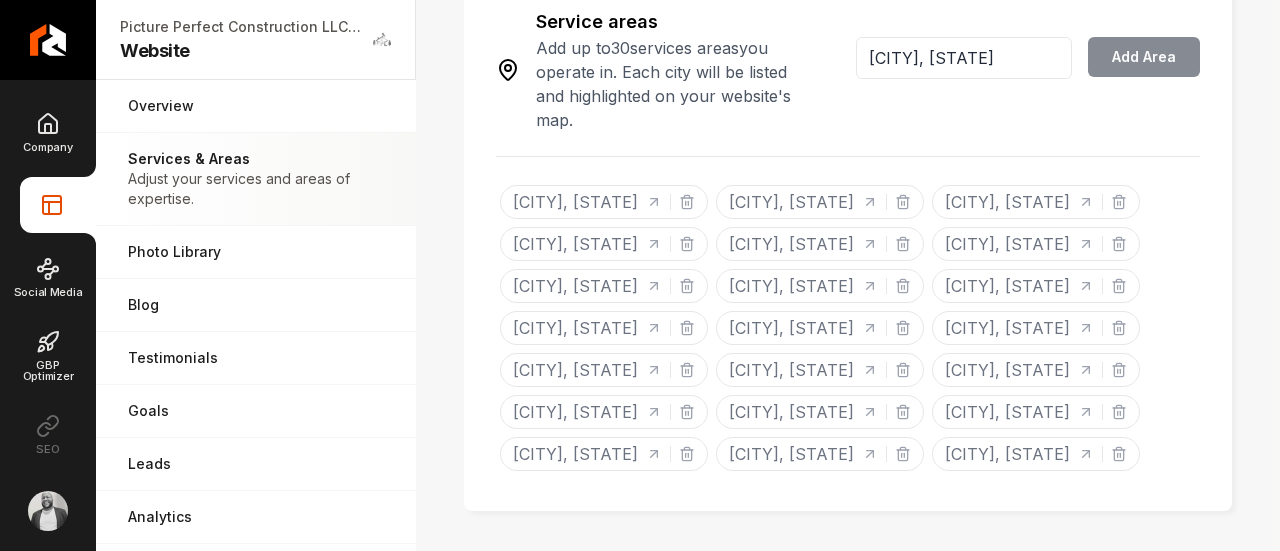 drag, startPoint x: 955, startPoint y: 89, endPoint x: 966, endPoint y: 93, distance: 11.7046995 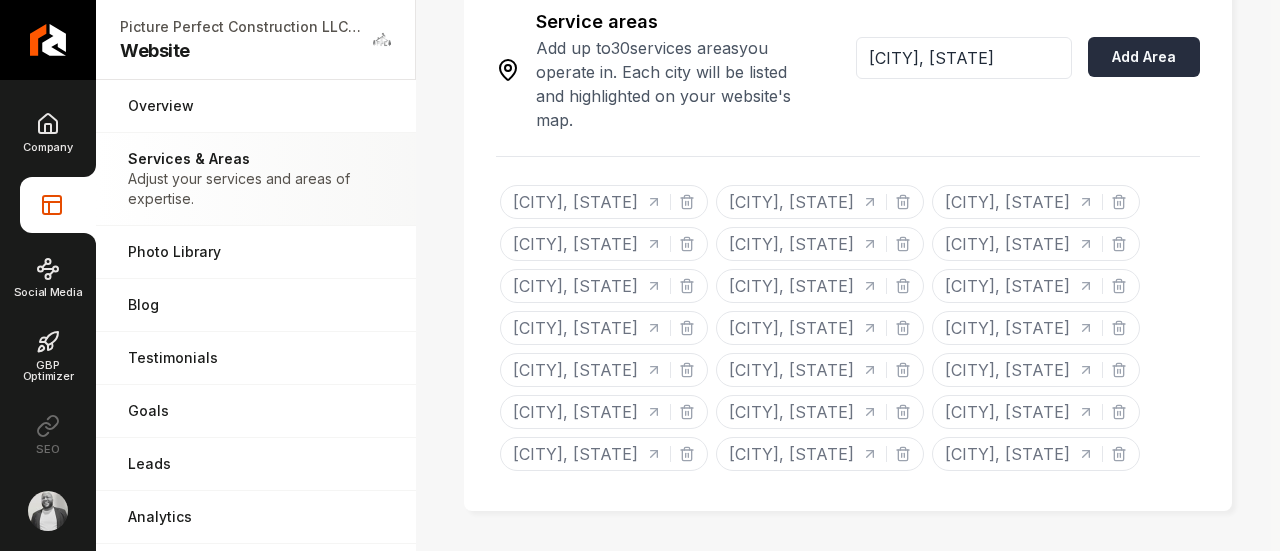 click on "Add Area" at bounding box center (1144, 57) 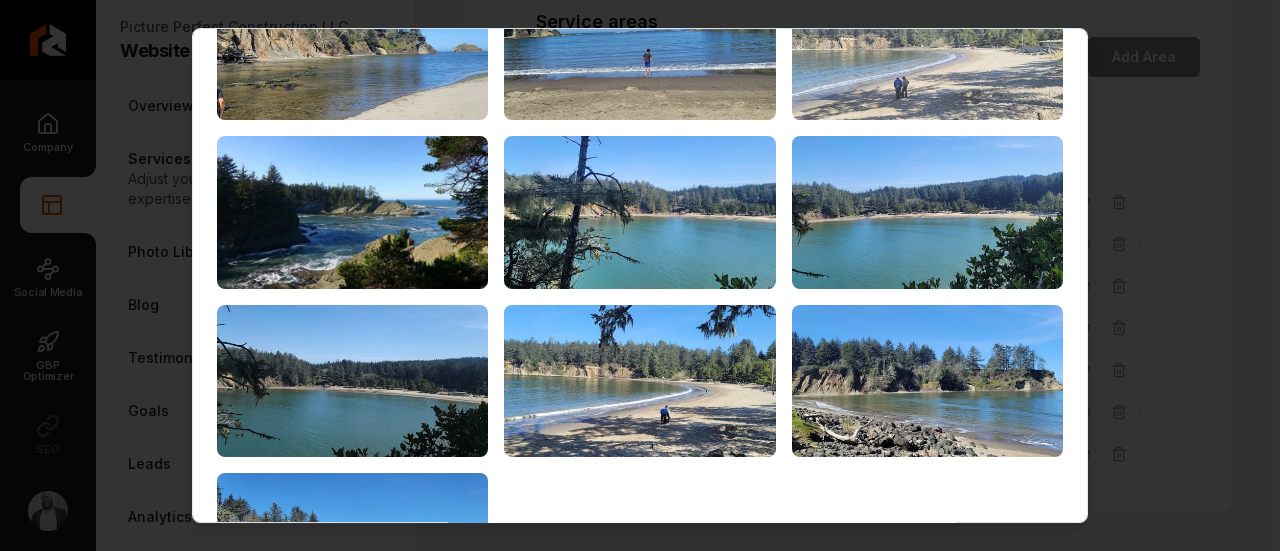 scroll, scrollTop: 0, scrollLeft: 0, axis: both 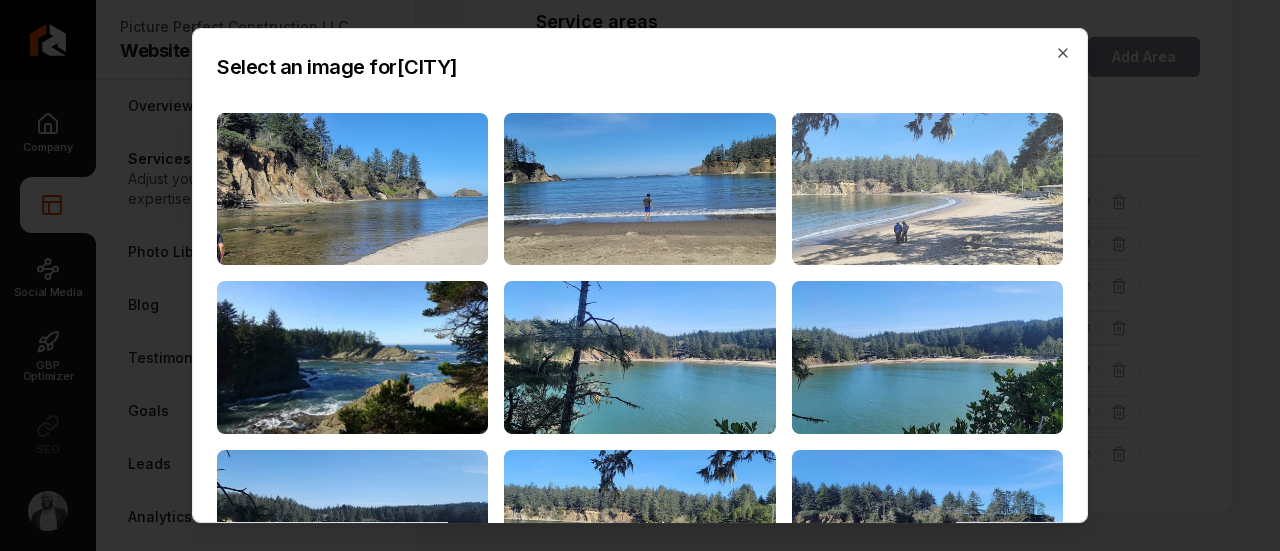 click at bounding box center [927, 189] 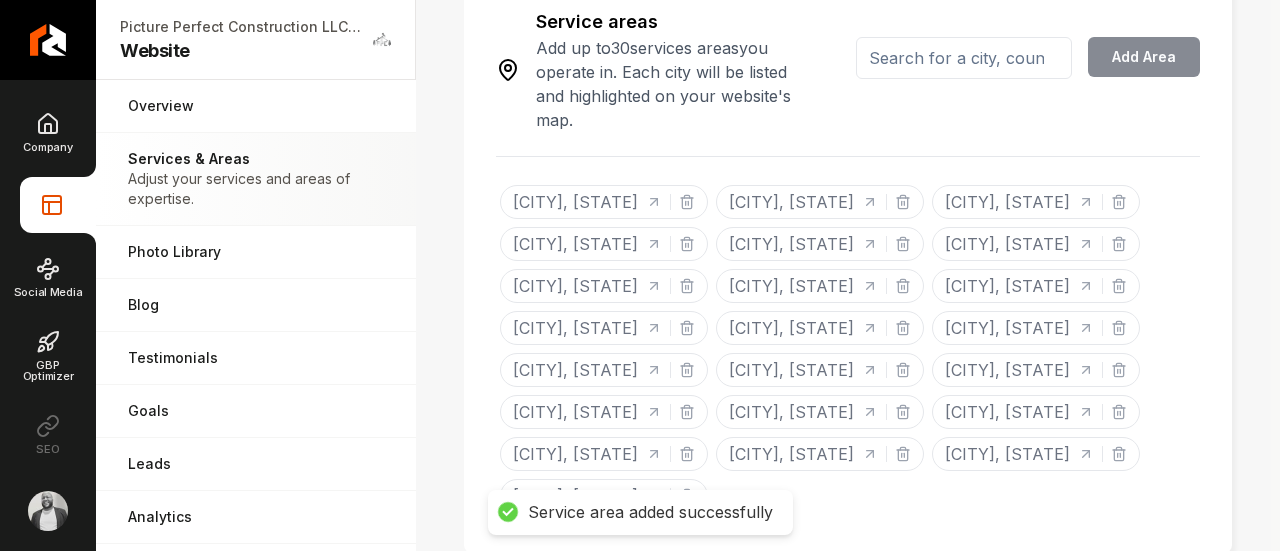click at bounding box center (964, 58) 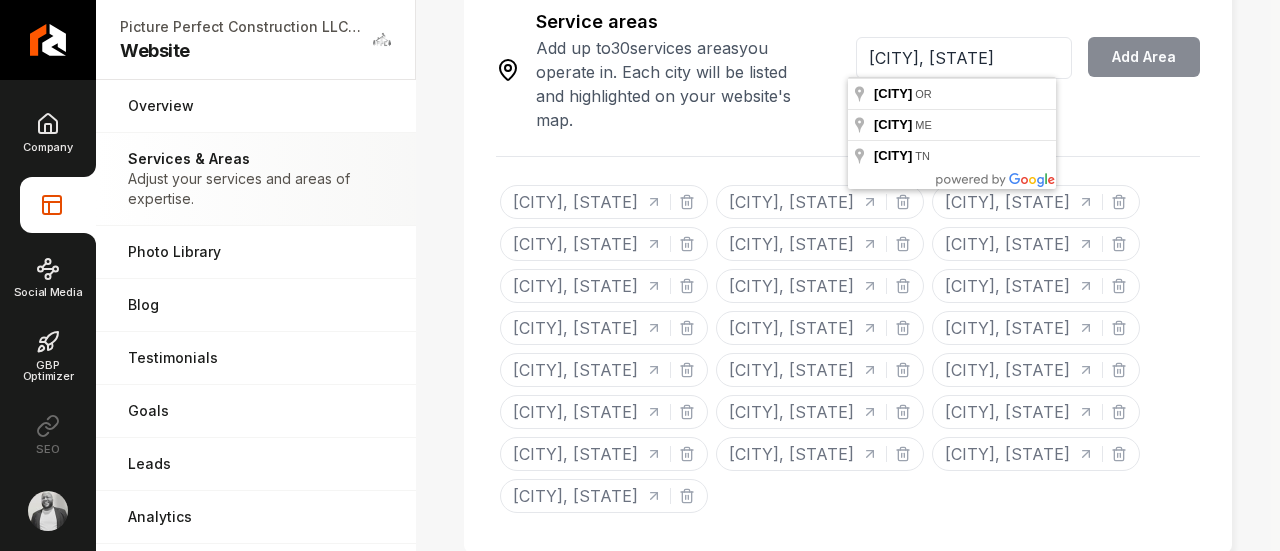drag, startPoint x: 948, startPoint y: 85, endPoint x: 969, endPoint y: 80, distance: 21.587032 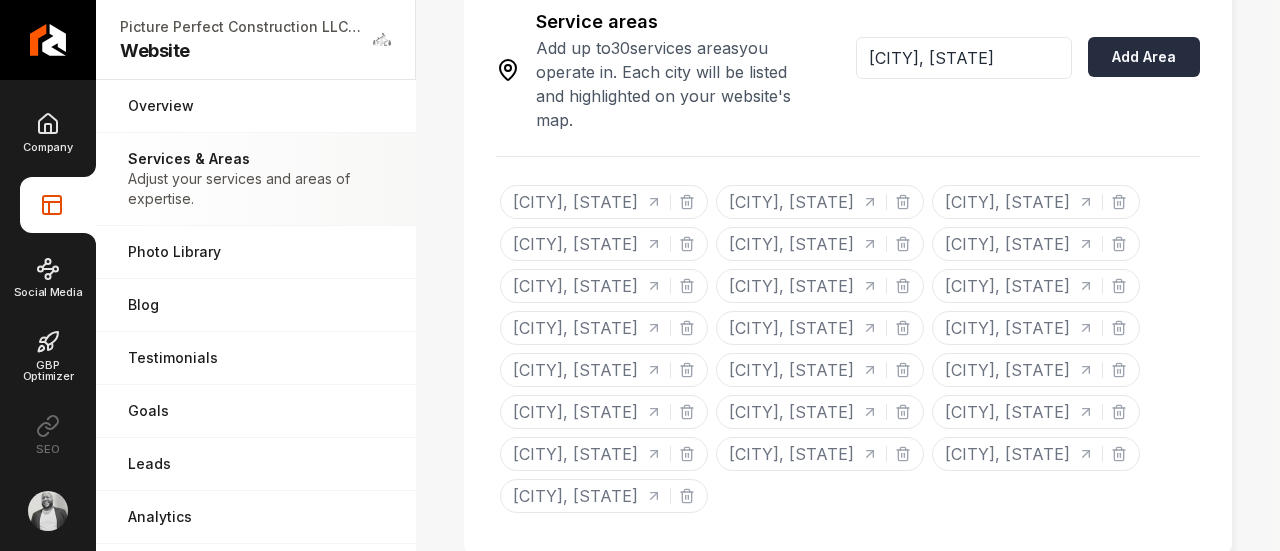 click on "Add Area" at bounding box center (1144, 57) 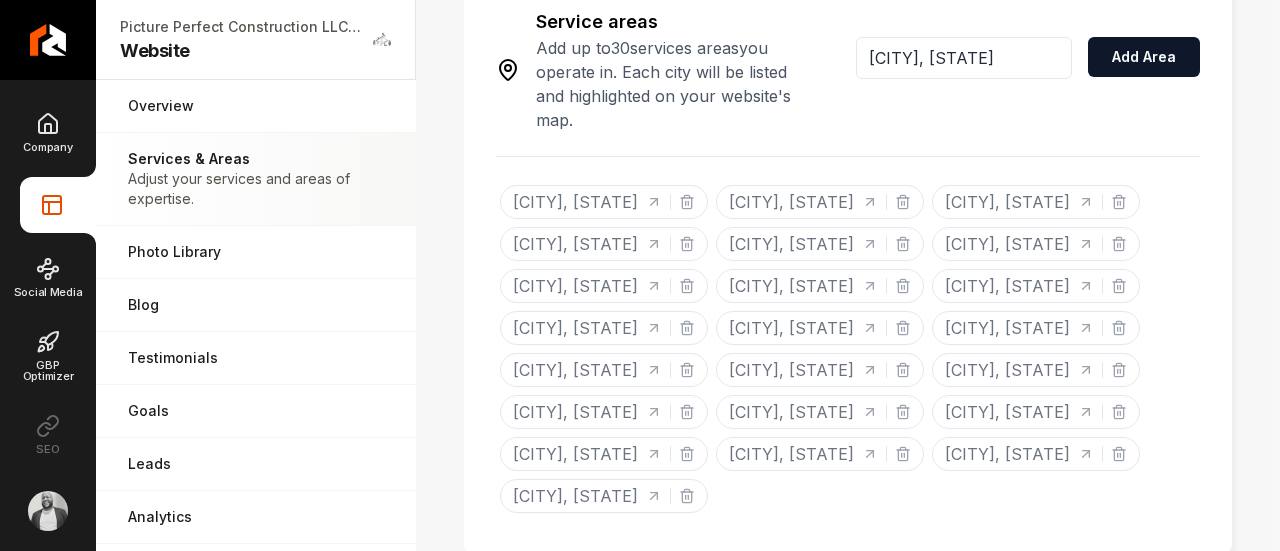 click on "Portland, OR" at bounding box center [964, 58] 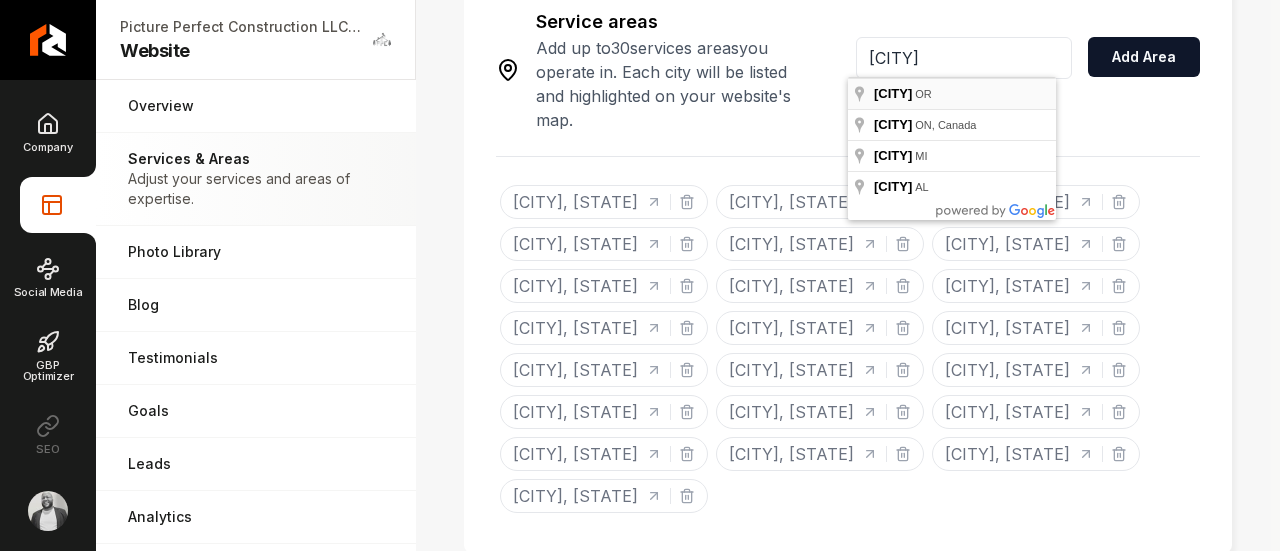 type on "Beaverton, OR" 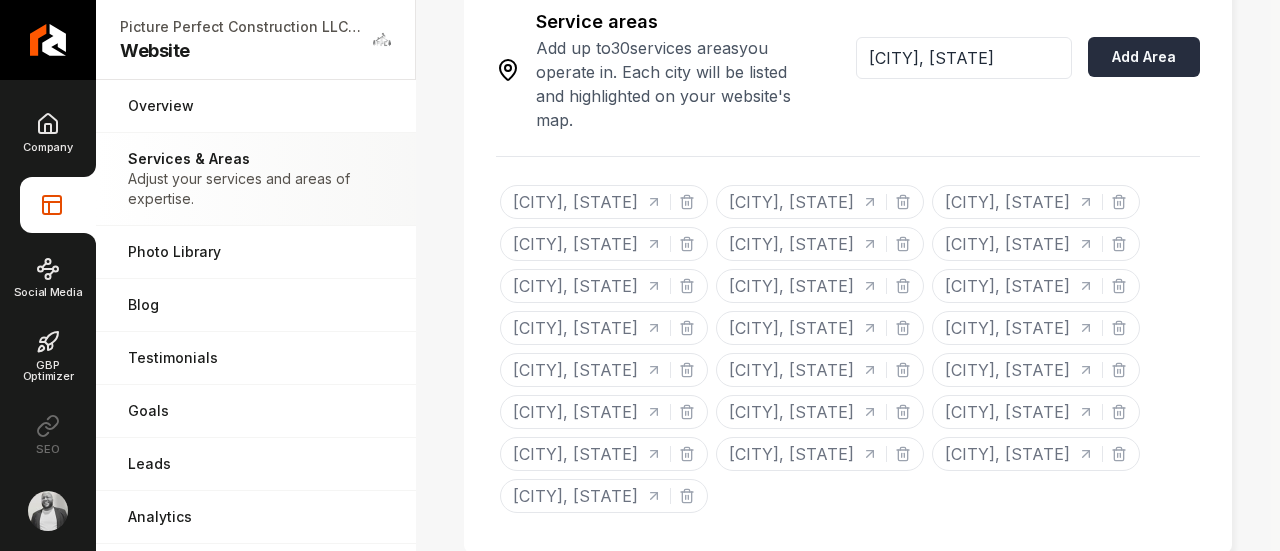 click on "Add Area" at bounding box center (1144, 57) 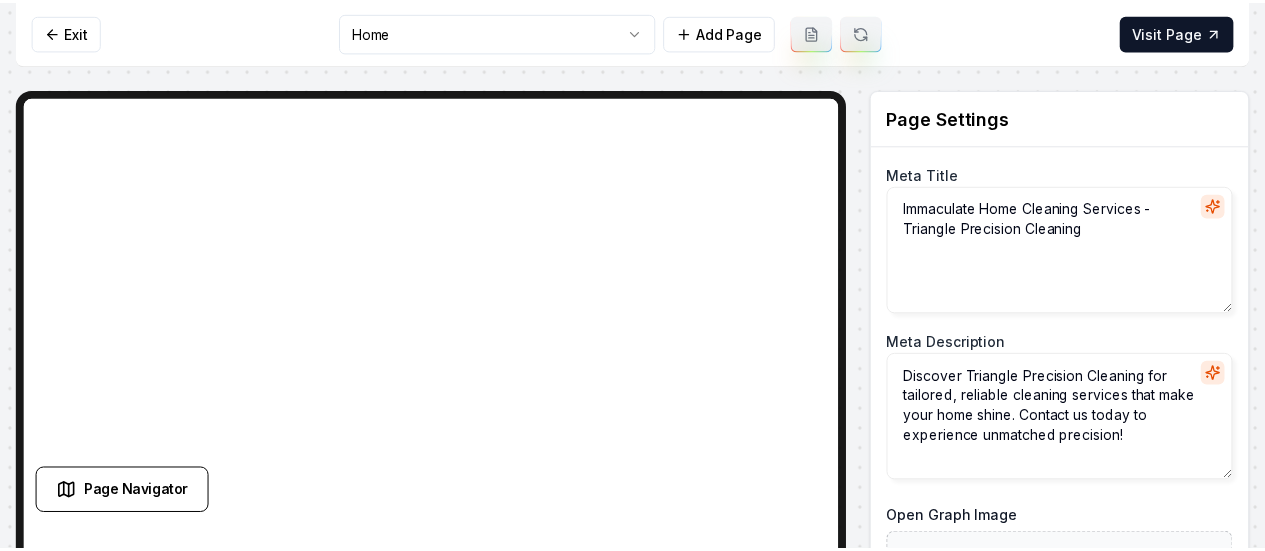 scroll, scrollTop: 0, scrollLeft: 0, axis: both 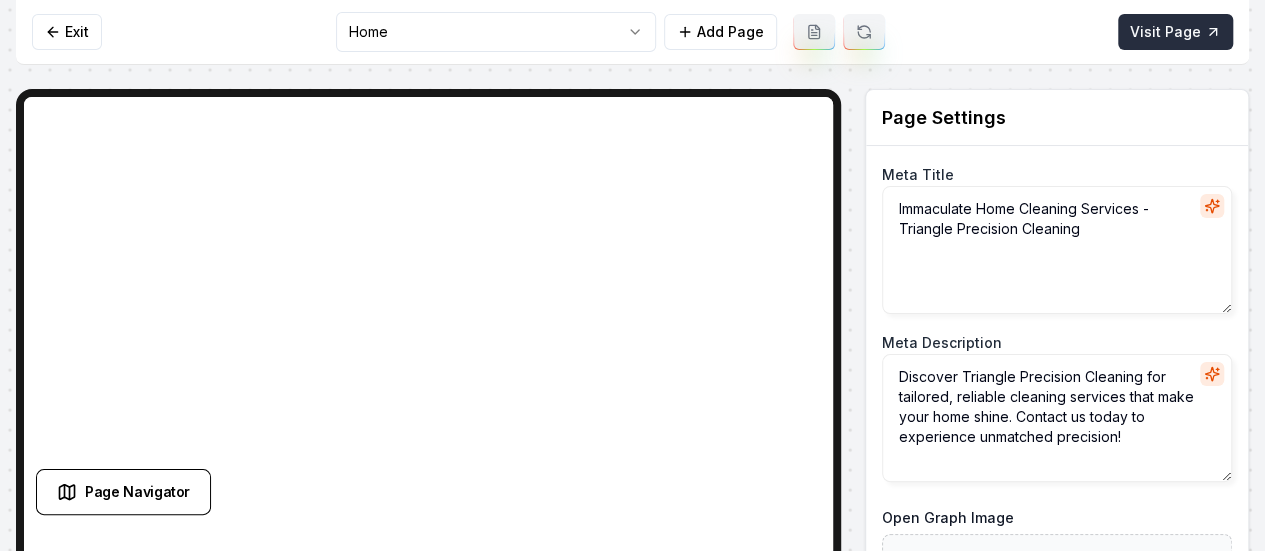 click on "Visit Page" at bounding box center [1175, 32] 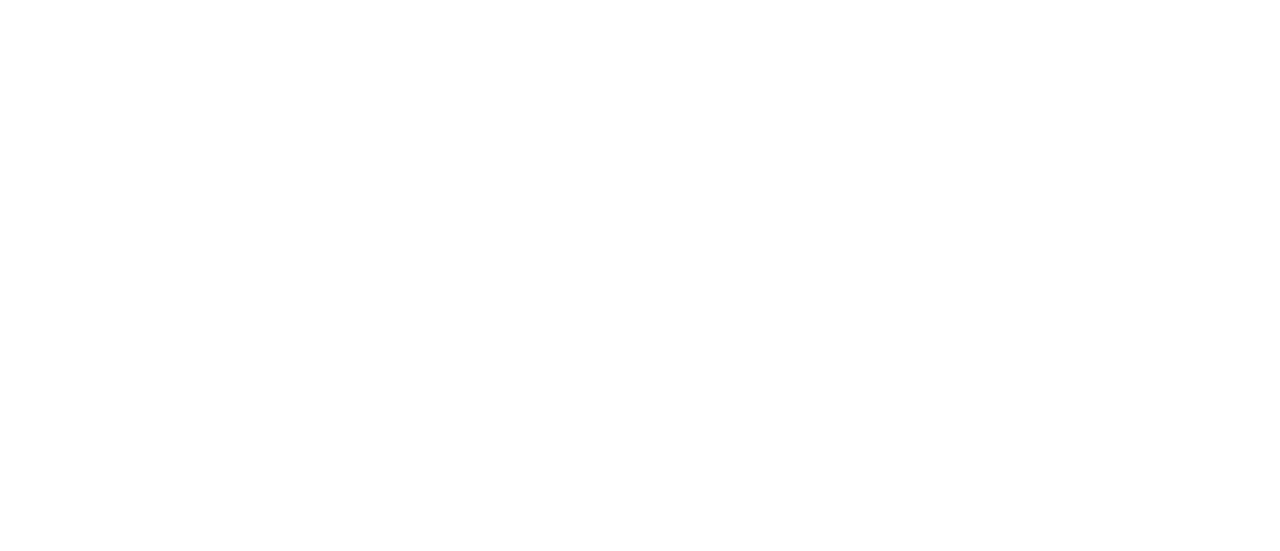 scroll, scrollTop: 0, scrollLeft: 0, axis: both 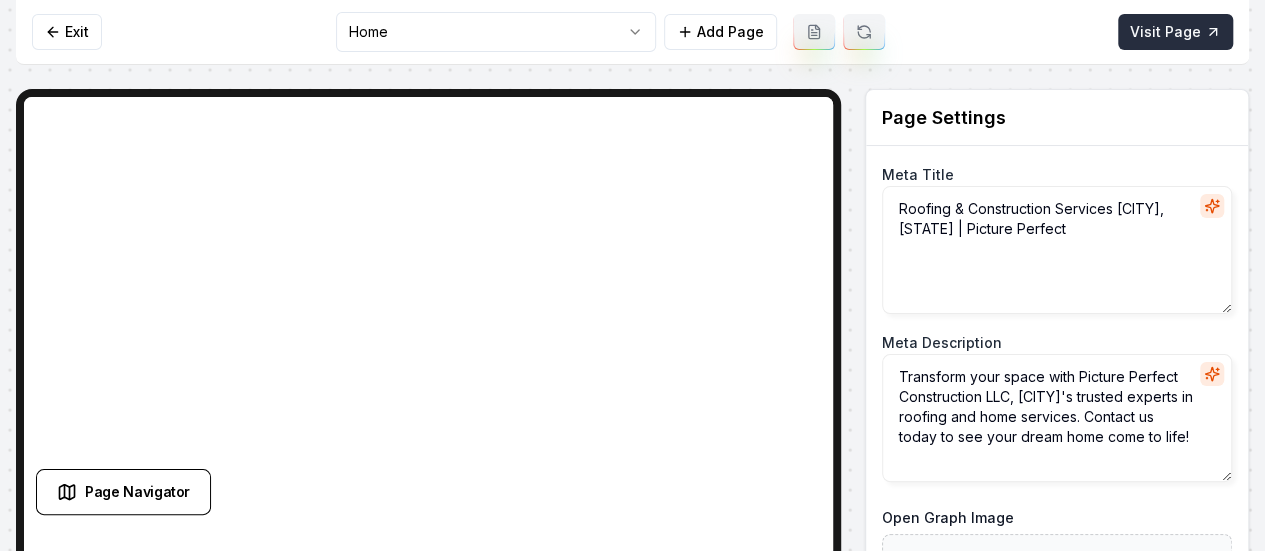 click on "Visit Page" at bounding box center [1175, 32] 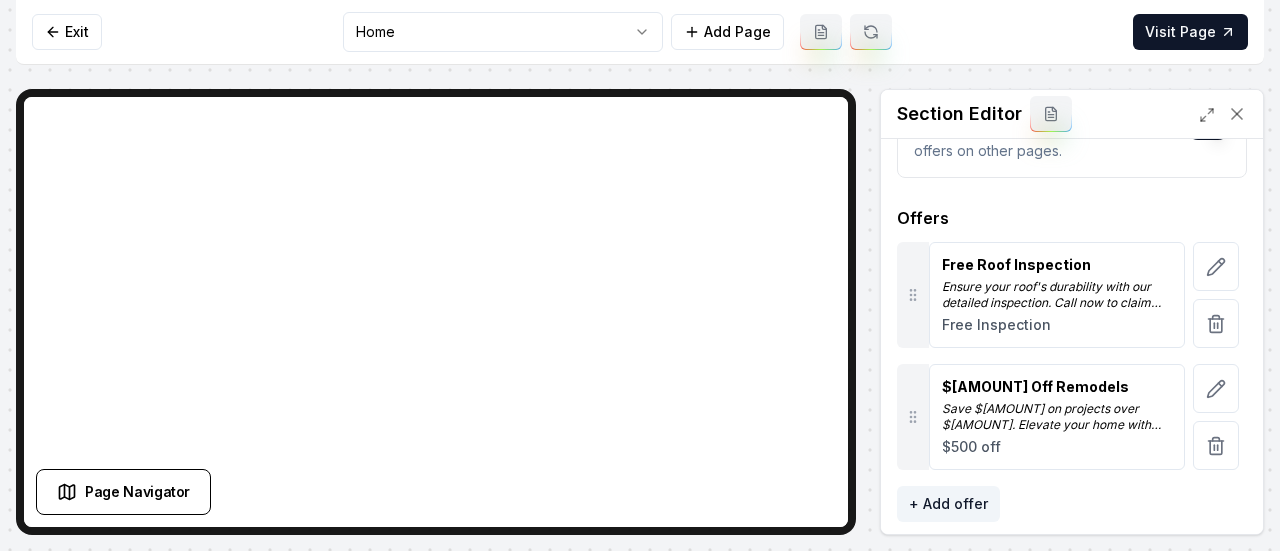 scroll, scrollTop: 190, scrollLeft: 0, axis: vertical 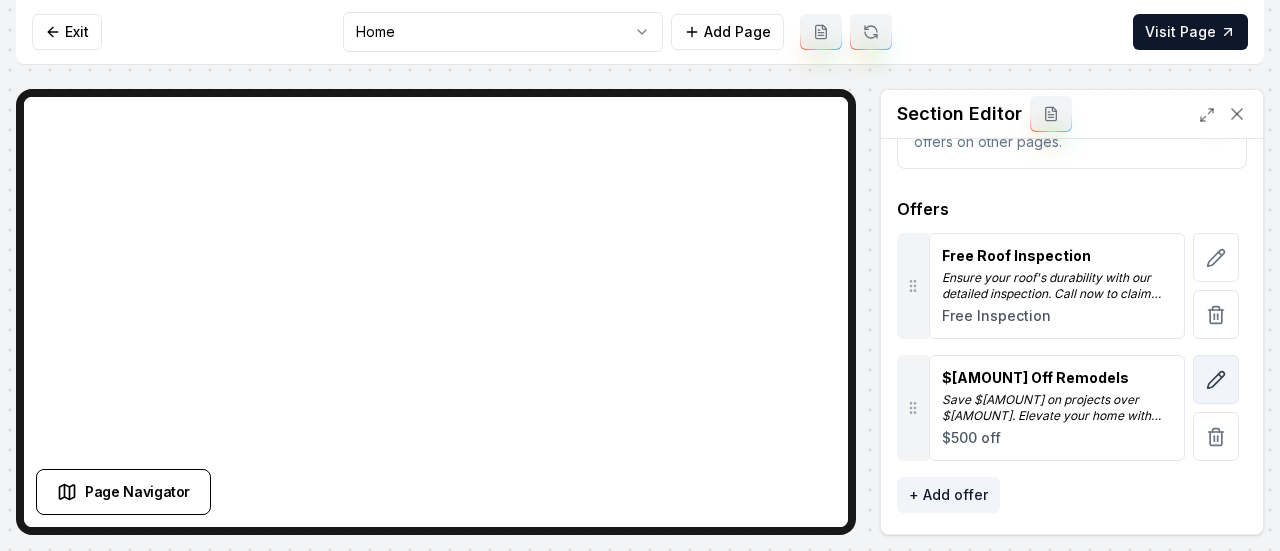 click 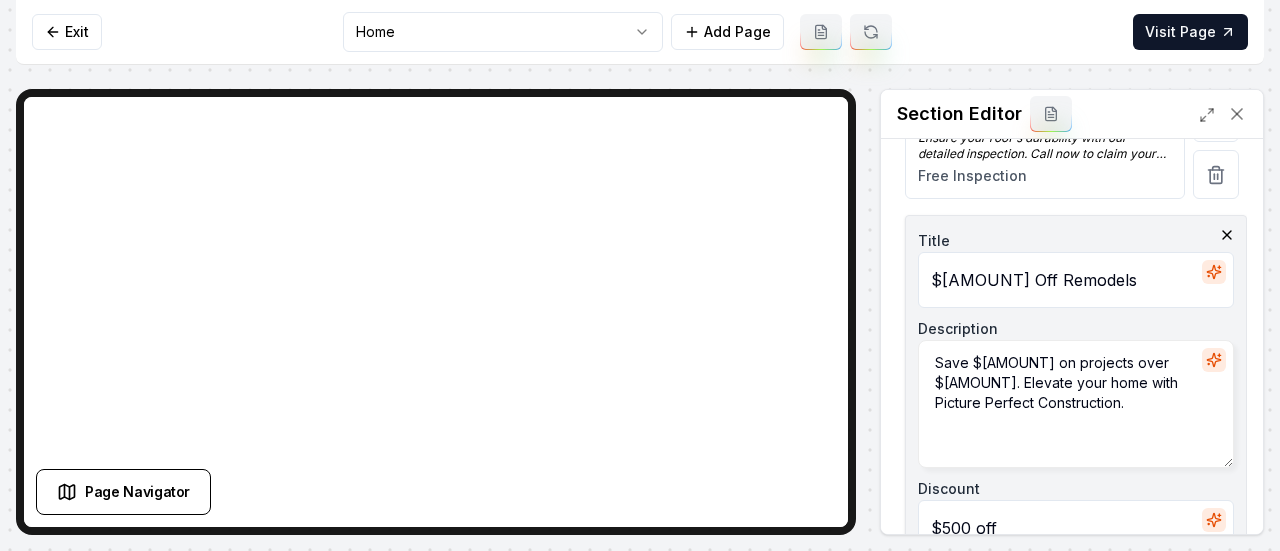 scroll, scrollTop: 300, scrollLeft: 0, axis: vertical 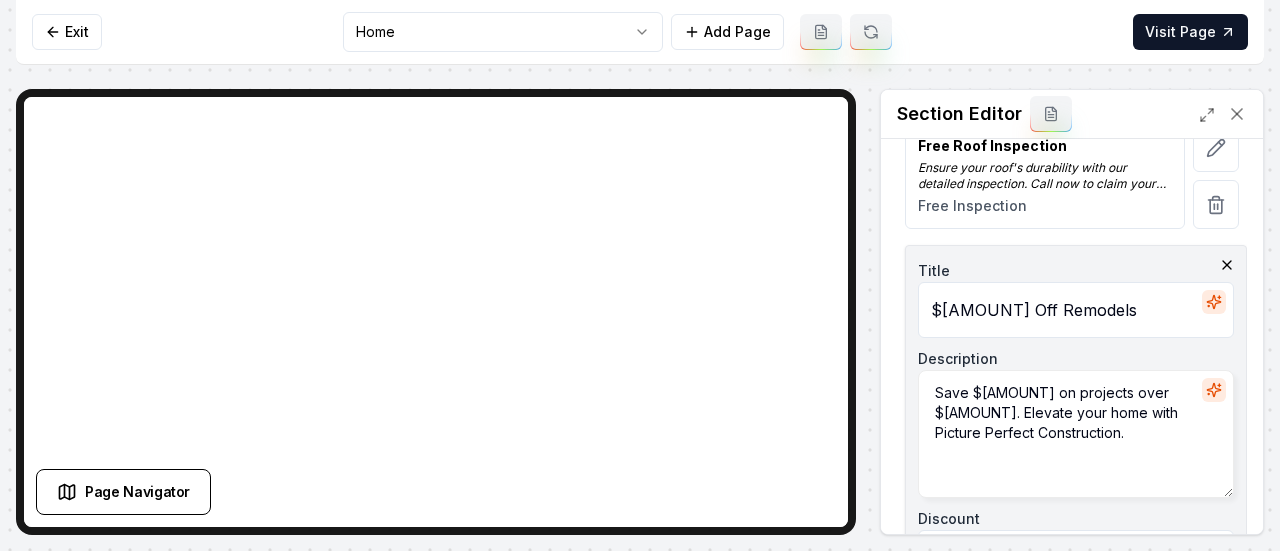 click on "$[AMOUNT] Off Remodels" at bounding box center (1076, 310) 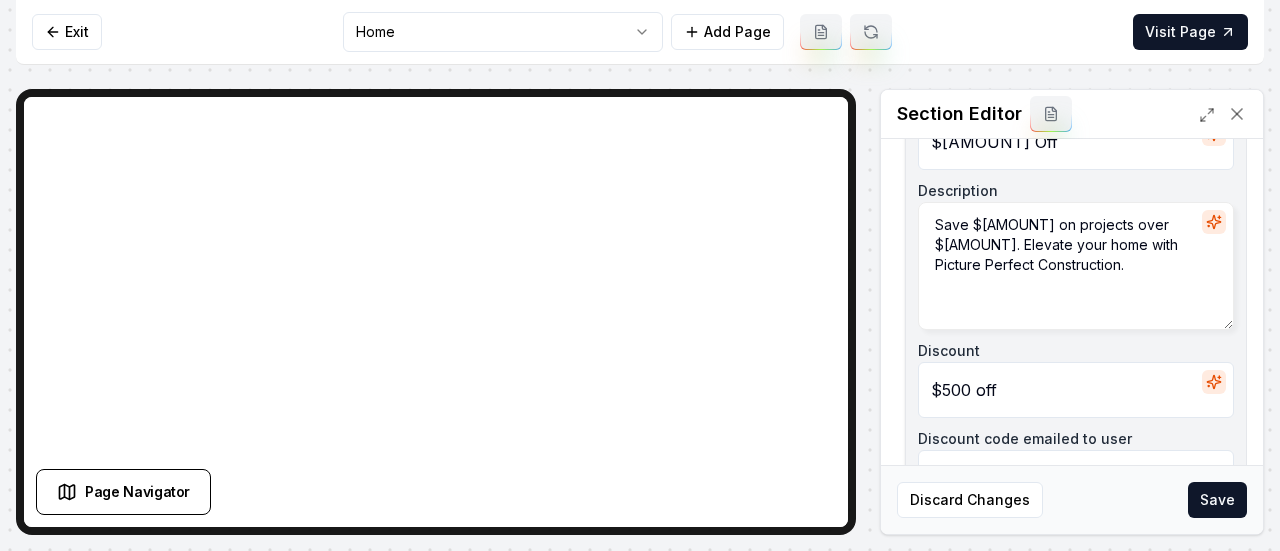 scroll, scrollTop: 500, scrollLeft: 0, axis: vertical 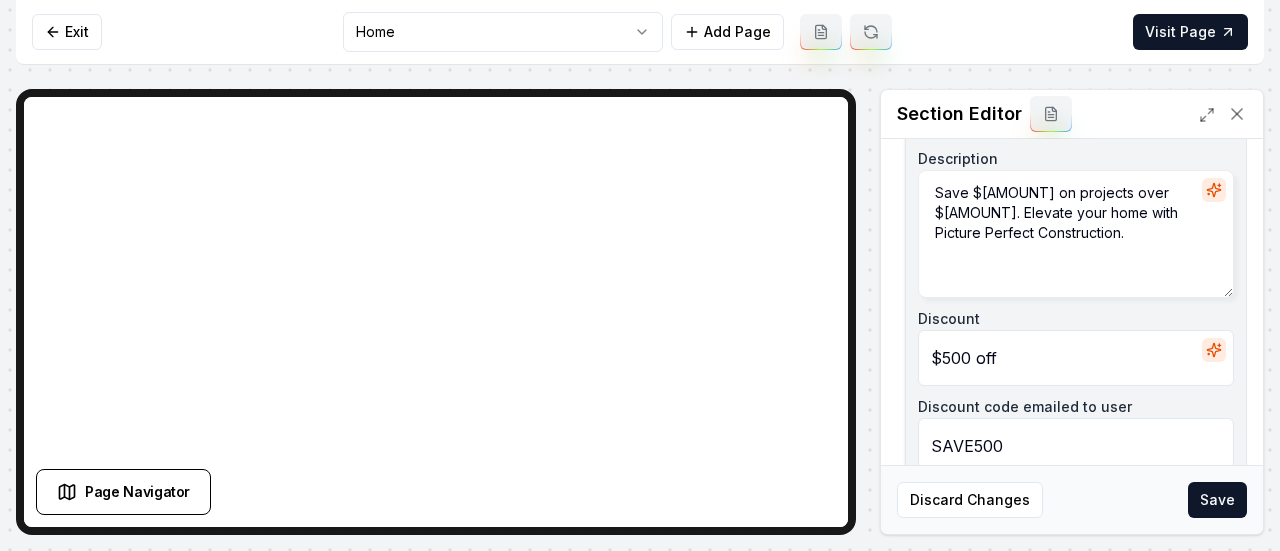 type on "$[AMOUNT] Off" 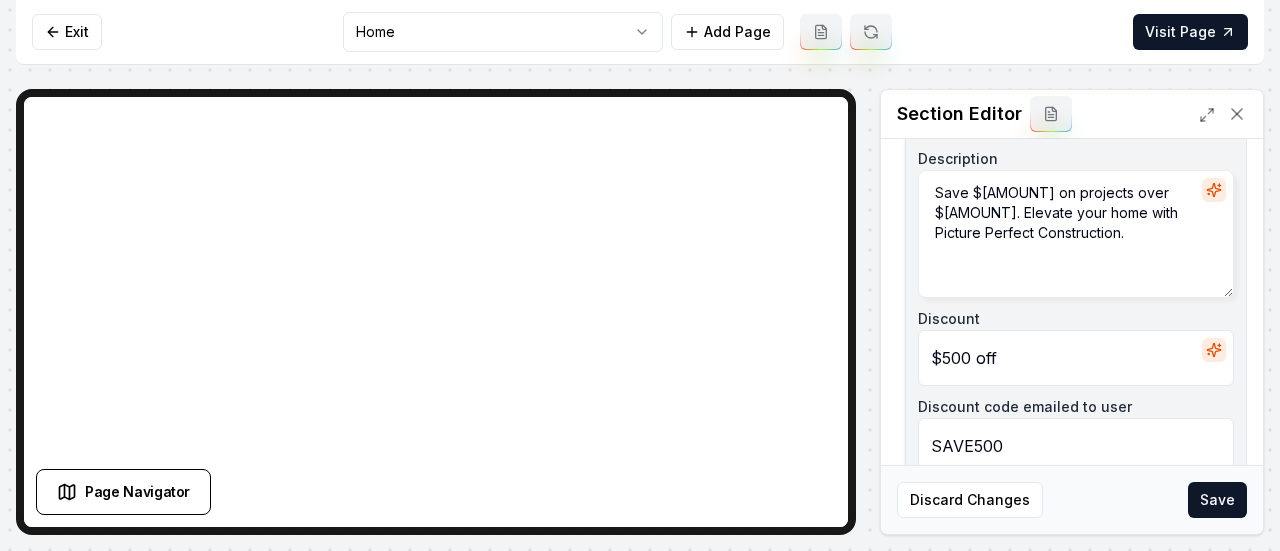 click on "$500 off" at bounding box center (1076, 358) 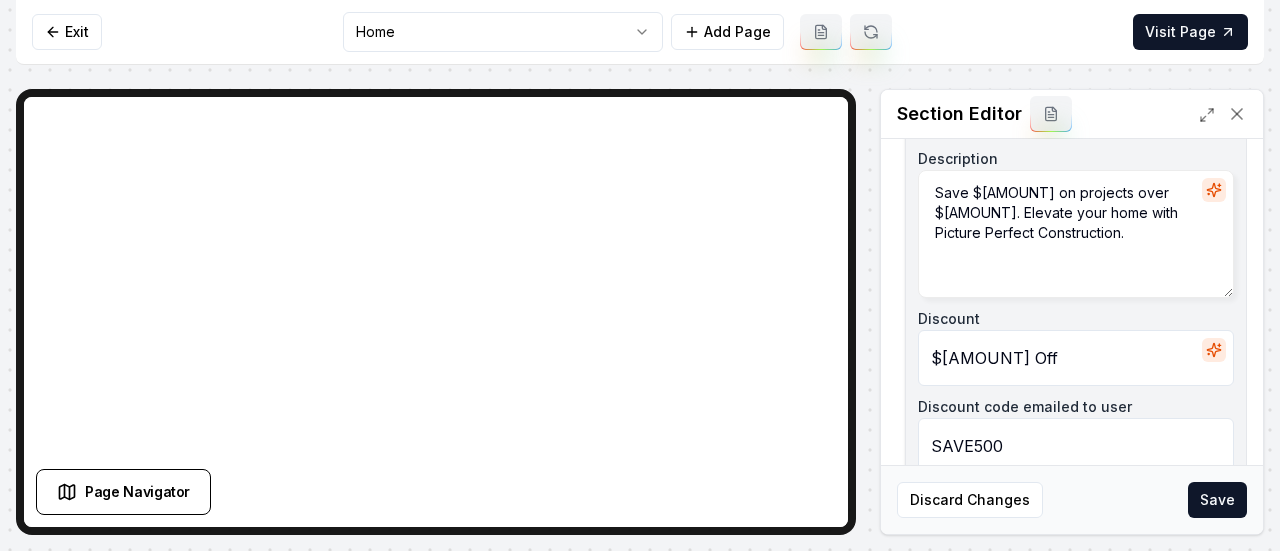 type on "$[AMOUNT] OFF" 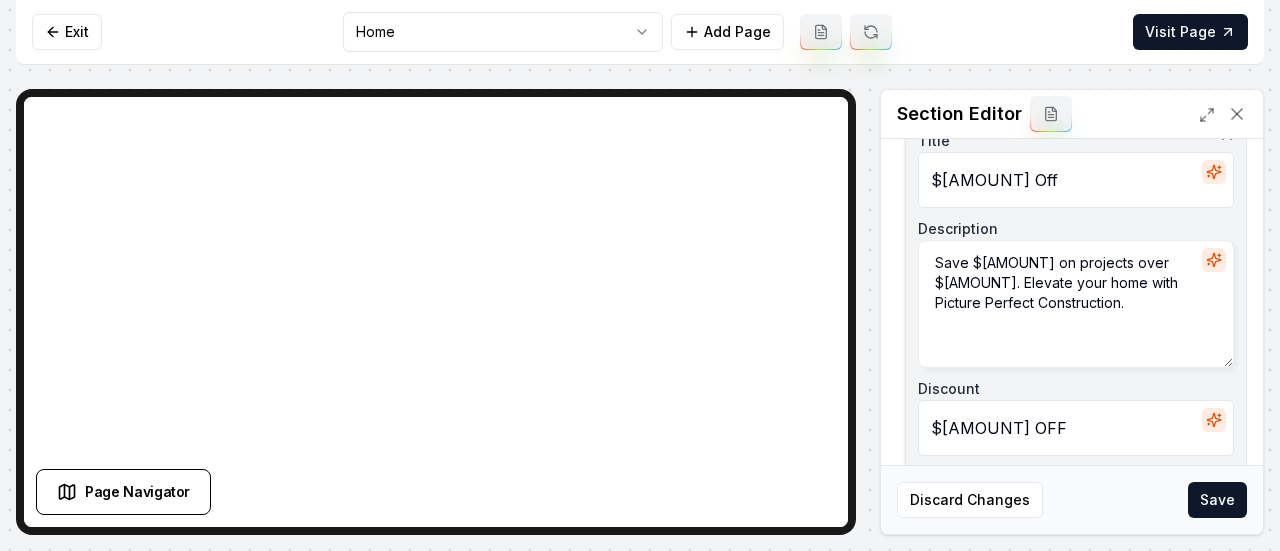 scroll, scrollTop: 400, scrollLeft: 0, axis: vertical 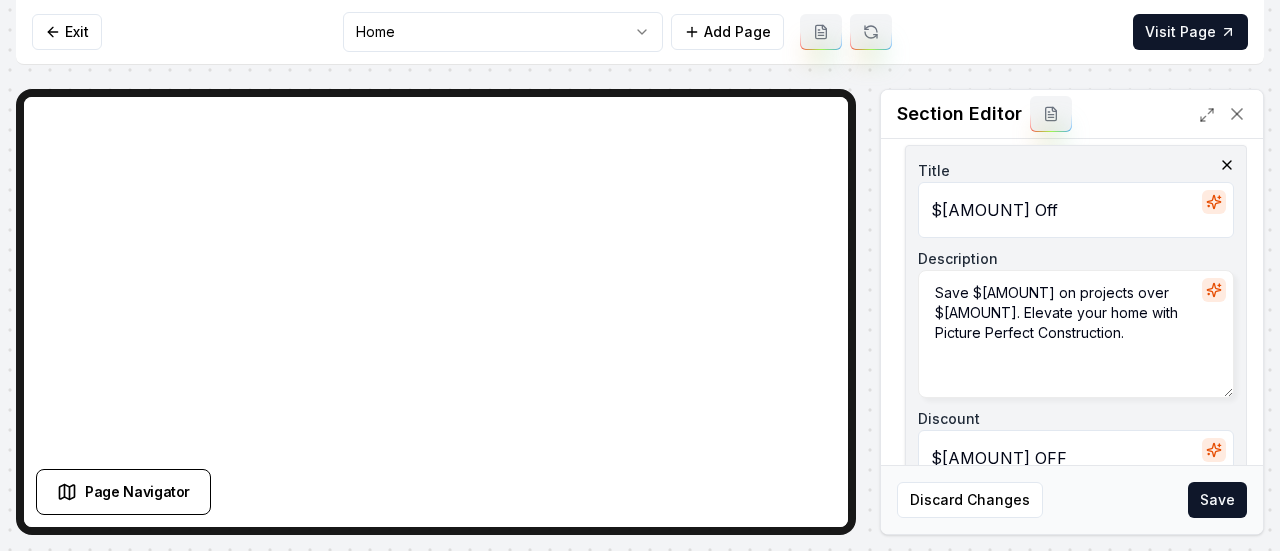 click on "$[AMOUNT] Off" at bounding box center [1076, 210] 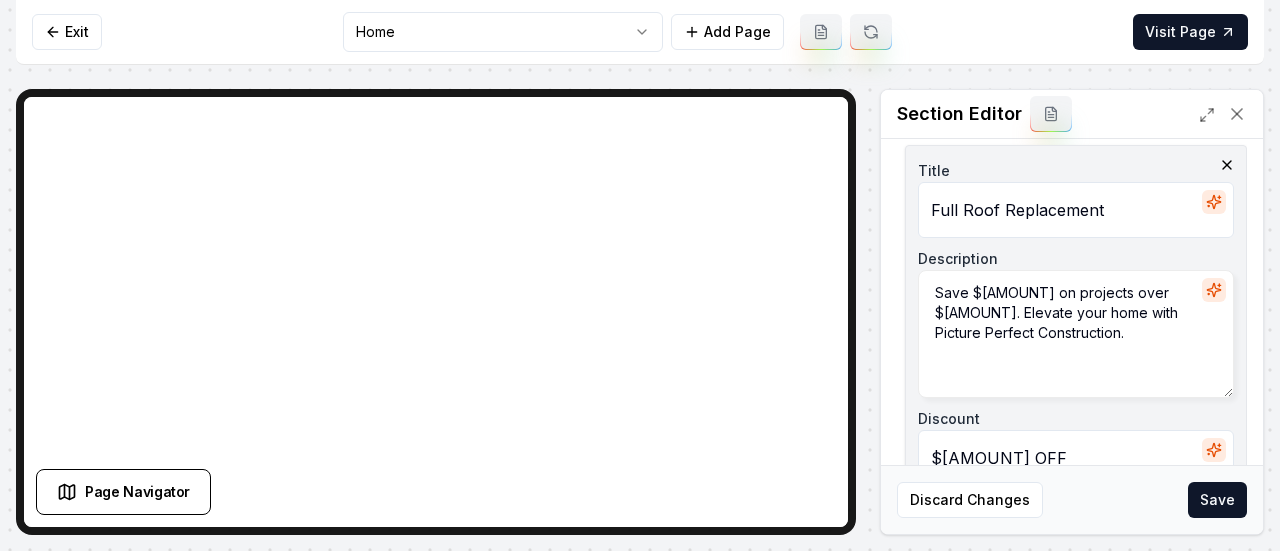 click on "Full Roof Replacement" at bounding box center (1076, 210) 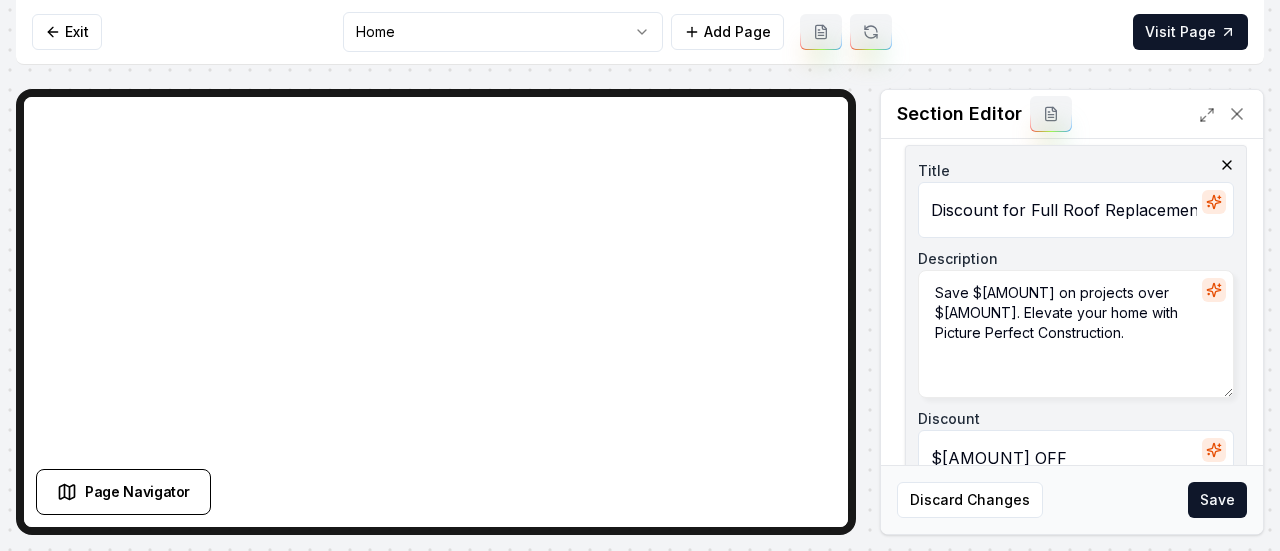 type on "Discount for Full Roof Replacement" 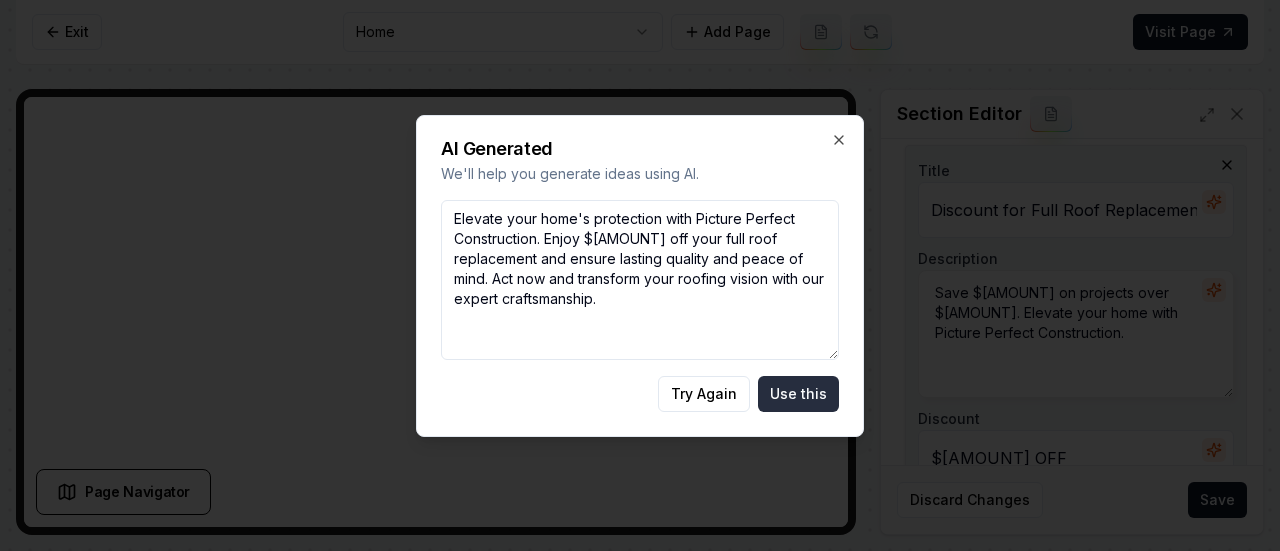 click on "Use this" at bounding box center [798, 394] 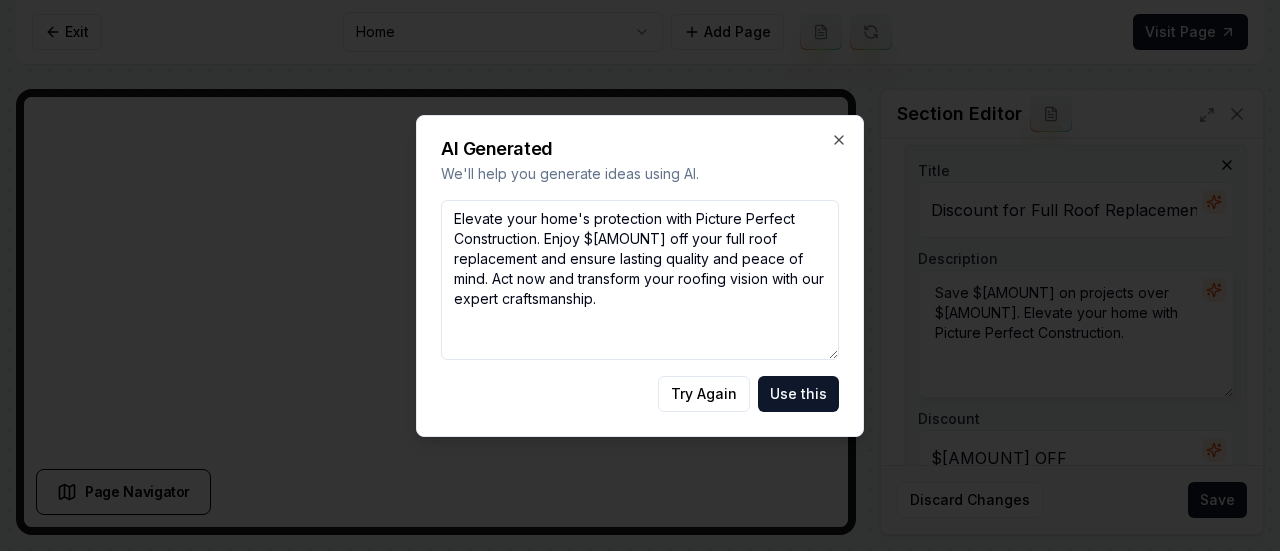 type on "Elevate your home's protection with Picture Perfect Construction. Enjoy $[AMOUNT] off your full roof replacement and ensure lasting quality and peace of mind. Act now and transform your roofing vision with our expert craftsmanship." 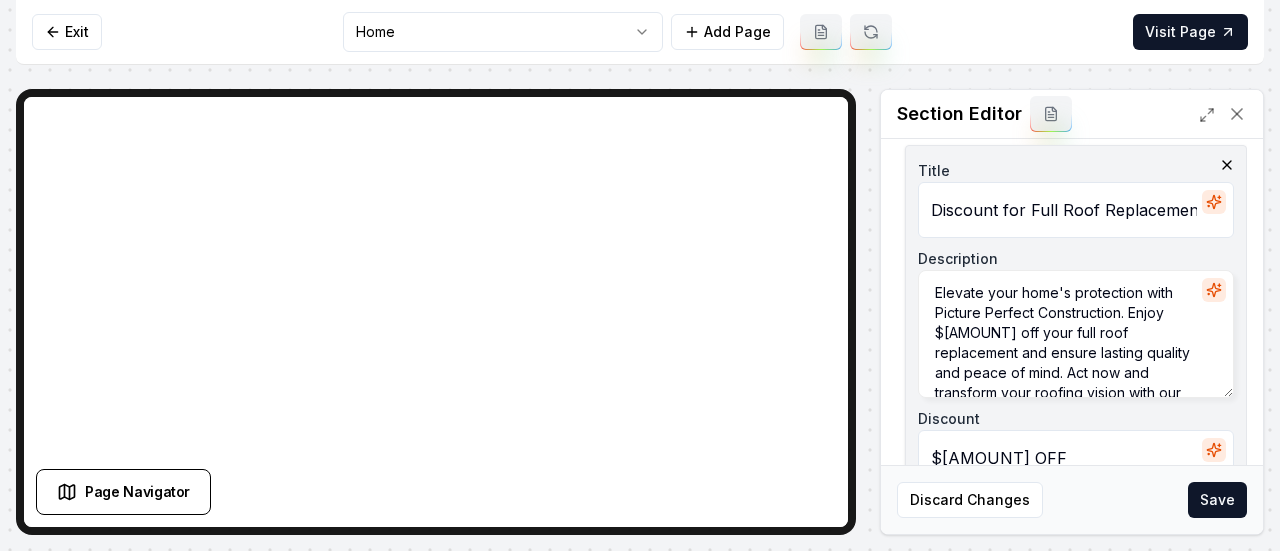click 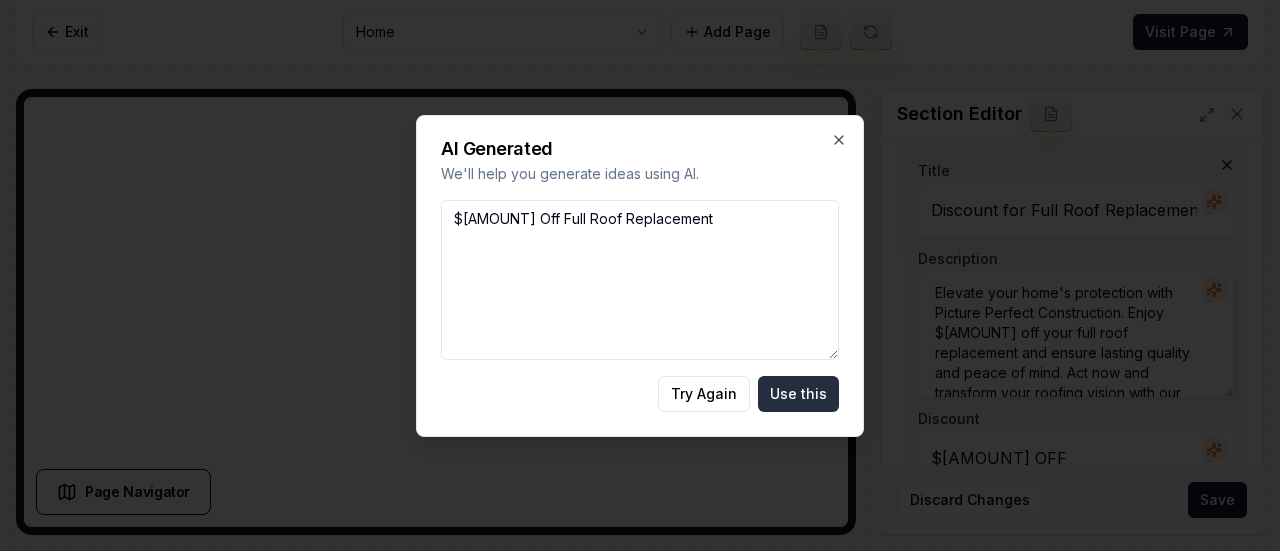 click on "Use this" at bounding box center [798, 394] 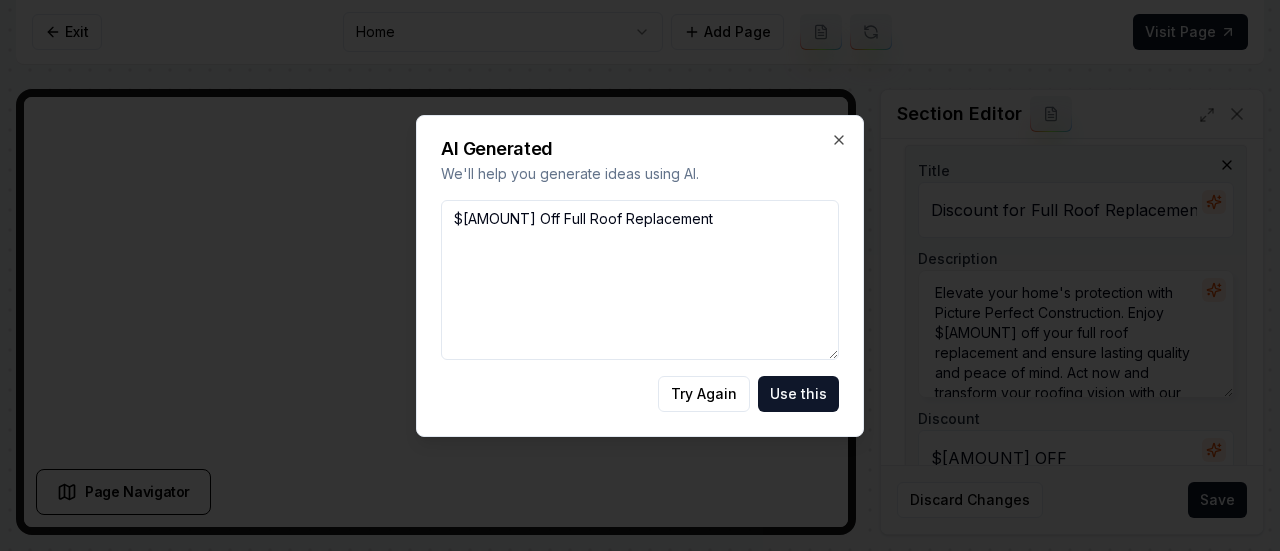 type on "$[AMOUNT] Off Full Roof Replacement" 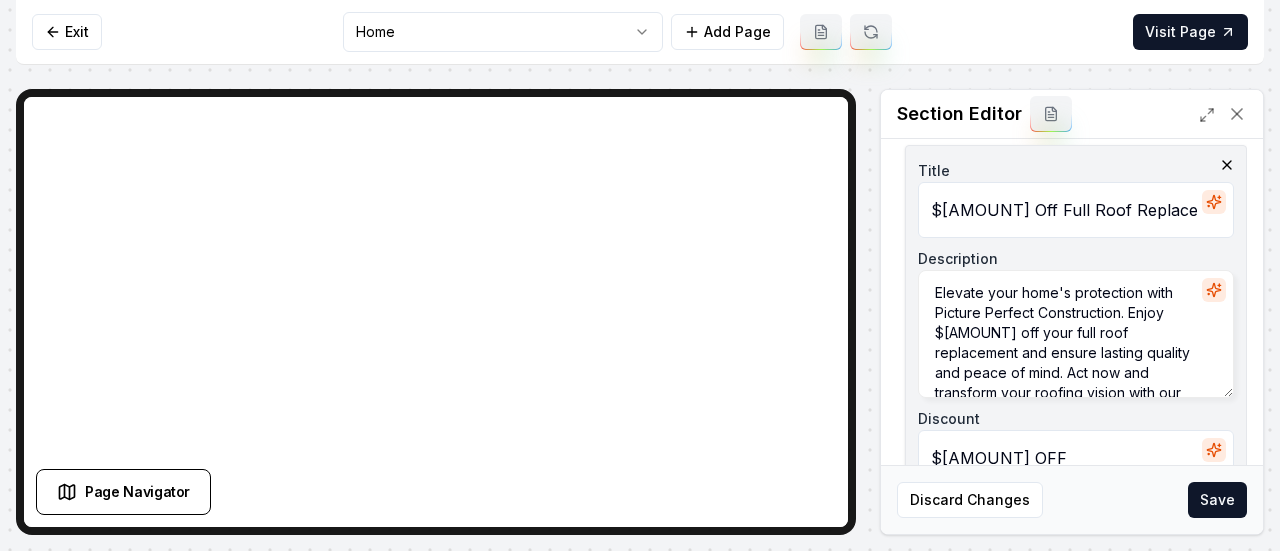 scroll, scrollTop: 57, scrollLeft: 0, axis: vertical 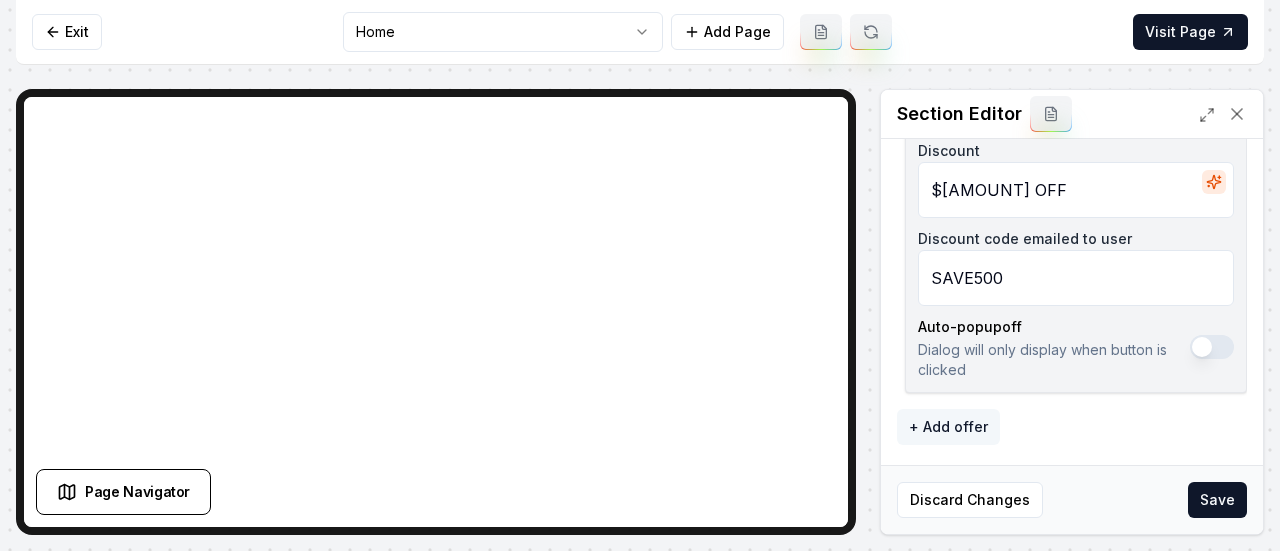 click on "+ Add offer" at bounding box center (948, 427) 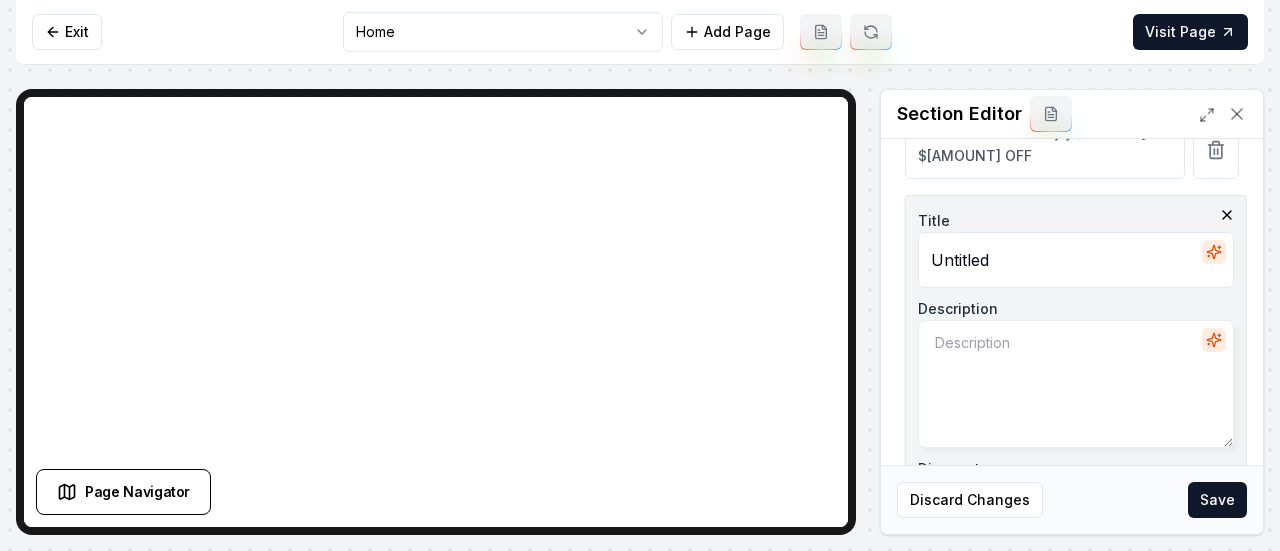 scroll, scrollTop: 592, scrollLeft: 0, axis: vertical 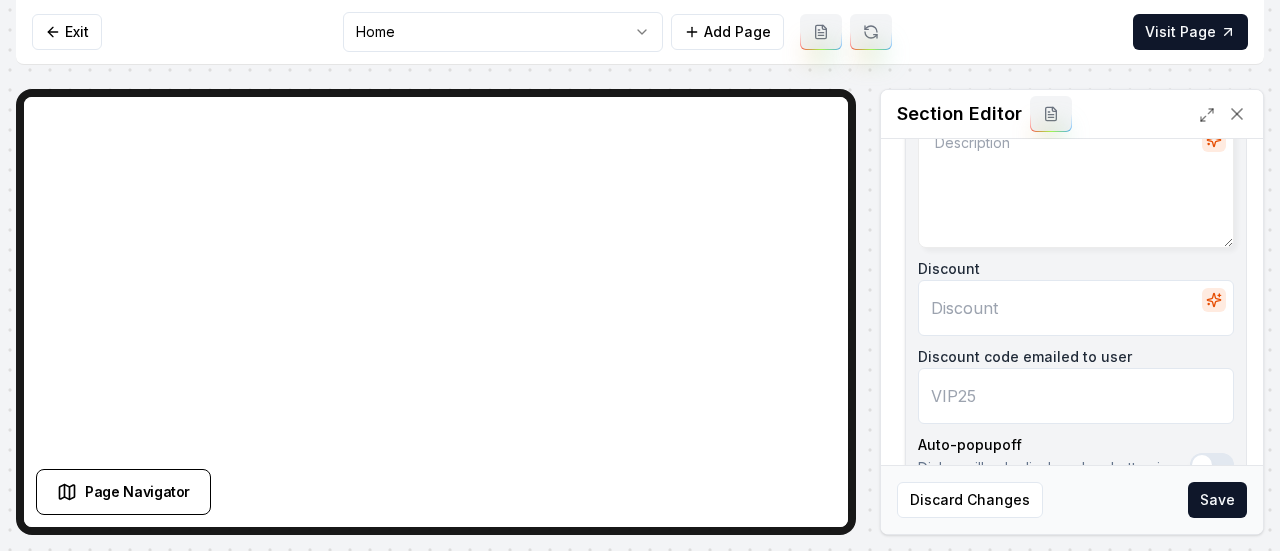 click on "Discount" at bounding box center (1076, 308) 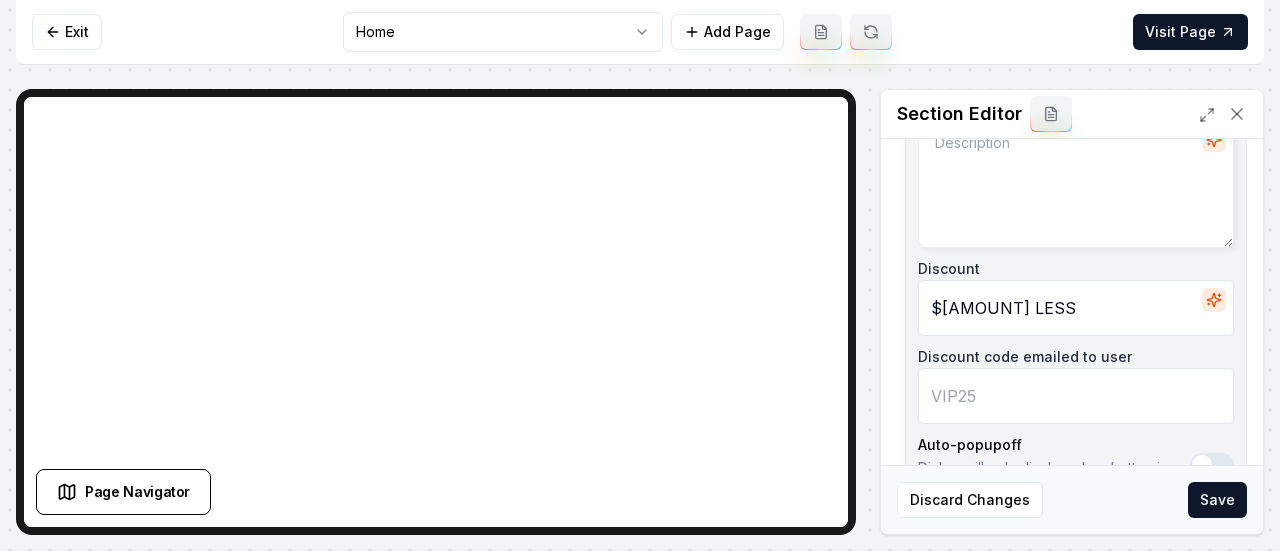 type on "$[AMOUNT] LESS" 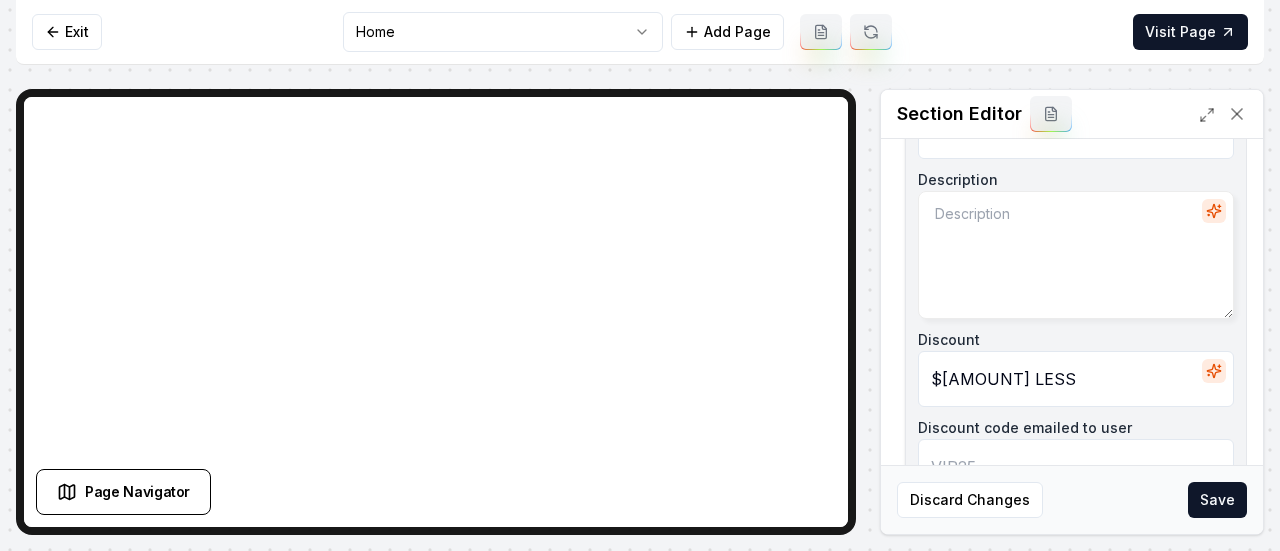 scroll, scrollTop: 592, scrollLeft: 0, axis: vertical 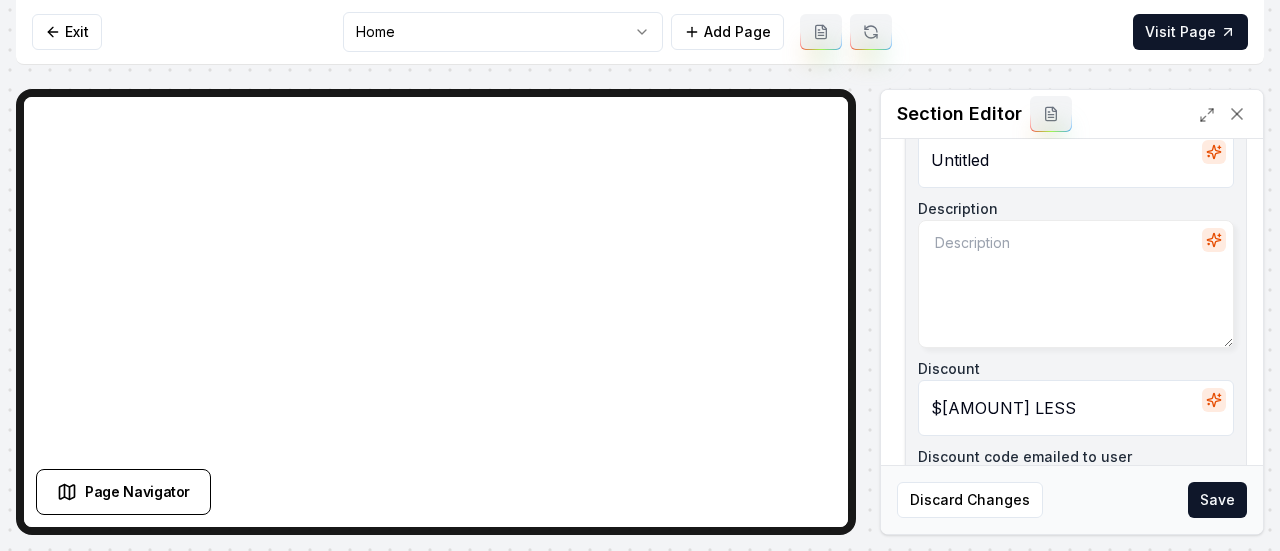 click on "Description" at bounding box center (1076, 284) 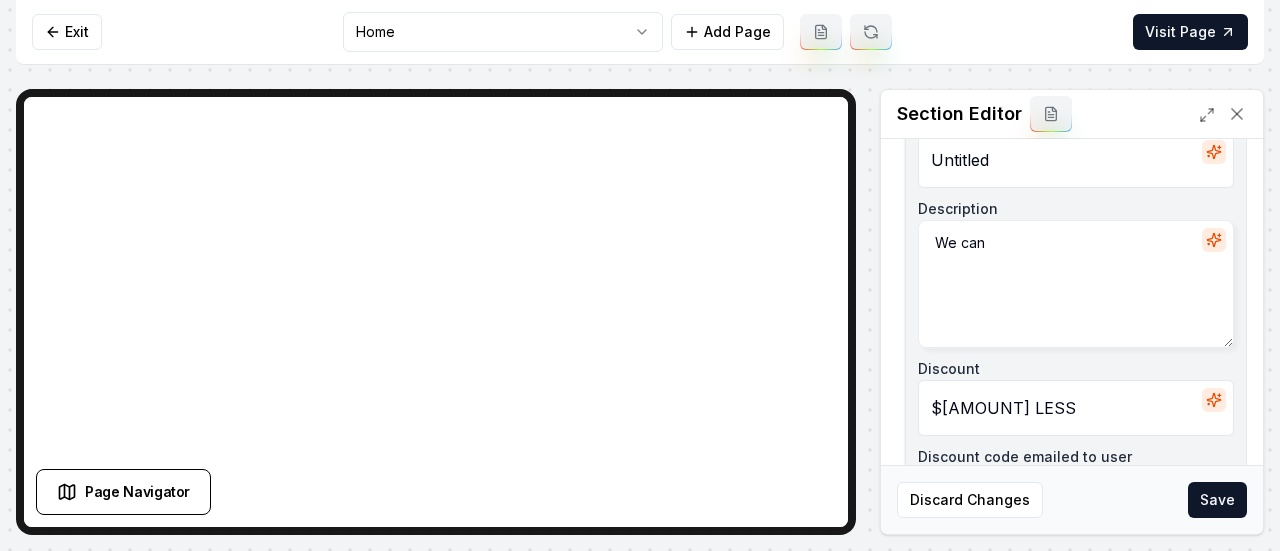 paste on "Beat any other roof bid by" 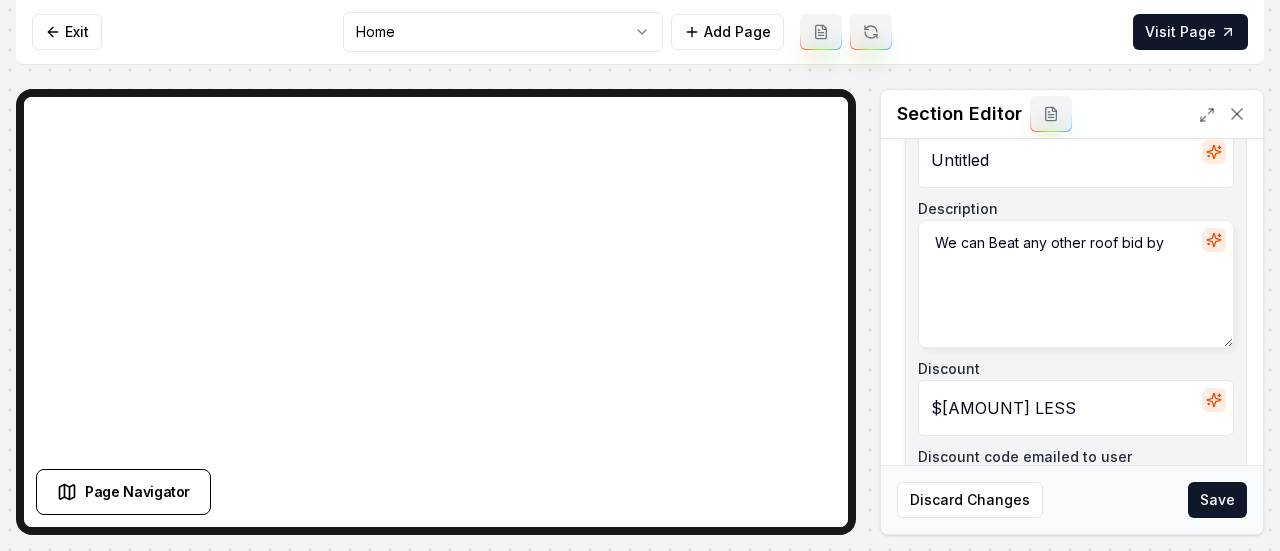 paste on "$[AMOUNT]" 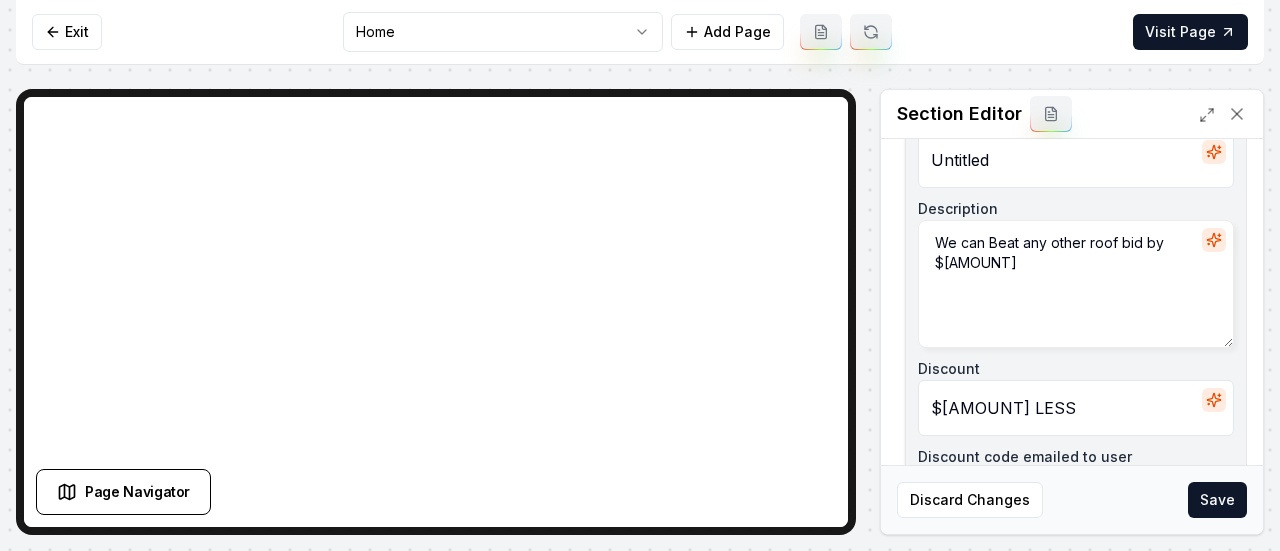 click on "We can Beat any other roof bid by  $[AMOUNT]" at bounding box center (1076, 284) 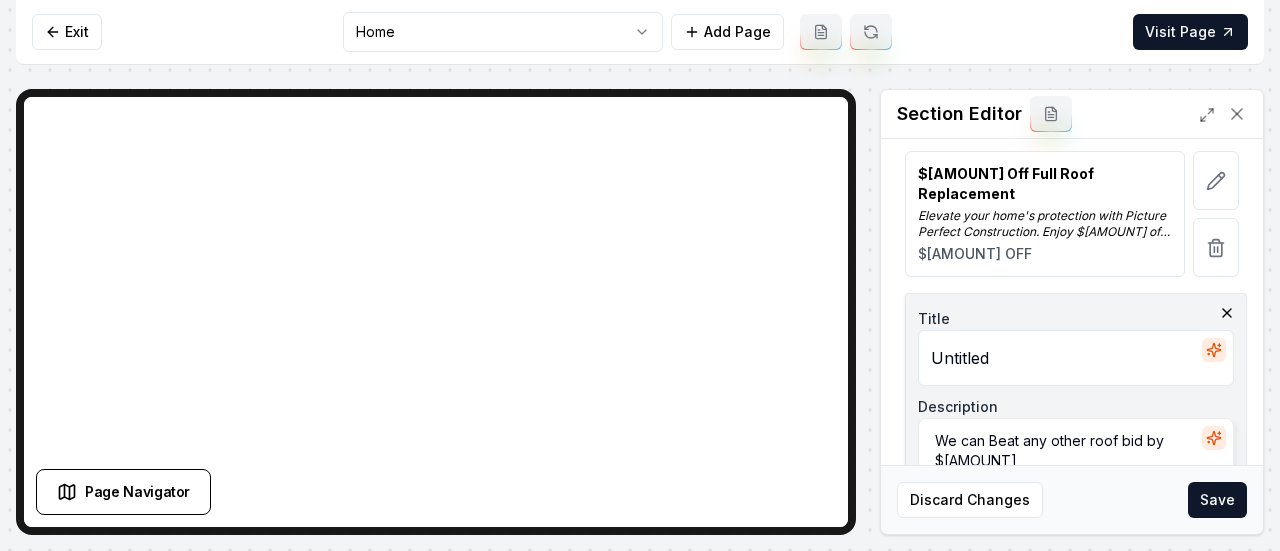 scroll, scrollTop: 392, scrollLeft: 0, axis: vertical 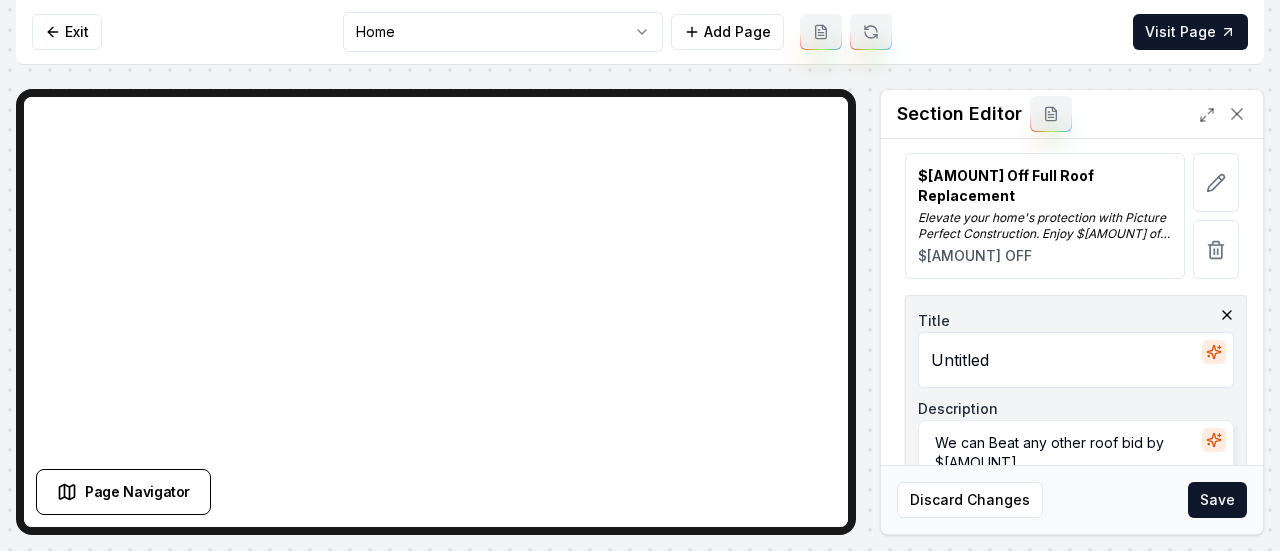 type on "We can Beat any other roof bid by  $[AMOUNT]" 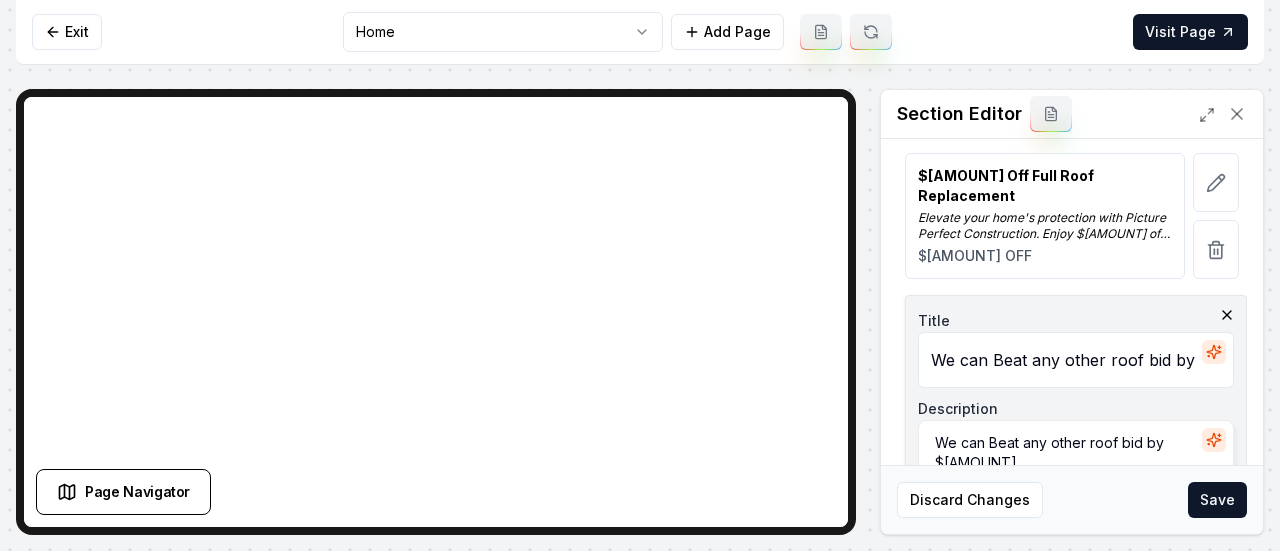 scroll, scrollTop: 0, scrollLeft: 64, axis: horizontal 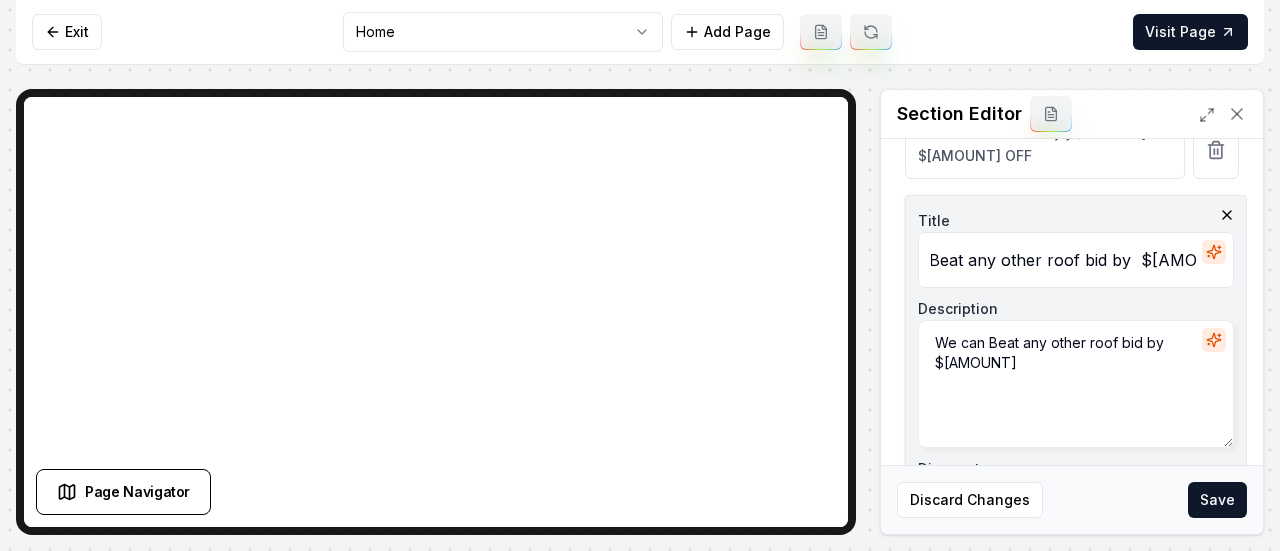 type on "We can Beat any other roof bid by  $[AMOUNT]" 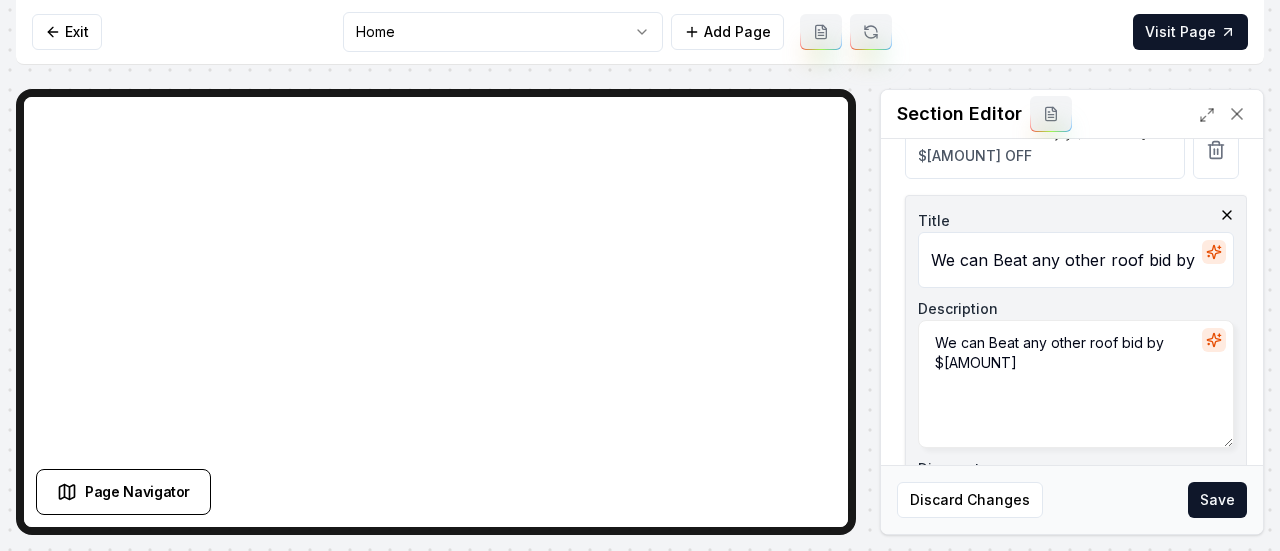 click 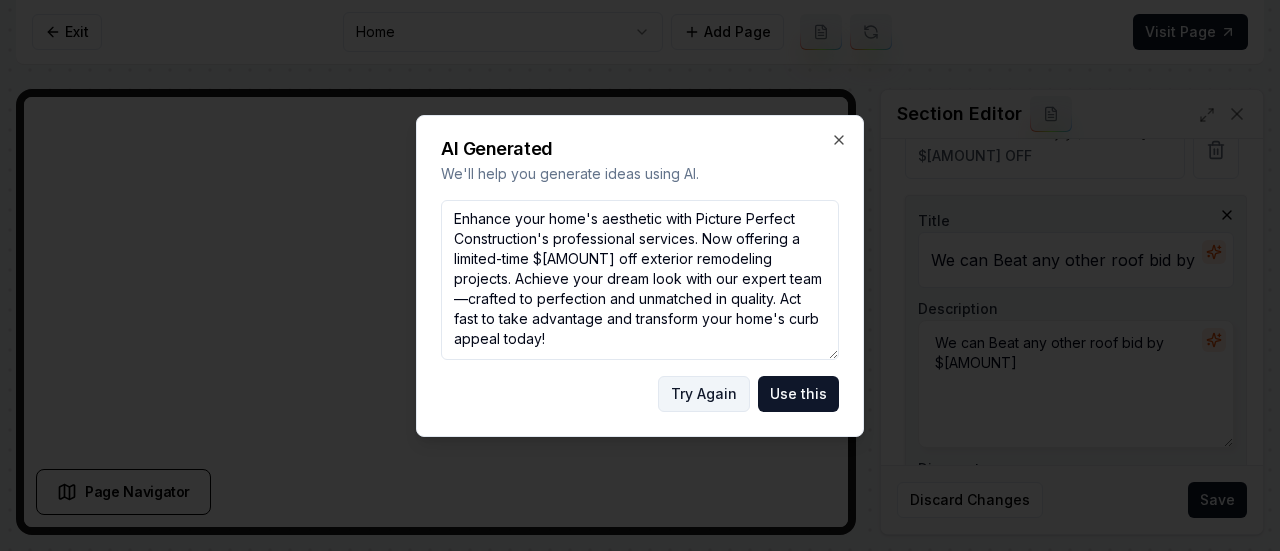 click on "Try Again" at bounding box center [704, 394] 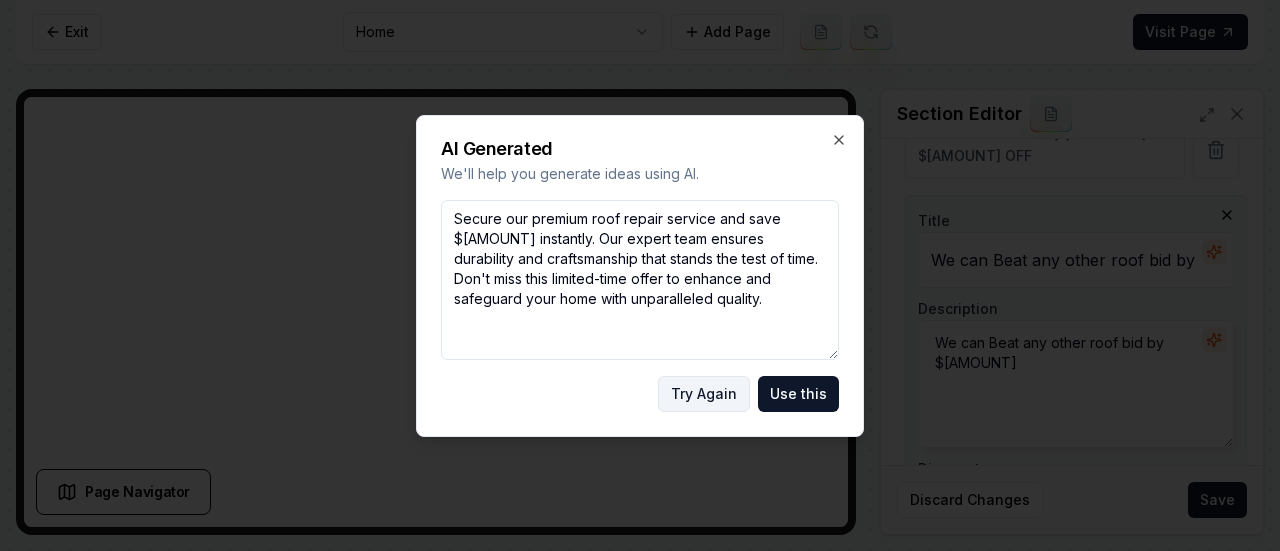 click on "Try Again" at bounding box center (704, 394) 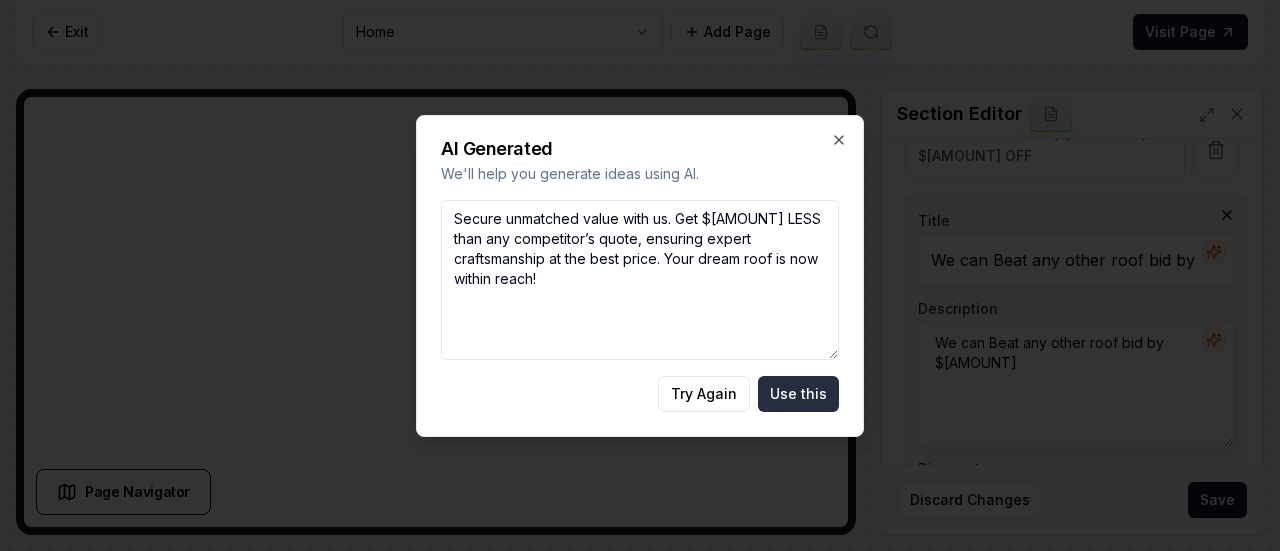click on "Use this" at bounding box center [798, 394] 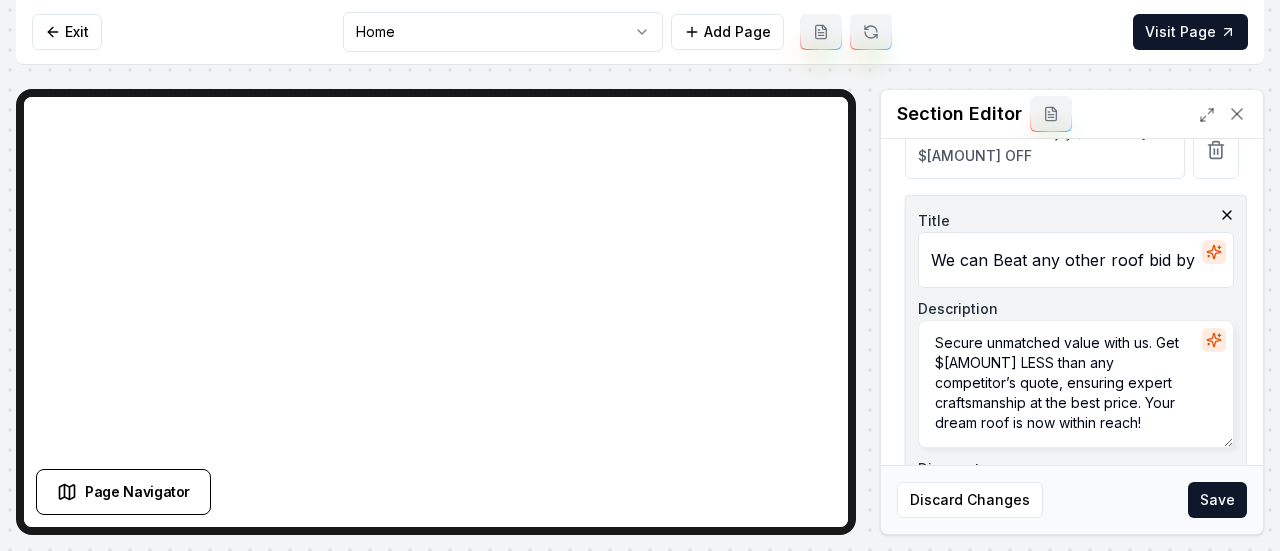 click 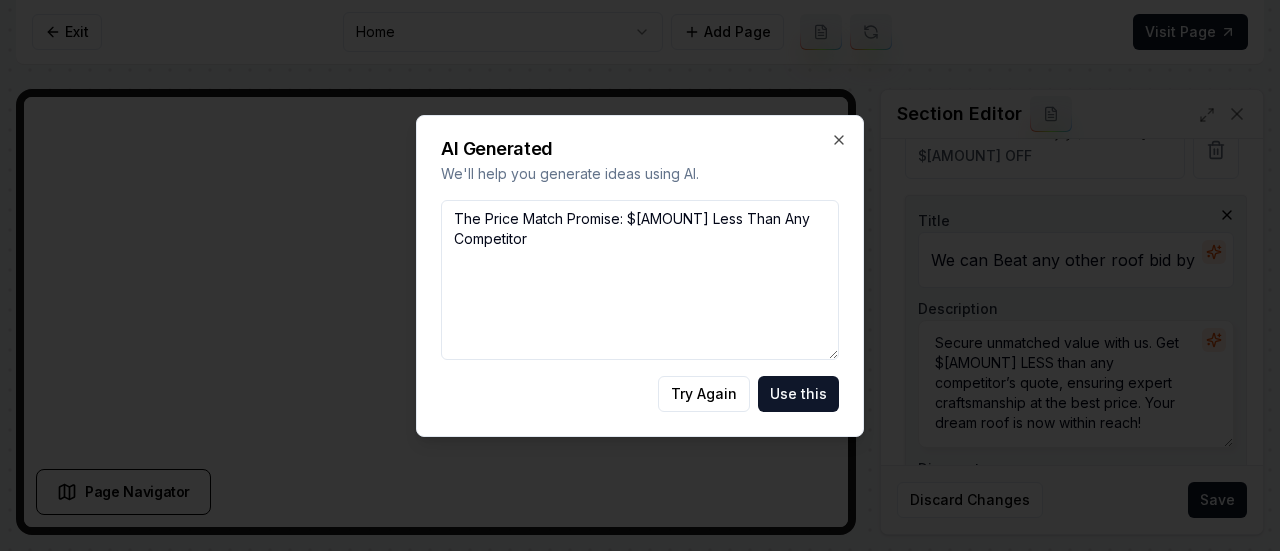 click on "Use this" at bounding box center [798, 394] 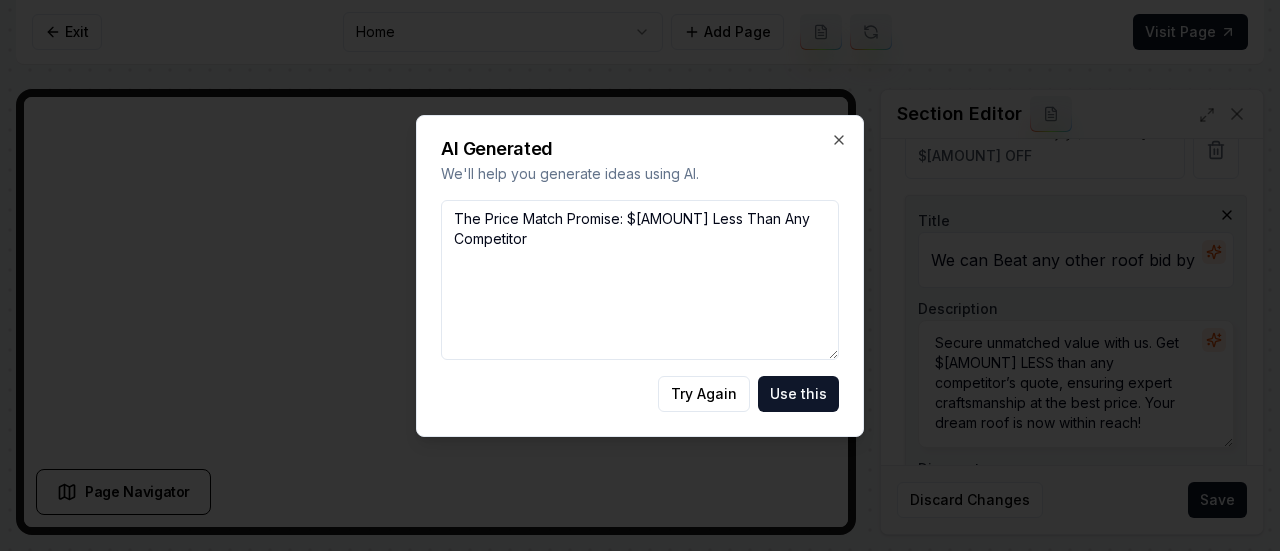 type on "The Price Match Promise: $[AMOUNT] Less Than Any Competitor" 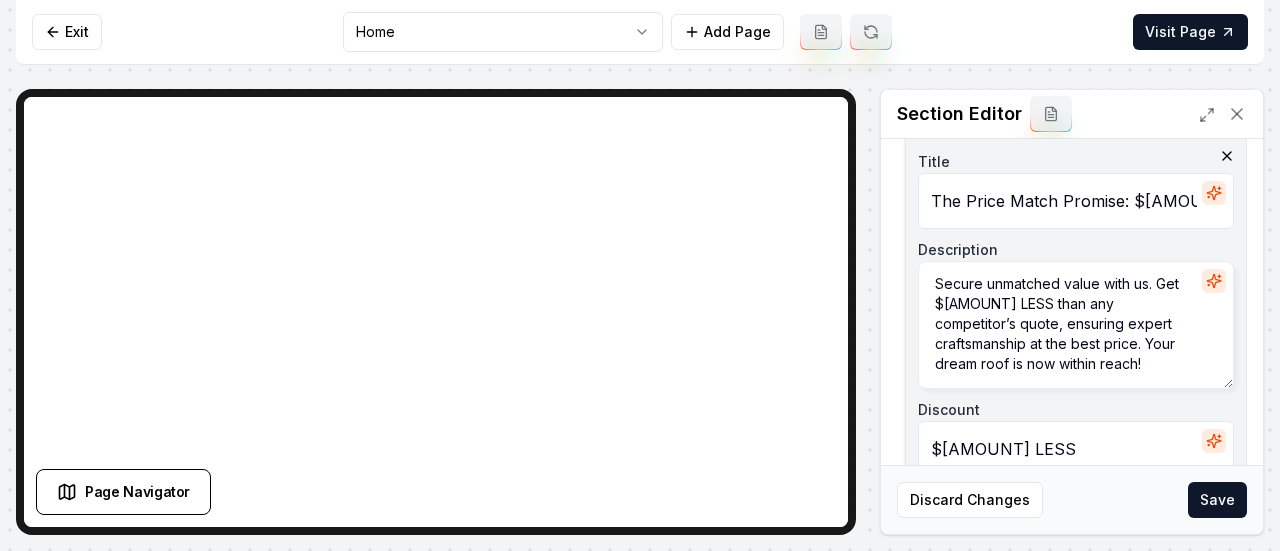 scroll, scrollTop: 790, scrollLeft: 0, axis: vertical 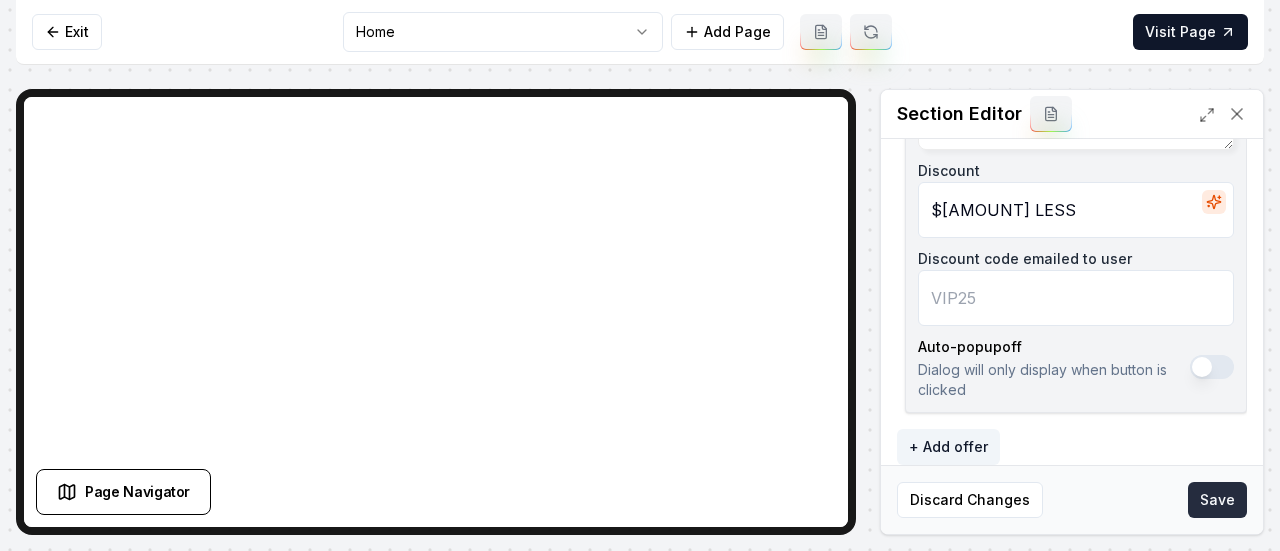 click on "Save" at bounding box center (1217, 500) 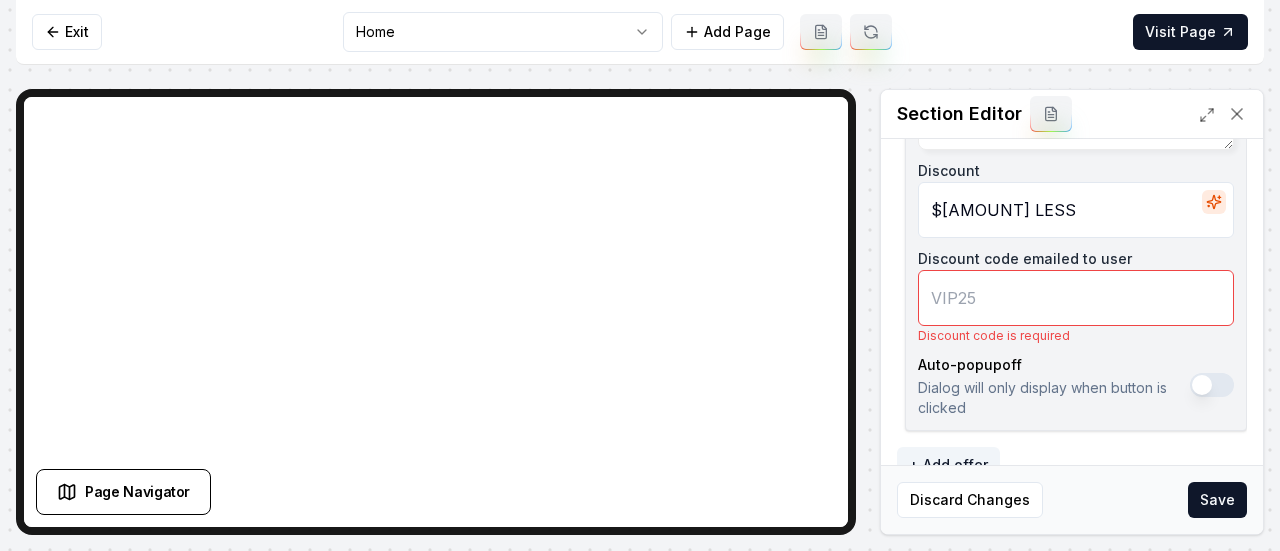 click on "Discount code emailed to user" at bounding box center (1076, 298) 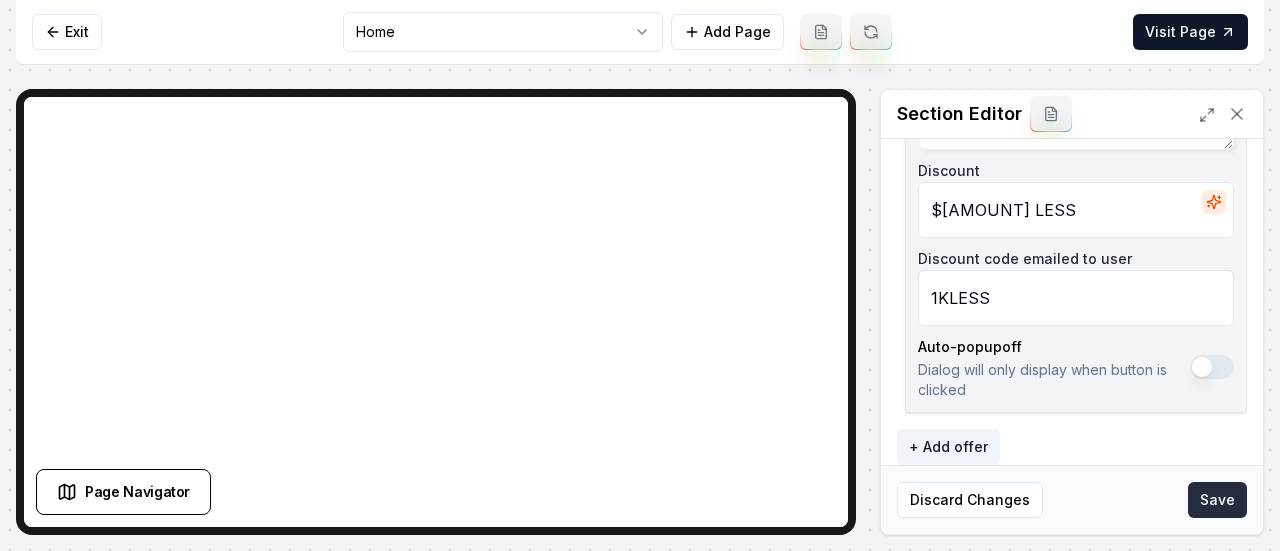type on "1KLESS" 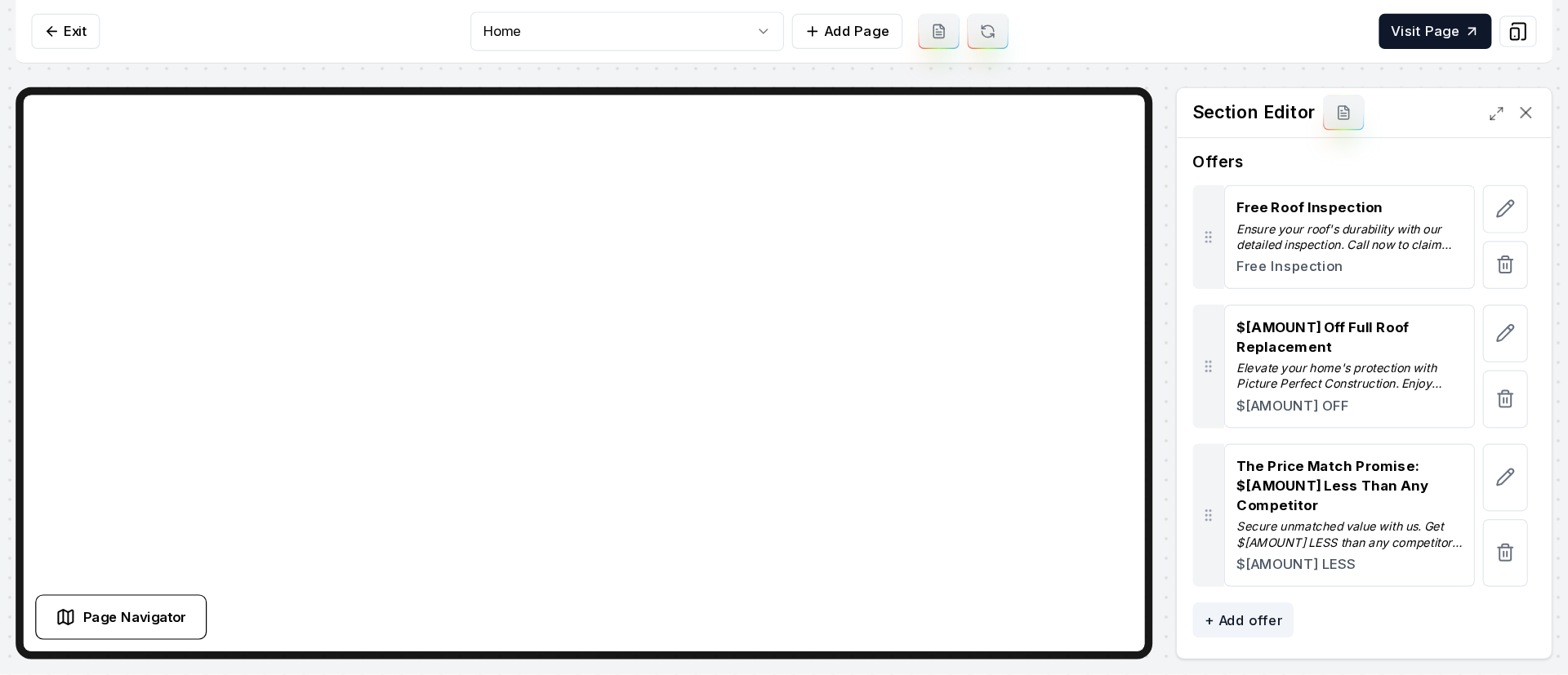 scroll, scrollTop: 83, scrollLeft: 0, axis: vertical 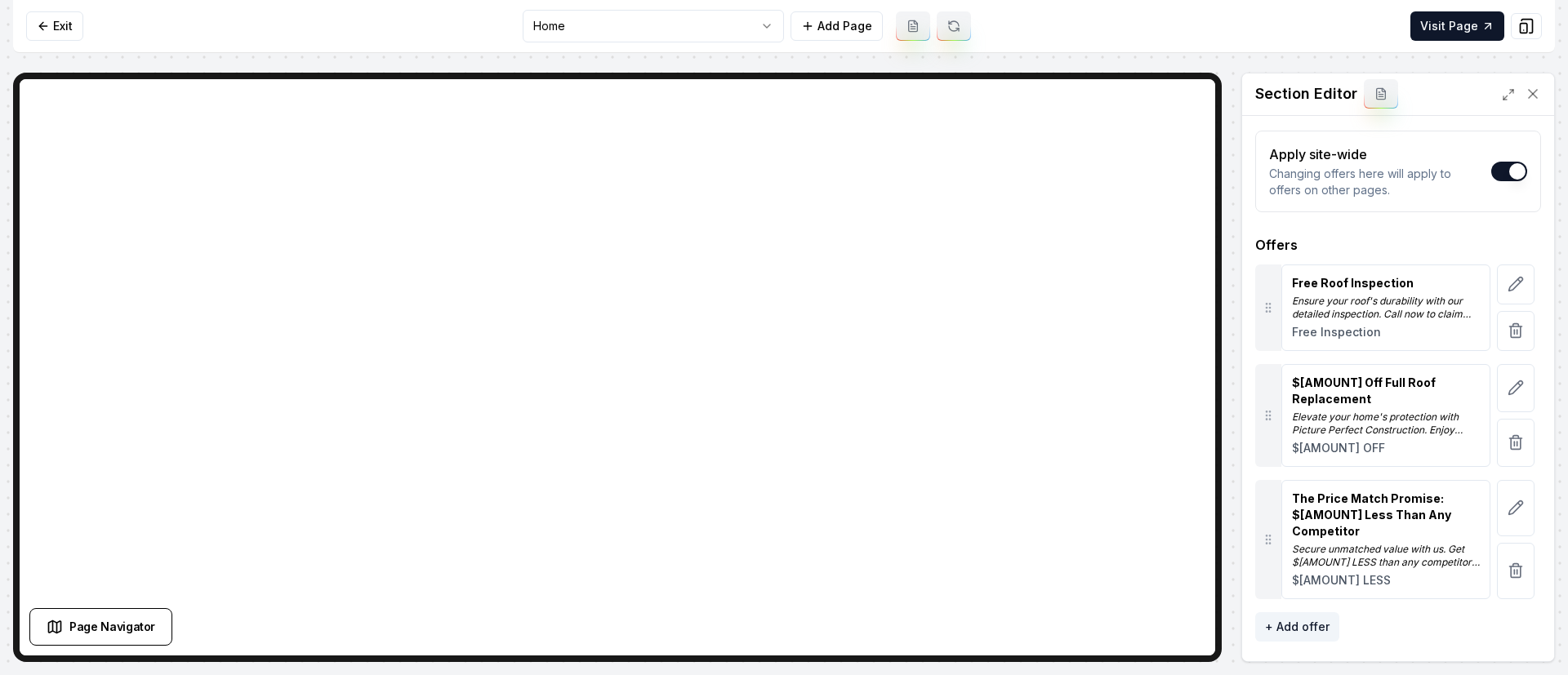 click on "Offers Free Roof Inspection Ensure your roof's durability with our detailed inspection. Call now to claim your free inspection. Free Inspection $[AMOUNT] Off Full Roof Replacement Elevate your home's protection with Picture Perfect Construction. Enjoy $[AMOUNT] off your full roof replacement and ensure lasting quality and peace of mind. Act now and transform your roofing vision with our expert craftsmanship. $[AMOUNT] OFF The Price Match Promise: $[AMOUNT] Less Than Any Competitor Secure unmatched value with us. Get $[AMOUNT] LESS than any competitor’s quote, ensuring expert craftsmanship at the best price. Your dream roof is now within reach!" at bounding box center (784, 337) 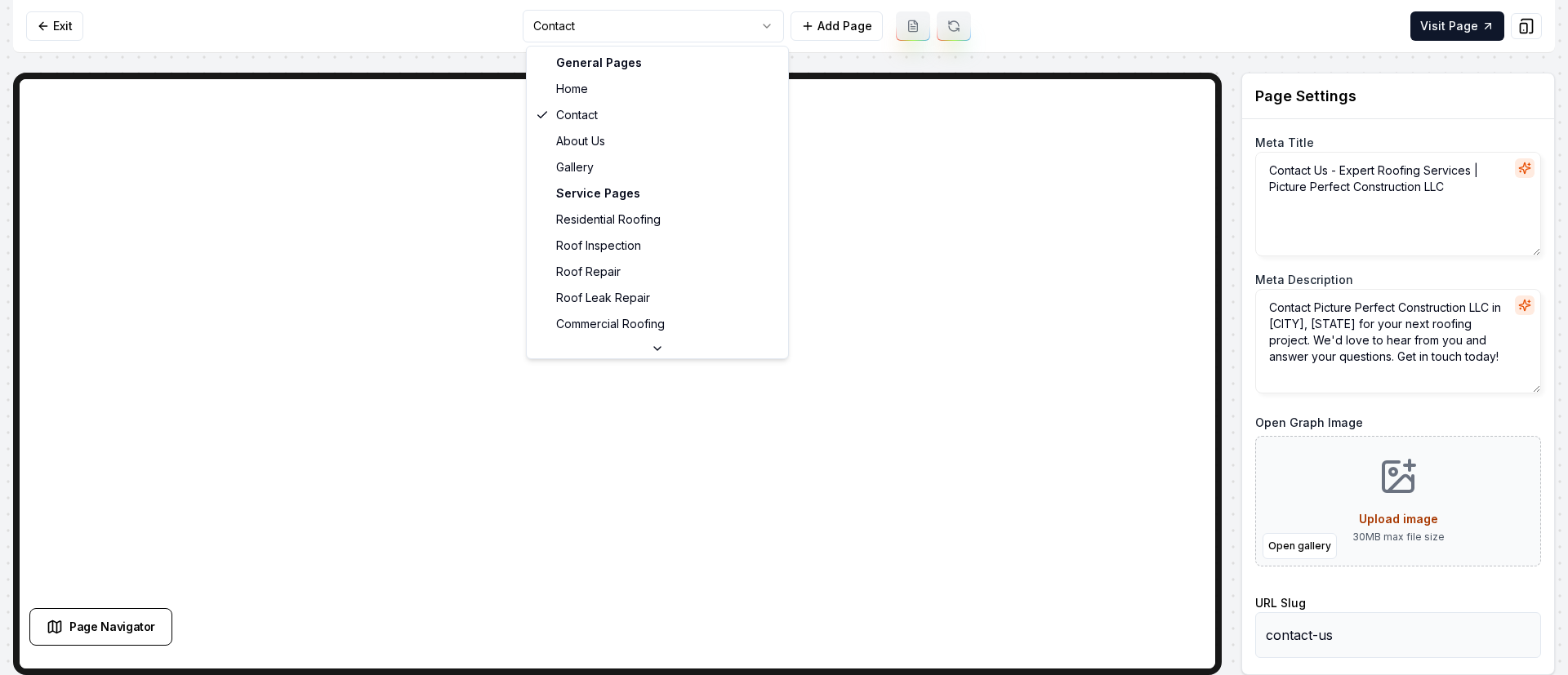 click on "Service Area Pages [CITY], [STATE] [CITY], [STATE] [CITY], [STATE] [CITY], [STATE] [CITY], [STATE] [CITY], [STATE] [CITY], [STATE] [CITY], [STATE] [CITY], [STATE] [CITY], [STATE] [CITY], [STATE] [CITY], [STATE] [CITY], [STATE] [CITY], [STATE] [CITY], [STATE] [CITY], [STATE] [CITY], [STATE] [CITY], [STATE] [CITY], [STATE]" at bounding box center [784, 337] 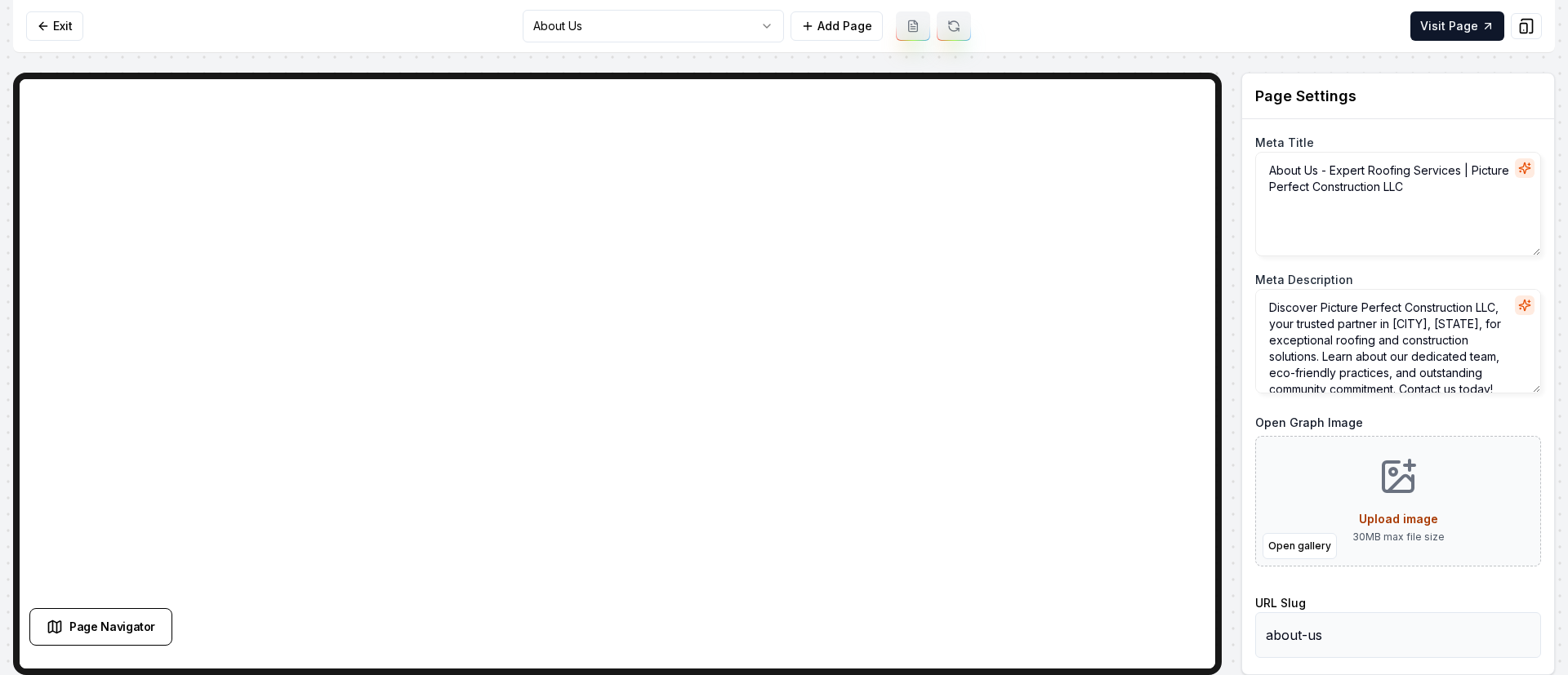 click on "Meta Description Discover Picture Perfect Construction LLC, your trusted partner in [CITY], [STATE], for exceptional roofing and construction solutions. Learn about our dedicated team, eco-friendly practices, and outstanding community commitment. Contact us today!" at bounding box center (784, 337) 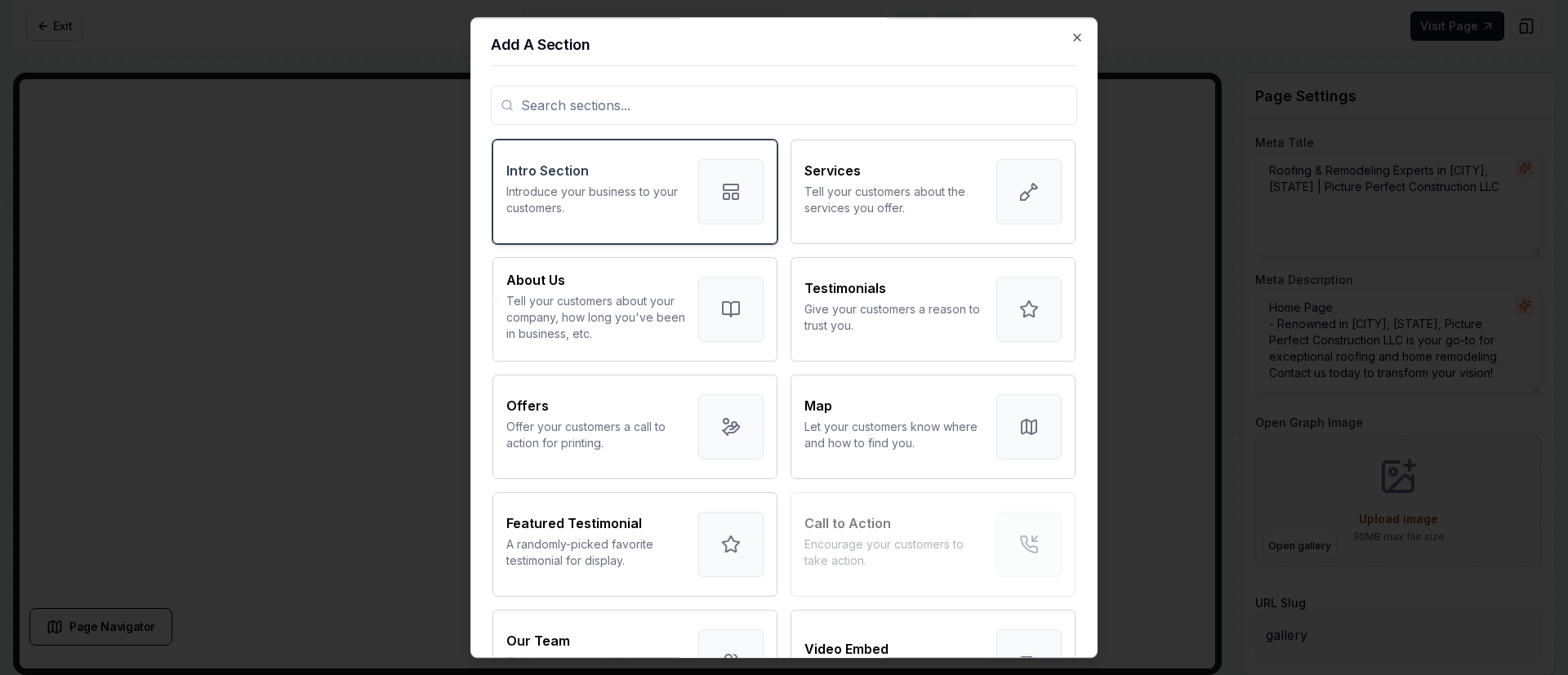 click on "Introduce your business to your customers." at bounding box center [595, 200] 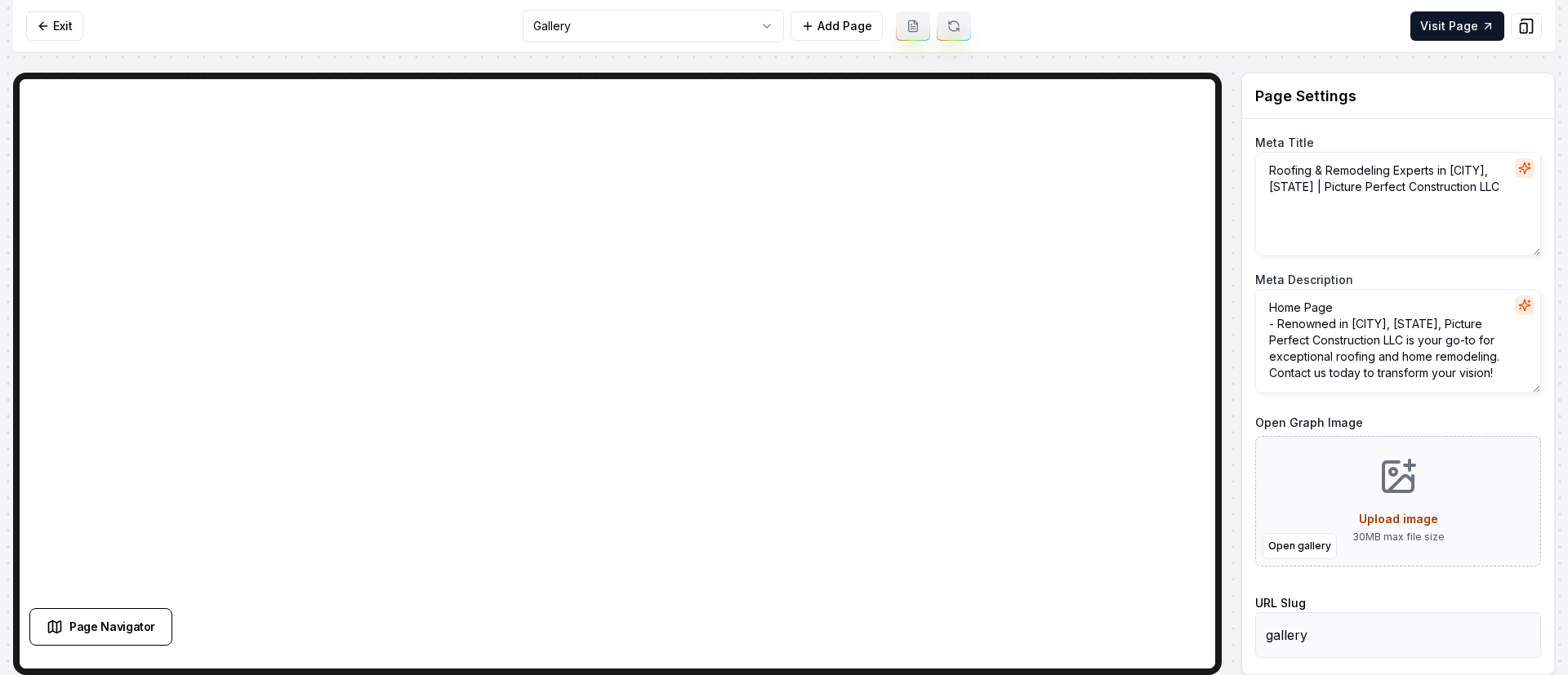 click 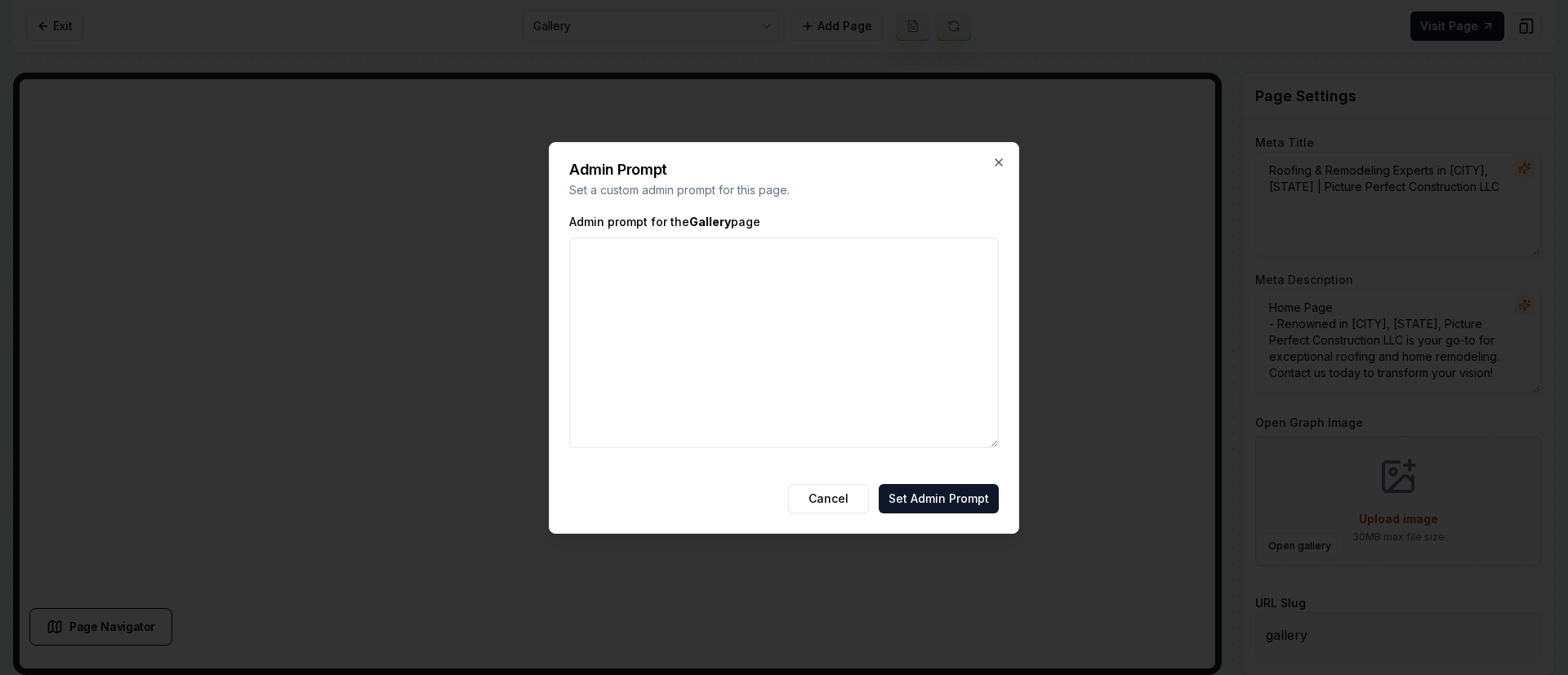 click on "Admin prompt for the  Gallery  page" at bounding box center (784, 343) 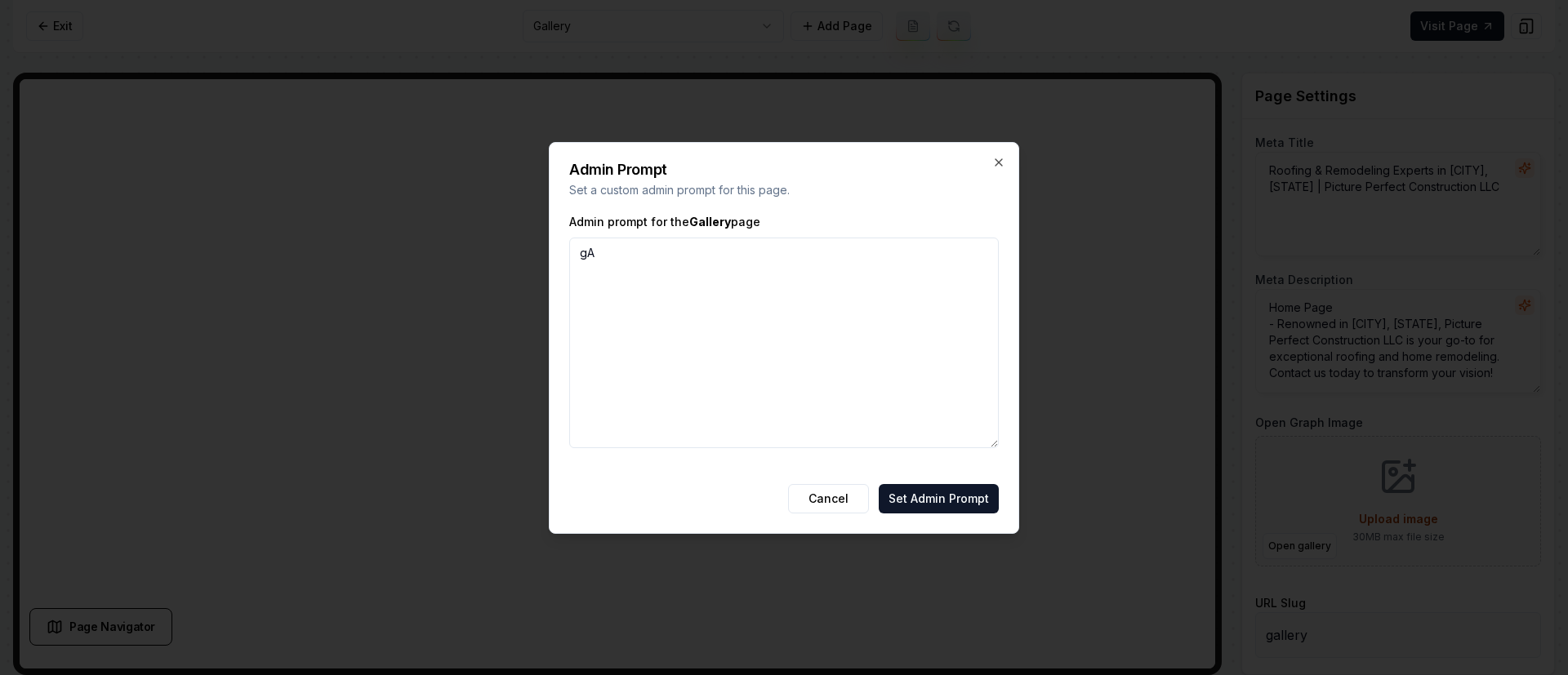 type on "g" 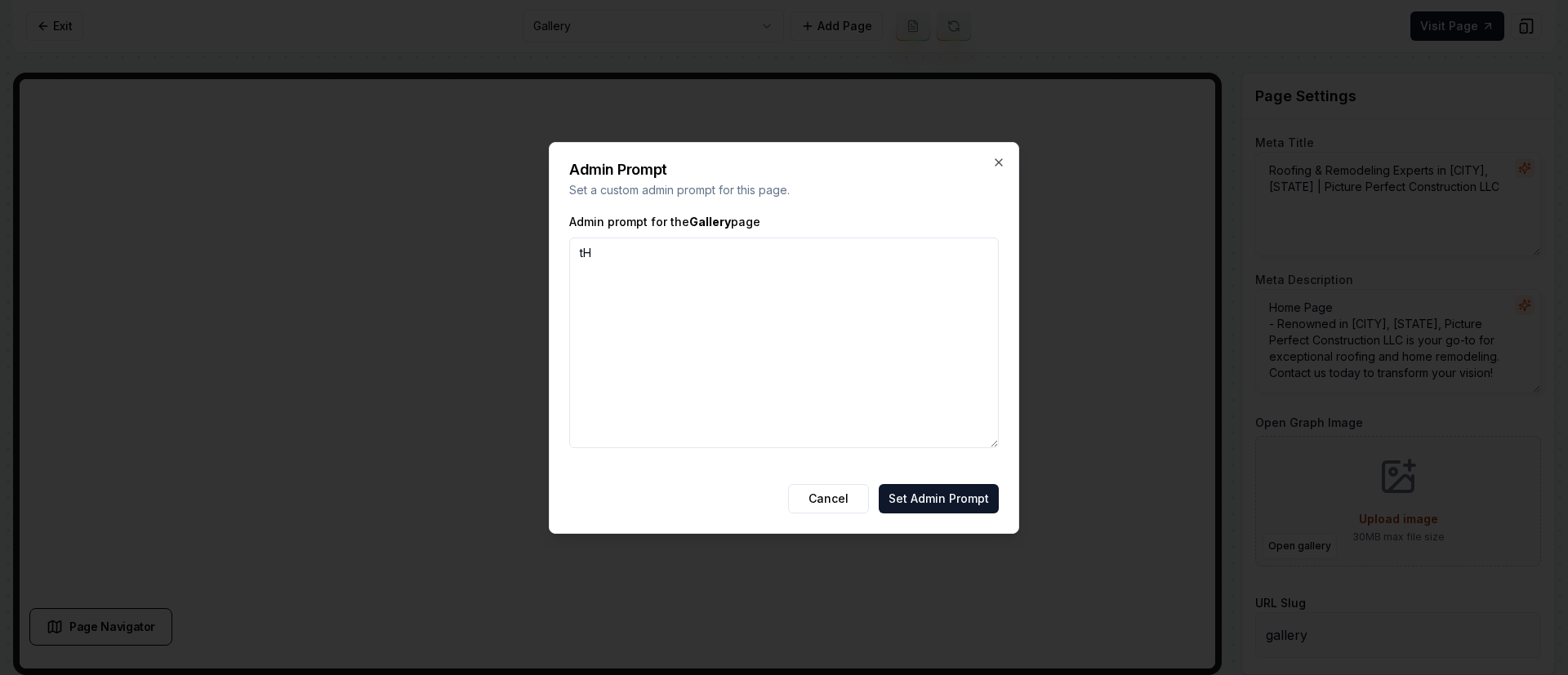 type on "t" 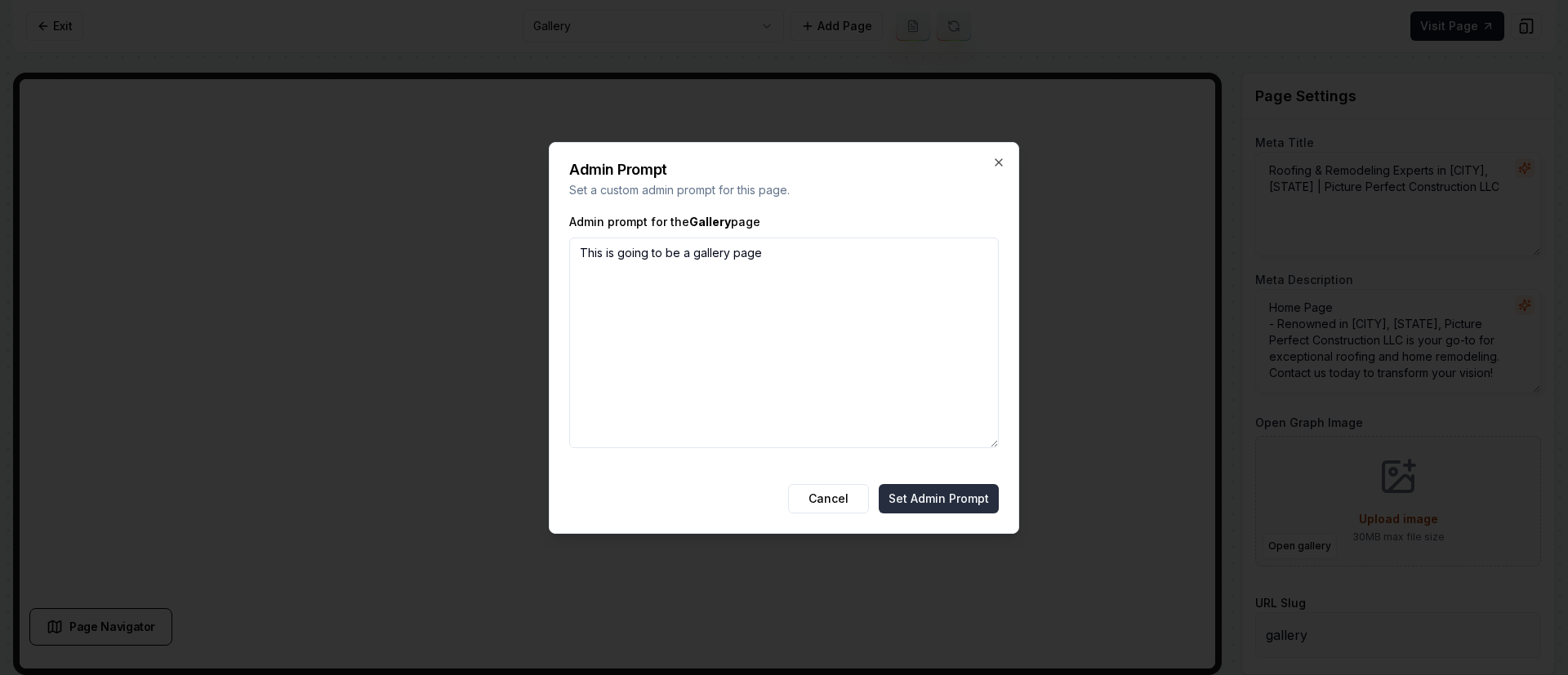 type on "This is going to be a gallery page" 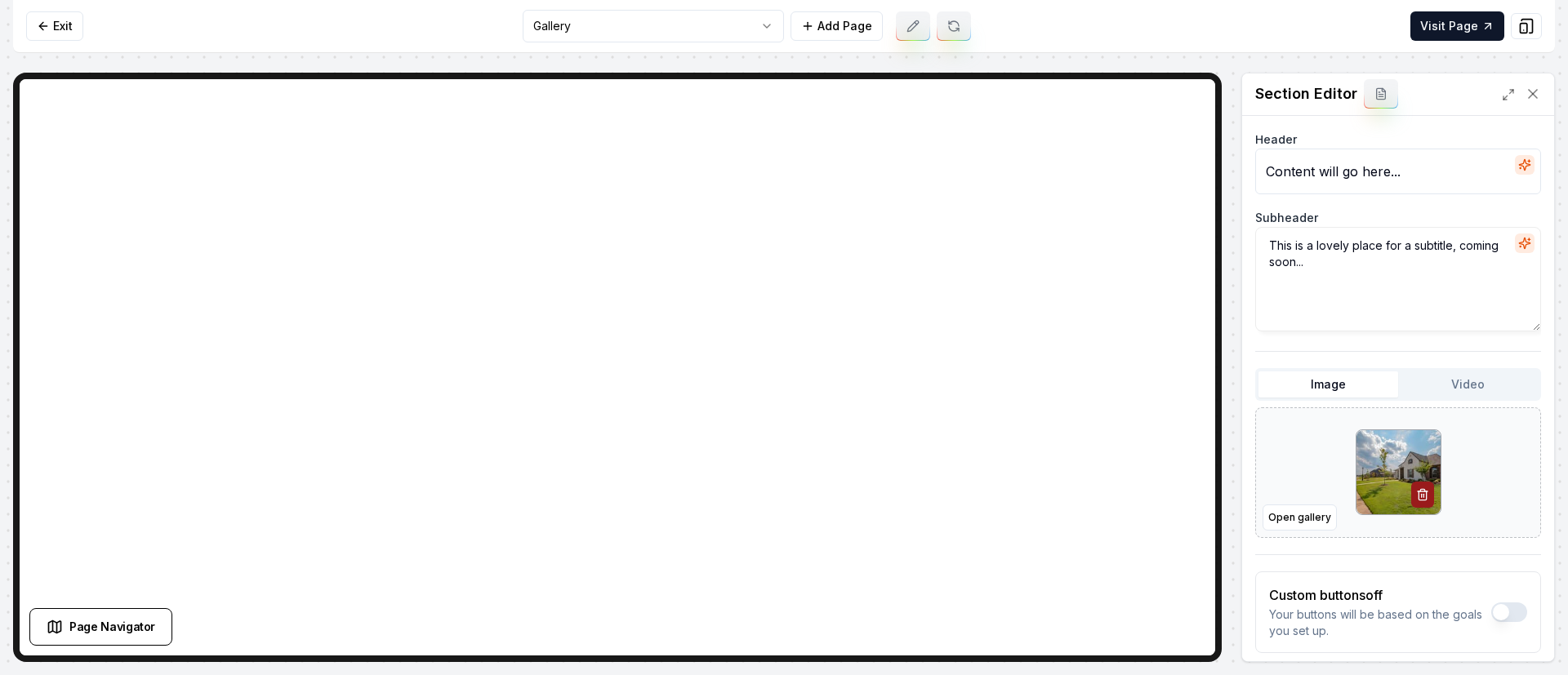 click 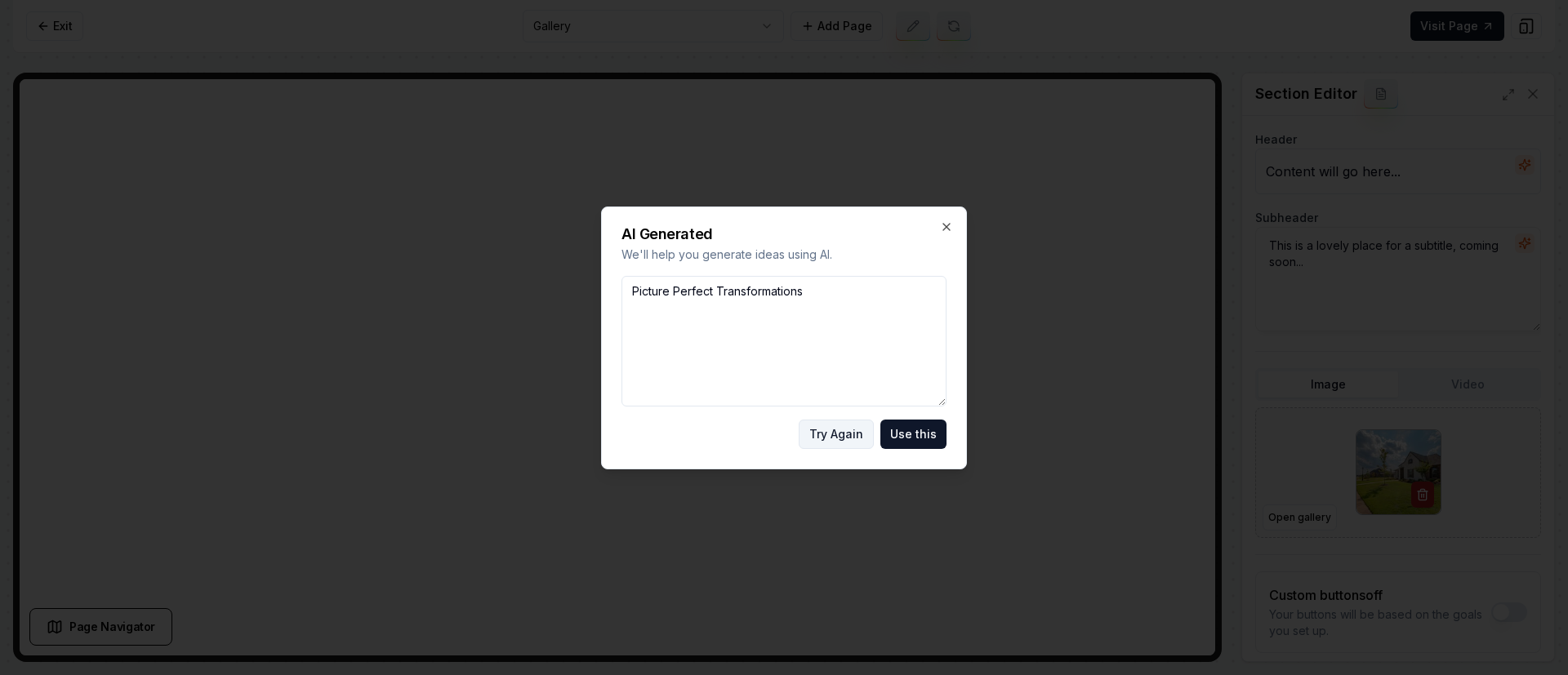 click on "Try Again" at bounding box center [836, 434] 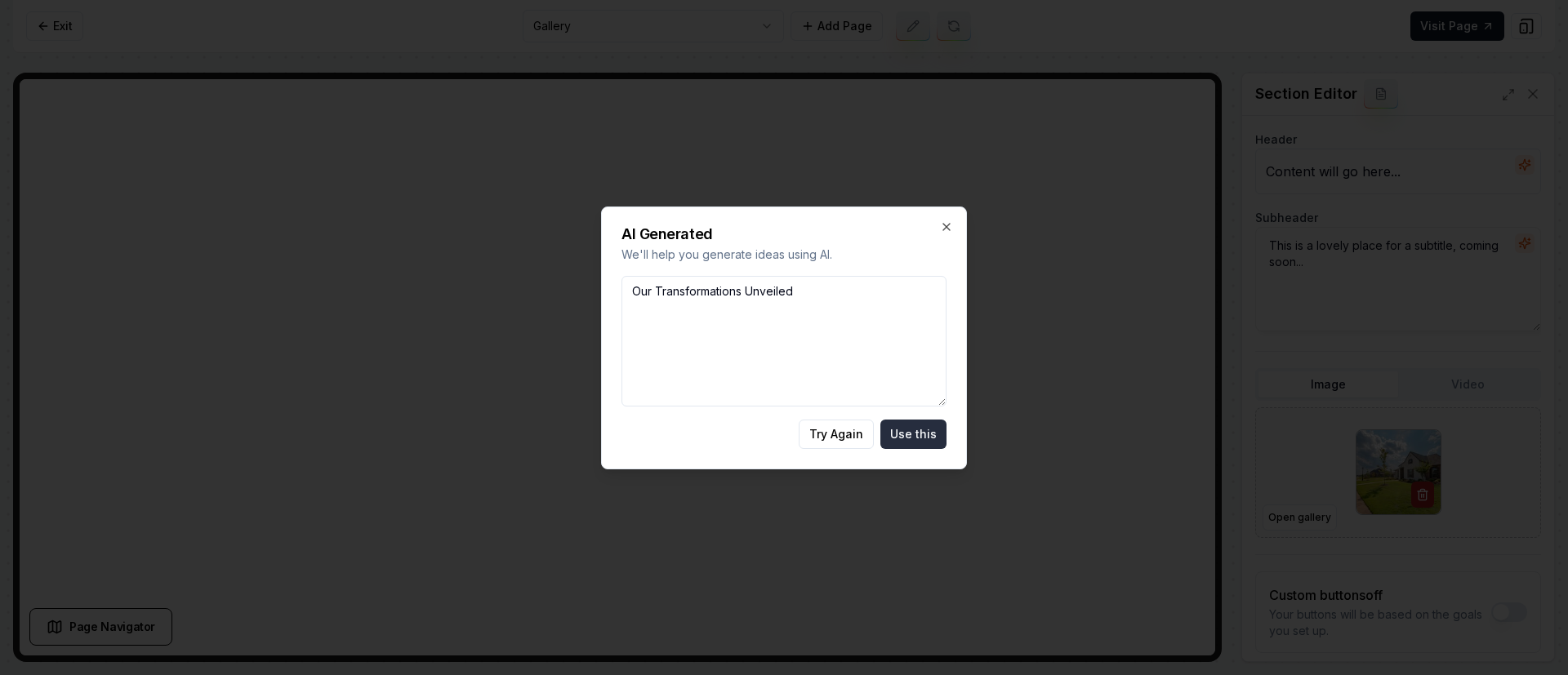 click on "Use this" at bounding box center (913, 434) 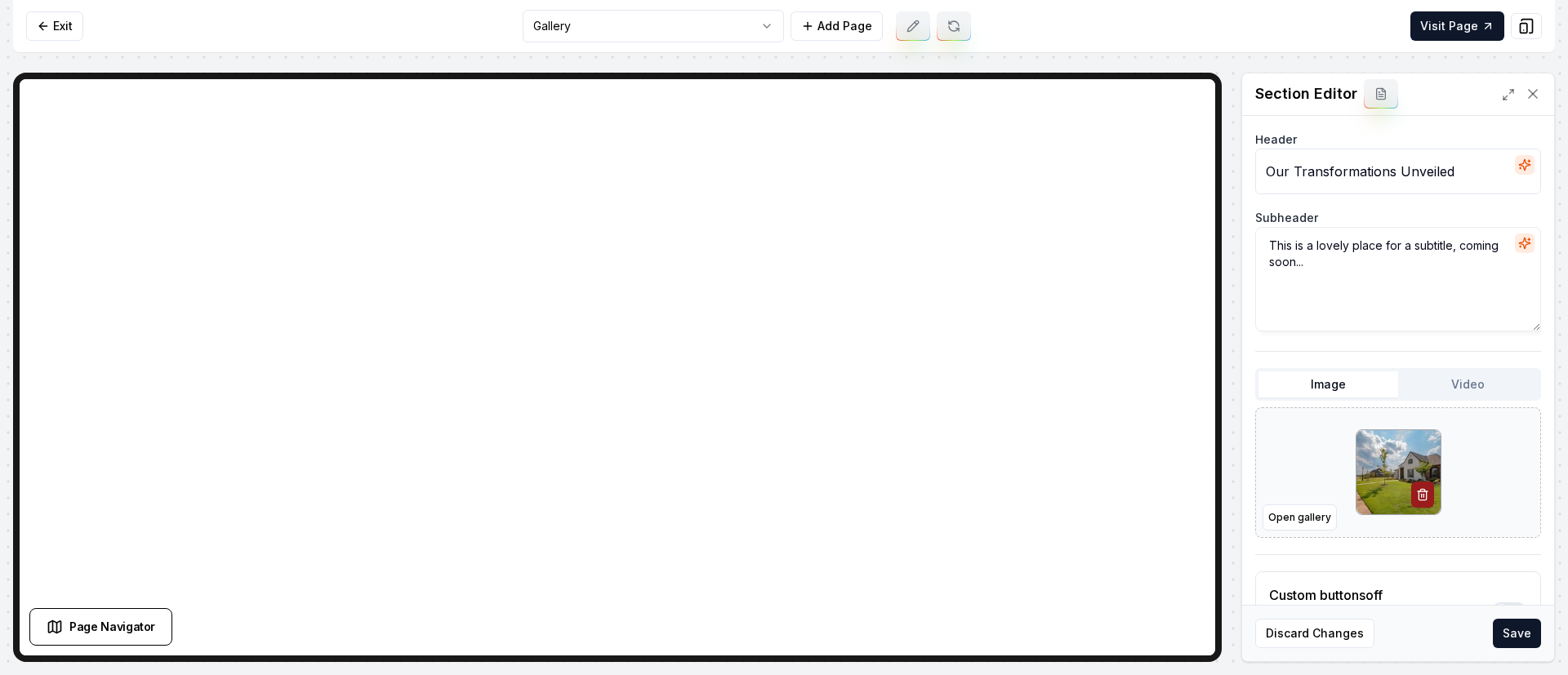 click on "This is a lovely place for a subtitle, coming soon..." at bounding box center [1398, 279] 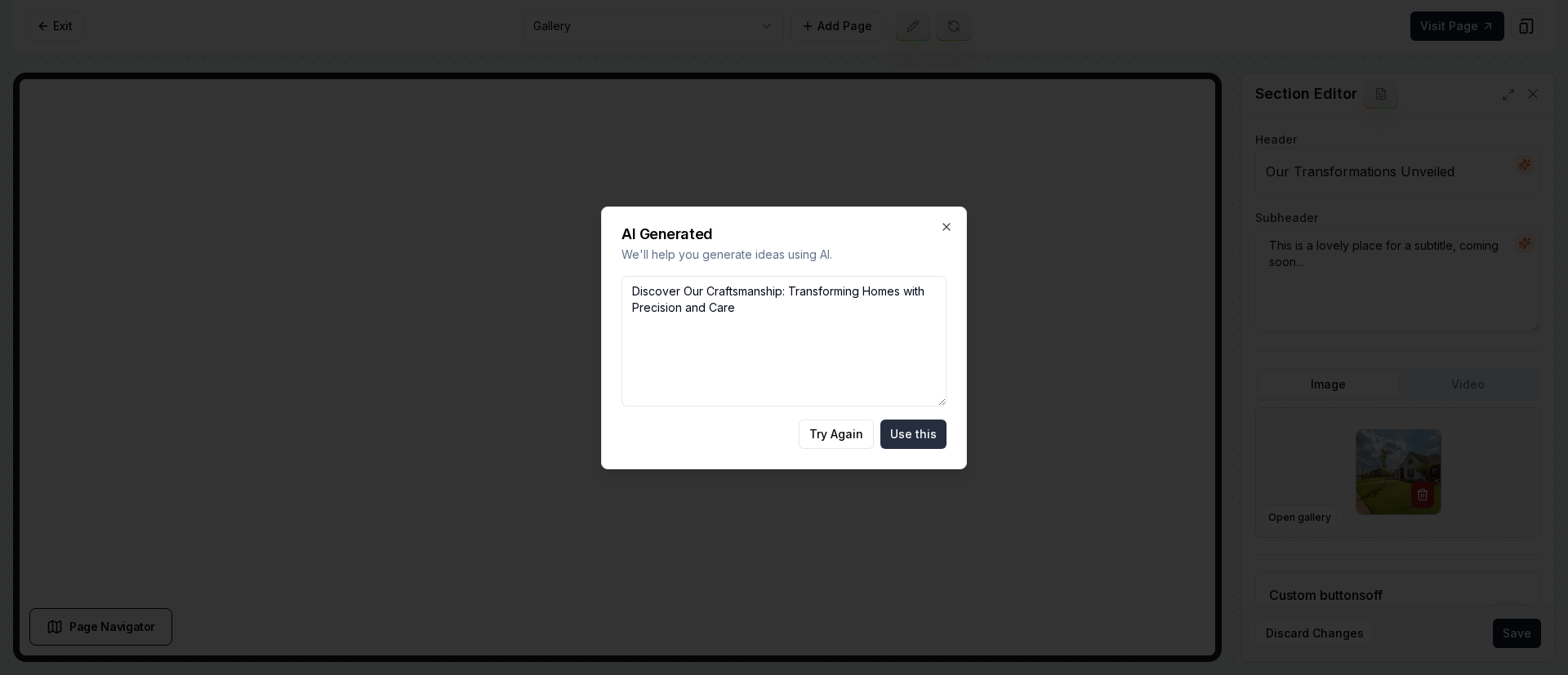 click on "Use this" at bounding box center (913, 434) 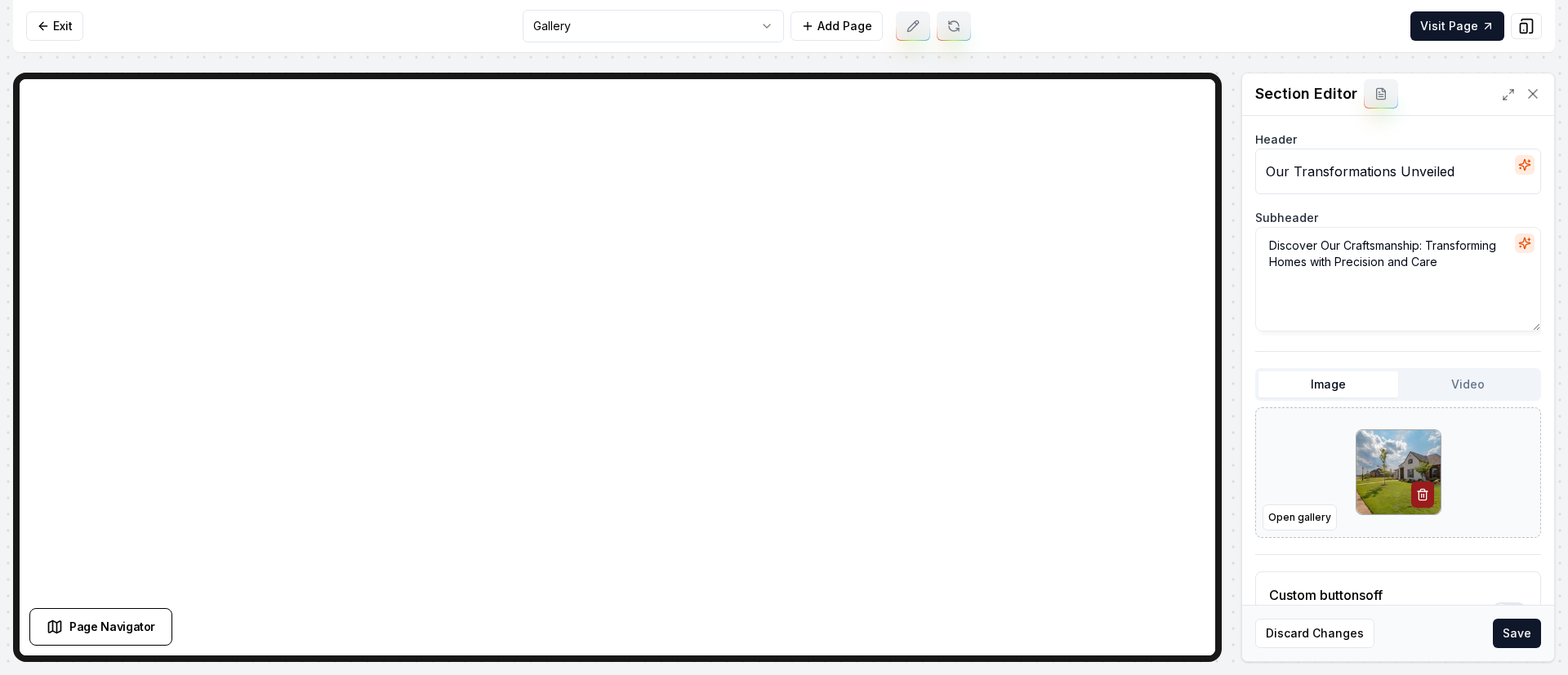 click on "Save" at bounding box center [1517, 633] 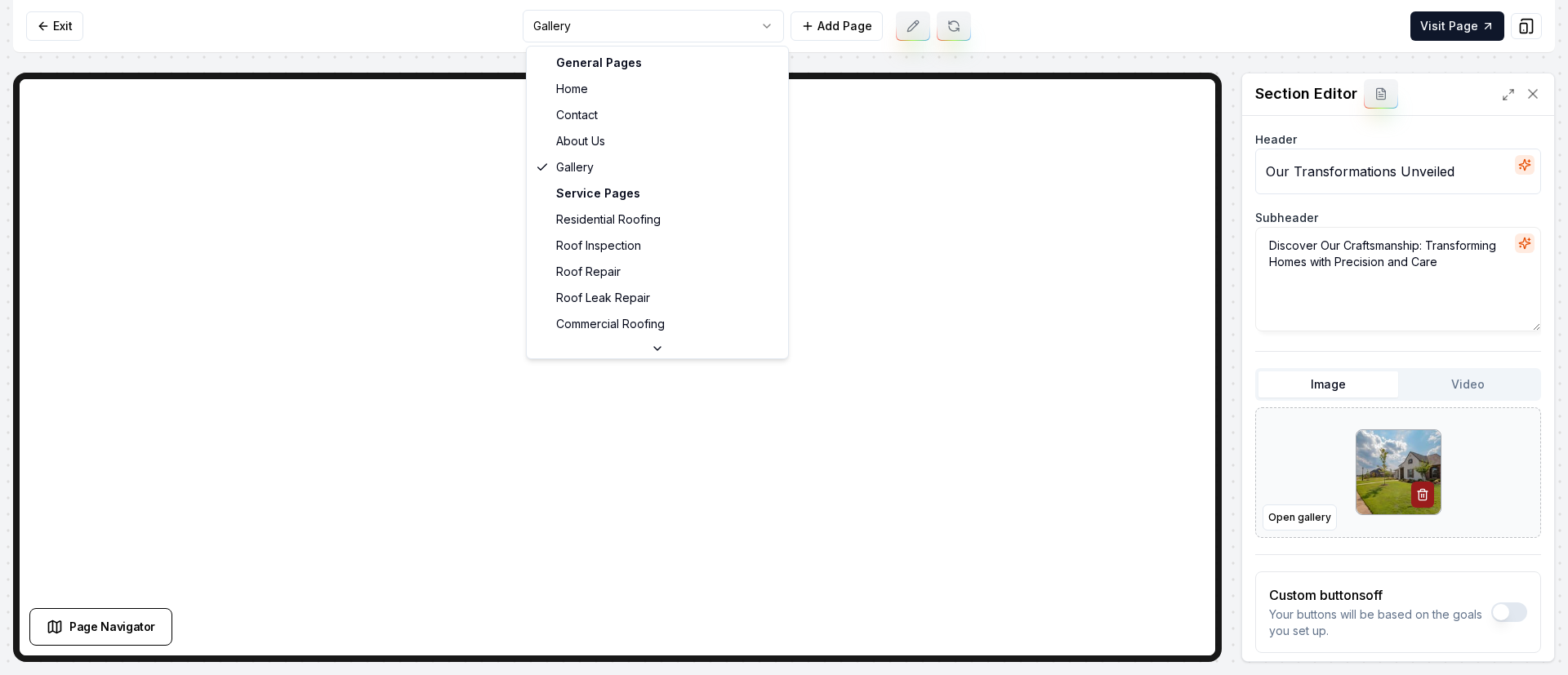 click on "Service Area Pages [CITY], [STATE] [CITY], [STATE] [CITY], [STATE] [CITY], [STATE] [CITY], [STATE] [CITY], [STATE] [CITY], [STATE] [CITY], [STATE] [CITY], [STATE] [CITY], [STATE] [CITY], [STATE] [CITY], [STATE] [CITY], [STATE] [CITY], [STATE] [CITY], [STATE] [CITY], [STATE] [CITY], [STATE] [CITY], [STATE] [CITY], [STATE]" at bounding box center [784, 337] 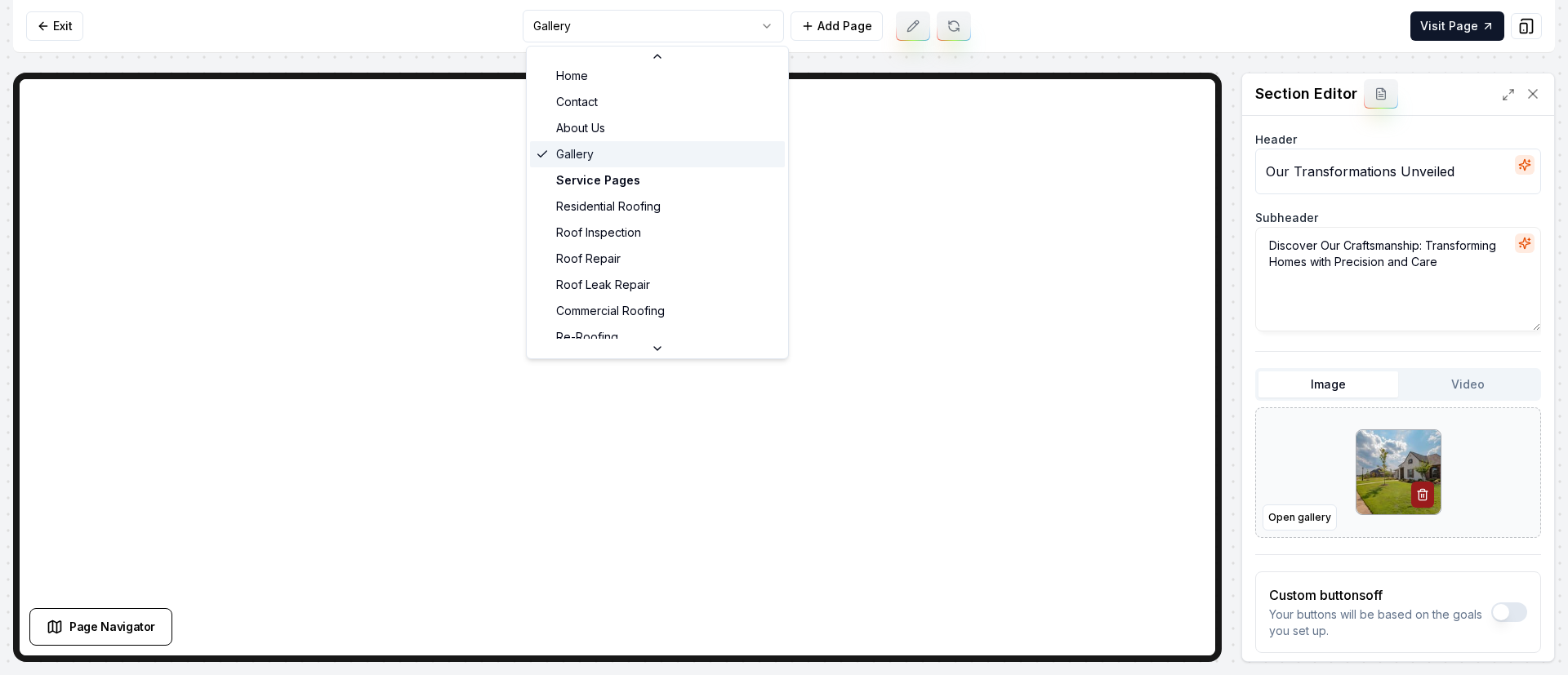 scroll, scrollTop: 11, scrollLeft: 0, axis: vertical 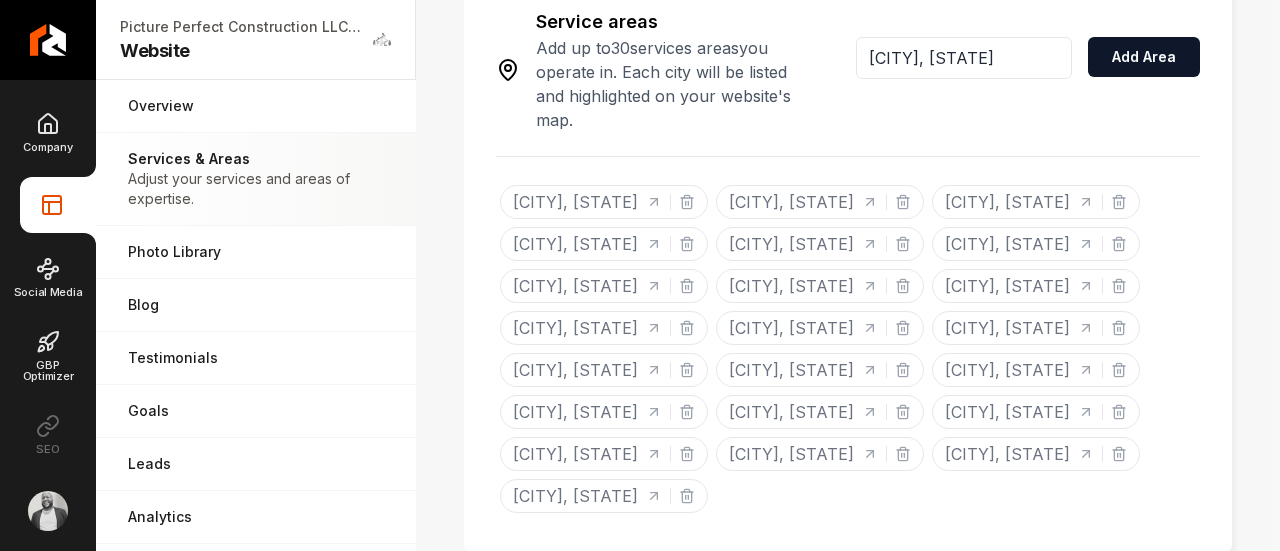 click on "[CITY], [STATE]" at bounding box center (964, 58) 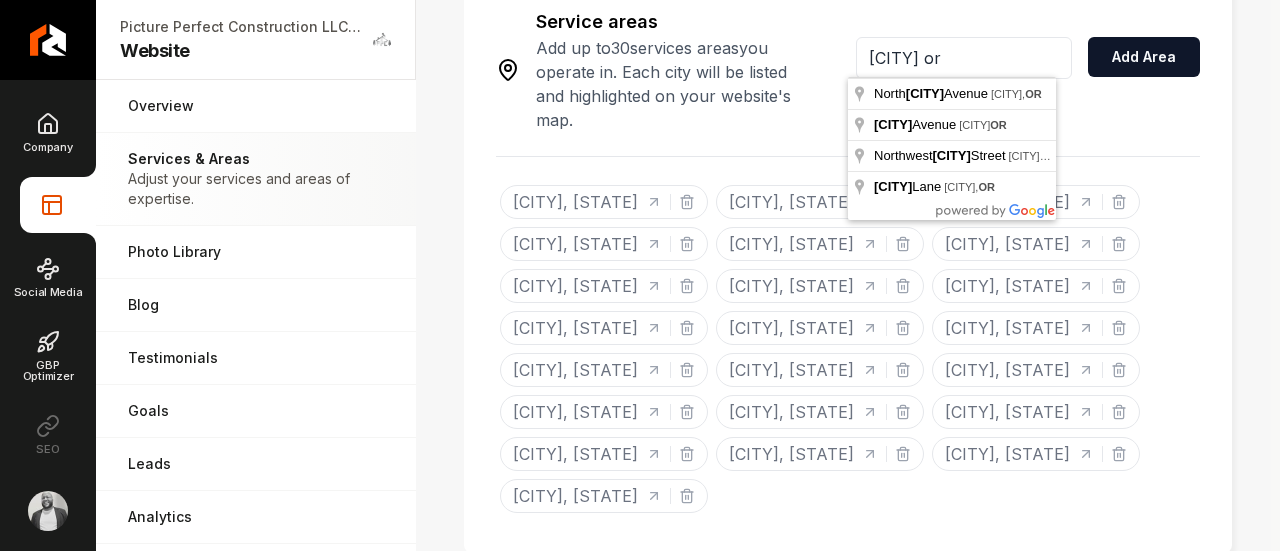 click on "[CITY] or" at bounding box center [964, 58] 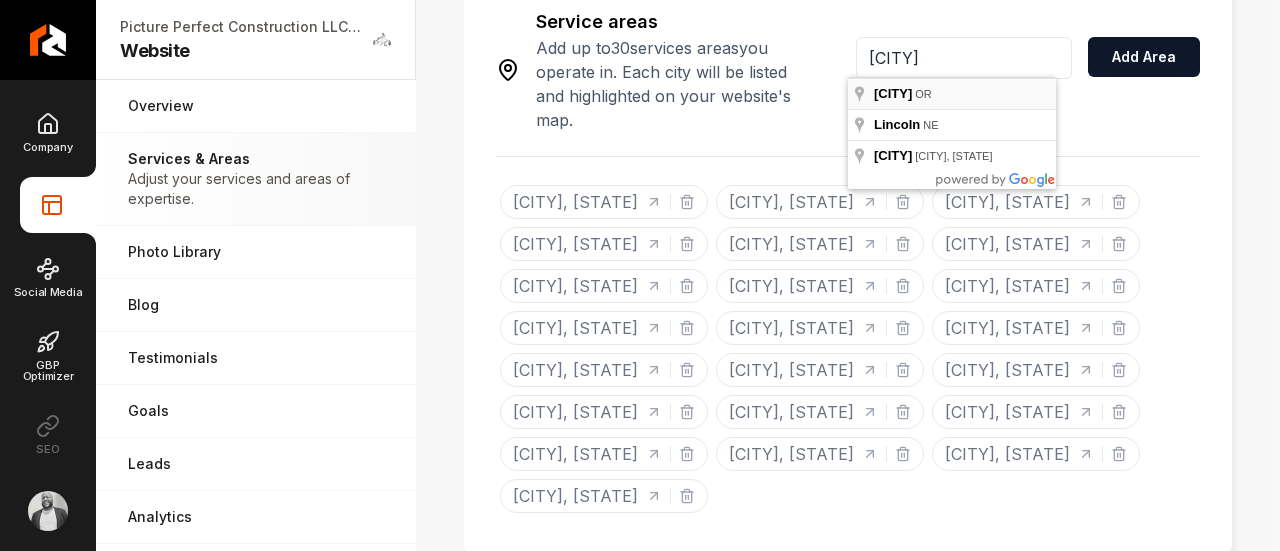type on "[CITY], [STATE]" 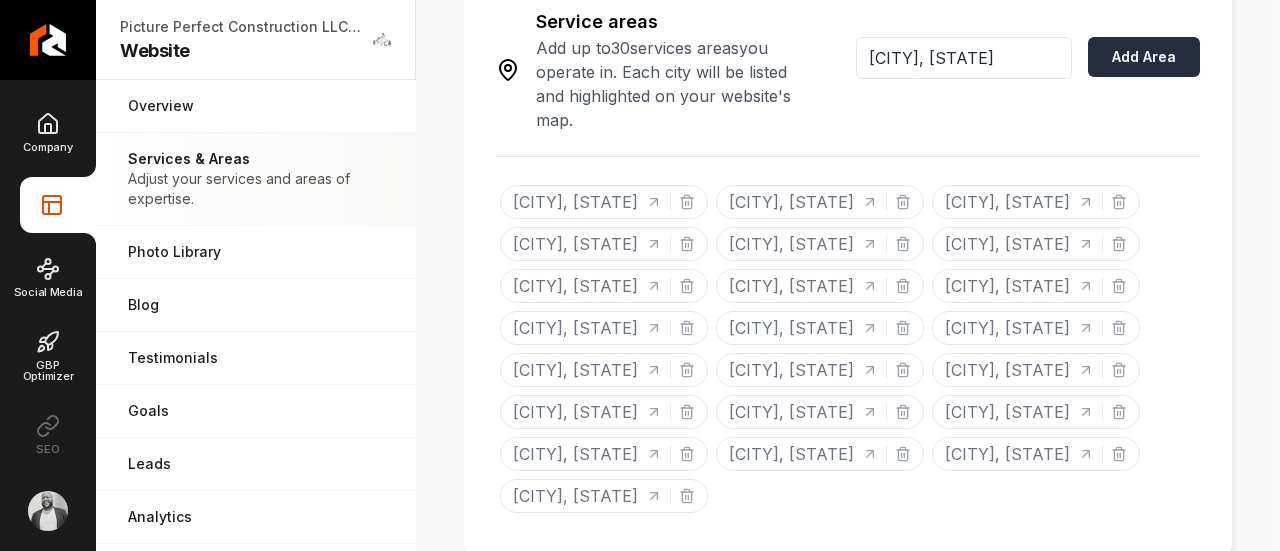 click on "Add Area" at bounding box center (1144, 57) 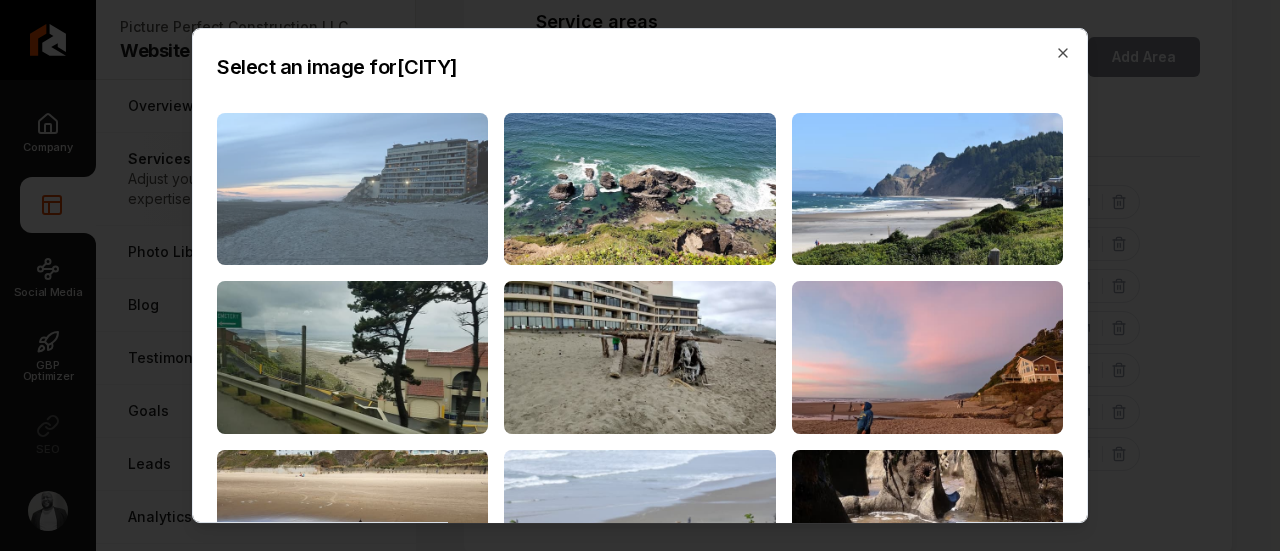 click at bounding box center (352, 189) 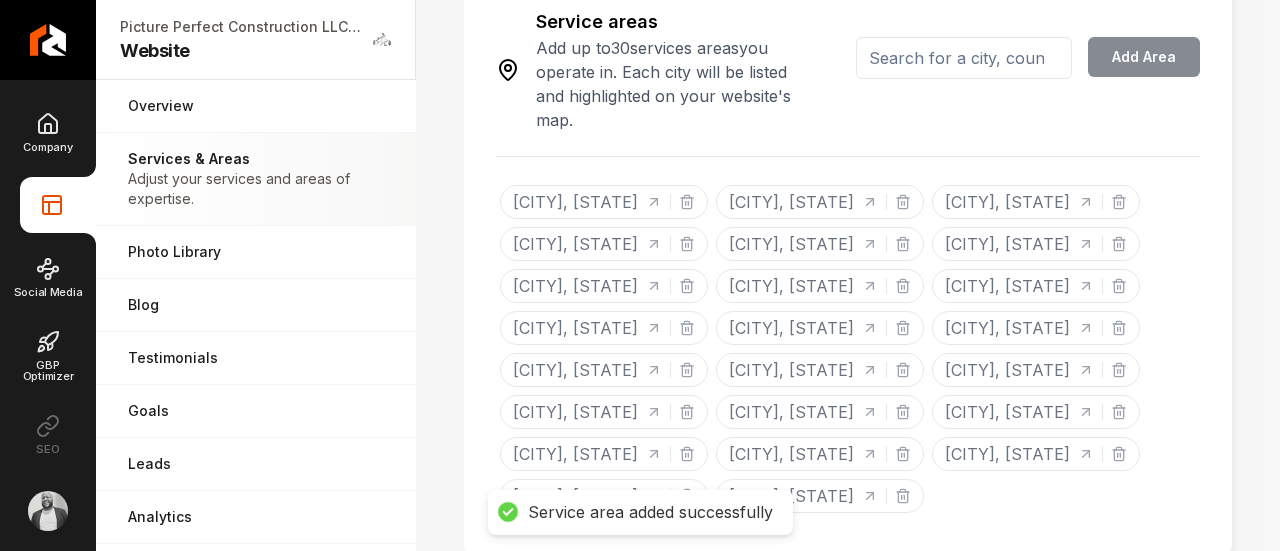 click at bounding box center [964, 58] 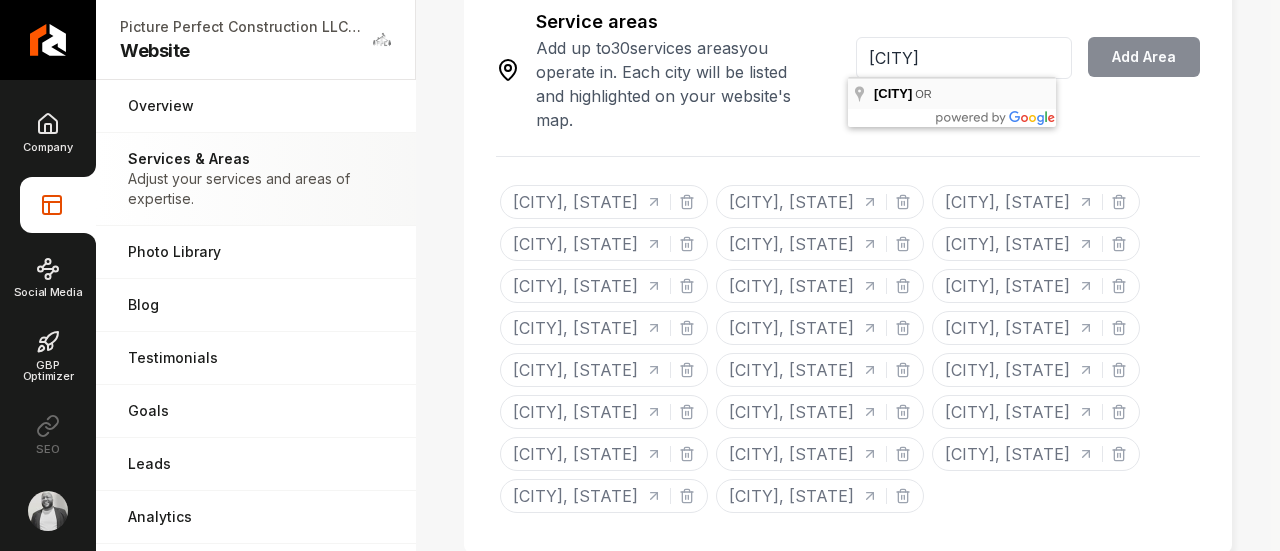 type on "[CITY], [STATE]" 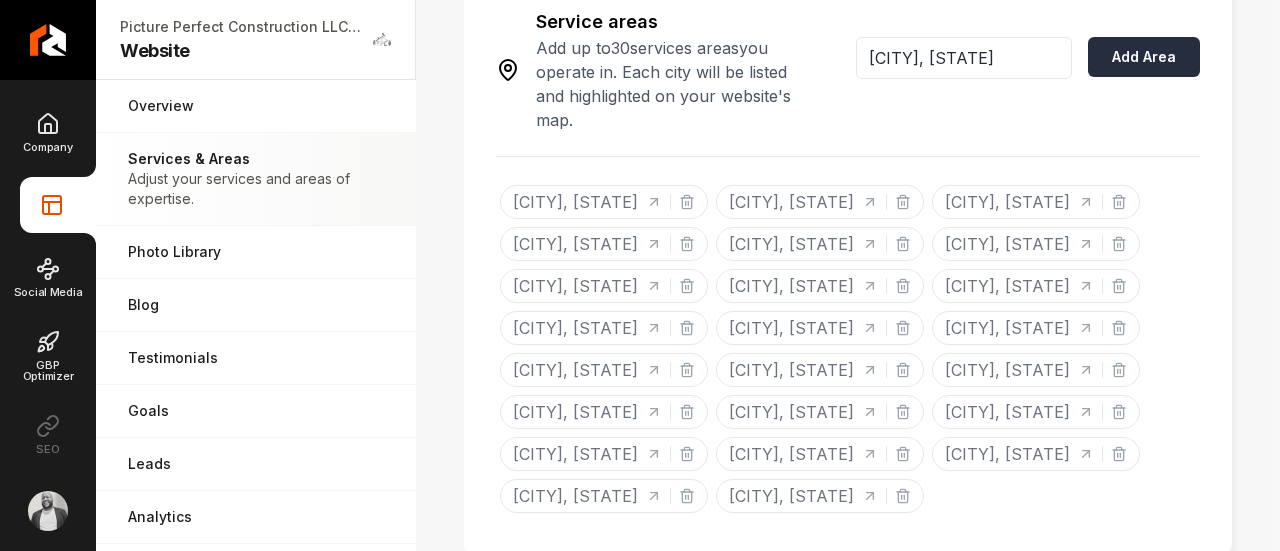 click on "Add Area" at bounding box center [1144, 57] 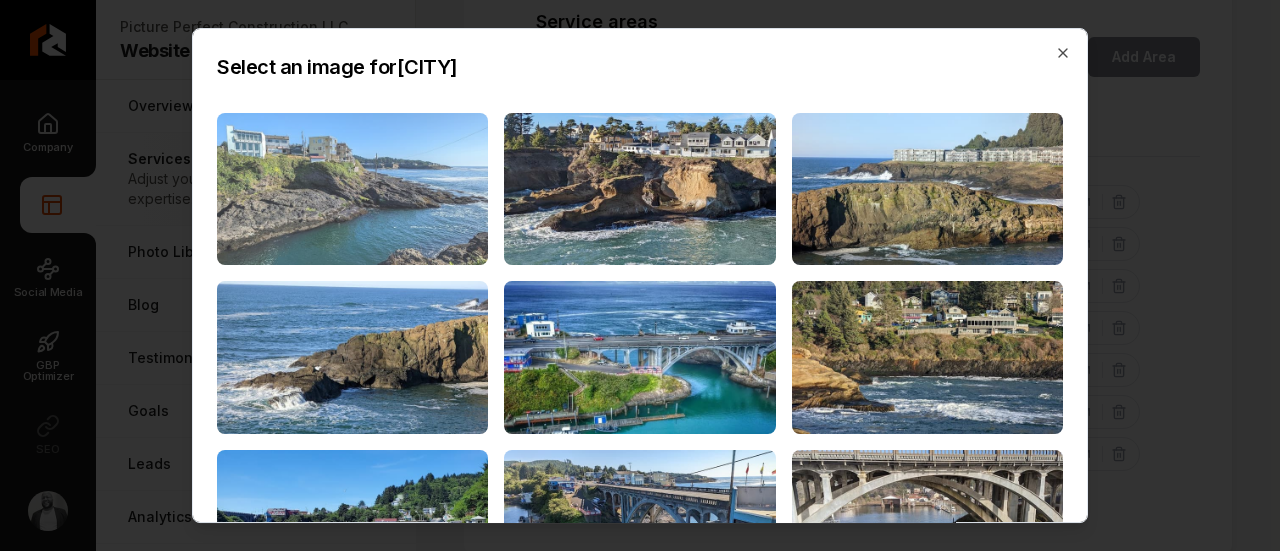 click at bounding box center [352, 189] 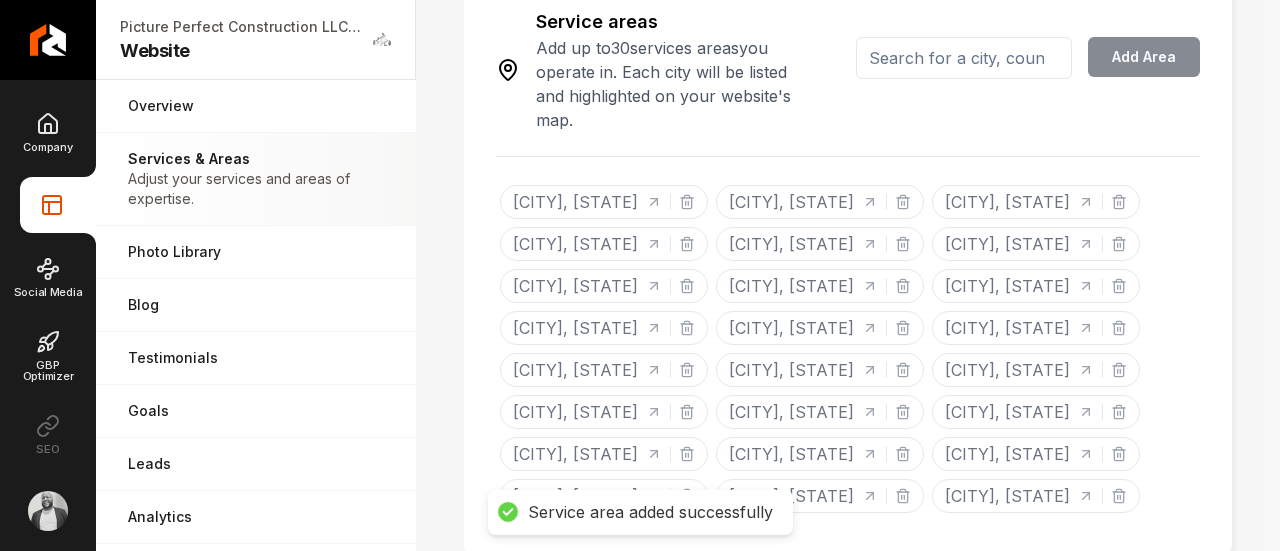 click at bounding box center (964, 58) 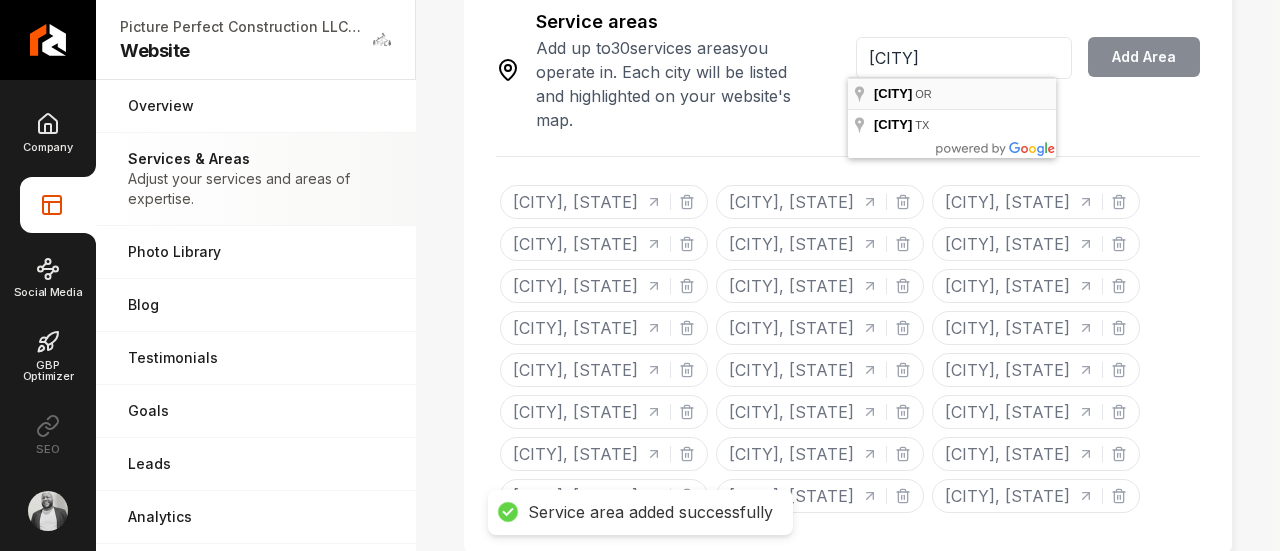 type on "[CITY], [STATE]" 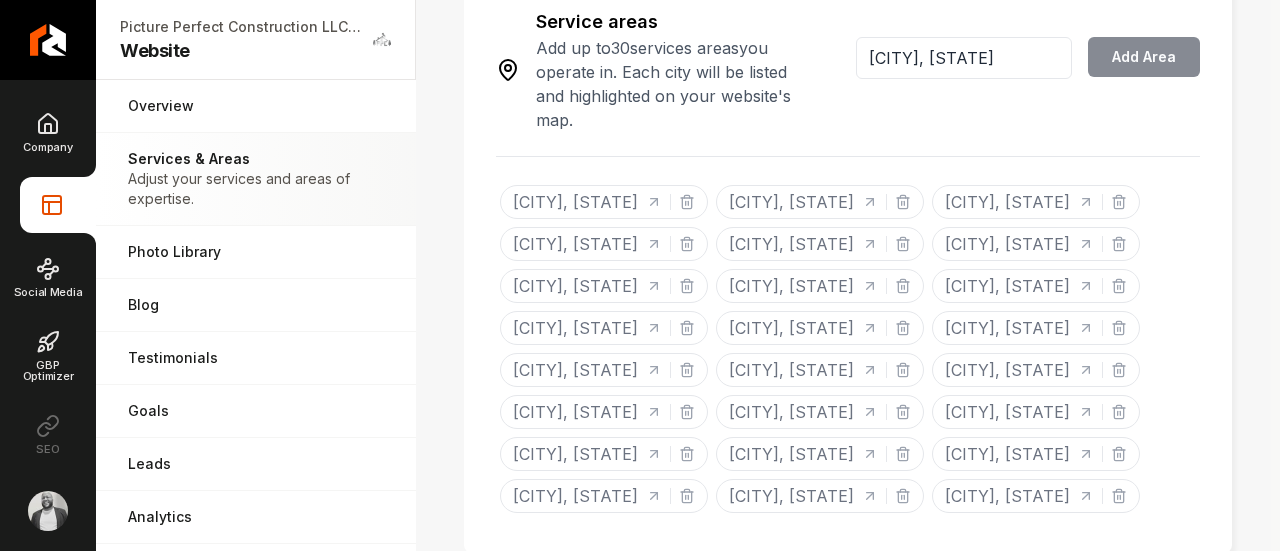 drag, startPoint x: 935, startPoint y: 89, endPoint x: 995, endPoint y: 85, distance: 60.133186 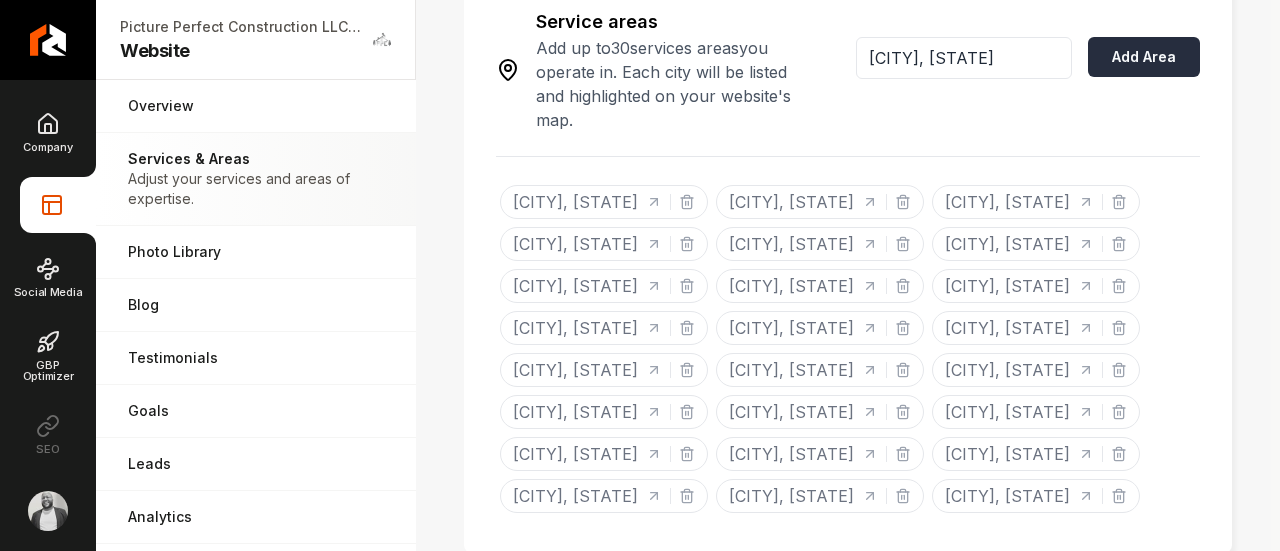 click on "Add Area" at bounding box center (1144, 57) 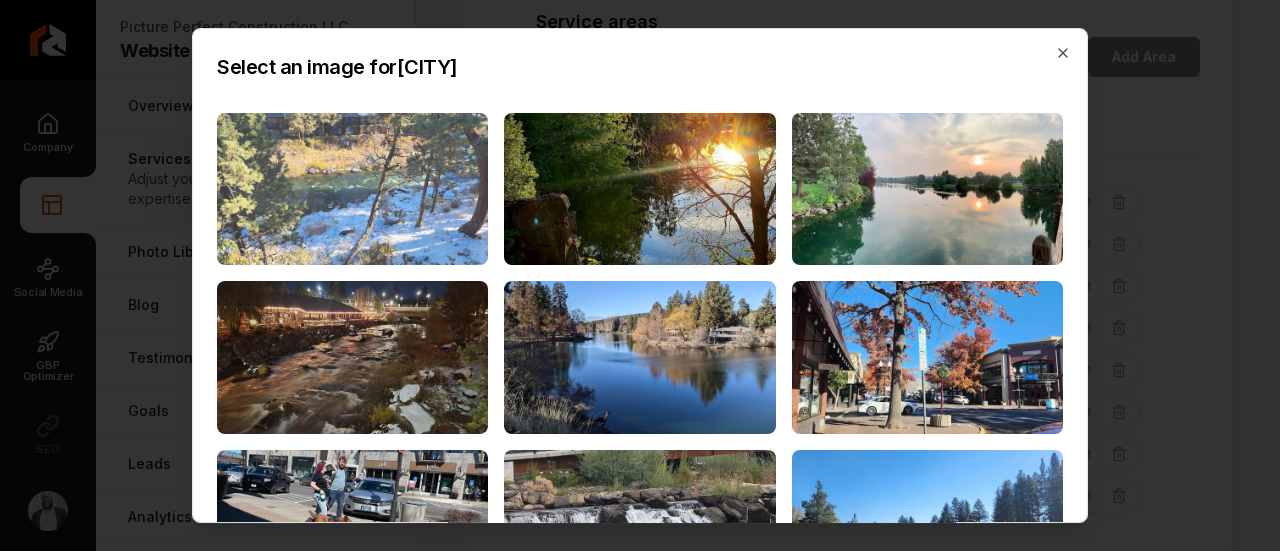 click at bounding box center (352, 189) 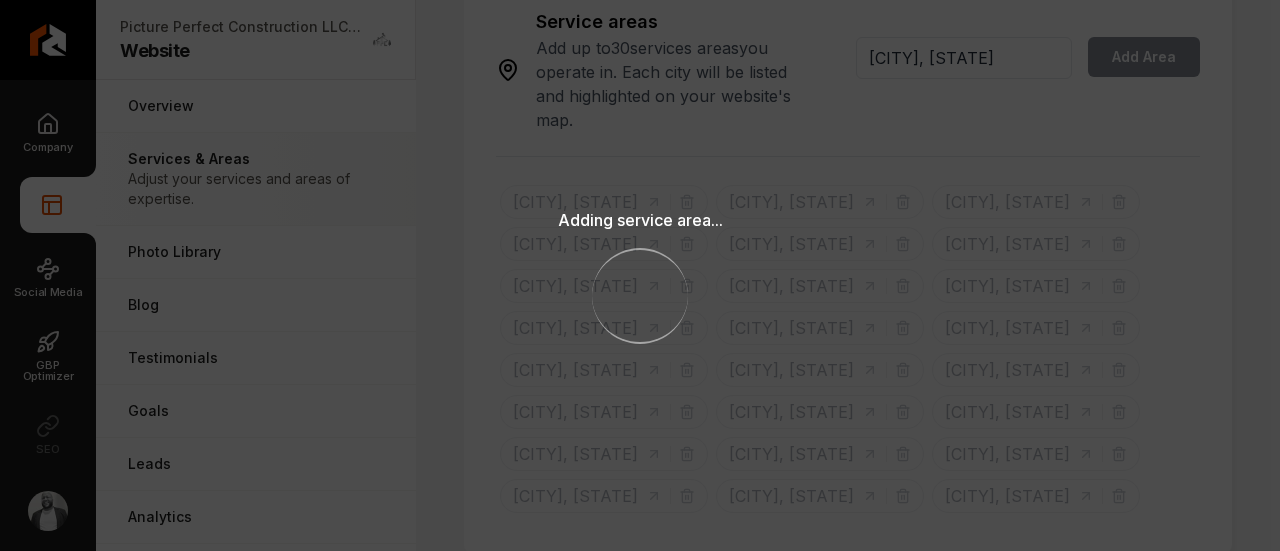 type 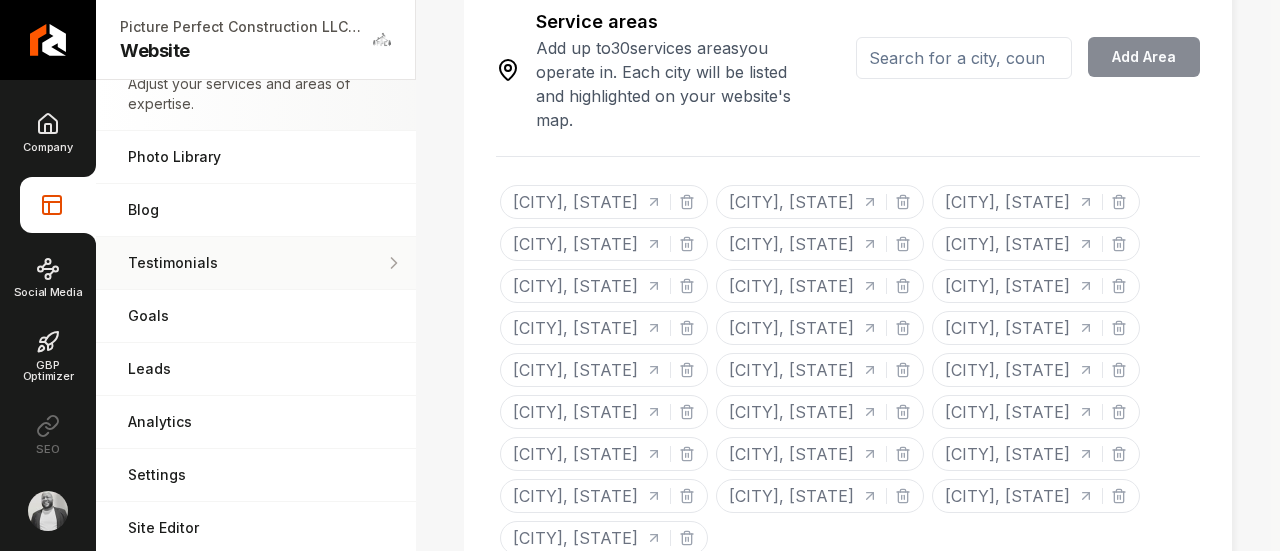scroll, scrollTop: 0, scrollLeft: 0, axis: both 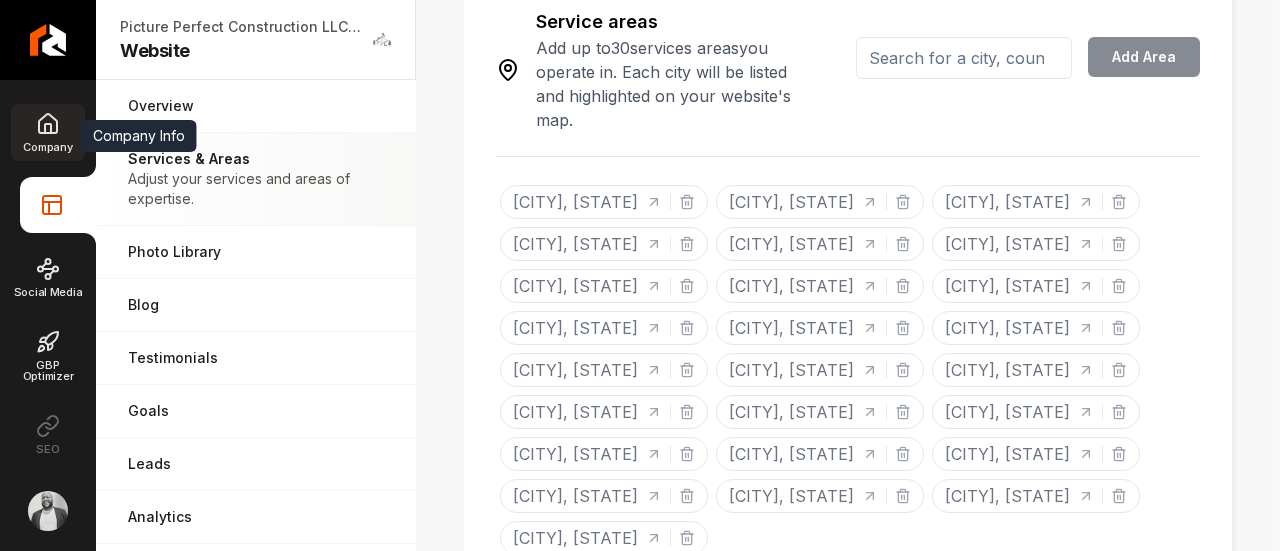 click on "Company" at bounding box center (47, 147) 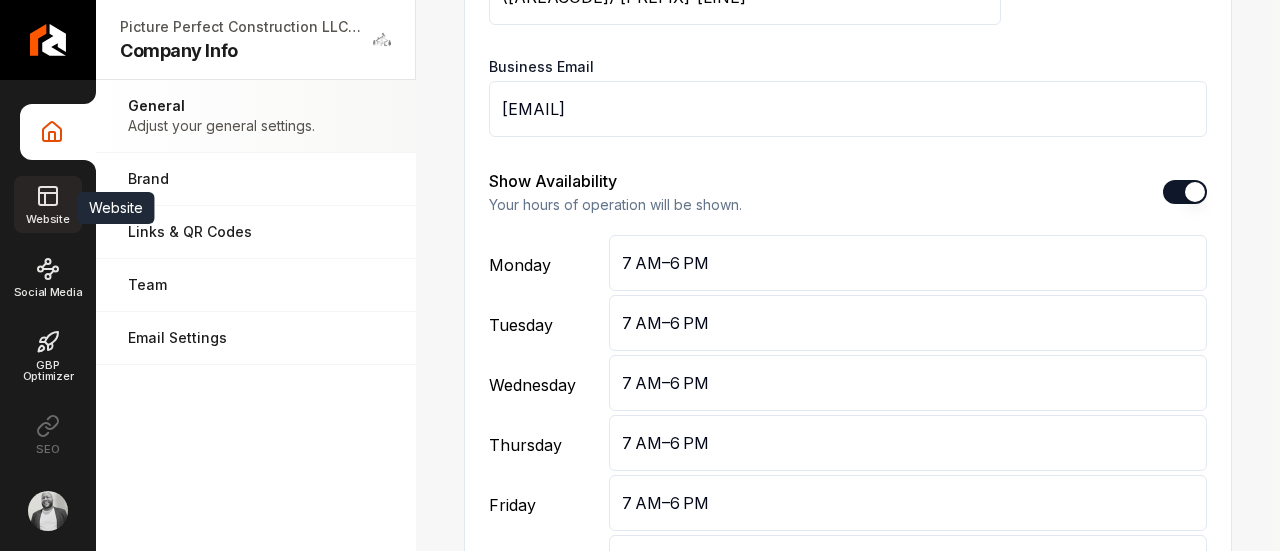 click 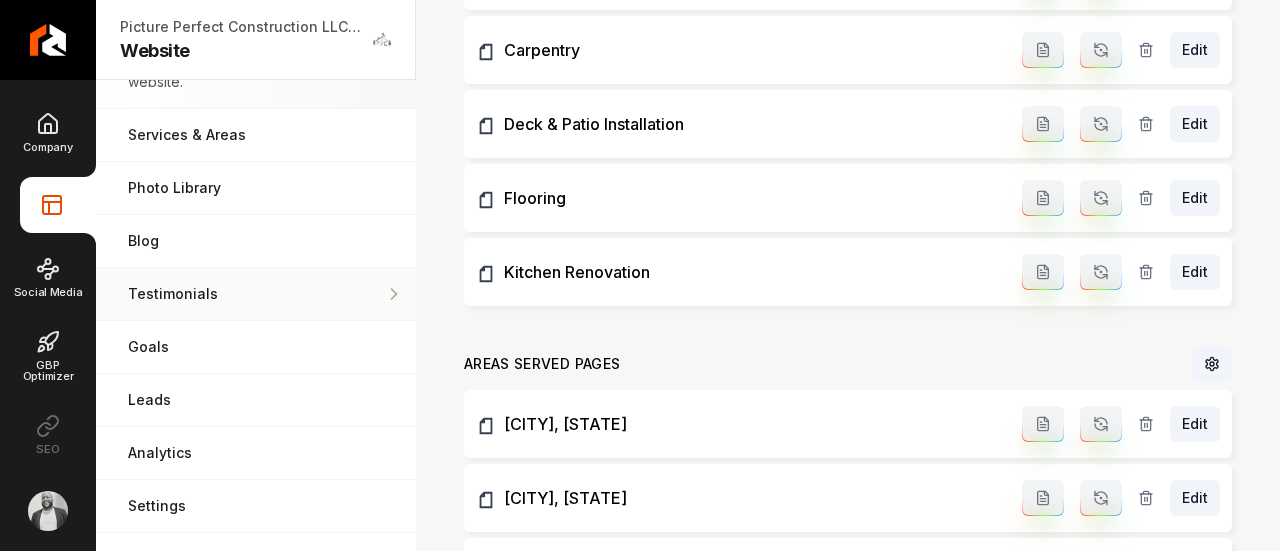 scroll, scrollTop: 95, scrollLeft: 0, axis: vertical 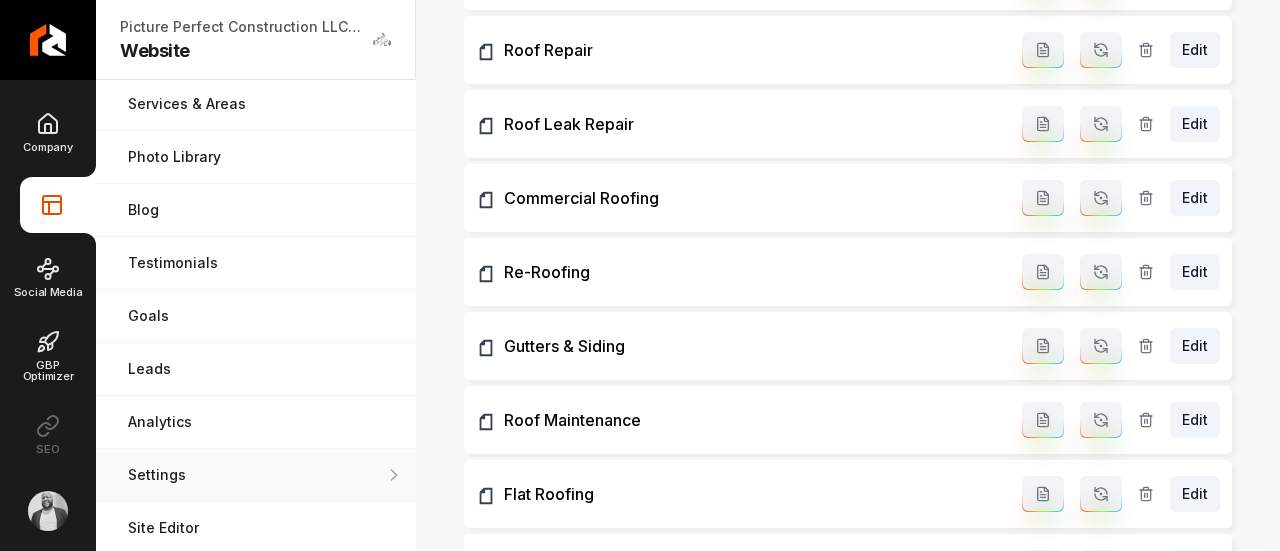 click on "Settings" at bounding box center (256, 475) 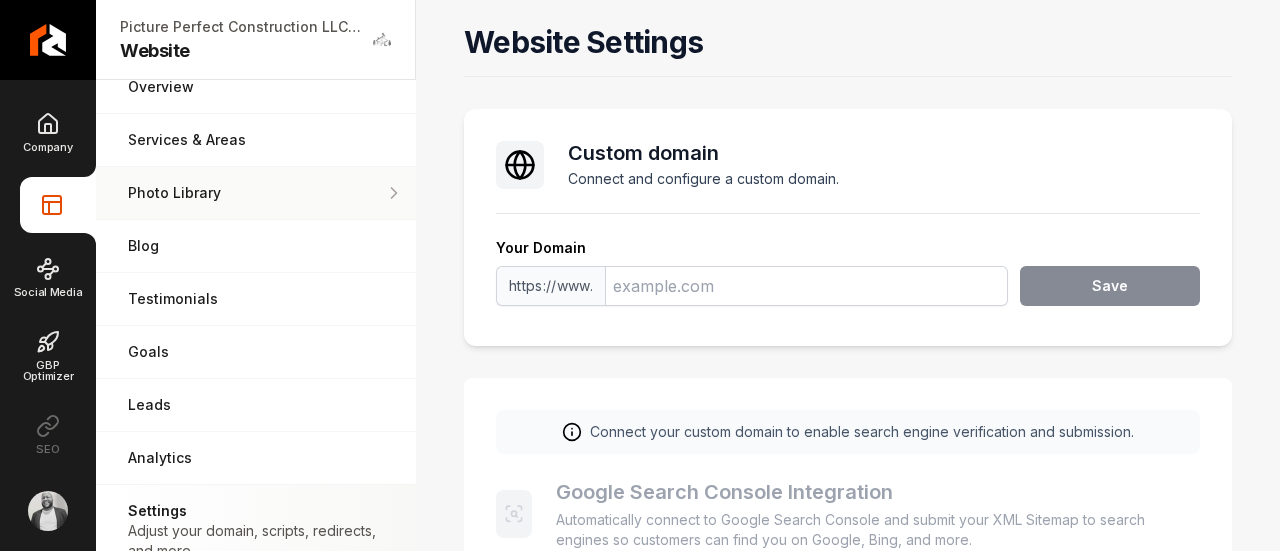 scroll, scrollTop: 0, scrollLeft: 0, axis: both 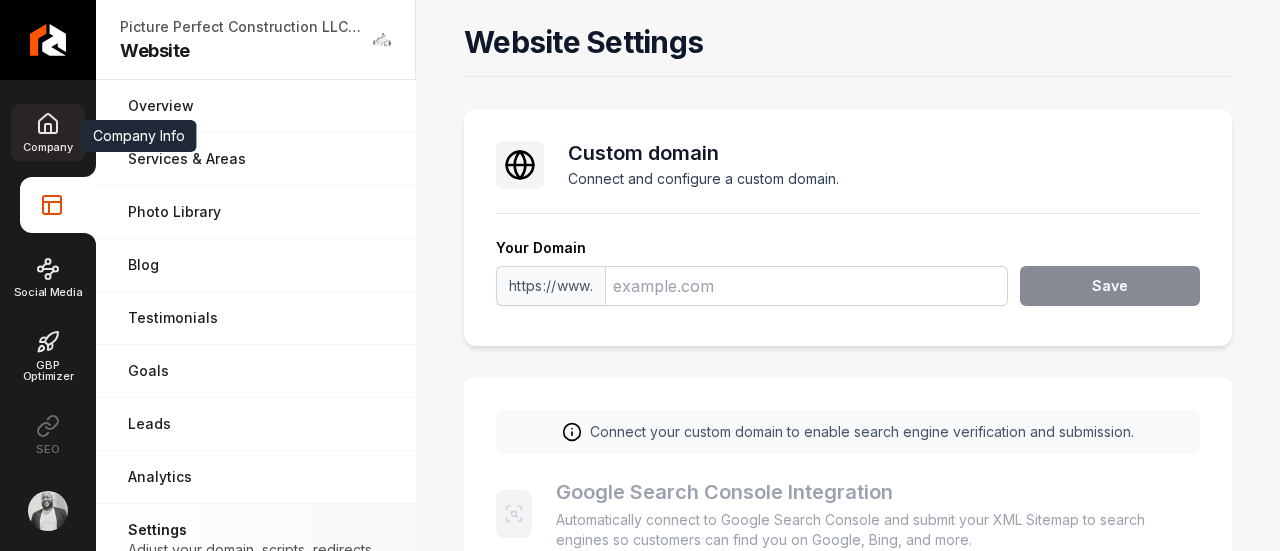 click on "Company" at bounding box center (47, 147) 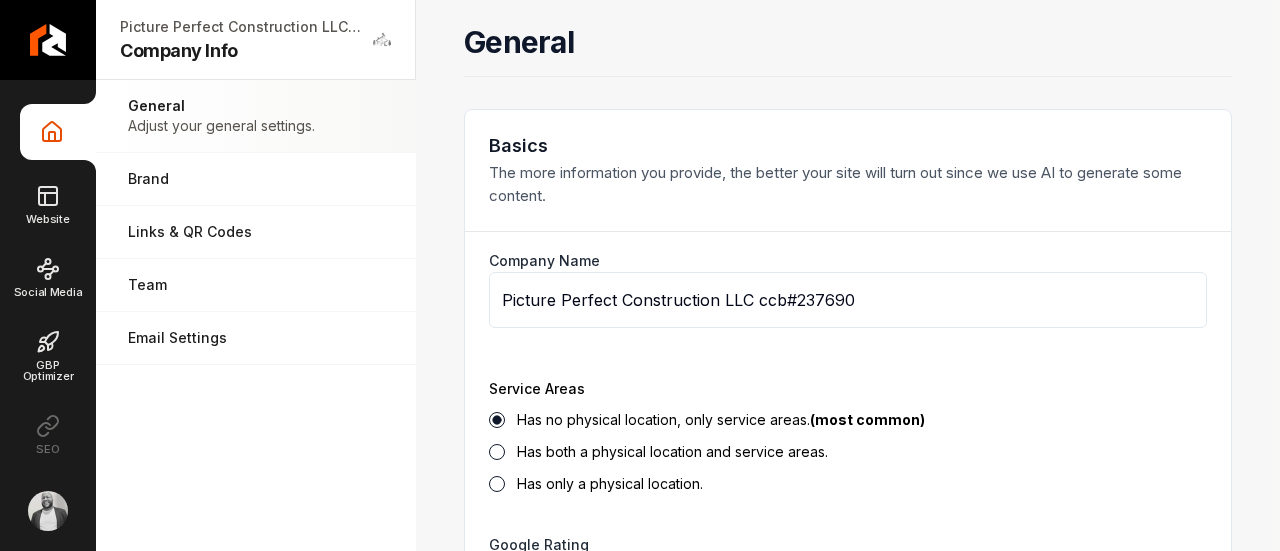 click on "Basics The more information you provide, the better your site will turn out since we use AI to generate some content." at bounding box center (848, 183) 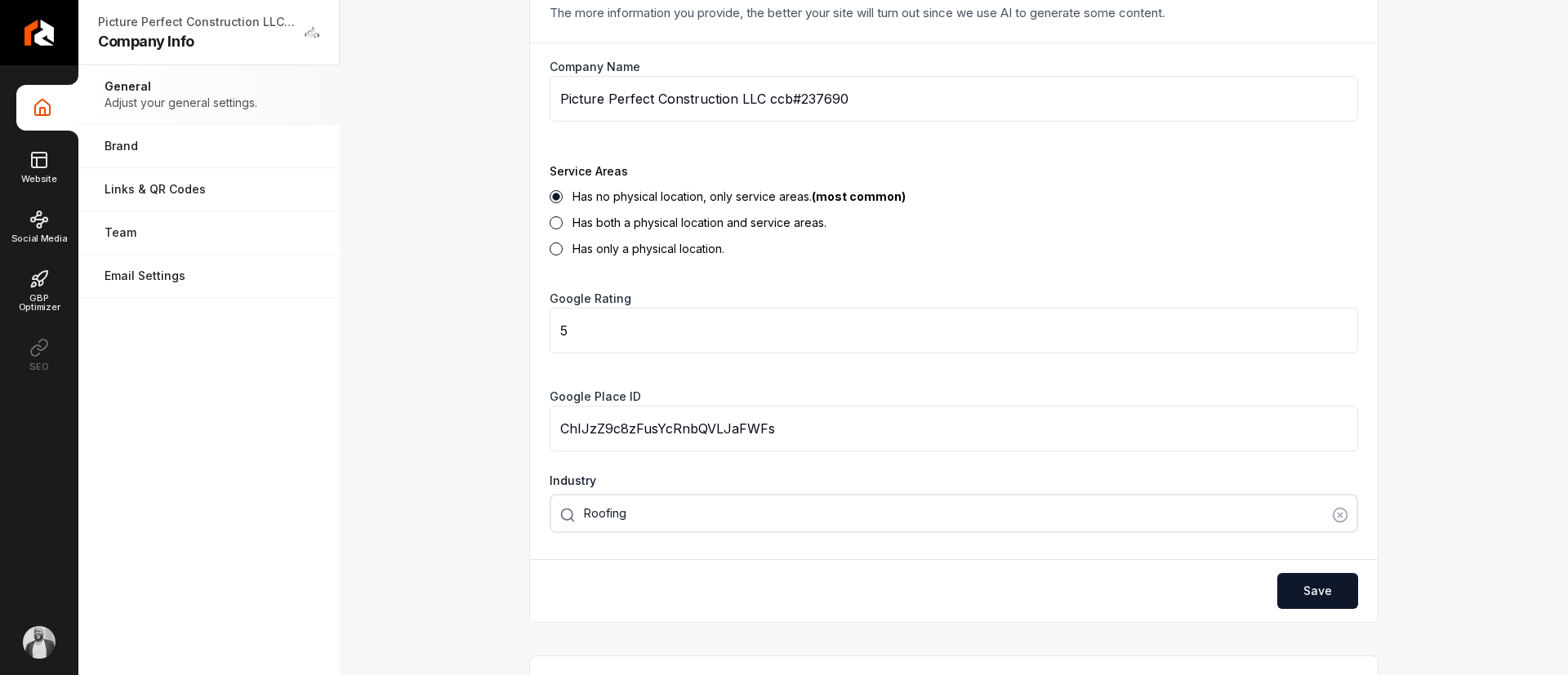 scroll, scrollTop: 124, scrollLeft: 0, axis: vertical 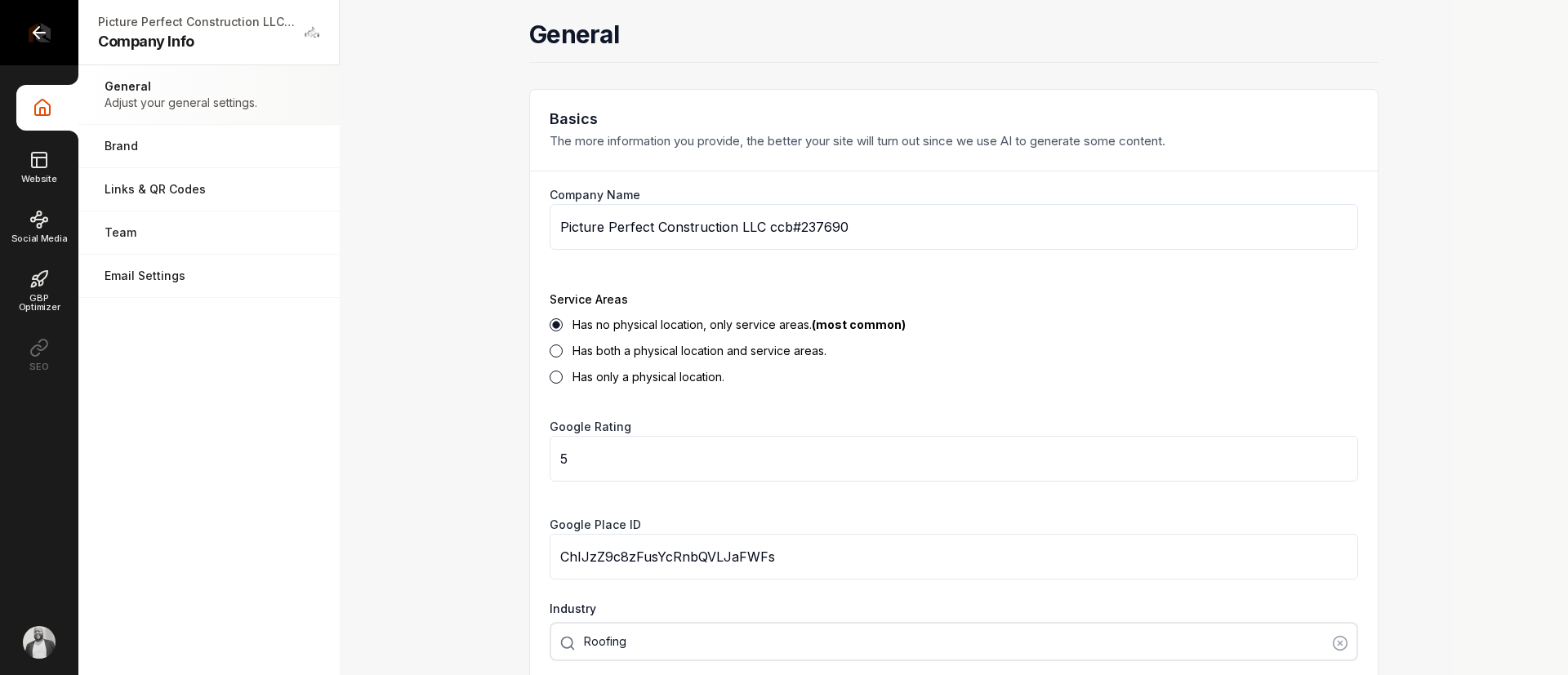click 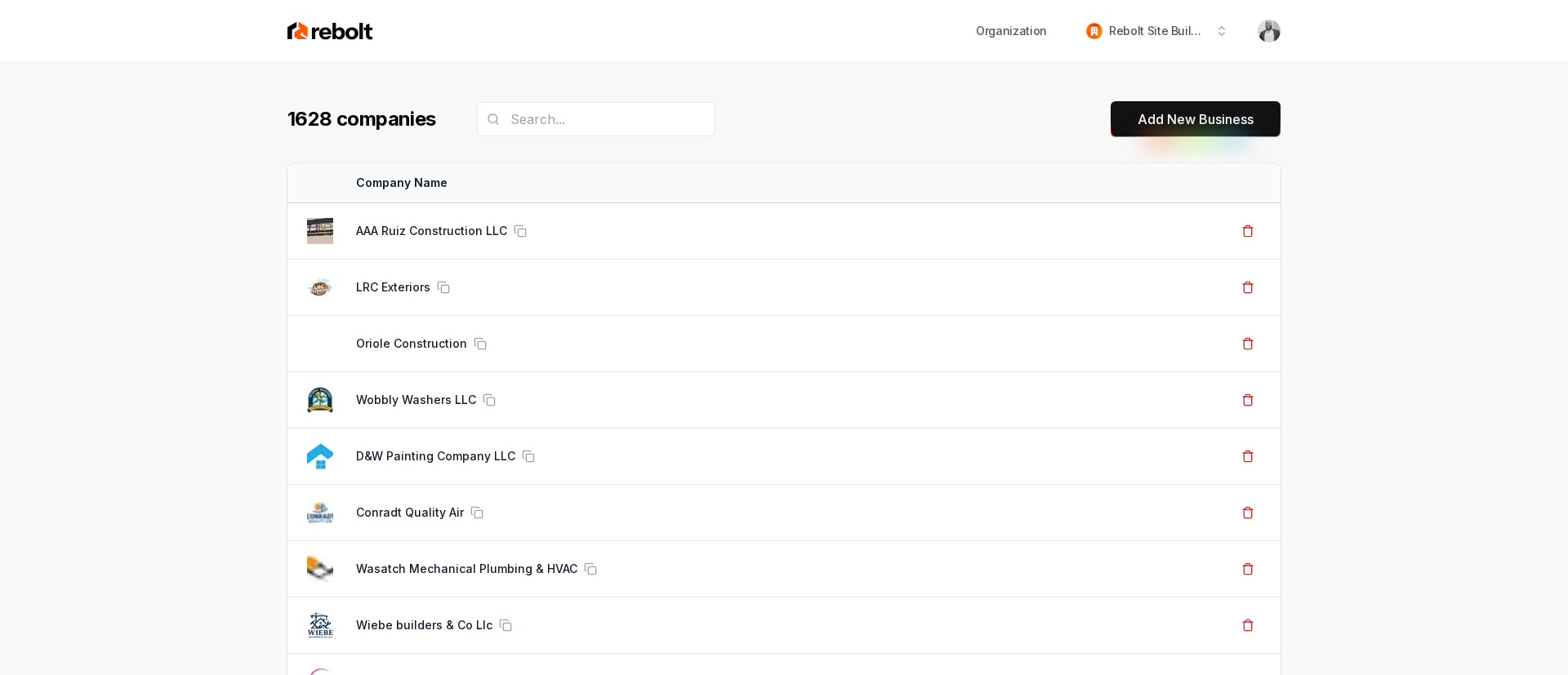 click on "1628   companies Add New Business Logo Company Name Actions AAA Ruiz Construction LLC Create Org & Transfer Out LRC Exteriors  Create Org & Transfer Out Oriole Construction Create Org & Transfer Out Wobbly Washers LLC Create Org & Transfer Out D&W Painting Company LLC Create Org & Transfer Out Conradt Quality Air Create Org & Transfer Out Wasatch Mechanical Plumbing & HVAC Create Org & Transfer Out Wiebe builders & Co Llc Create Org & Transfer Out DFW Roofing and Construction Create Org & Transfer Out LG Landscape Services Create Org & Transfer Out Precision Junk Removal Create Org & Transfer Out Bear Painting Co. Create Org & Transfer Out Titan CR Inc Create Org & Transfer Out New Moon Janitorial And Floor Care Corp Create Org & Transfer Out HomeTegrity Inc Create Org & Transfer Out Quest Roofing Create Org & Transfer Out Skyline Transformation LLC Create Org & Transfer Out Junk Yard Dog Junk Removal Create Org & Transfer Out Luna Roof Repair Create Org & Transfer Out Caprio's Seal Coating AT Max Roofing TBD" at bounding box center (784, 46027) 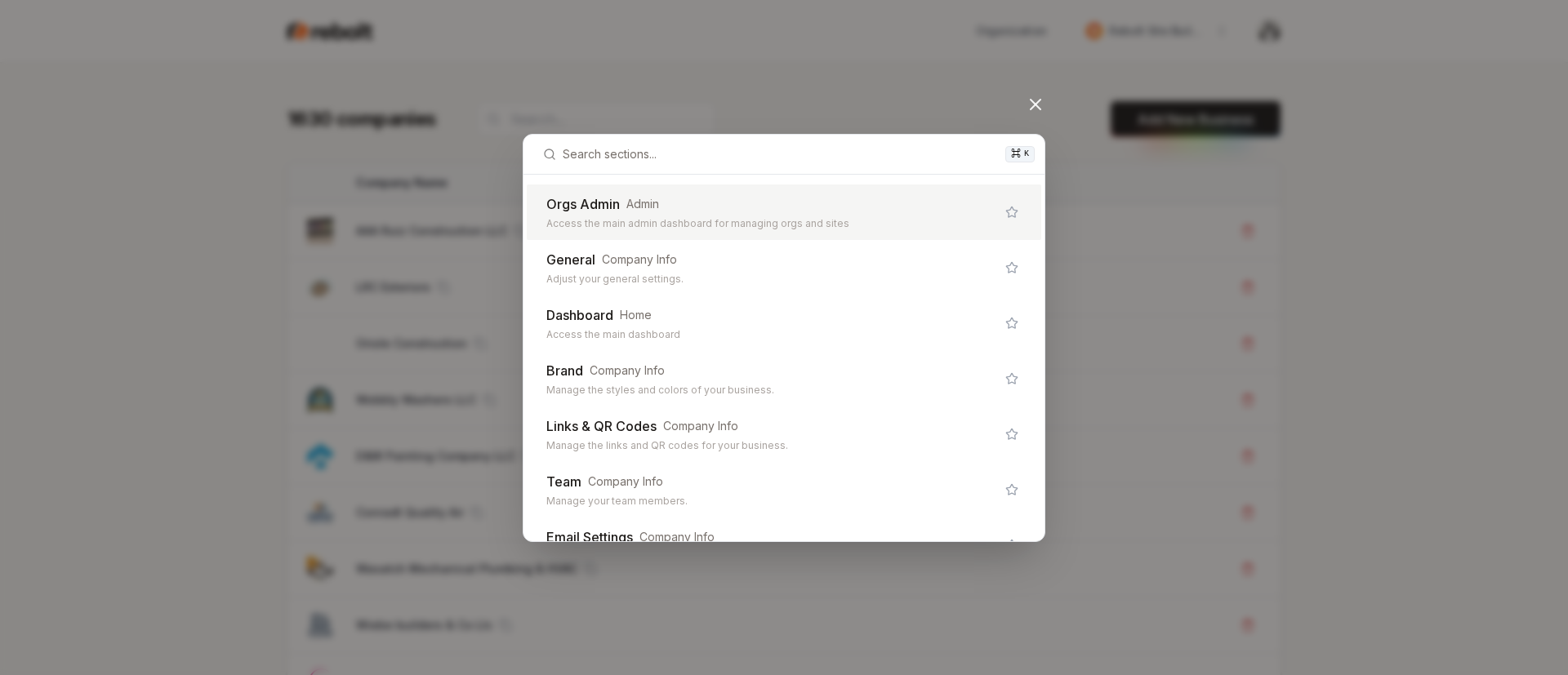 click on "Admin" at bounding box center (643, 204) 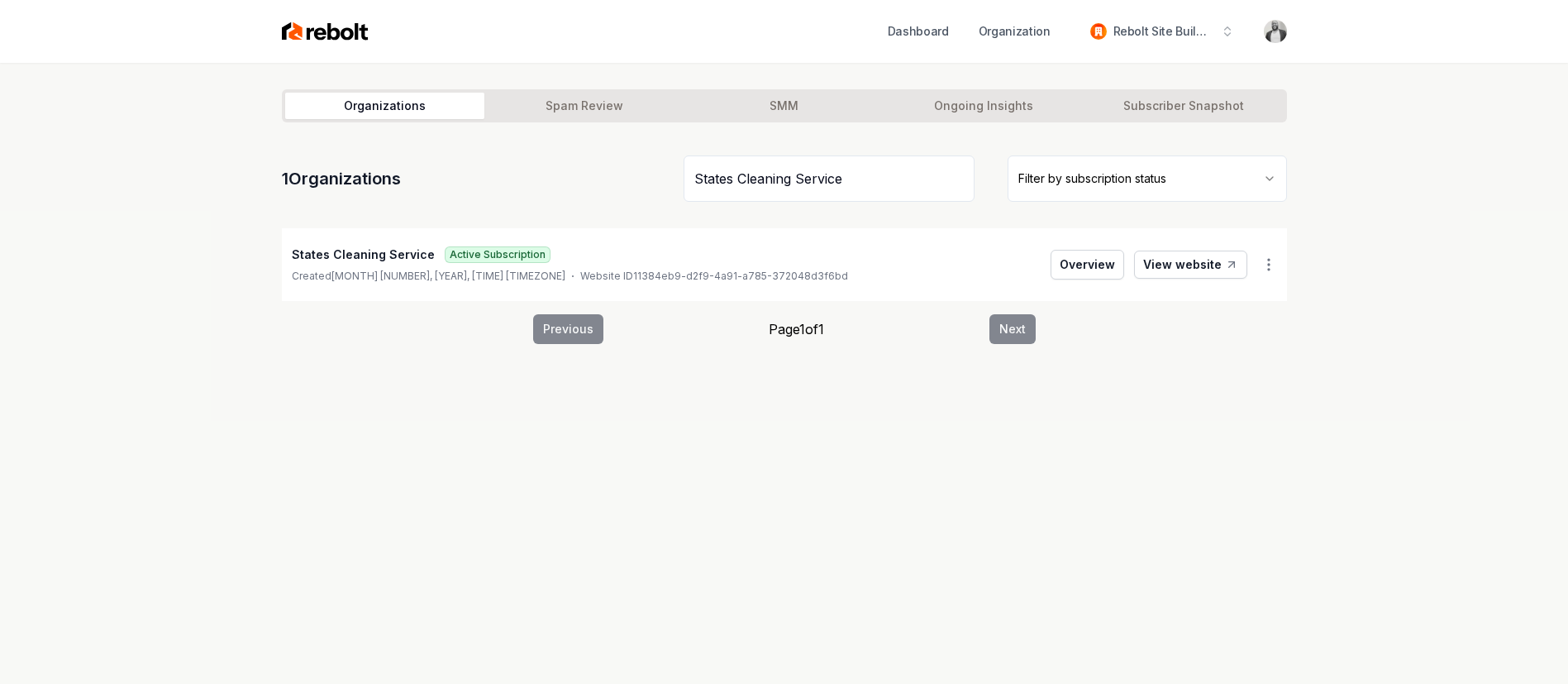 click on "States Cleaning Service" at bounding box center (829, 179) 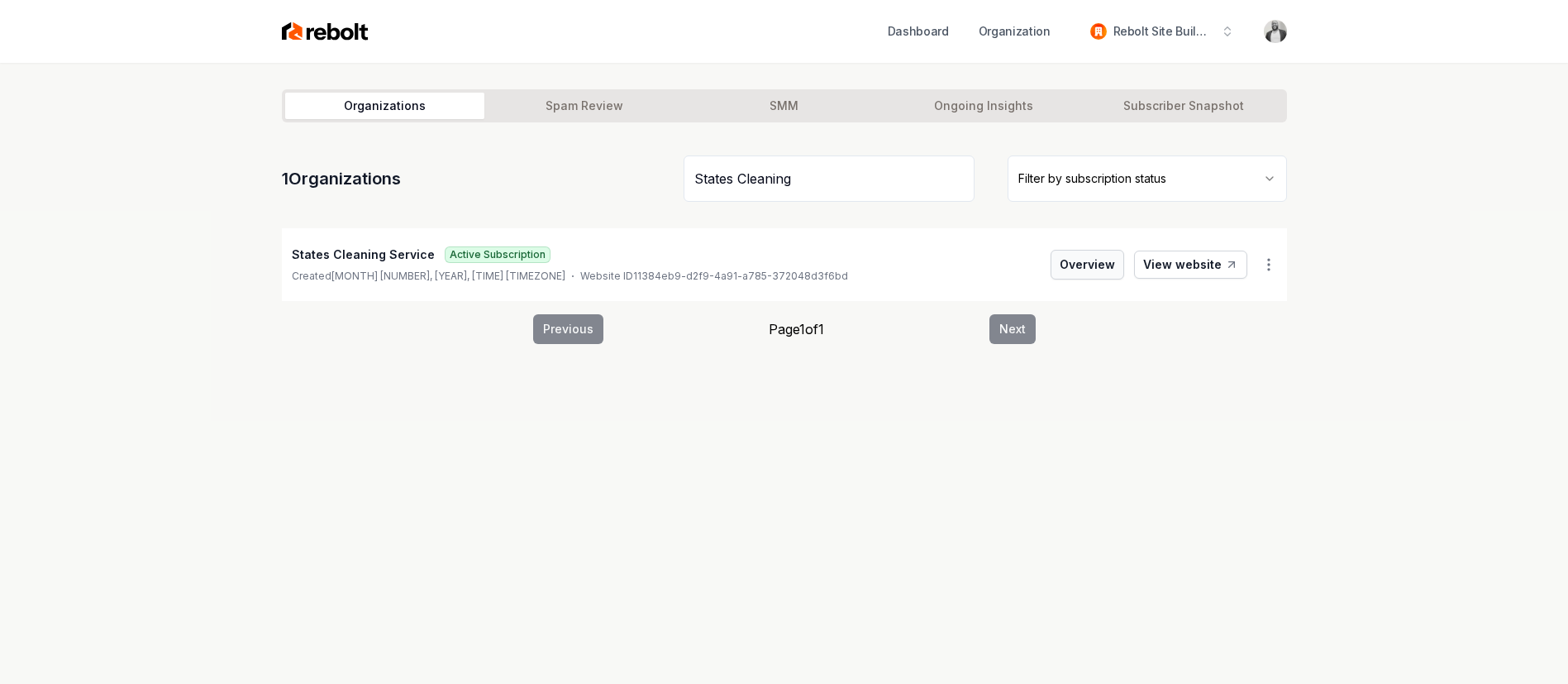 type on "States Cleaning" 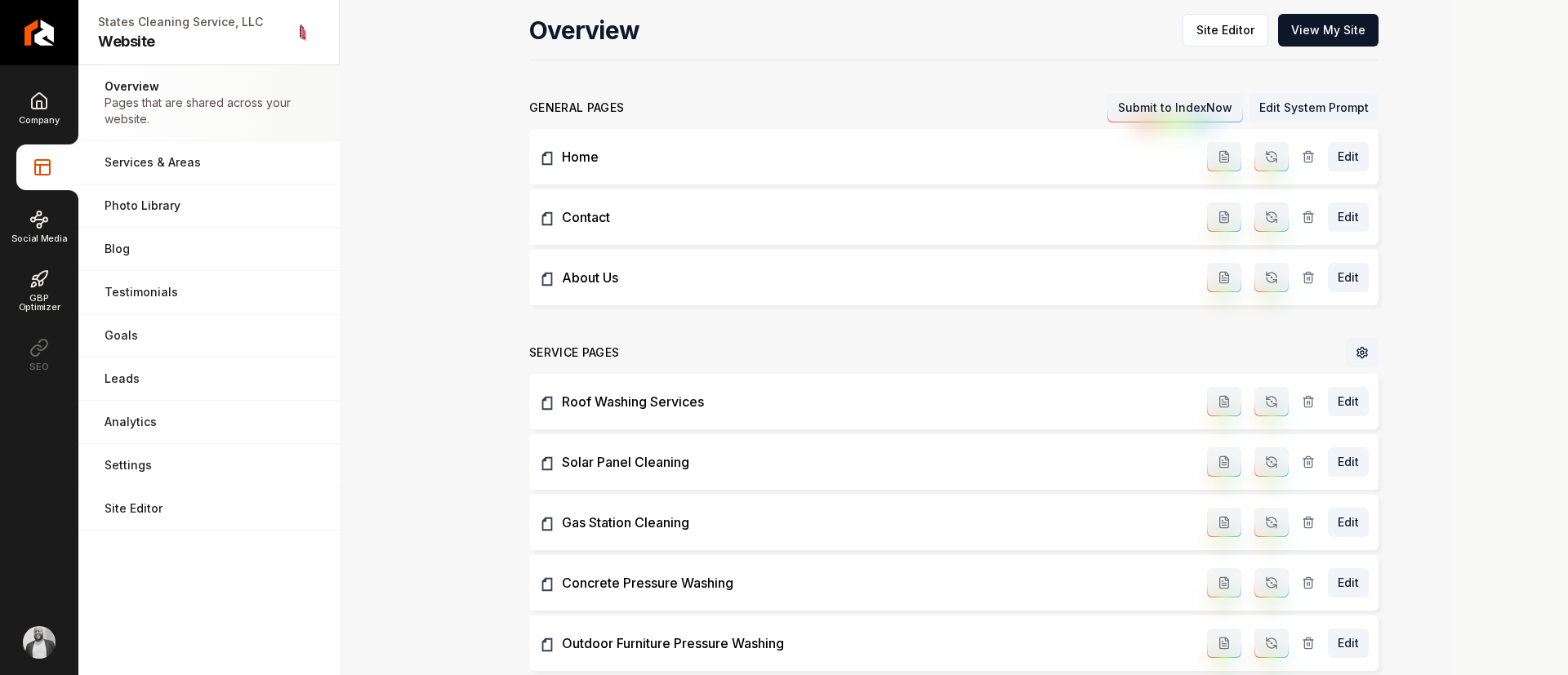 scroll, scrollTop: 0, scrollLeft: 0, axis: both 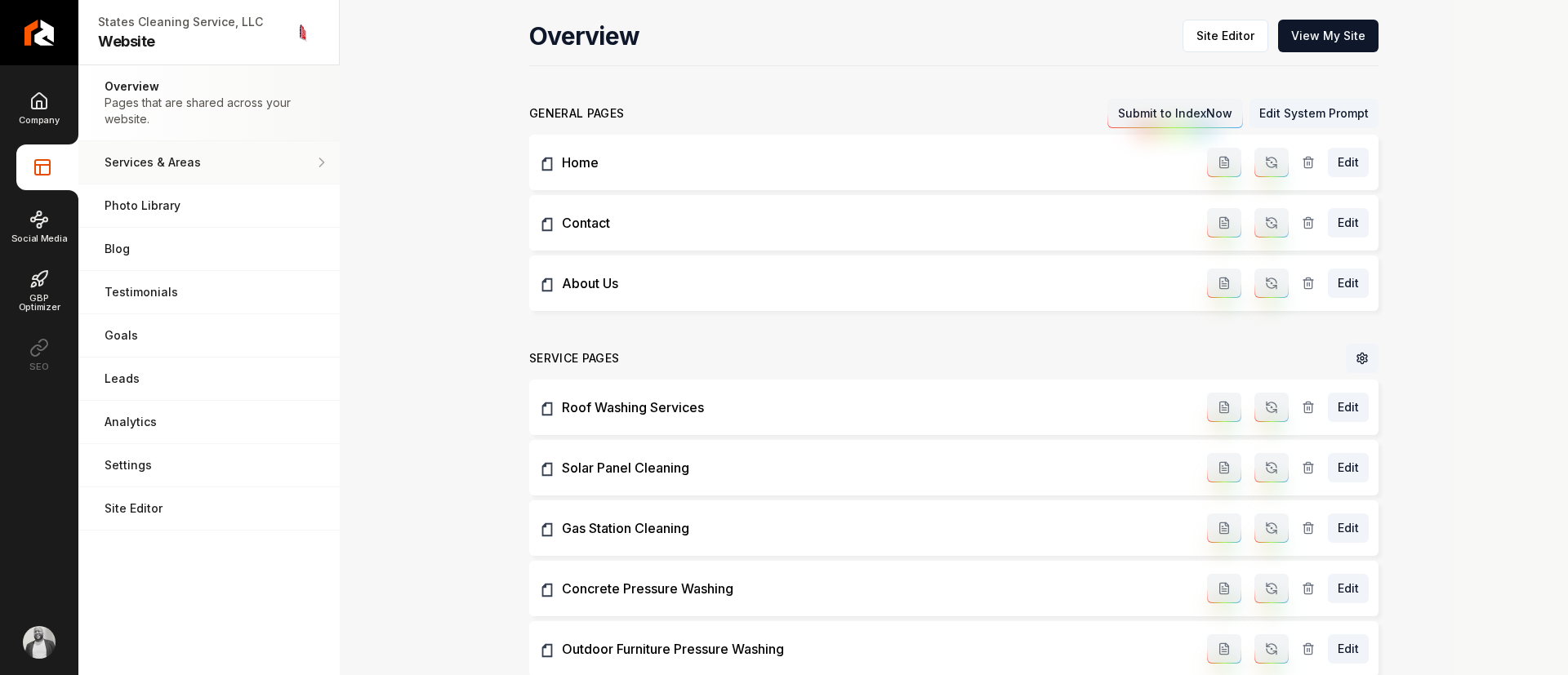 click on "Services & Areas Adjust your services and areas of expertise." at bounding box center [209, 162] 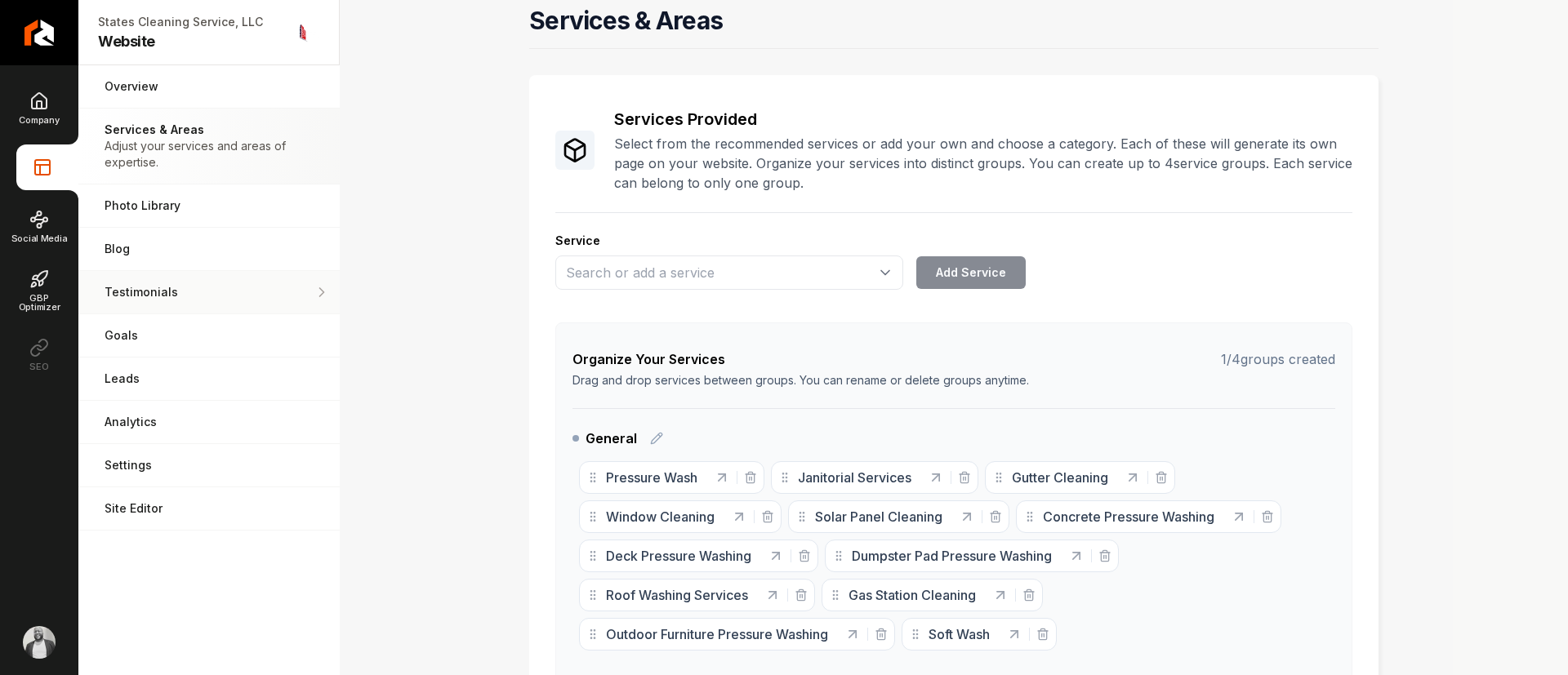 scroll, scrollTop: 0, scrollLeft: 0, axis: both 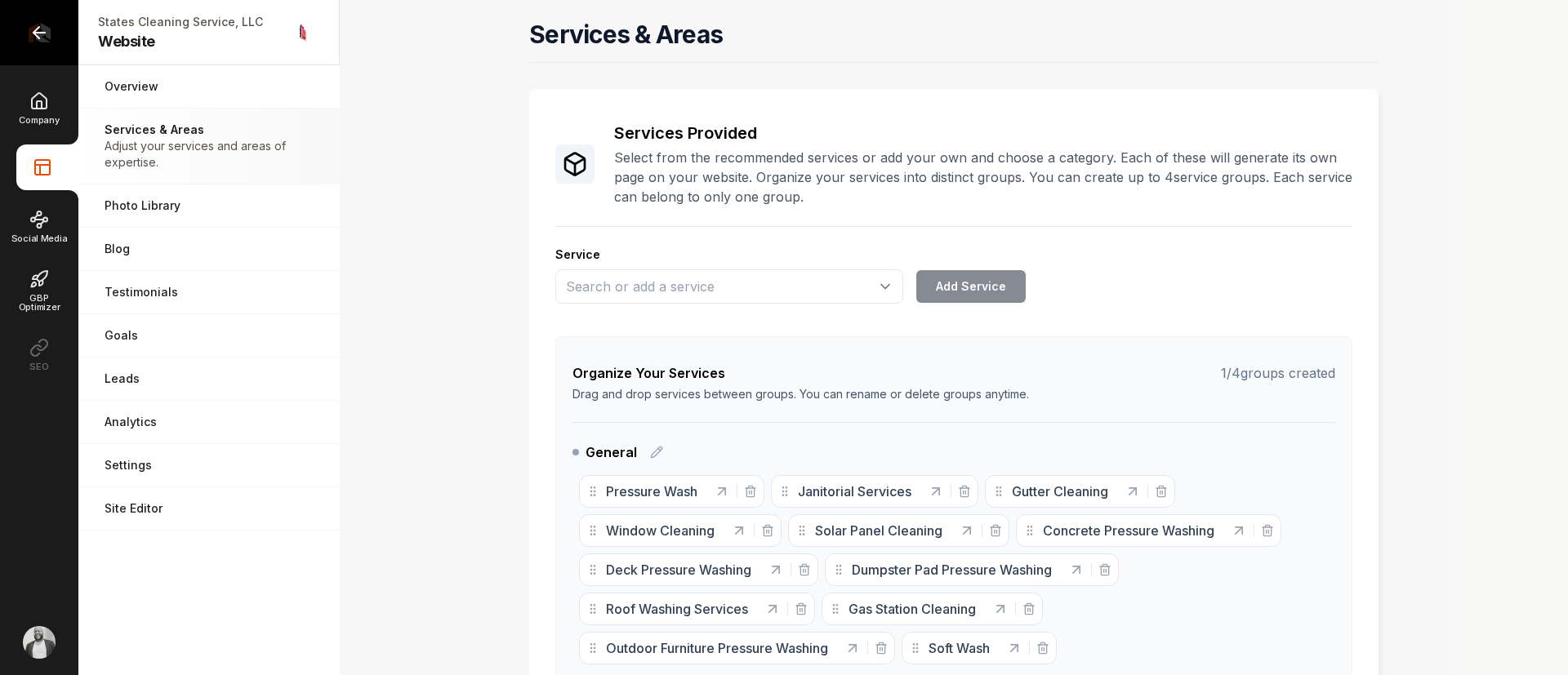 click 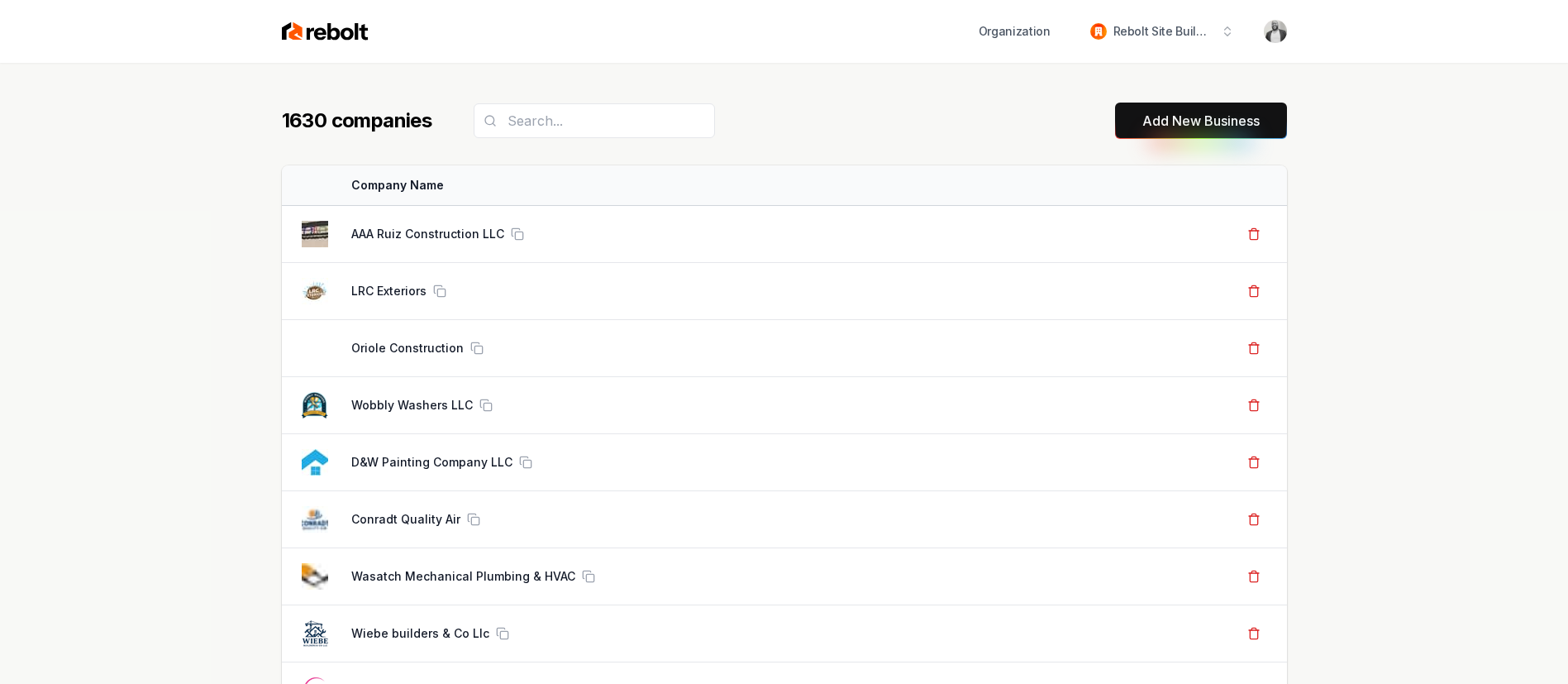 click on "1630   companies Add New Business" at bounding box center [784, 121] 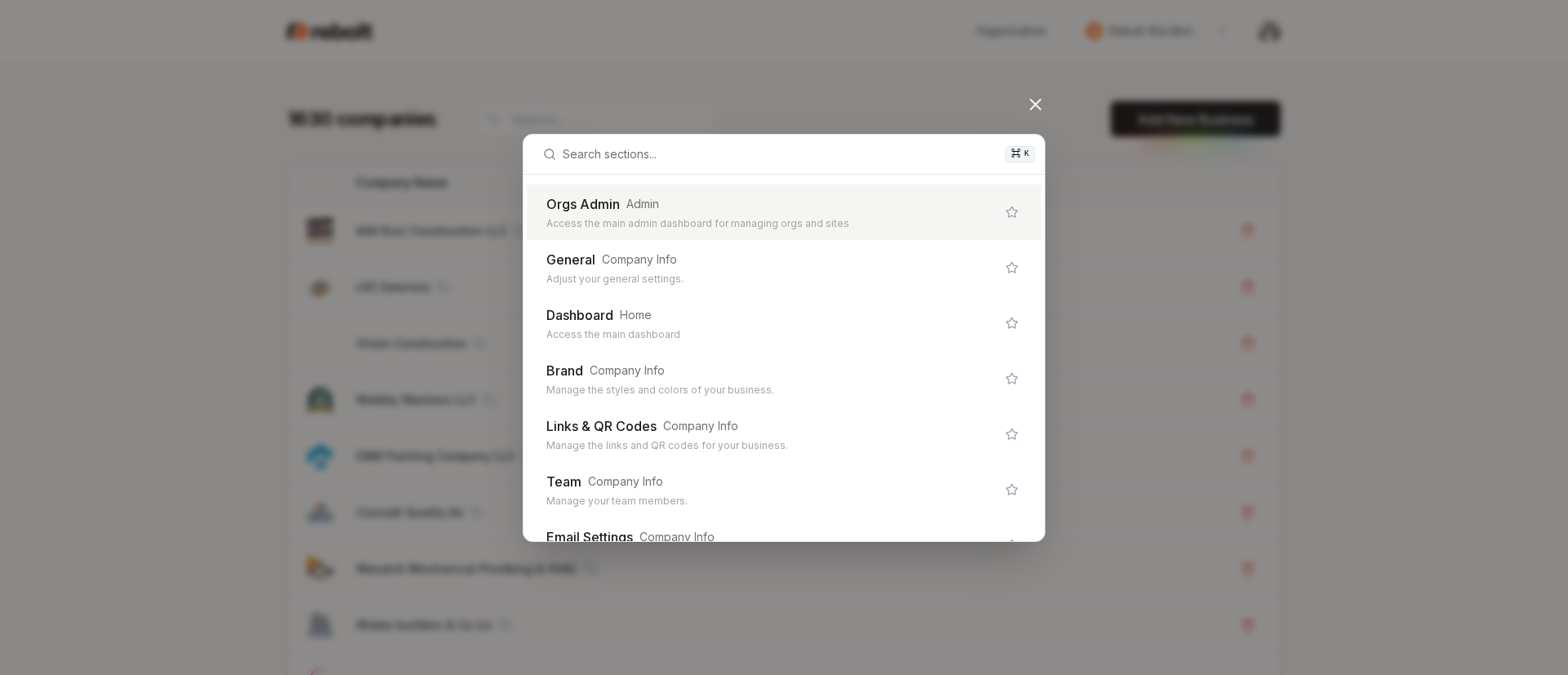 click on "Orgs Admin" at bounding box center [583, 204] 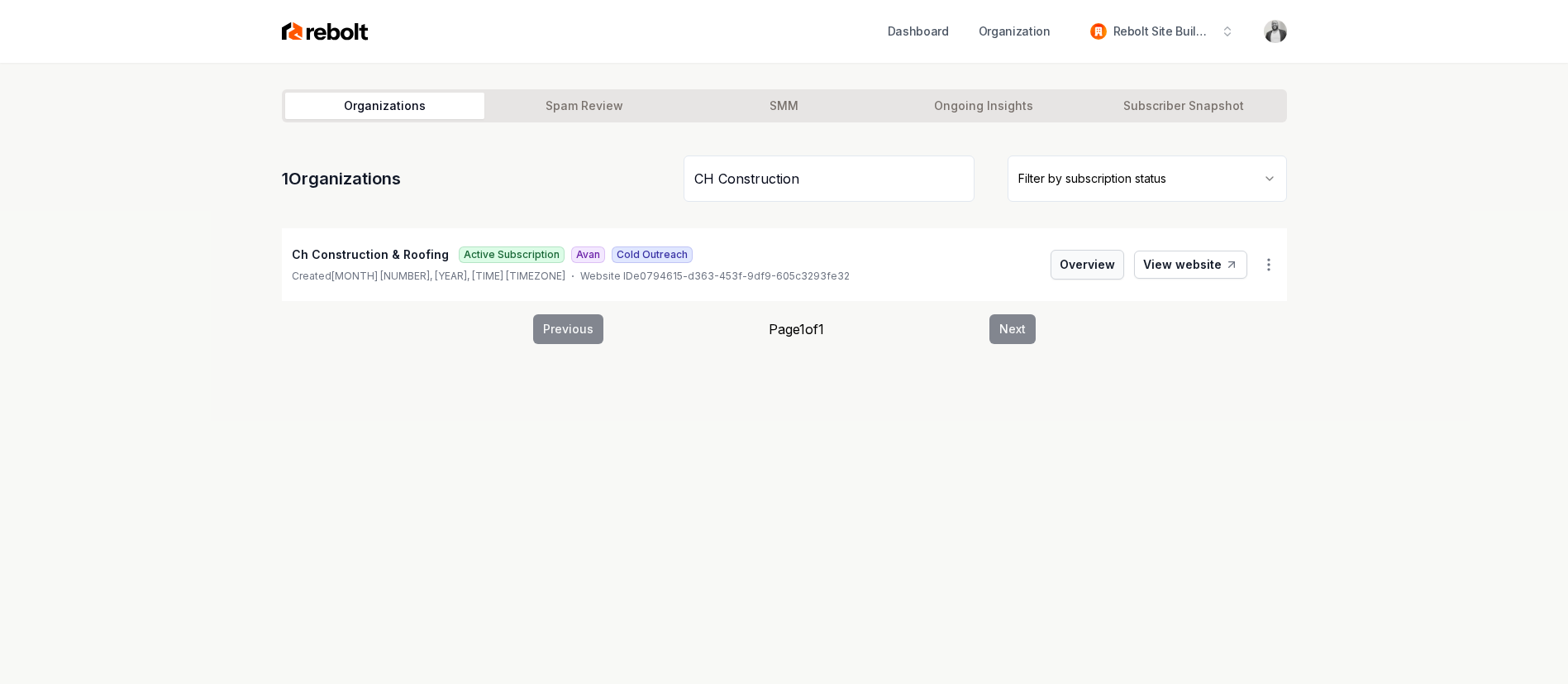 type on "CH Construction" 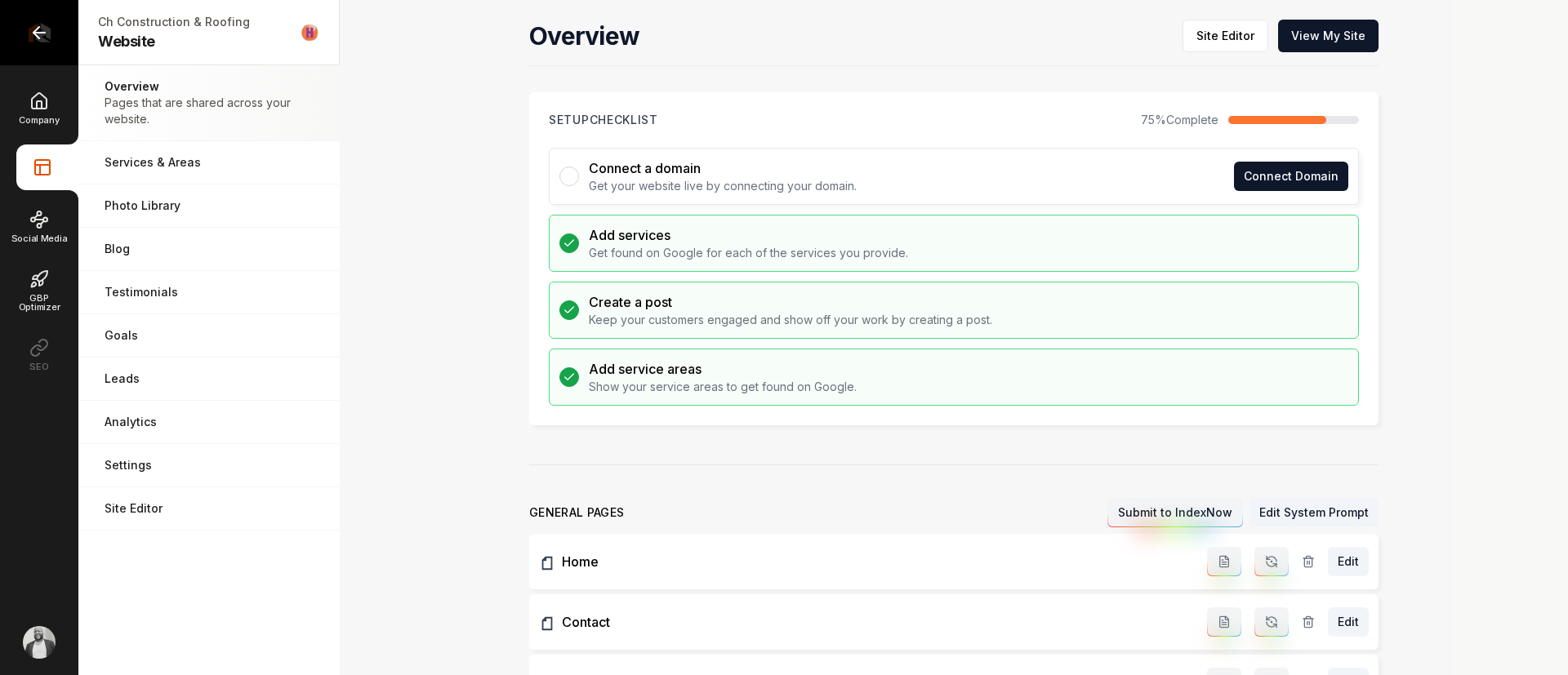 click 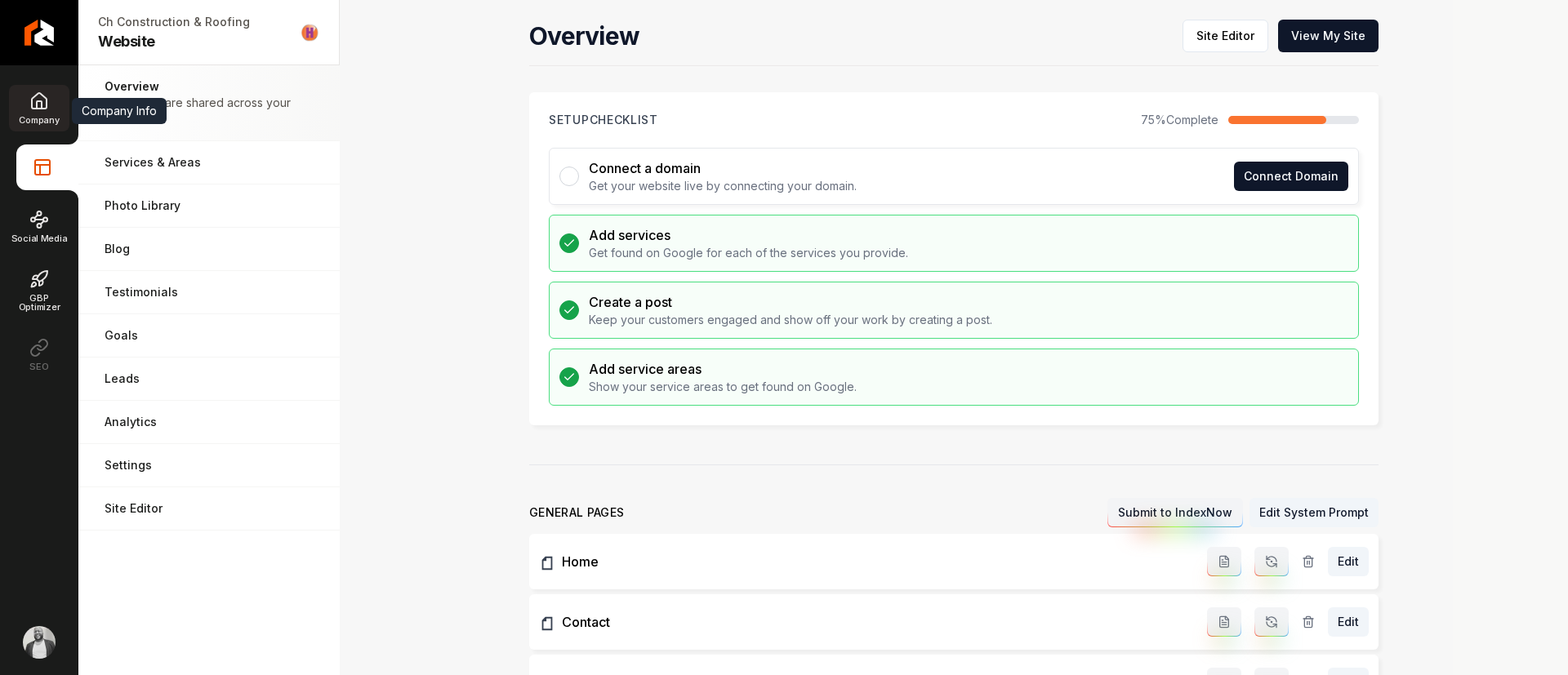 click on "Company" at bounding box center [38, 108] 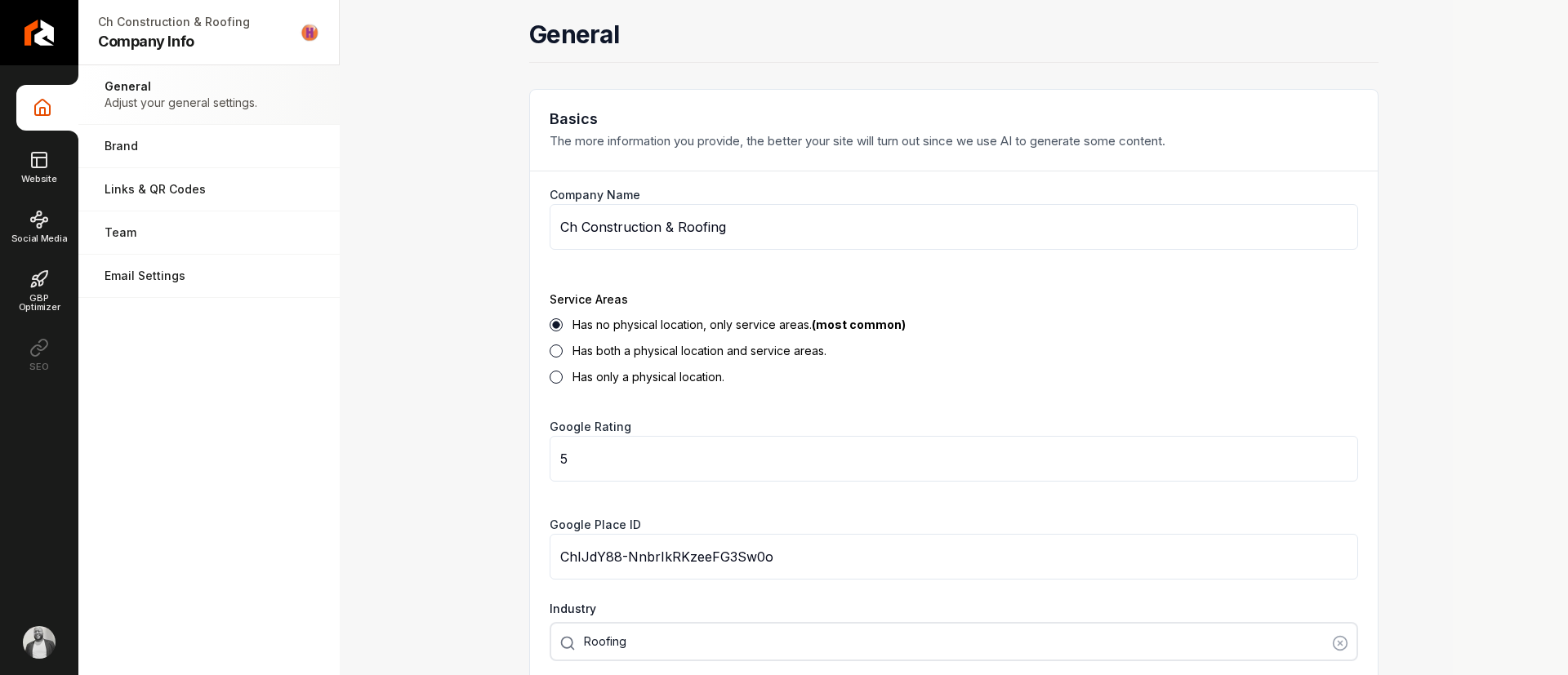 click on "General Basics The more information you provide, the better your site will turn out since we use AI to generate some content. Company Name Ch Construction & Roofing Service Areas Has no physical location, only service areas.  (most common) Has both a physical location and service areas.  Has only a physical location. Google Rating 5 Google Place ID ChIJdY88-NnbrIkRKzeeFG3Sw0o Industry Roofing Save Contact Provide essential information about your business or organization's physical location and contact details. Business Phone (919) 632-1097 Business Email clydehance@gmail.com Show Availability Your hours of operation will be hidden.   Save Social Media Connect your accounts from popular platforms such as Facebook, Twitter, Instagram, and YouTube. Facebook https://www.facebook.com/clydehanceconstruction/ Twitter Youtube LinkedIn https://www.linkedin.com/in/clyde-hance-543a8486/ Instagram https://www.instagram.com/clydehanceconstruction/ Yelp TikTok Pinterest https://co.pinterest.com/chconstructionandroofing/" at bounding box center (954, 337) 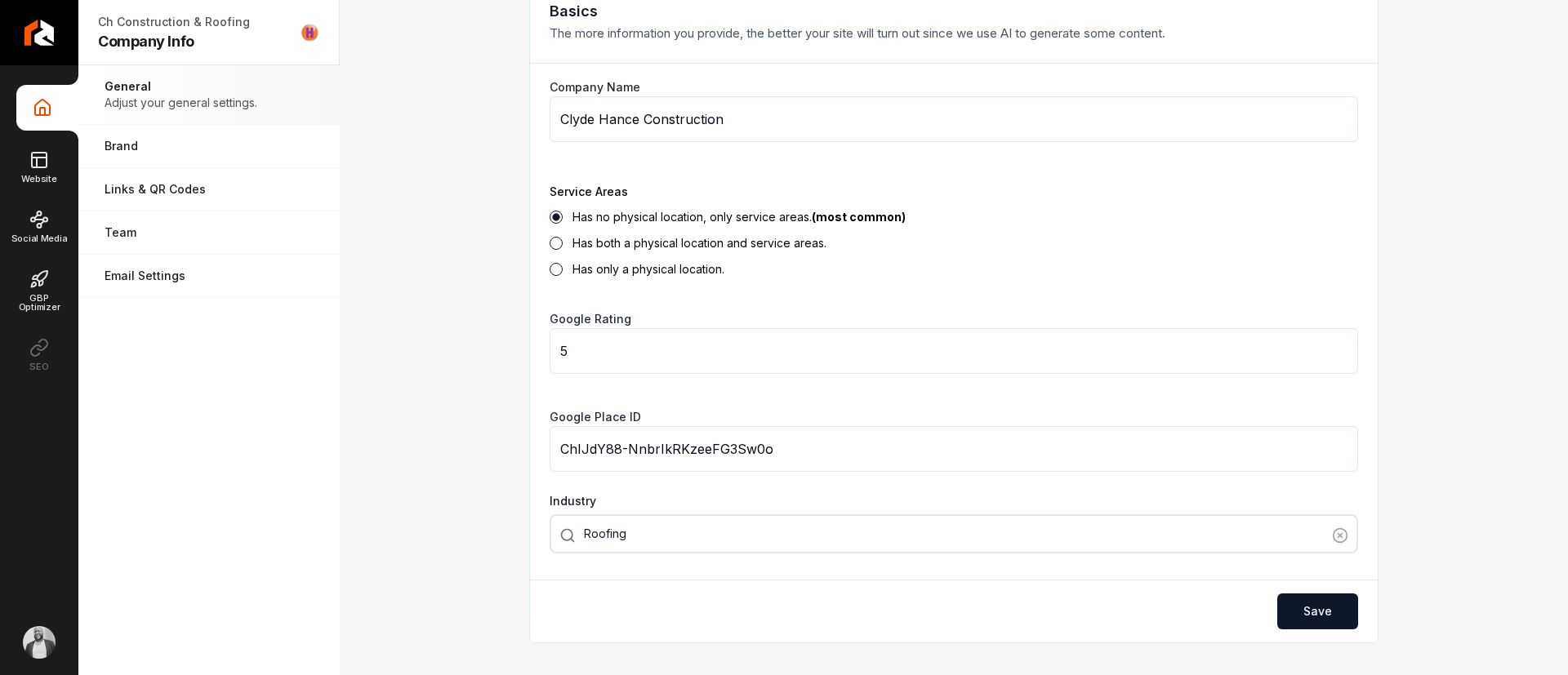scroll, scrollTop: 245, scrollLeft: 0, axis: vertical 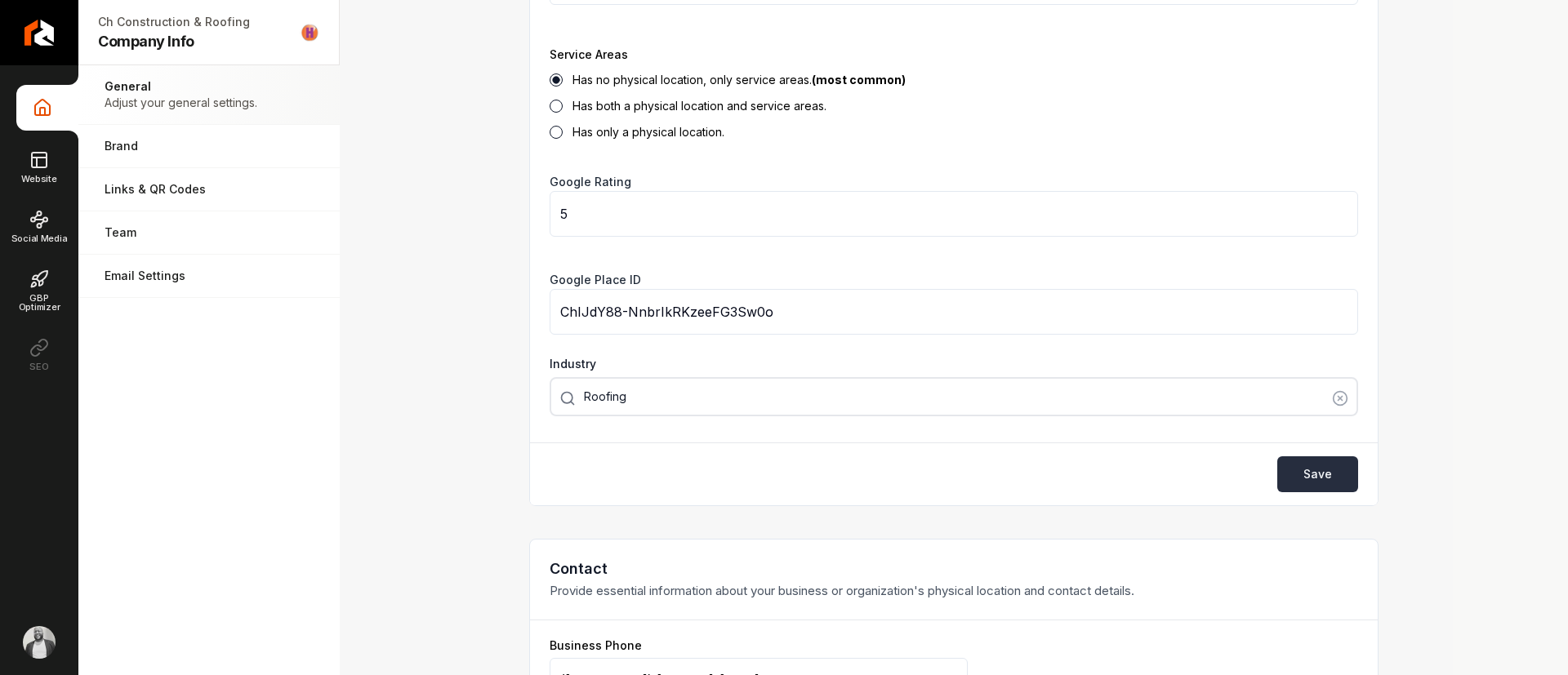 type on "Clyde Hance Construction" 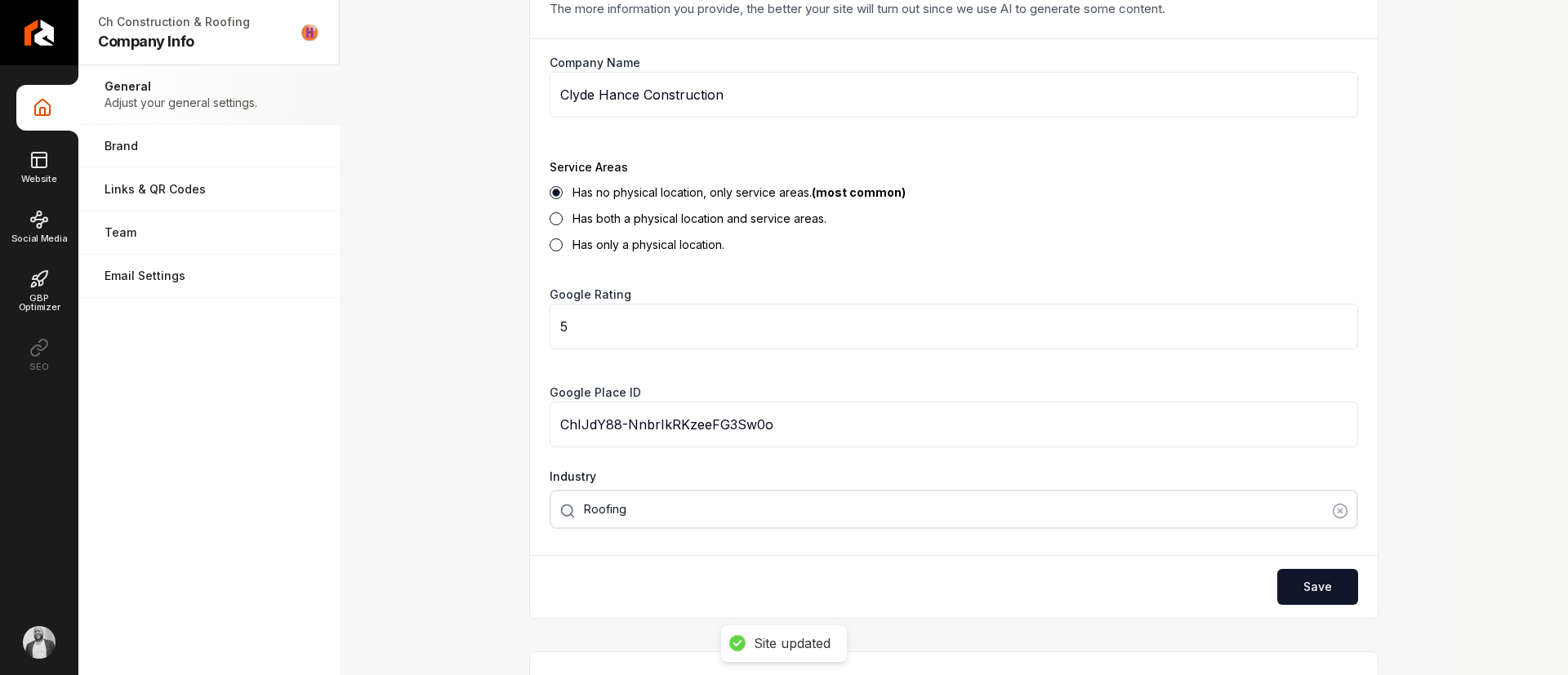 scroll, scrollTop: 0, scrollLeft: 0, axis: both 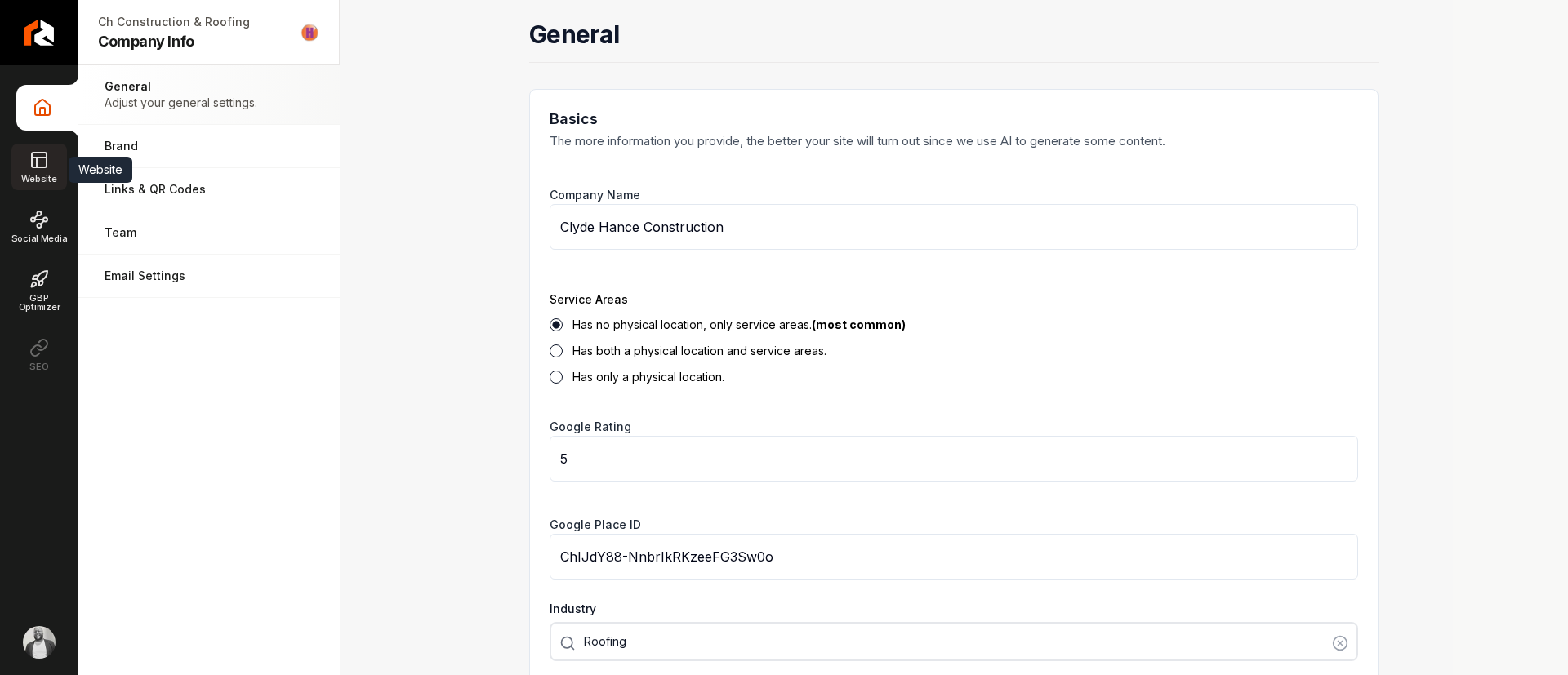 click 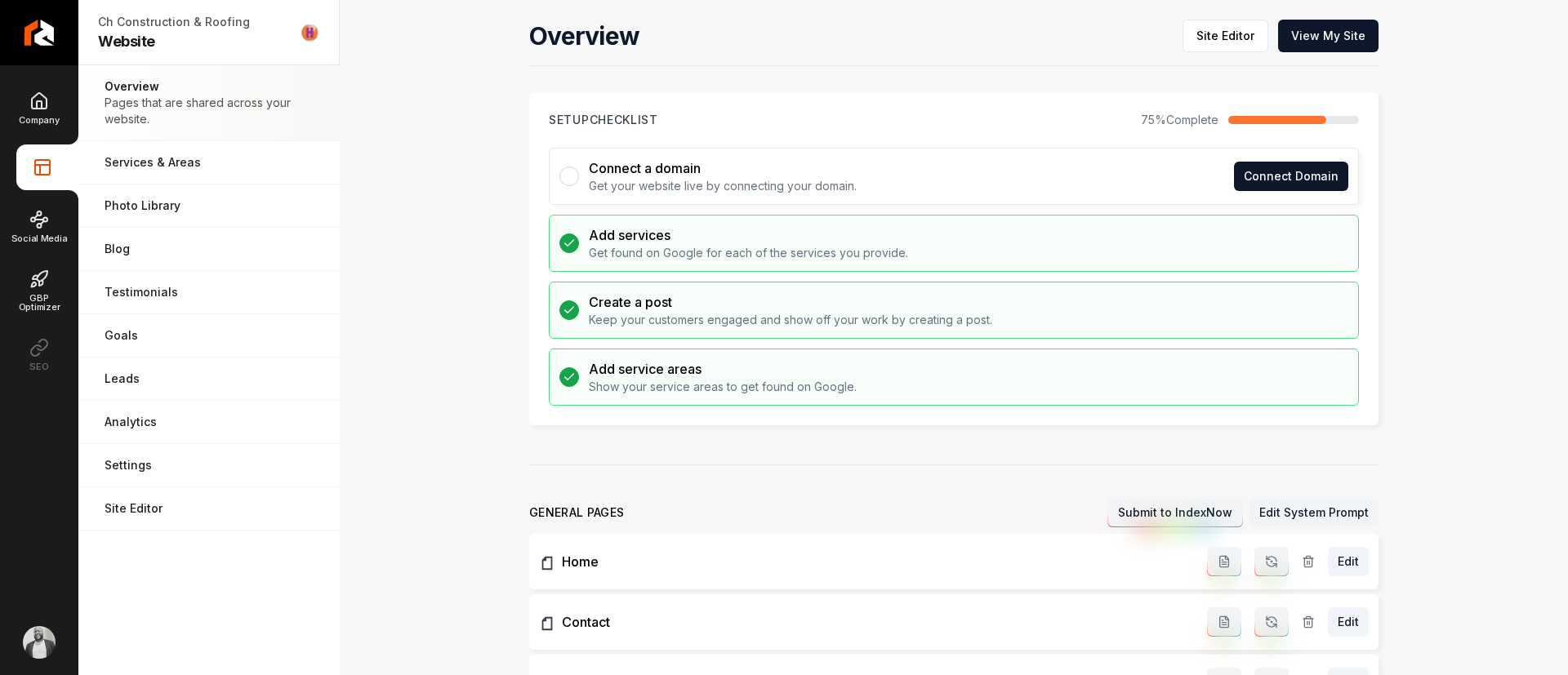 click on "Edit System Prompt" at bounding box center [1314, 513] 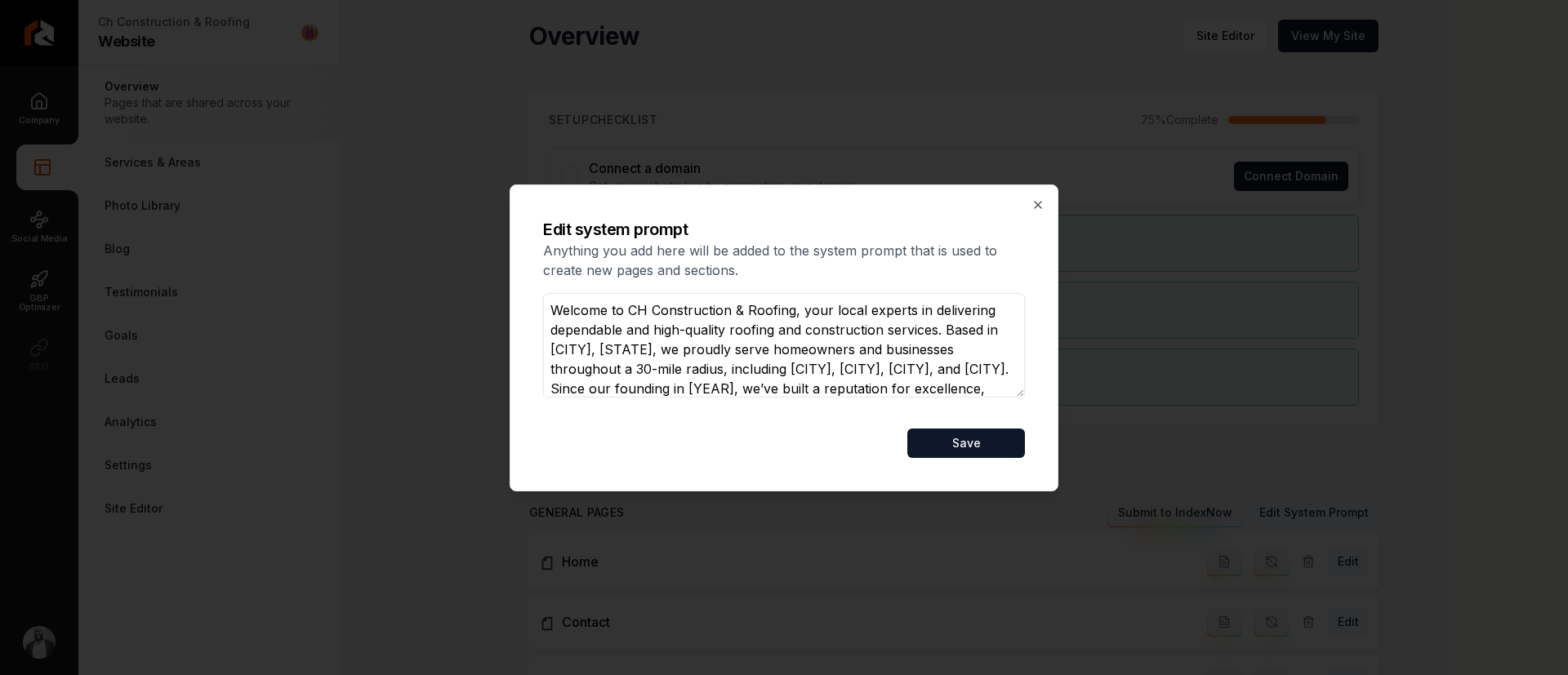 drag, startPoint x: 793, startPoint y: 309, endPoint x: 630, endPoint y: 314, distance: 163.07667 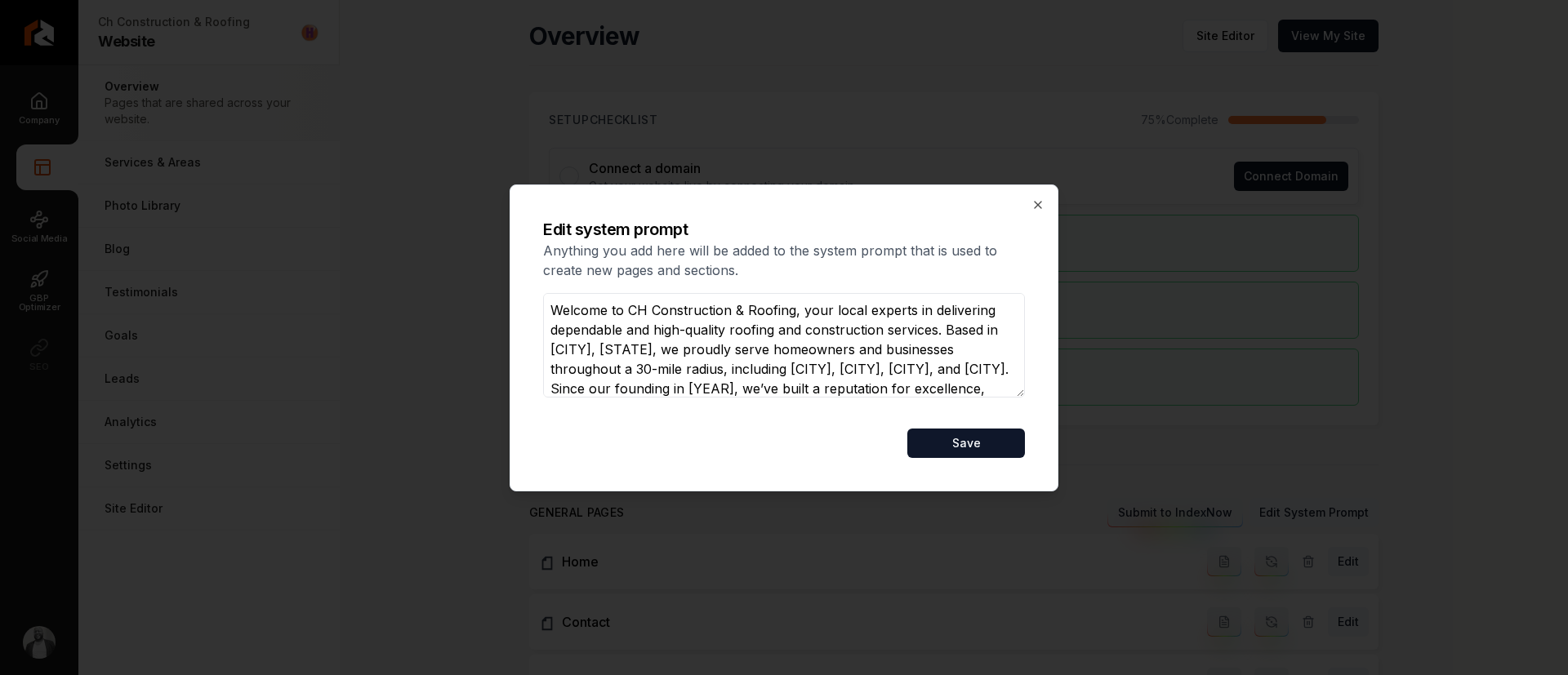 click on "Welcome to CH Construction & Roofing, your local experts in delivering dependable and high-quality roofing and construction services. Based in Hillsborough, NC, we proudly serve homeowners and businesses throughout a 30-mile radius, including Durham, Chapel Hill, Mebane, and Efland. Since our founding in 2005, we’ve built a reputation for excellence, earning the trust of our community with every project we complete. Our expertise spans a wide range of services to meet your roofing and construction needs. Whether it’s a shingle roof replacement for your home or a TPO installation for your business, we tailor our approach to provide durable, energy-efficient, and cost-effective solutions. Beyond roofing, our skilled team offers seamless gutter installations and vinyl siding repairs to further protect and enhance your property." at bounding box center [784, 345] 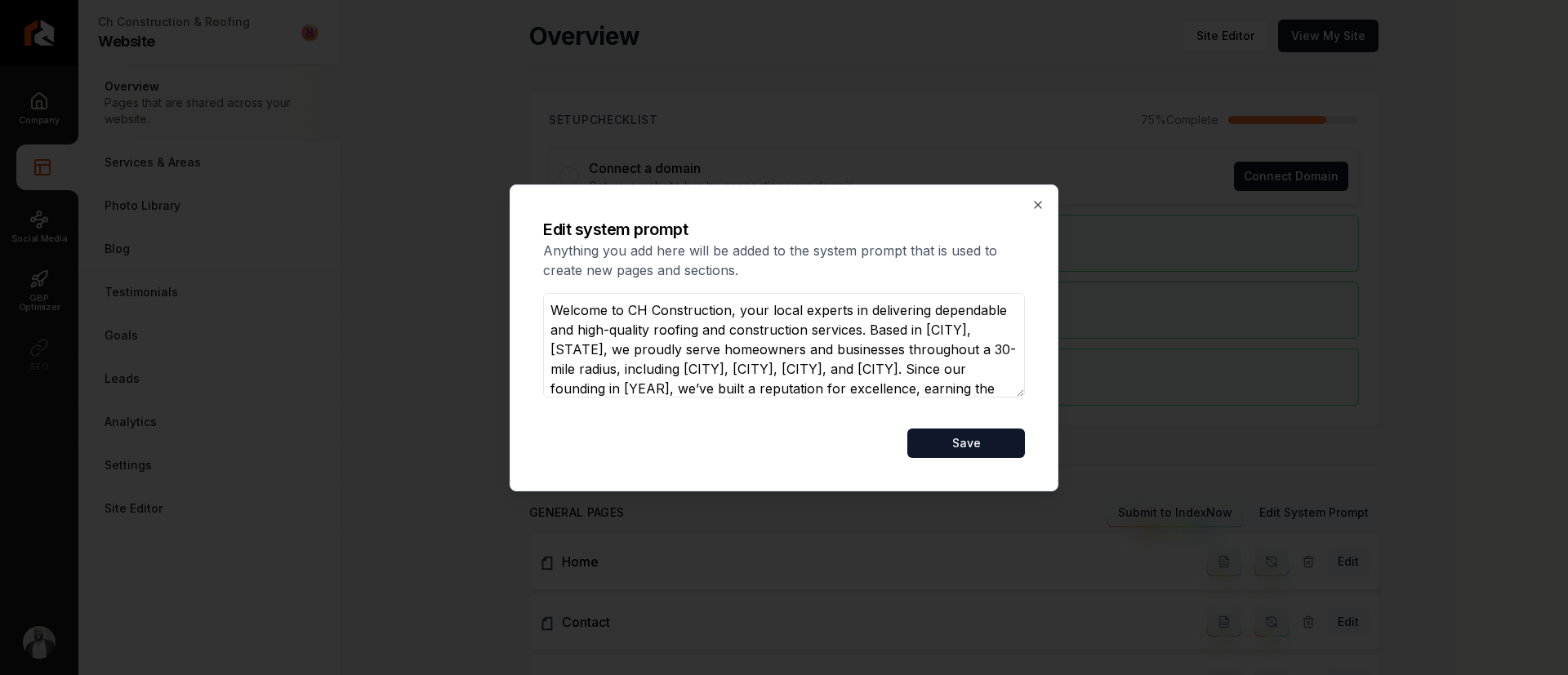 drag, startPoint x: 725, startPoint y: 310, endPoint x: 629, endPoint y: 313, distance: 96.04686 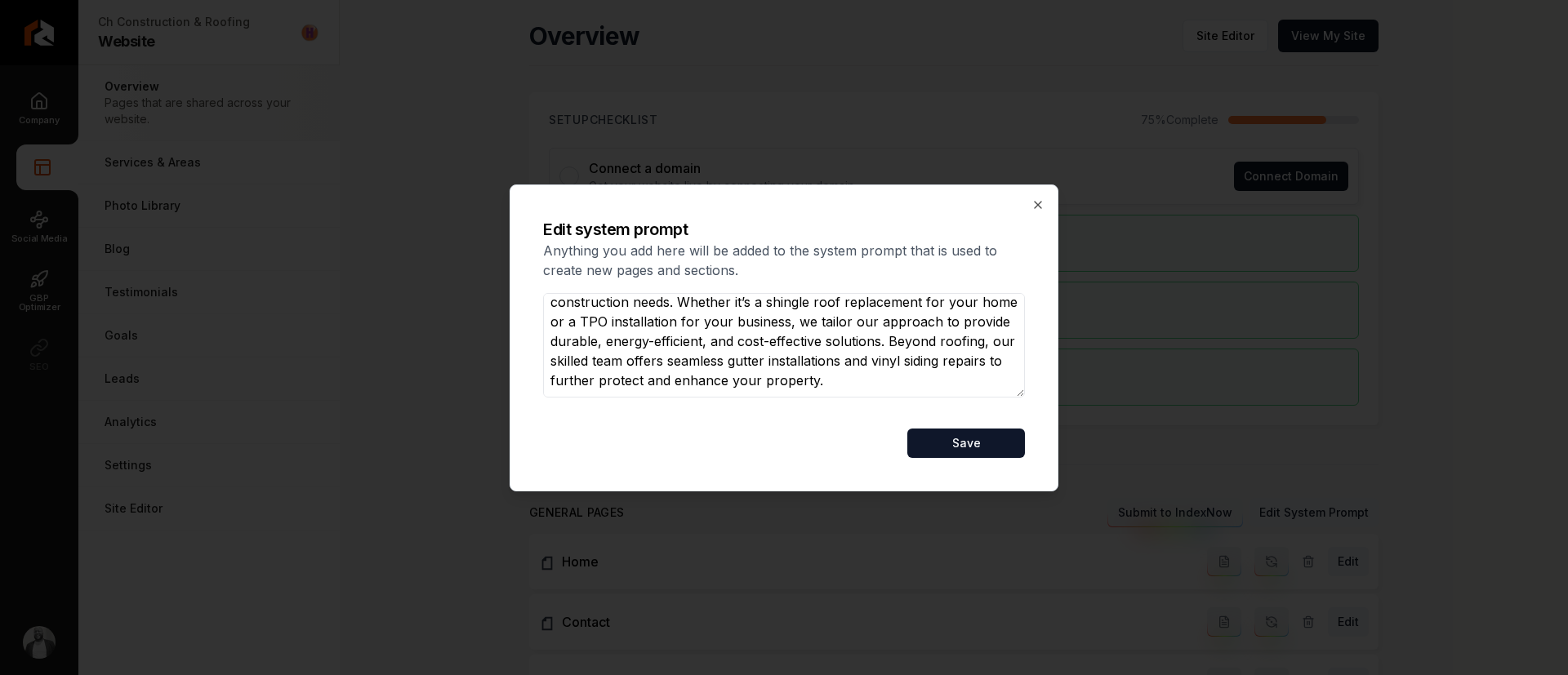 scroll, scrollTop: 165, scrollLeft: 0, axis: vertical 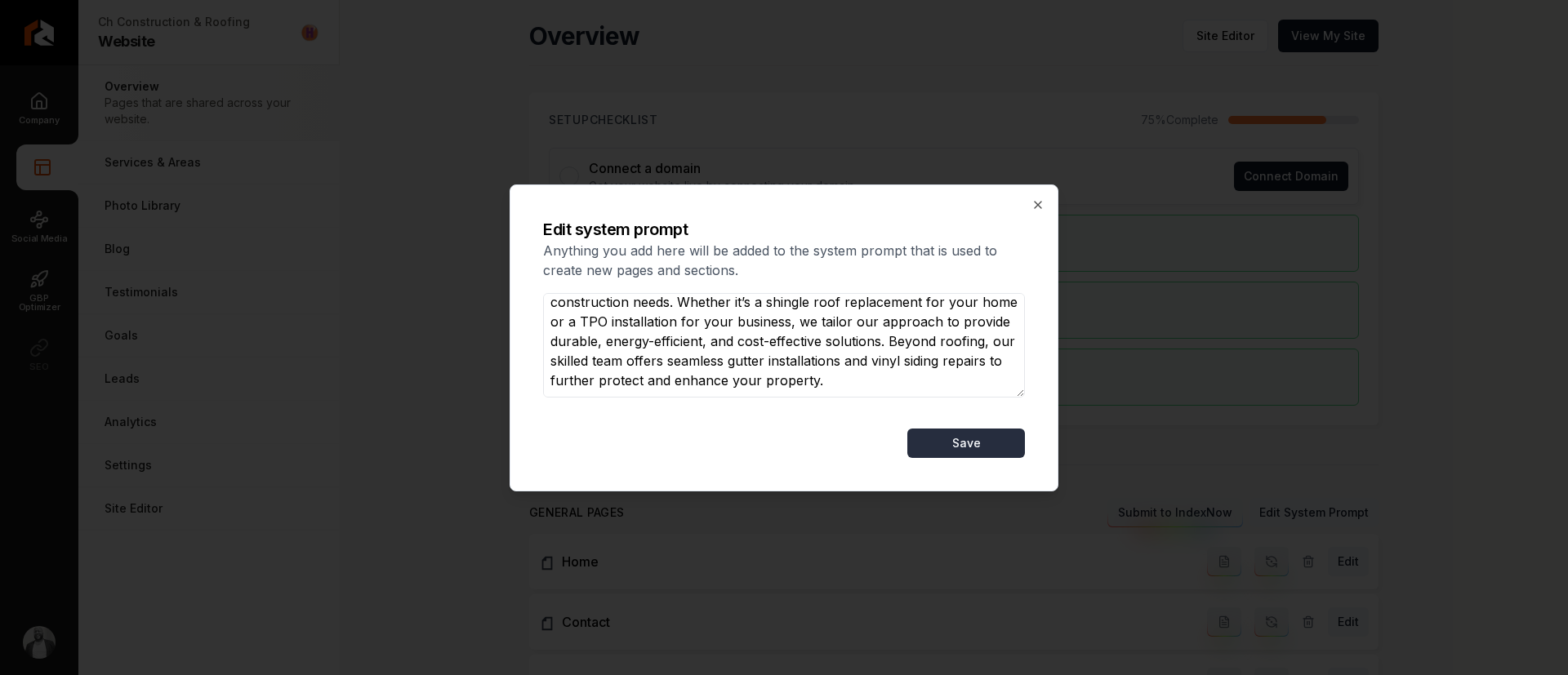 type on "Welcome to Clyde Hance Construction, your local experts in delivering dependable and high-quality roofing and construction services. Based in Hillsborough, NC, we proudly serve homeowners and businesses throughout a 30-mile radius, including Durham, Chapel Hill, Mebane, and Efland. Since our founding in 2005, we’ve built a reputation for excellence, earning the trust of our community with every project we complete. Our expertise spans a wide range of services to meet your roofing and construction needs. Whether it’s a shingle roof replacement for your home or a TPO installation for your business, we tailor our approach to provide durable, energy-efficient, and cost-effective solutions. Beyond roofing, our skilled team offers seamless gutter installations and vinyl siding repairs to further protect and enhance your property." 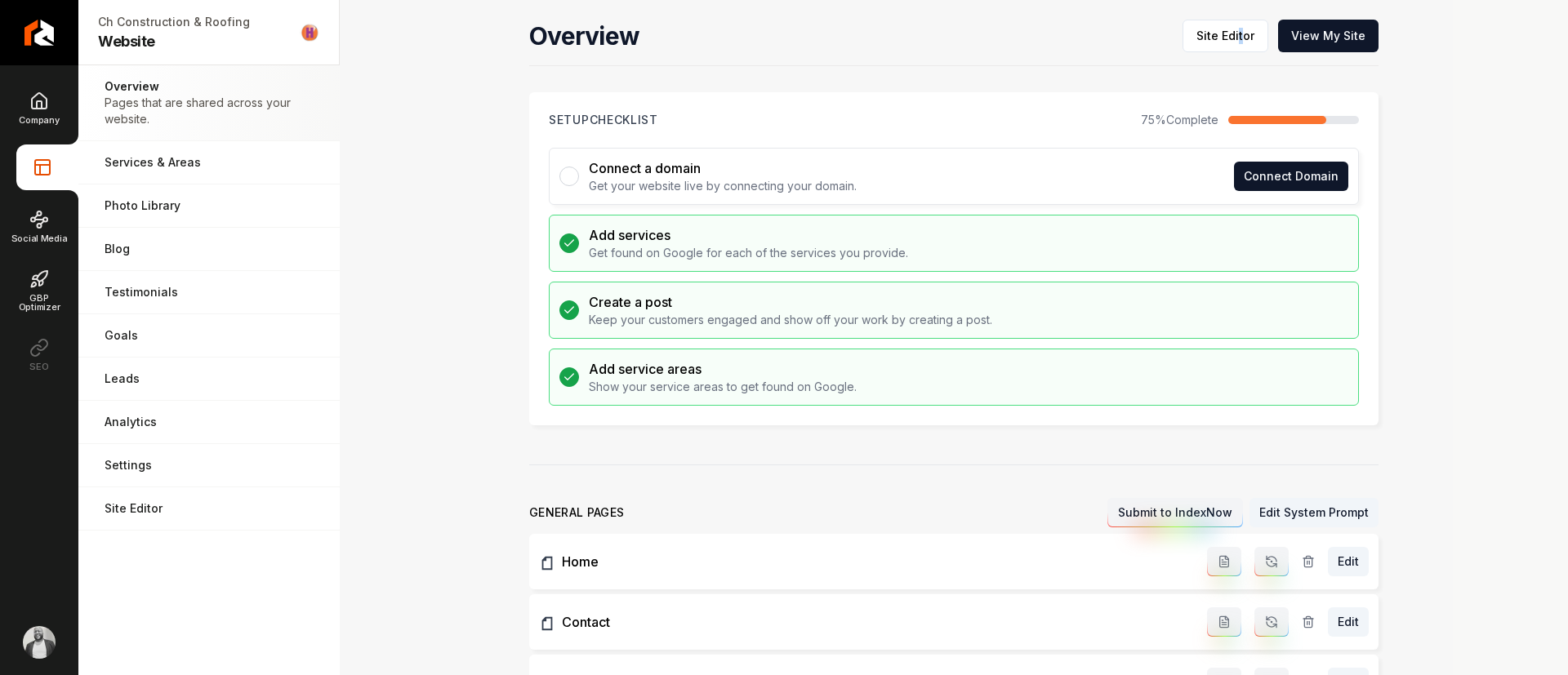 drag, startPoint x: 1203, startPoint y: 42, endPoint x: 1237, endPoint y: 59, distance: 38.013156 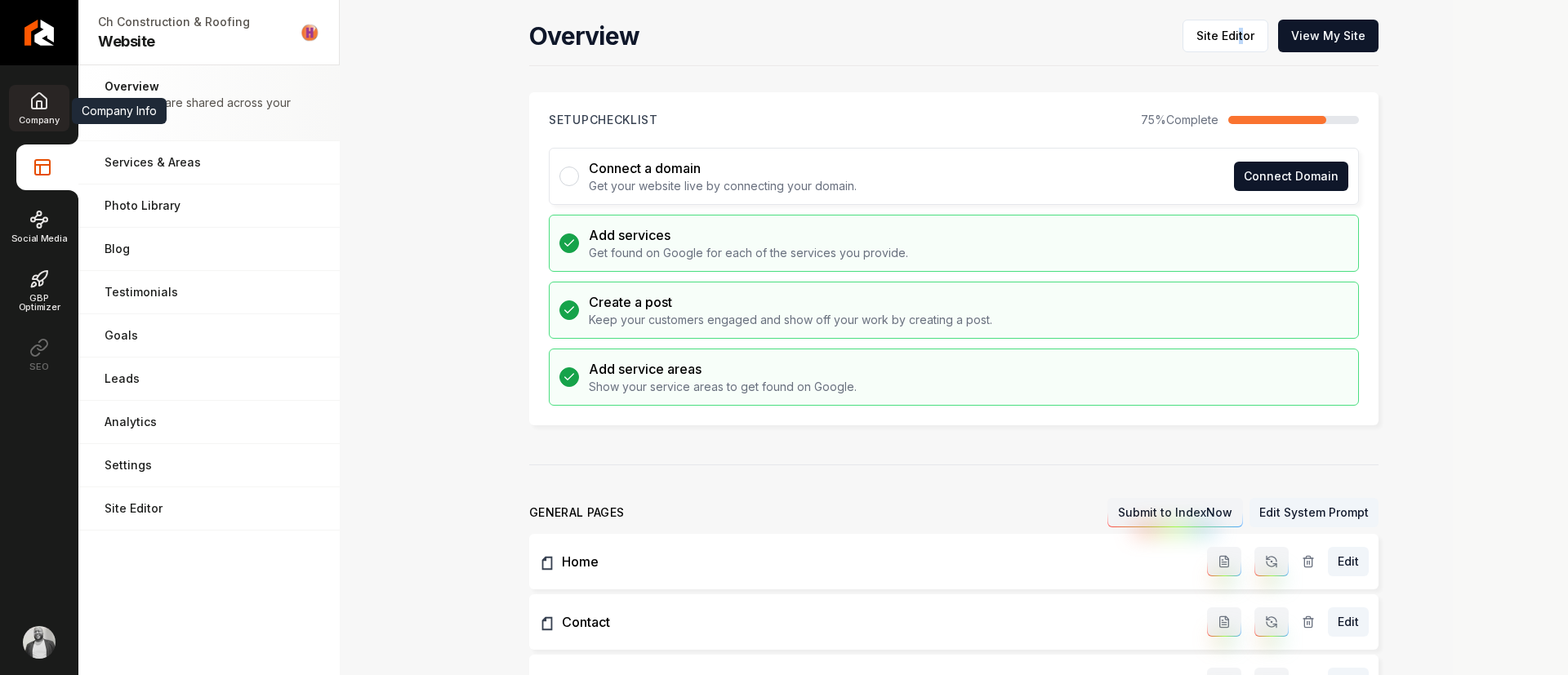 click on "Company" at bounding box center (38, 108) 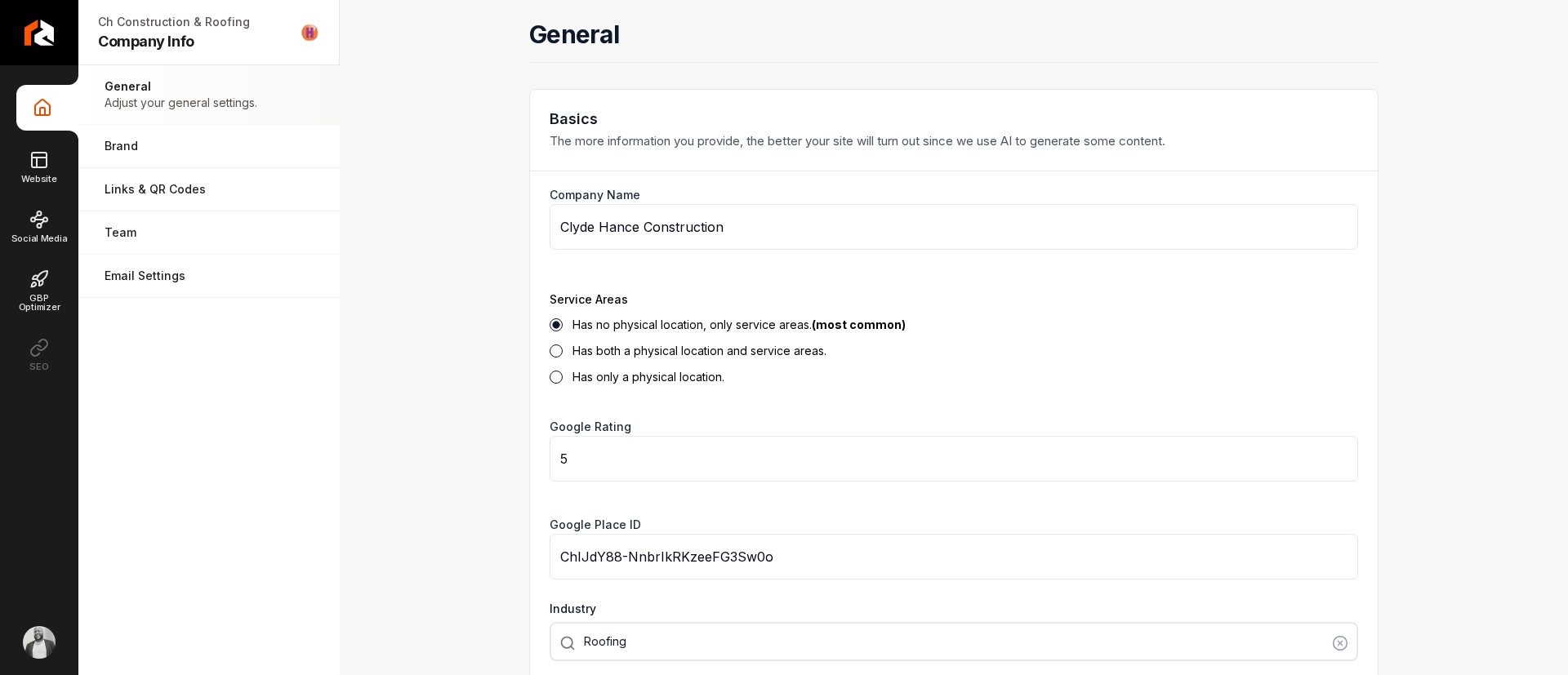 click on "General Basics The more information you provide, the better your site will turn out since we use AI to generate some content. Company Name Clyde Hance Construction Service Areas Has no physical location, only service areas.  (most common) Has both a physical location and service areas.  Has only a physical location. Google Rating 5 Google Place ID ChIJdY88-NnbrIkRKzeeFG3Sw0o Industry Roofing Save Contact Provide essential information about your business or organization's physical location and contact details. Business Phone (919) 632-1097 Business Email clydehance@gmail.com Show Availability Your hours of operation will be hidden.   Save Social Media Connect your accounts from popular platforms such as Facebook, Twitter, Instagram, and YouTube. Facebook https://www.facebook.com/clydehanceconstruction/ Twitter Youtube LinkedIn https://www.linkedin.com/in/clyde-hance-543a8486/ Instagram https://www.instagram.com/clydehanceconstruction/ Yelp TikTok Pinterest https://co.pinterest.com/chconstructionandroofing/" at bounding box center (954, 337) 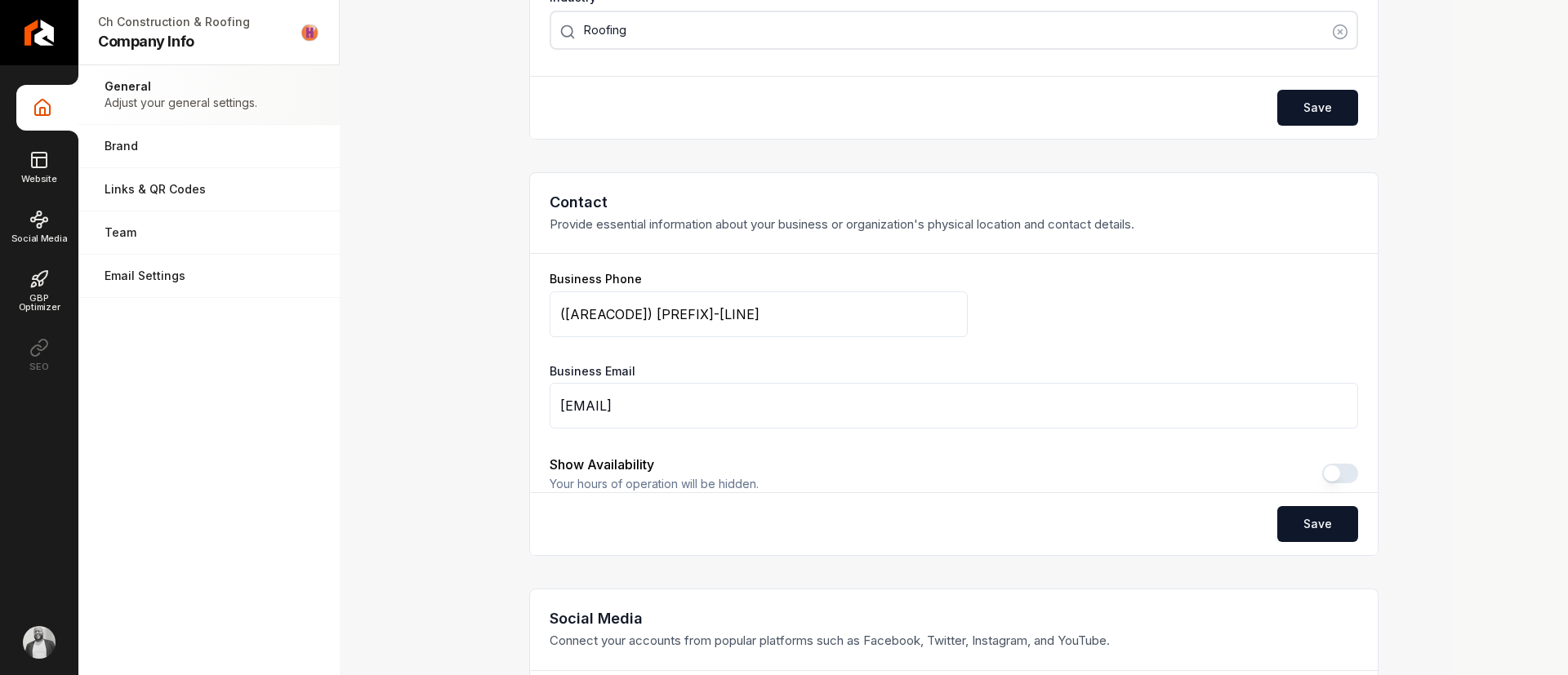 scroll, scrollTop: 612, scrollLeft: 0, axis: vertical 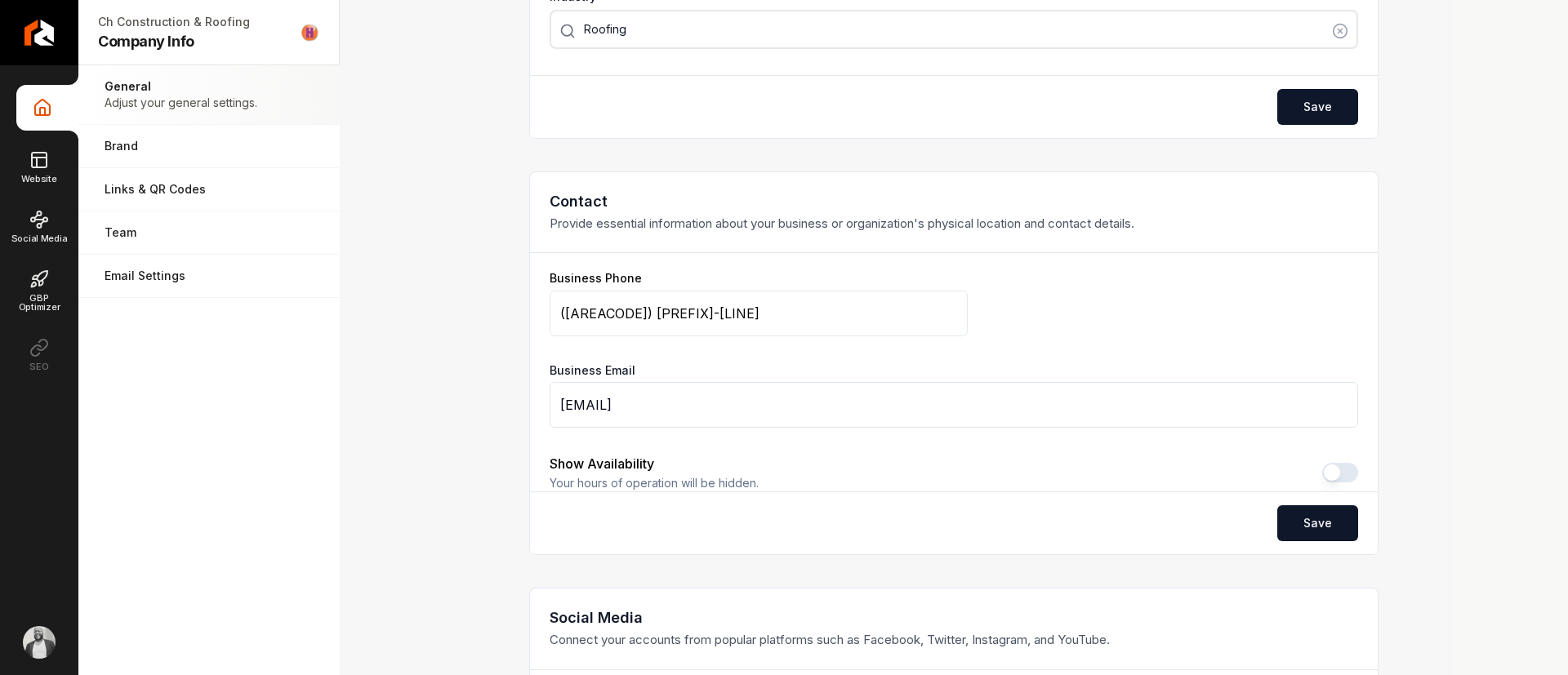 click on "Company Info Website Social Media GBP Optimizer SEO" at bounding box center (39, 231) 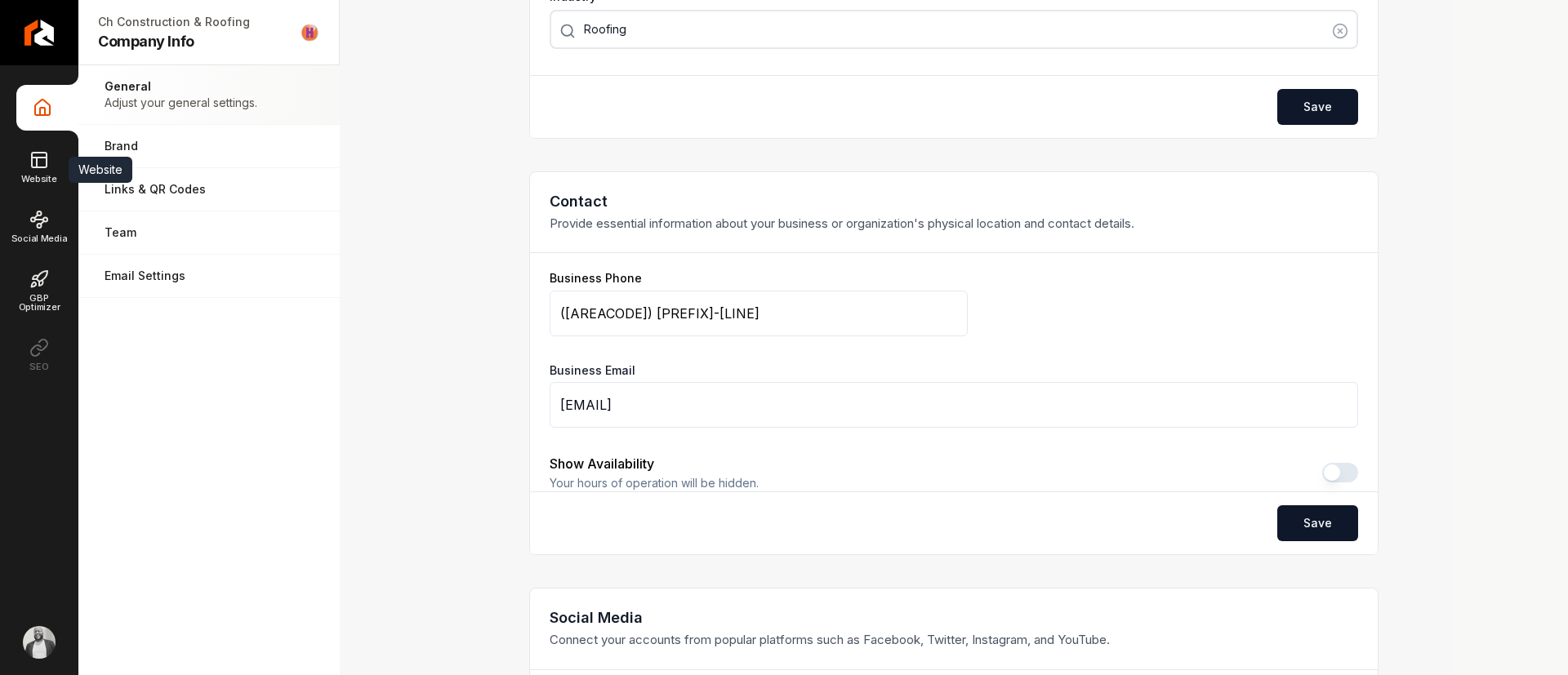 drag, startPoint x: 40, startPoint y: 172, endPoint x: 39, endPoint y: 199, distance: 27.01851 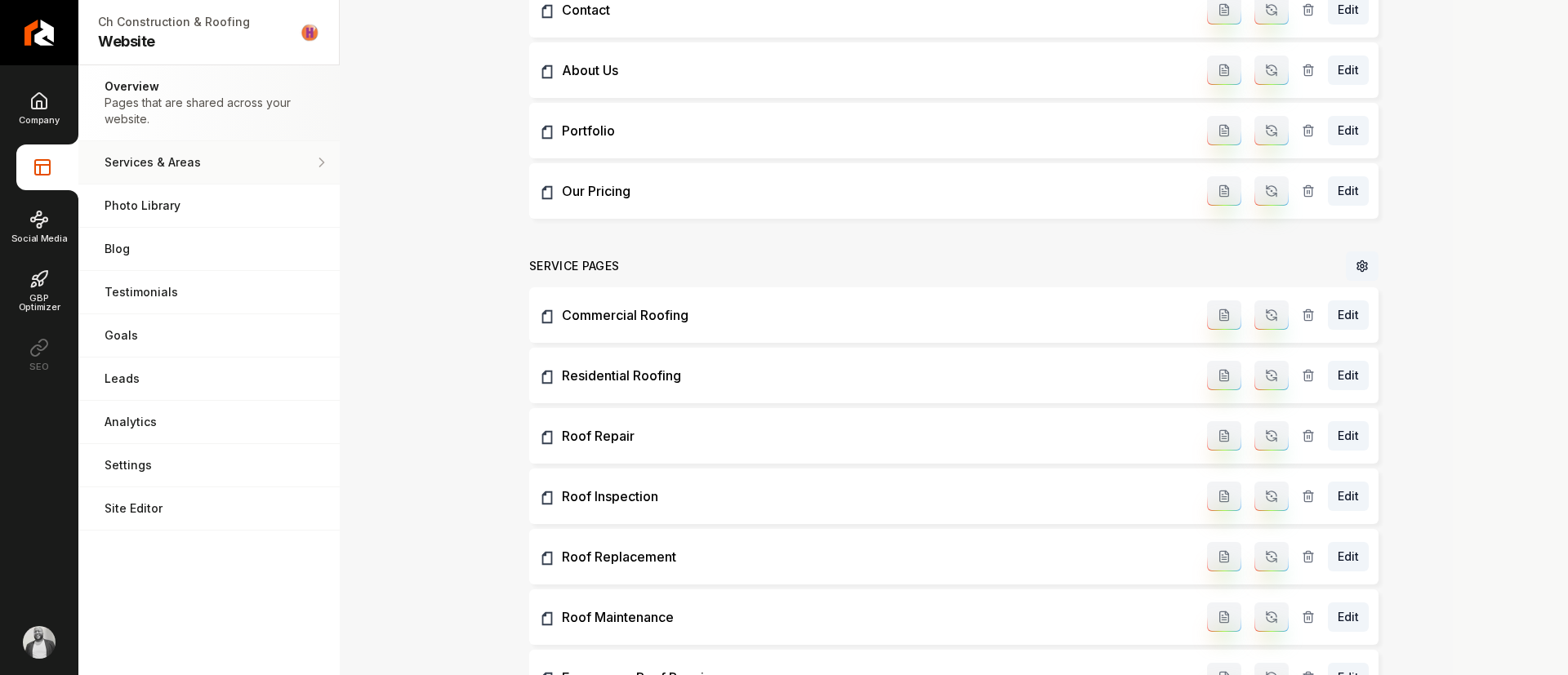 click on "Services & Areas Adjust your services and areas of expertise." at bounding box center [209, 162] 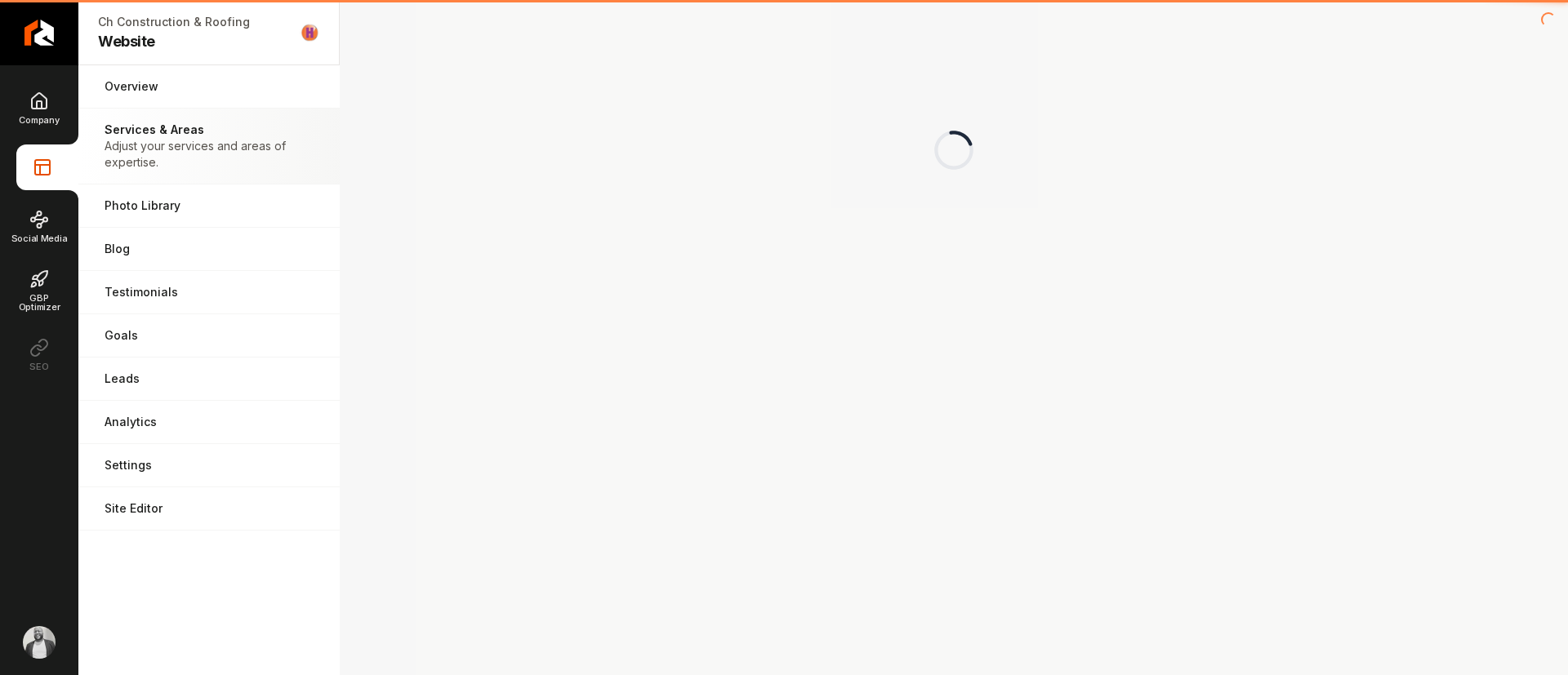 scroll, scrollTop: 0, scrollLeft: 0, axis: both 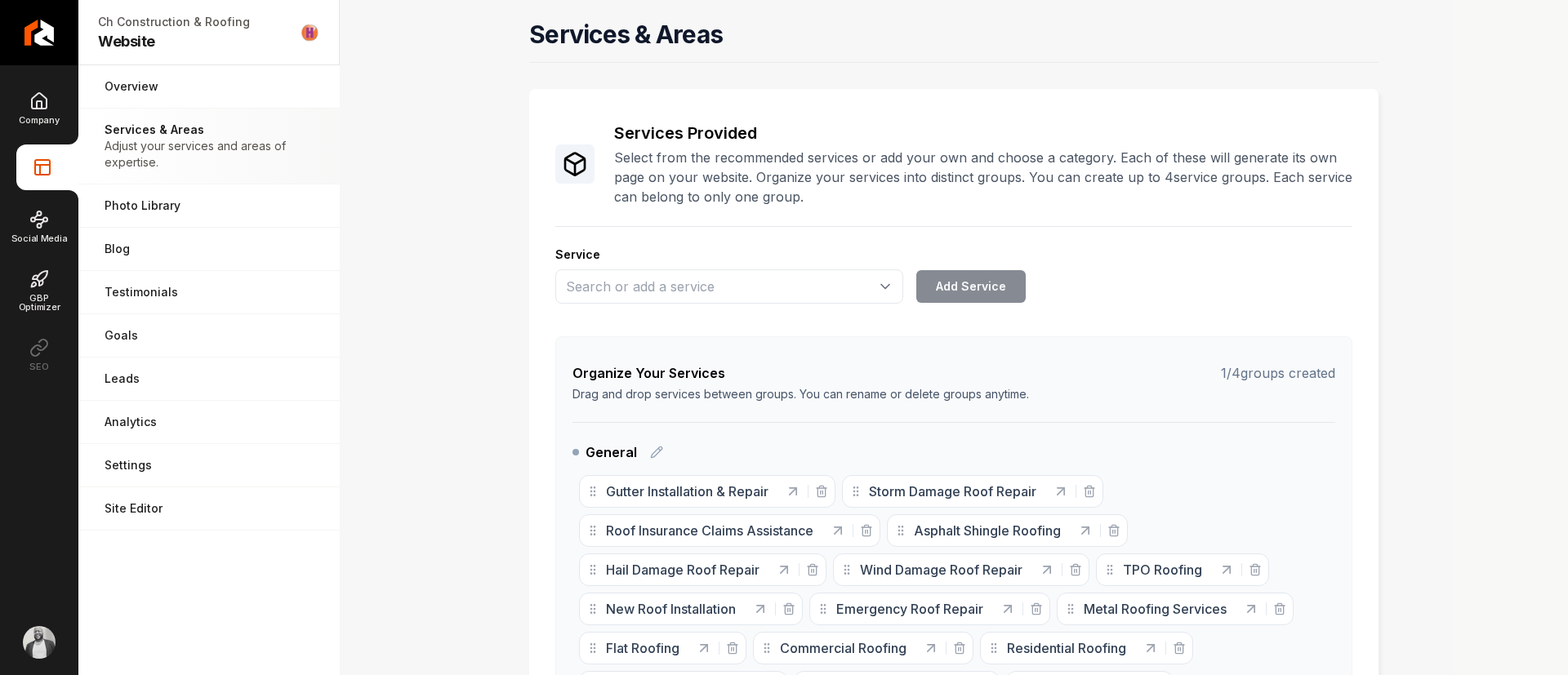 click on "Services & Areas Services Provided Select from the recommended services or add your own and choose a category. Each of these will generate its own page on your website. Organize your services into distinct groups. You can create up to   4  service groups. Each service can belong to only one group. Service Add Service Organize Your Services 1 / 4  groups created Drag and drop services between groups. You can rename or delete groups anytime. General Gutter Installation & Repair Storm Damage Roof Repair Roof Insurance Claims Assistance Asphalt Shingle Roofing Hail Damage Roof Repair Wind Damage Roof Repair TPO Roofing New Roof Installation Emergency Roof Repair Metal Roofing Services Flat Roofing Commercial Roofing Residential Roofing Roof Replacement Roof Maintenance Roof Repair Roof Inspection
To pick up a draggable item, press the space bar.
While dragging, use the arrow keys to move the item.
Press space again to drop the item in its new position, or press escape to cancel.
Add Service Group" at bounding box center (954, 337) 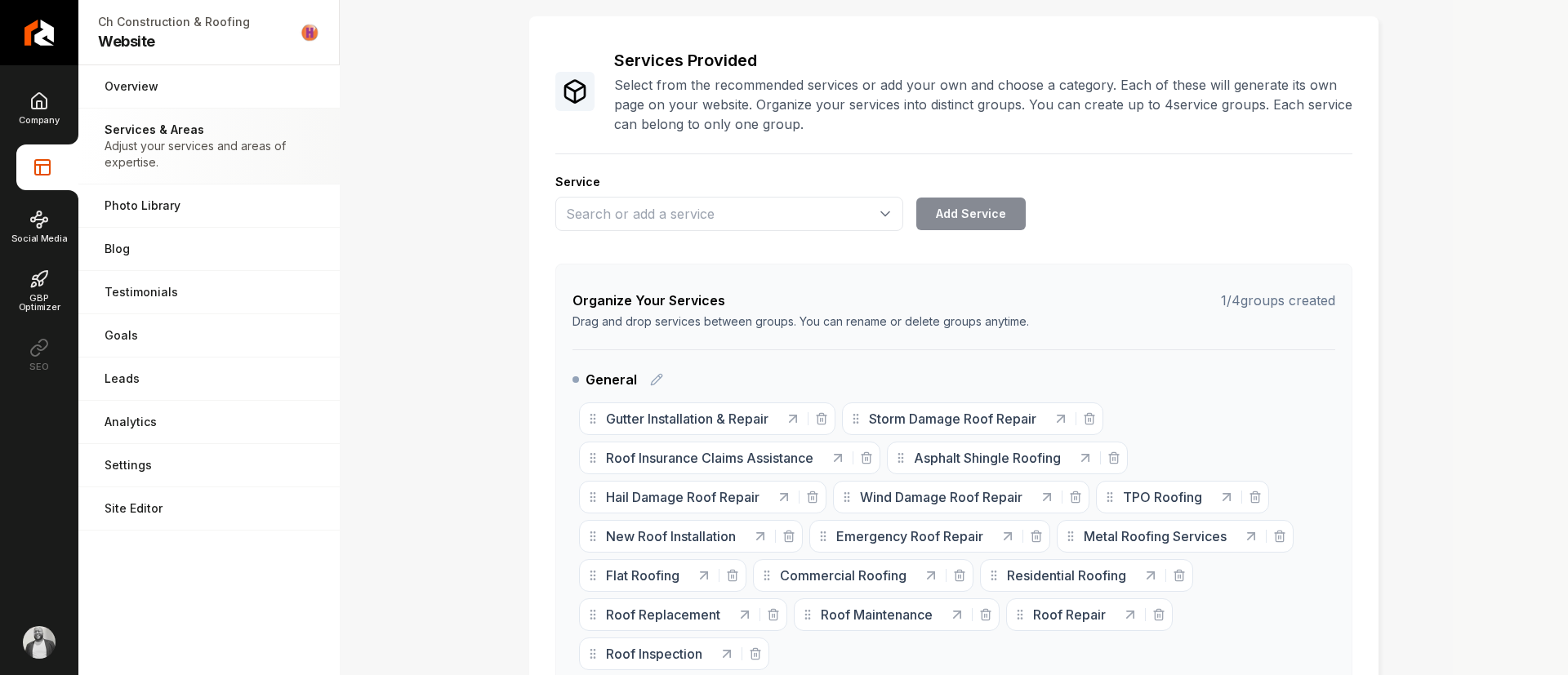 scroll, scrollTop: 122, scrollLeft: 0, axis: vertical 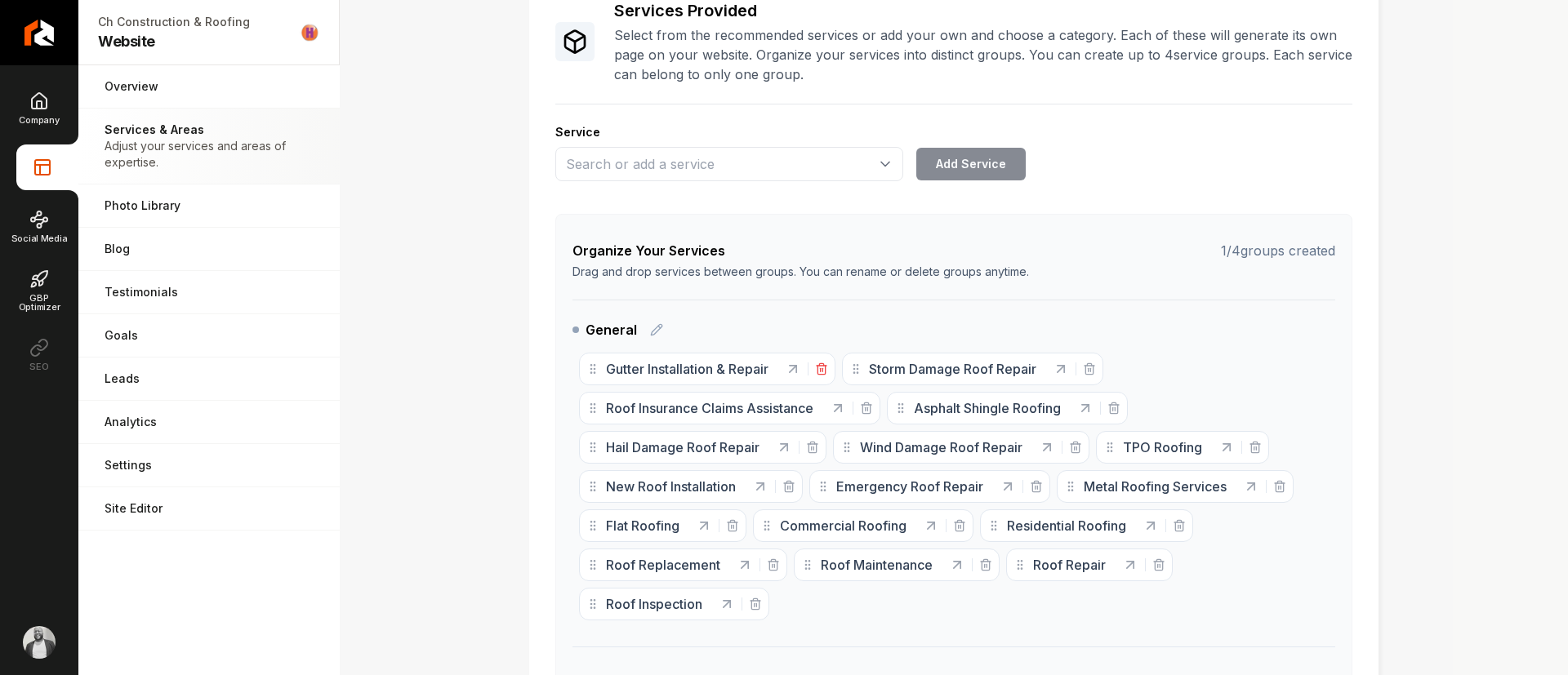 click 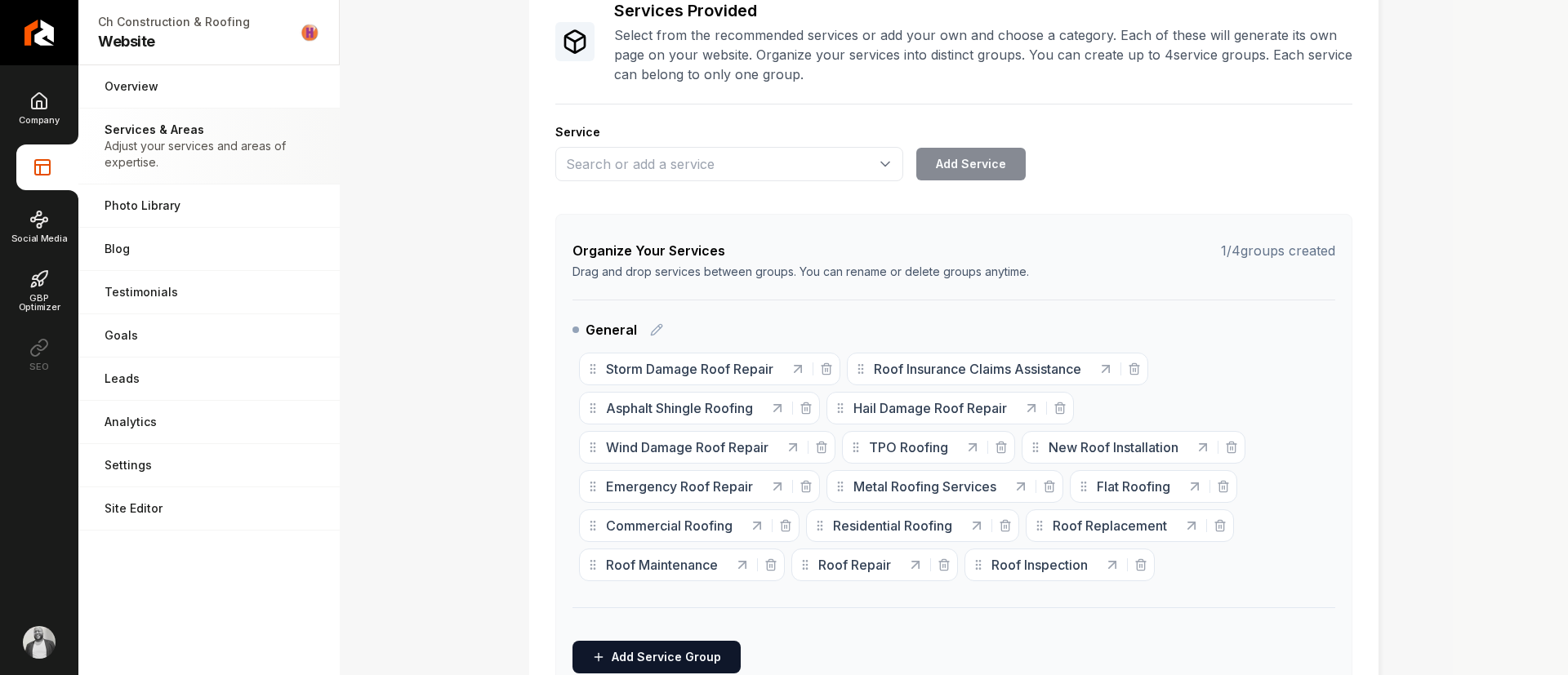 click on "Services & Areas Services Provided Select from the recommended services or add your own and choose a category. Each of these will generate its own page on your website. Organize your services into distinct groups. You can create up to   4  service groups. Each service can belong to only one group. Service Add Service Organize Your Services 1 / 4  groups created Drag and drop services between groups. You can rename or delete groups anytime. General Storm Damage Roof Repair Roof Insurance Claims Assistance Asphalt Shingle Roofing Hail Damage Roof Repair Wind Damage Roof Repair TPO Roofing New Roof Installation Emergency Roof Repair Metal Roofing Services Flat Roofing Commercial Roofing Residential Roofing Roof Replacement Roof Maintenance Roof Repair Roof Inspection
To pick up a draggable item, press the space bar.
While dragging, use the arrow keys to move the item.
Press space again to drop the item in its new position, or press escape to cancel.
Add Service Group Service areas Add up to  30" at bounding box center [954, 337] 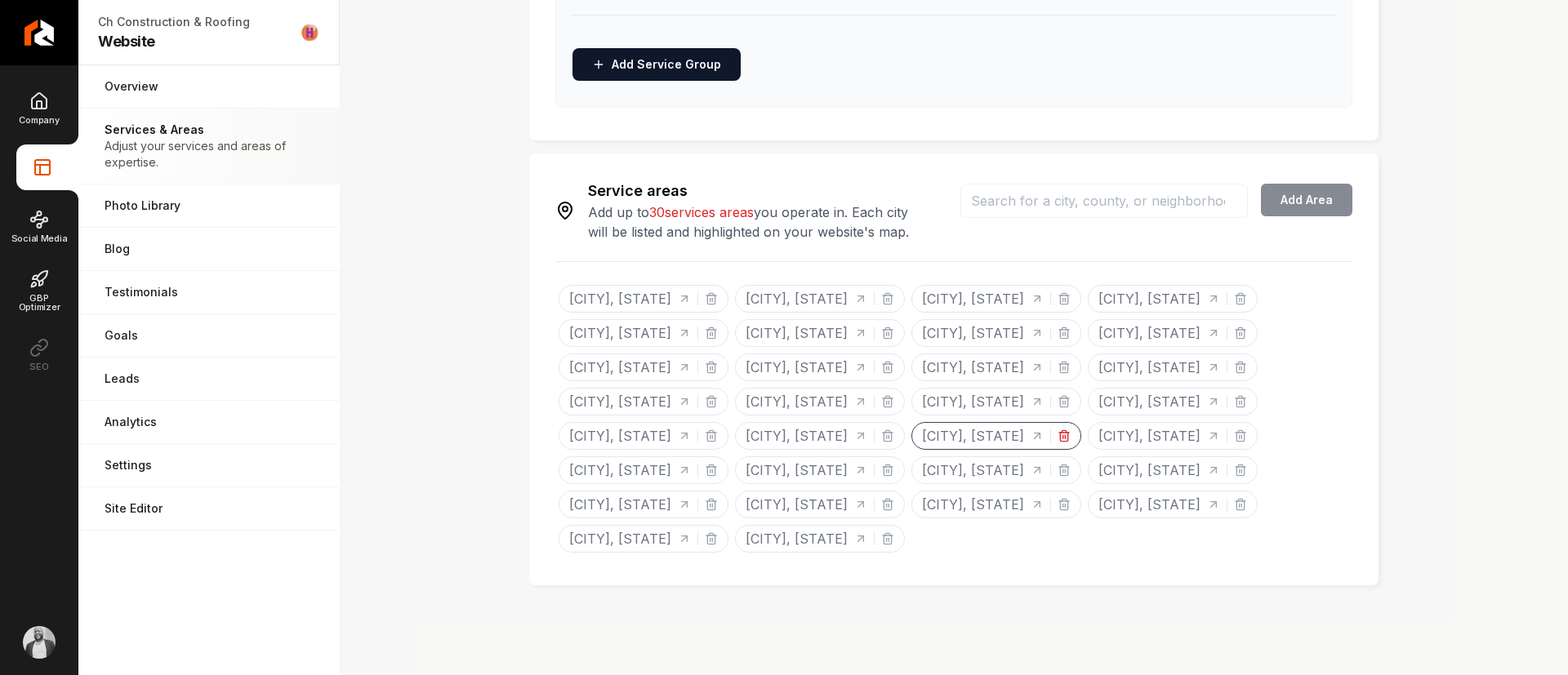 click 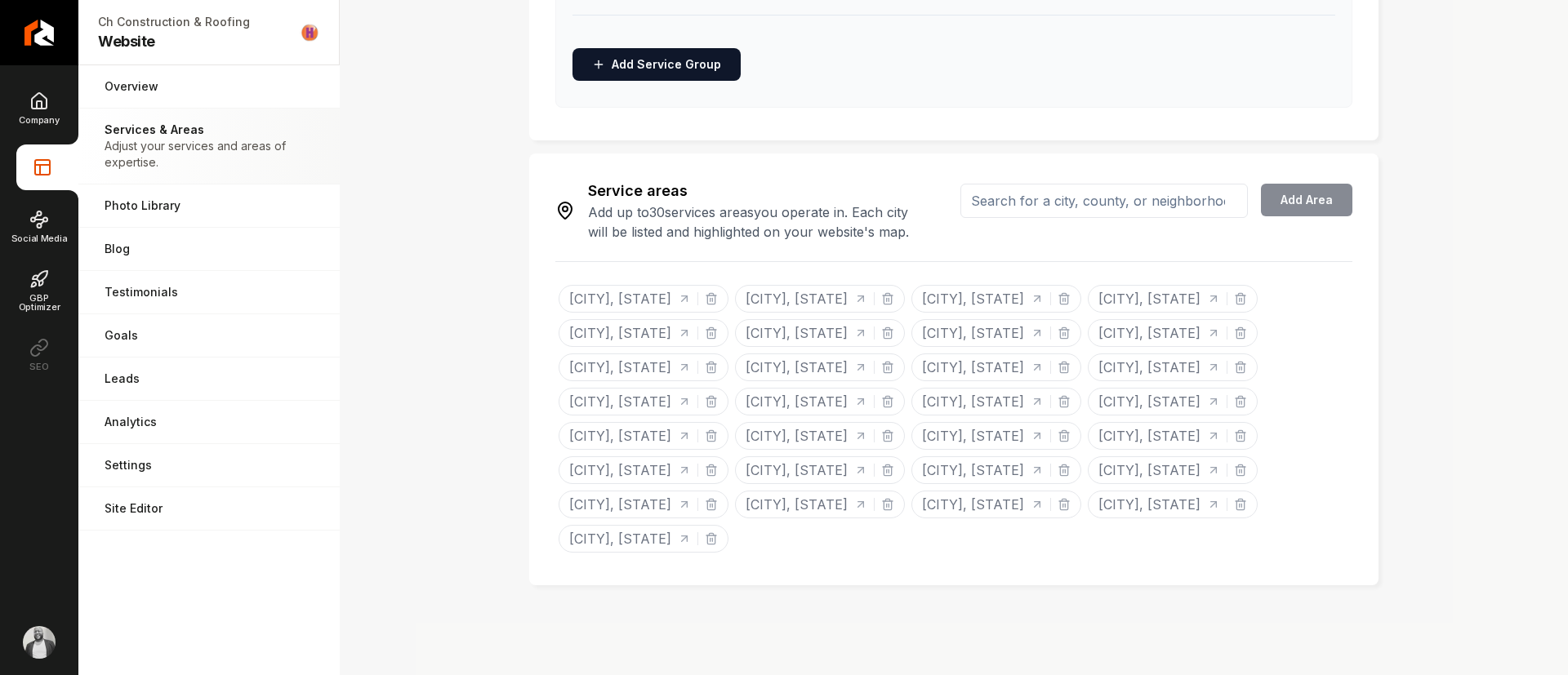 click on "Services & Areas Services Provided Select from the recommended services or add your own and choose a category. Each of these will generate its own page on your website. Organize your services into distinct groups. You can create up to   4  service groups. Each service can belong to only one group. Service Add Service Organize Your Services 1 / 4  groups created Drag and drop services between groups. You can rename or delete groups anytime. General Storm Damage Roof Repair Roof Insurance Claims Assistance Asphalt Shingle Roofing Hail Damage Roof Repair Wind Damage Roof Repair TPO Roofing New Roof Installation Emergency Roof Repair Metal Roofing Services Flat Roofing Commercial Roofing Residential Roofing Roof Replacement Roof Maintenance Roof Repair Roof Inspection
To pick up a draggable item, press the space bar.
While dragging, use the arrow keys to move the item.
Press space again to drop the item in its new position, or press escape to cancel.
Add Service Group Service areas Add up to  30" at bounding box center (954, 337) 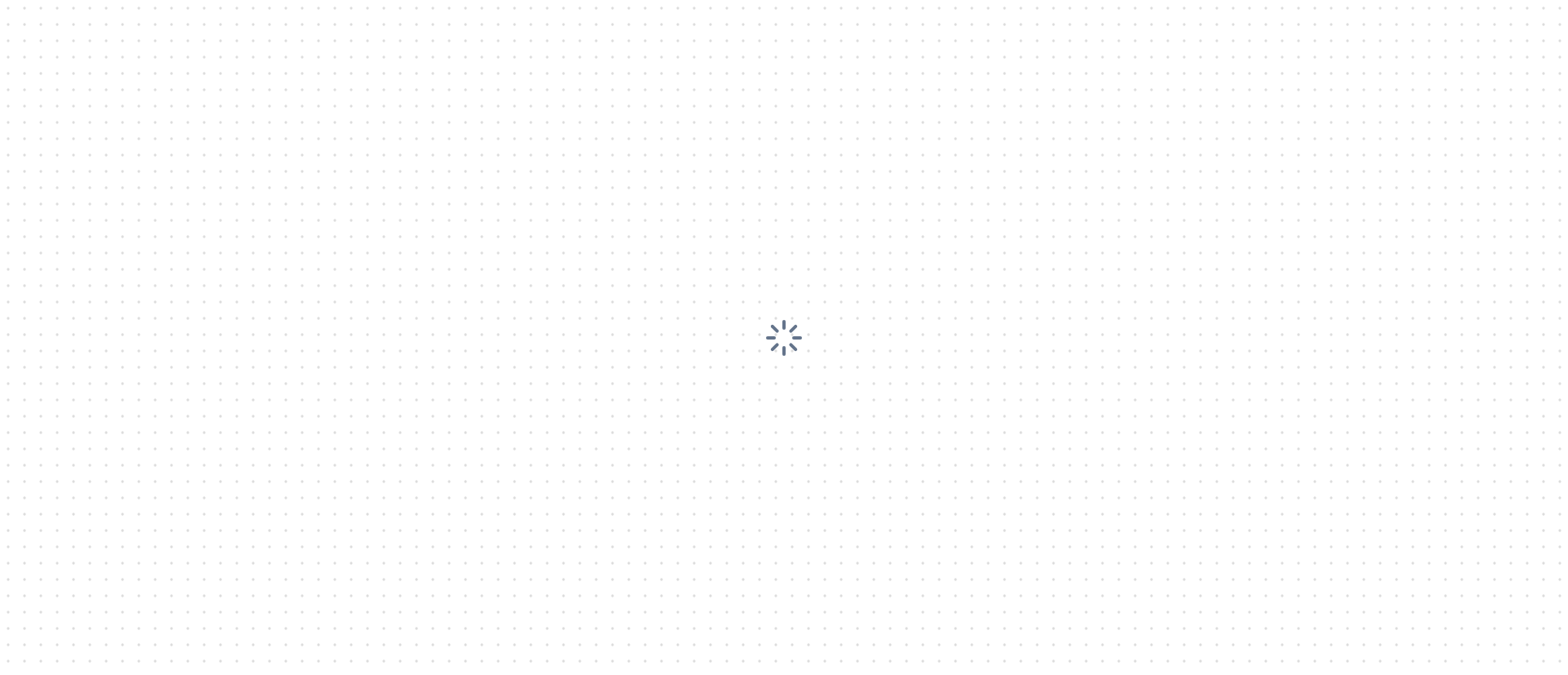 scroll, scrollTop: 0, scrollLeft: 0, axis: both 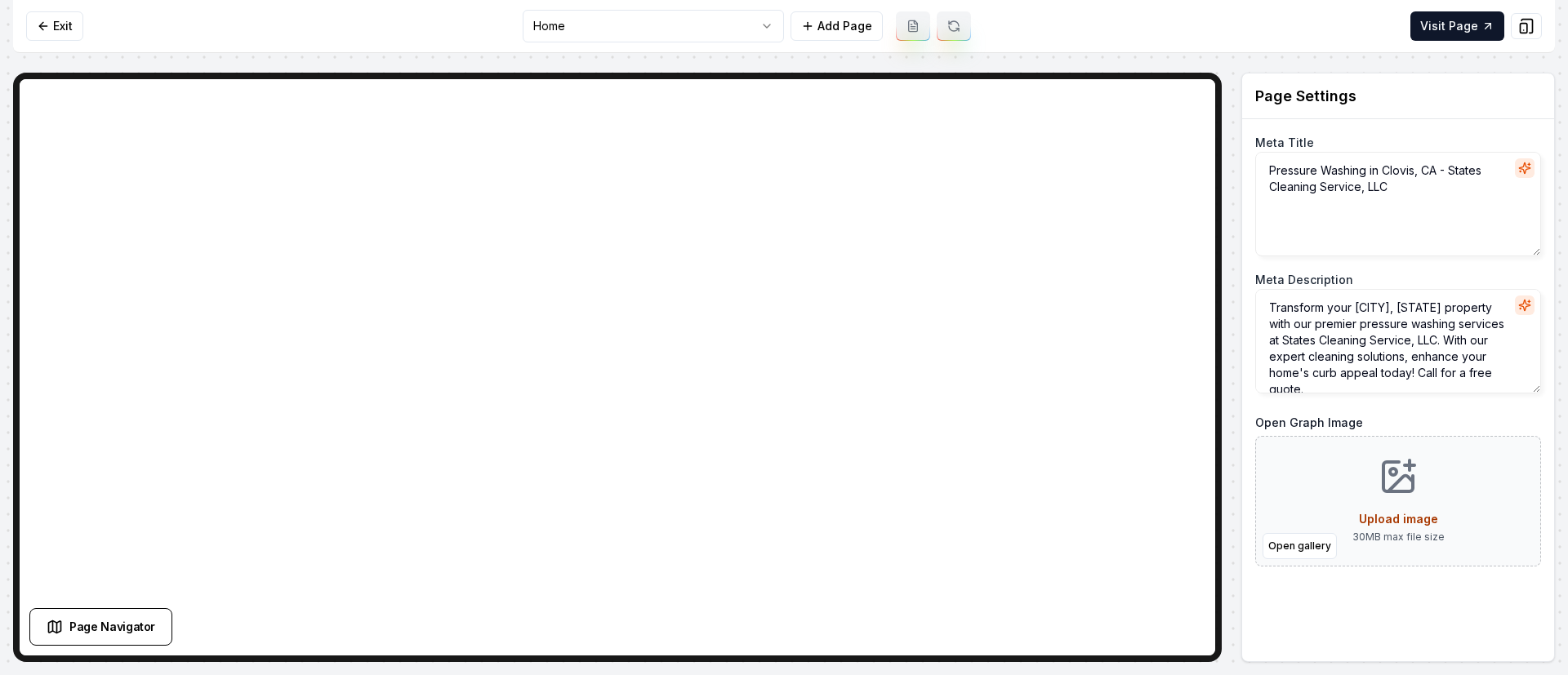 click on "Computer Required This feature is only available on a computer. Please switch to a computer to edit your site. Go back  Exit Home Add Page Visit Page  Page Navigator Page Settings Meta Title Pressure Washing in [CITY], [STATE] - States Cleaning Service, LLC Meta Description Transform your [CITY], [STATE] property with our premier pressure washing services at States Cleaning Service, LLC. With our expert cleaning solutions, enhance your home's curb appeal today! Call for a free quote. Open Graph Image Open gallery Upload image 30  MB max file size Discard Changes Save Section Editor Unsupported section type /dashboard/sites/11384eb9-d2f9-4a91-a785-372048d3f6bd/pages/55d200da-8633-4b8c-80d4-d7bfe6d0cda1" at bounding box center [784, 337] 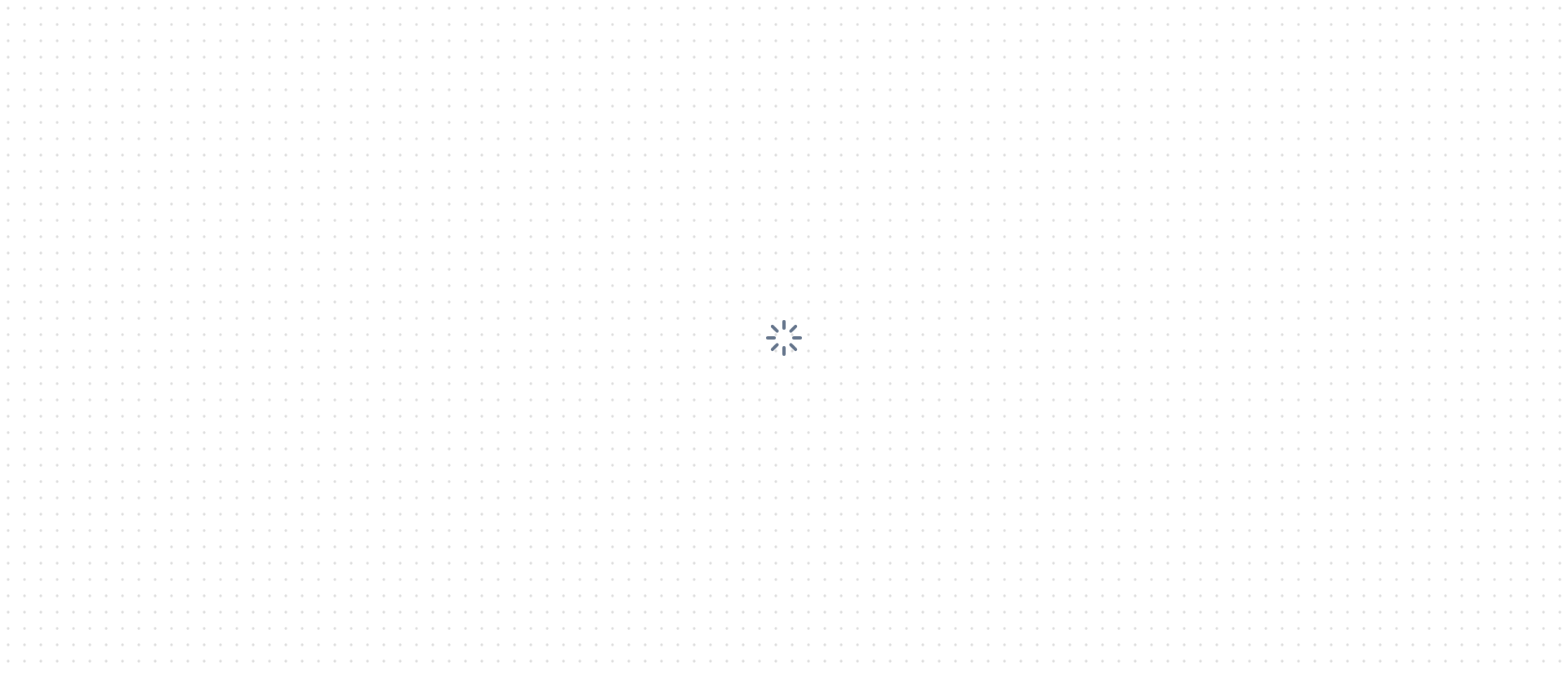 scroll, scrollTop: 0, scrollLeft: 0, axis: both 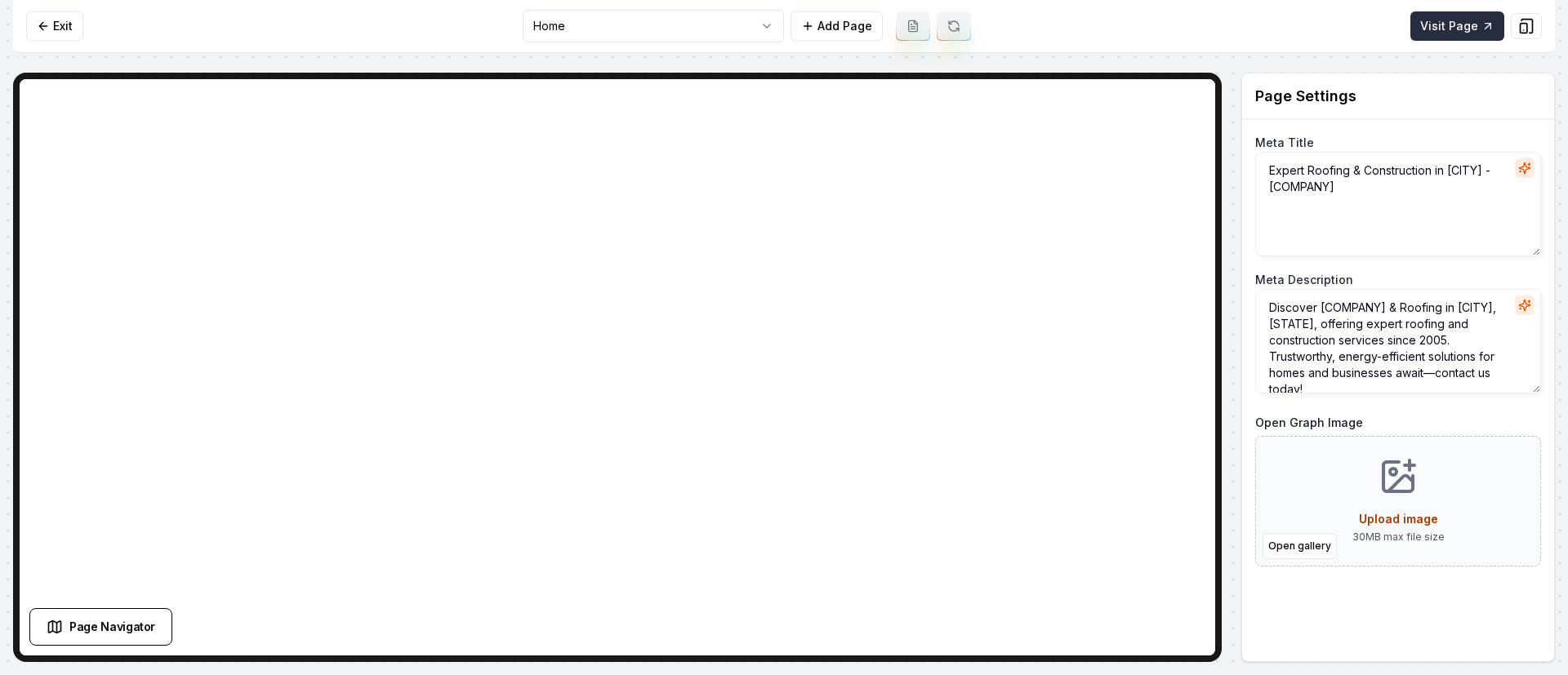 click on "Visit Page" at bounding box center (1457, 26) 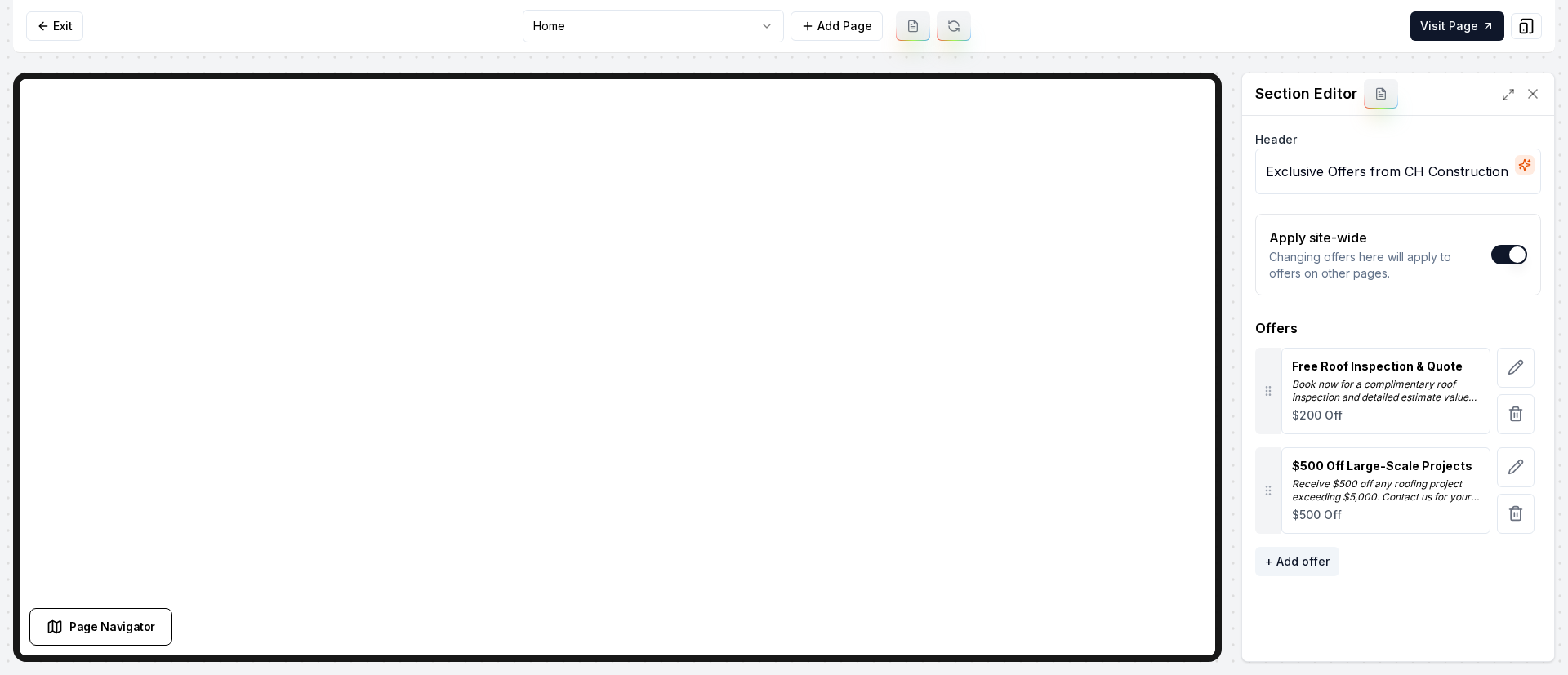 click 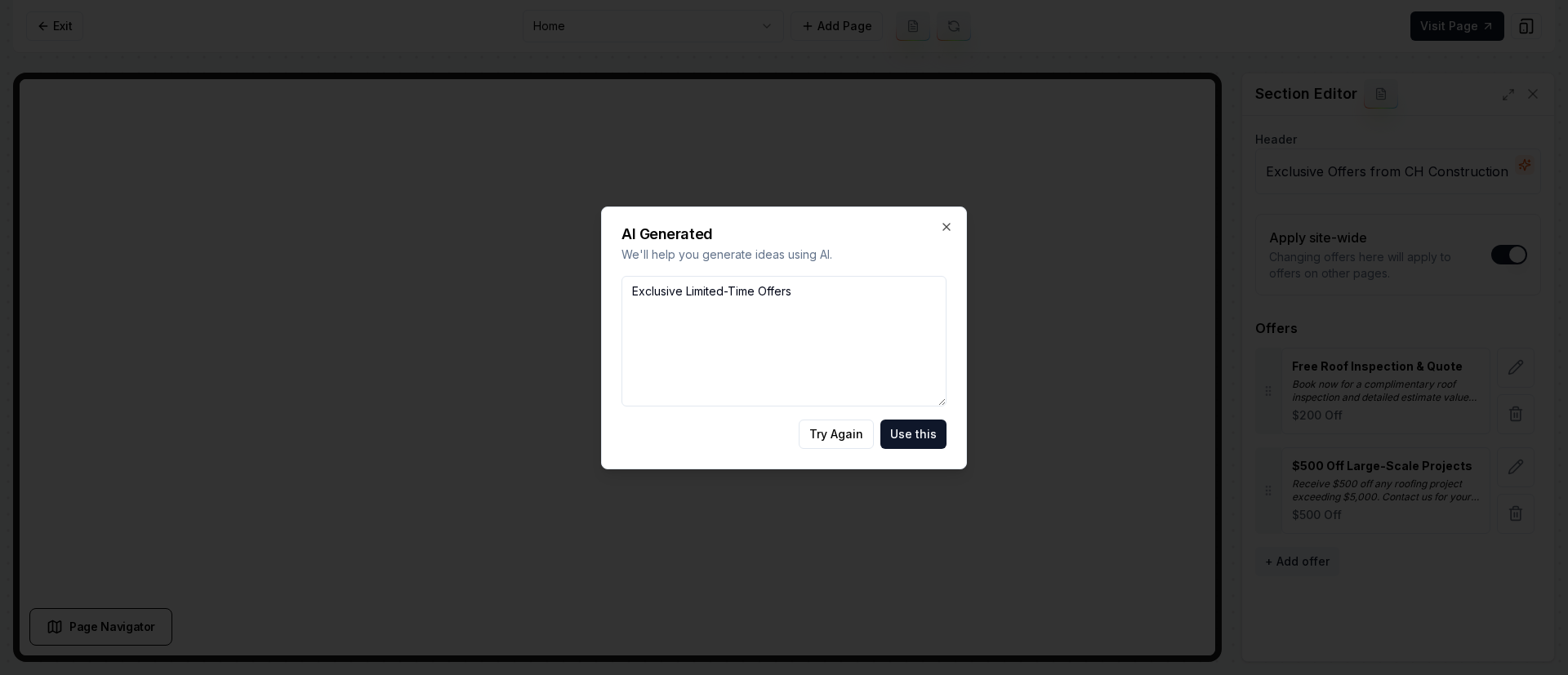 click on "Use this" at bounding box center (913, 434) 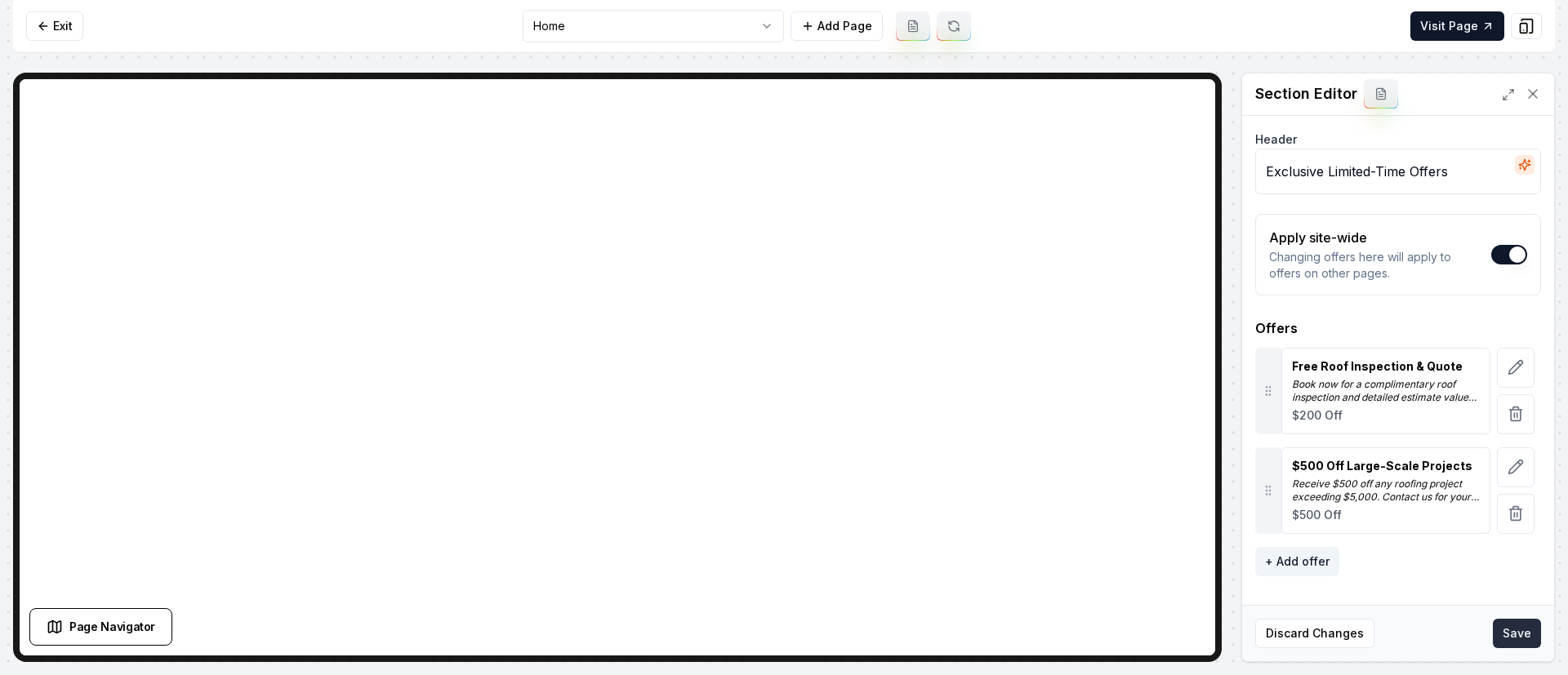 click on "Save" at bounding box center [1517, 633] 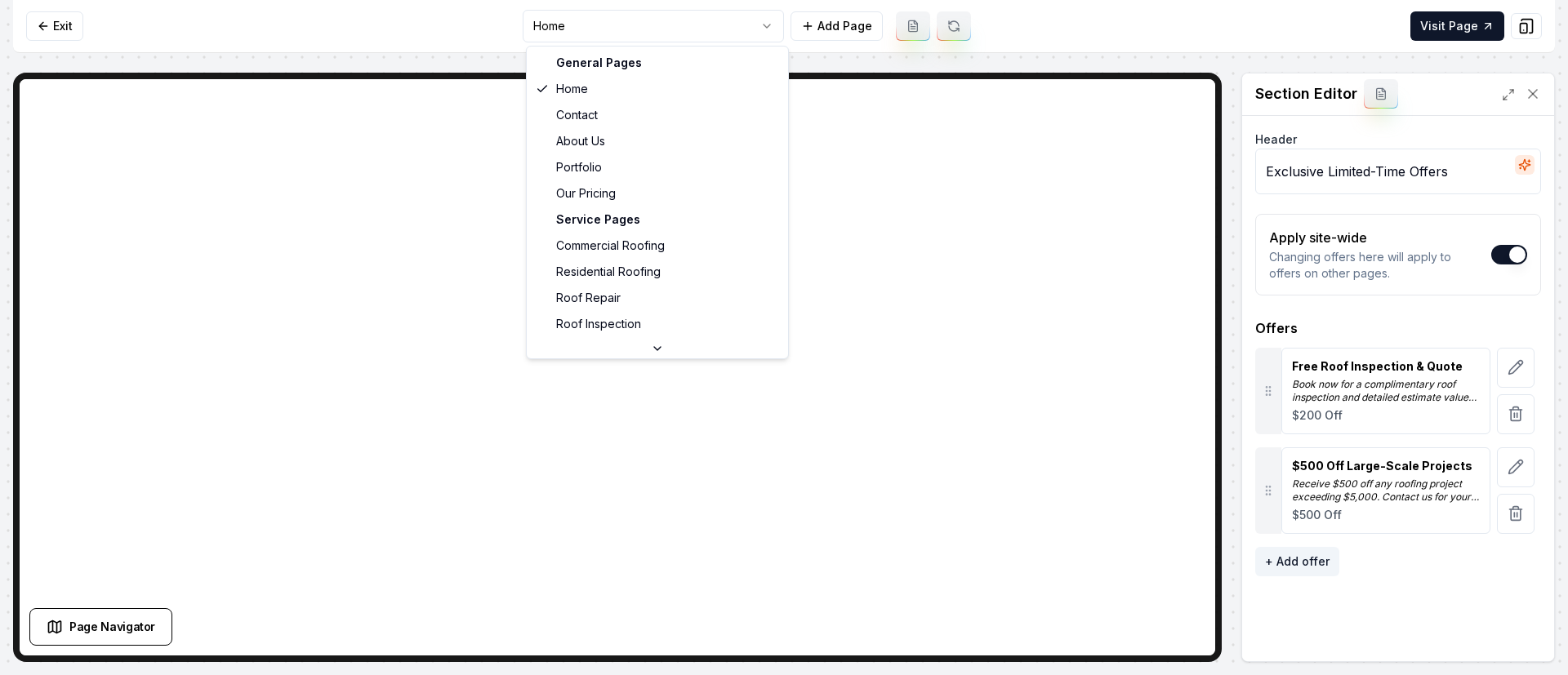 click on "Computer Required This feature is only available on a computer. Please switch to a computer to edit your site. Go back  Exit Home Add Page Visit Page  Page Navigator Page Settings Section Editor Header Exclusive Limited-Time Offers Apply site-wide Changing offers here will apply to offers on other pages. Offers Free Roof Inspection & Quote Book now for a complimentary roof inspection and detailed estimate valued at $200. Act fast, secure your spot! $200 Off $500 Off Large-Scale Projects Receive $500 off any roofing project exceeding $5,000. Contact us for your dream transformation today. $500 Off
To pick up a draggable item, press the space bar.
While dragging, use the arrow keys to move the item.
Press space again to drop the item in its new position, or press escape to cancel.
+ Add offer Discard Changes Save /dashboard/sites/e0794615-d363-453f-9df9-605c3293fe32/pages/2b6101ec-10ca-4ada-96d3-8df6fdf29cff General Pages Home Contact About Us Portfolio Our Pricing Service Pages Roof Repair" at bounding box center (784, 337) 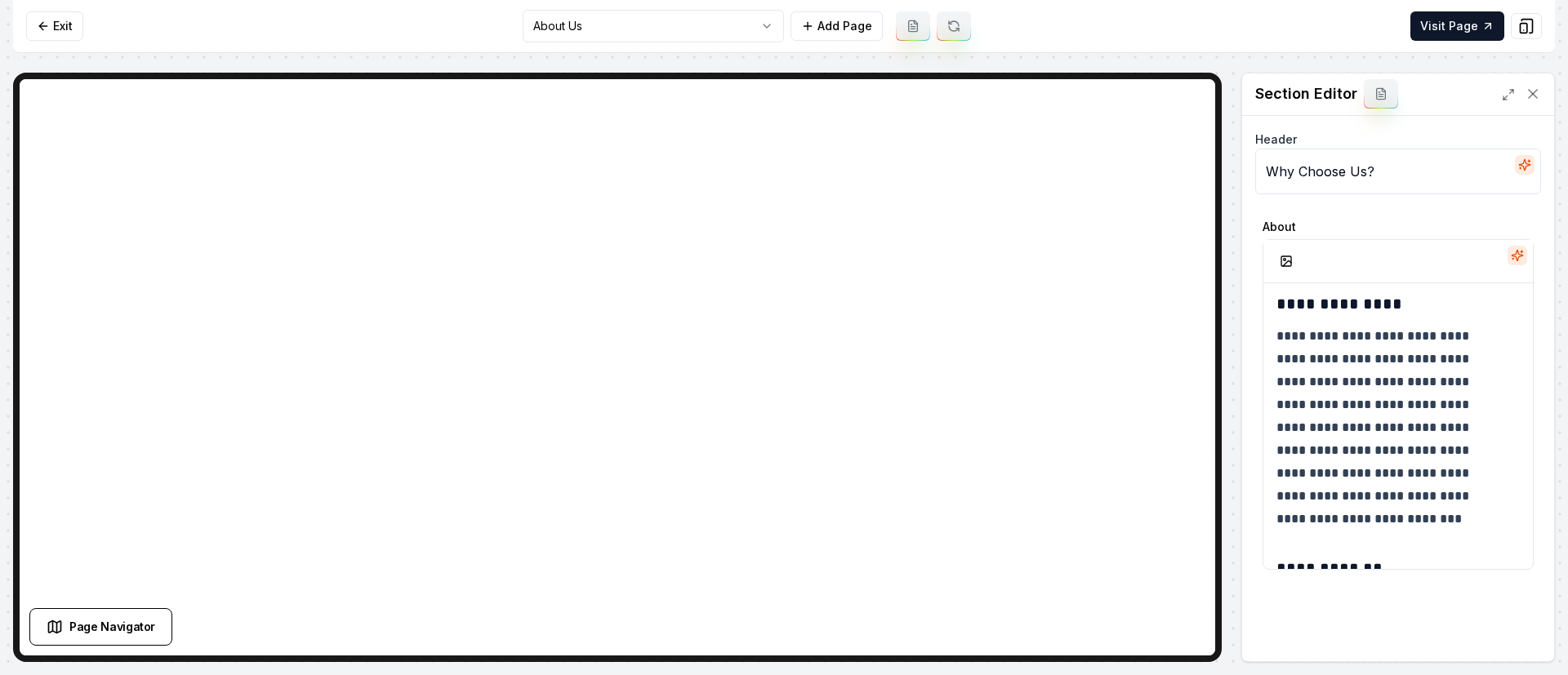 scroll, scrollTop: 367, scrollLeft: 0, axis: vertical 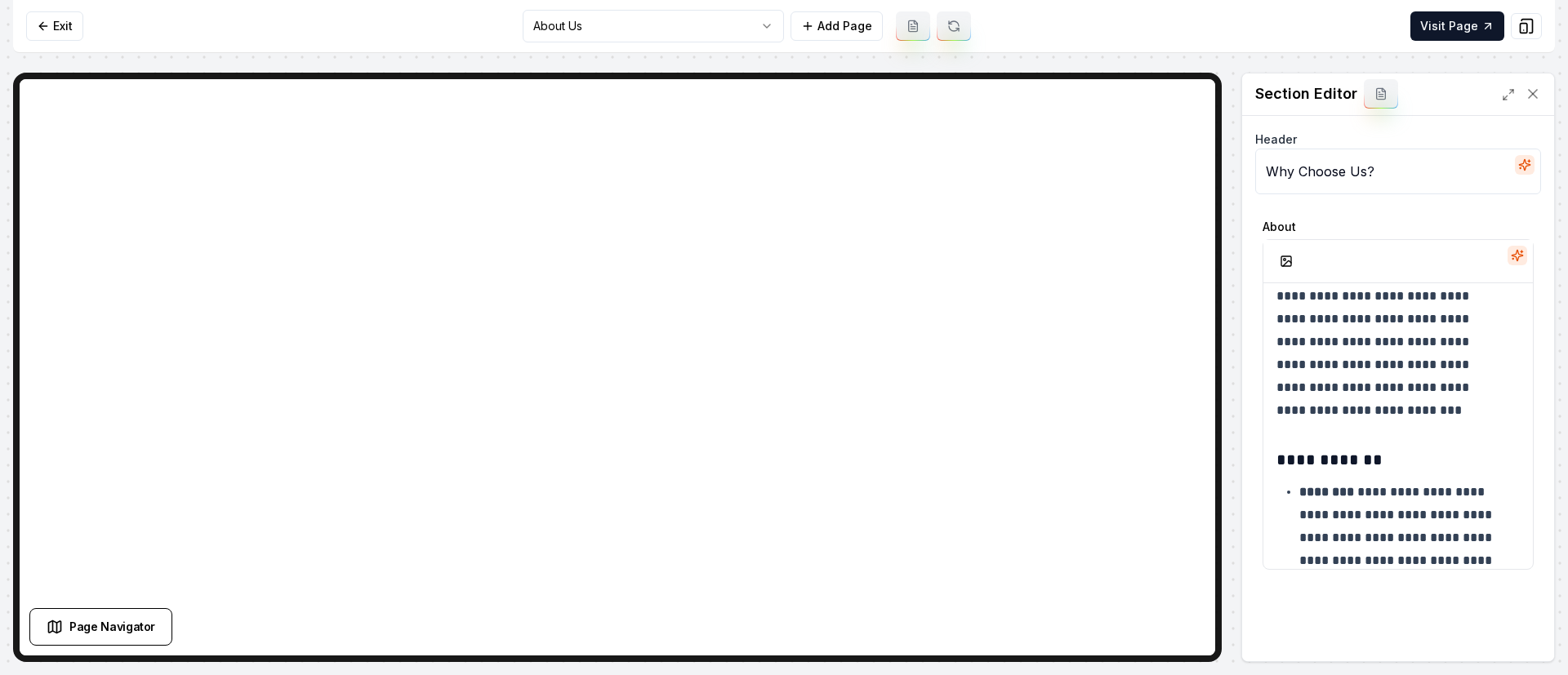 click 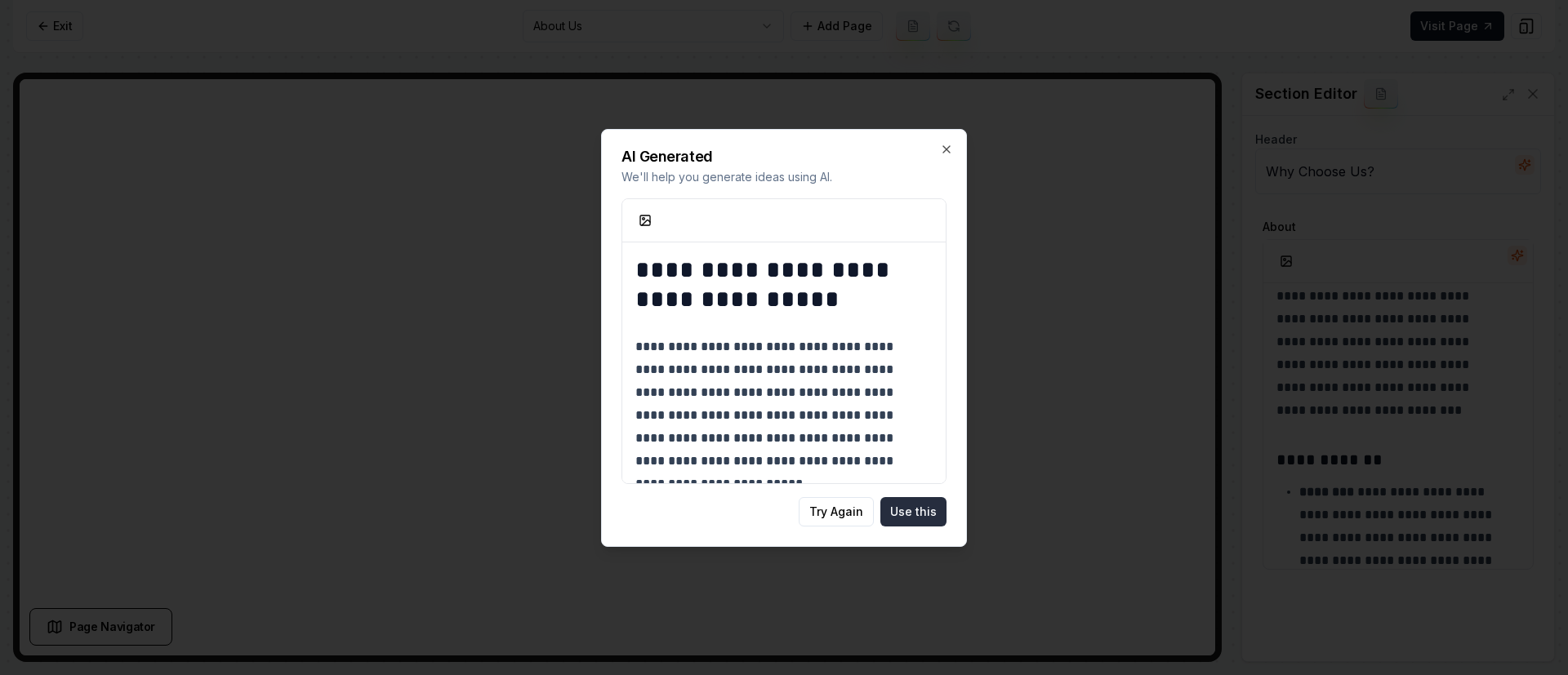 click on "Use this" at bounding box center [913, 512] 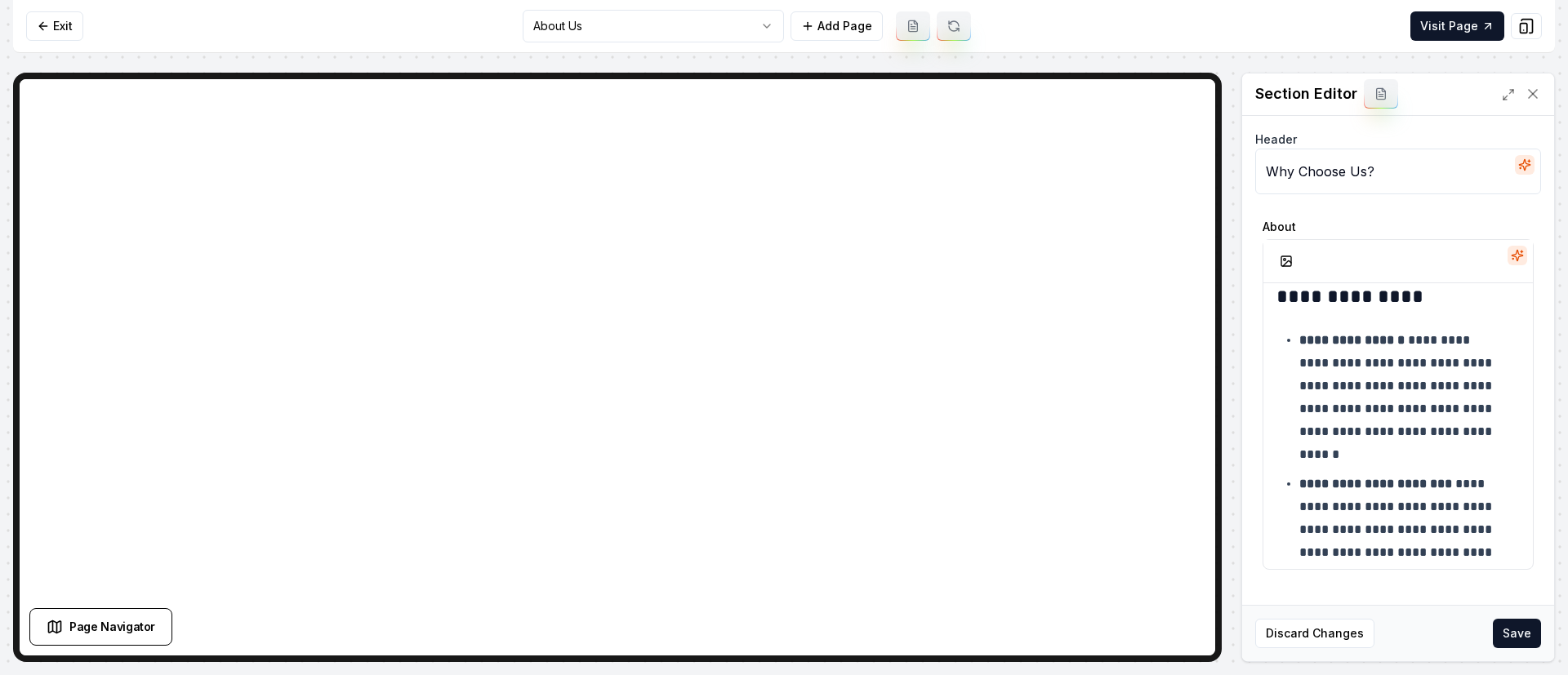 click on "Save" at bounding box center [1517, 633] 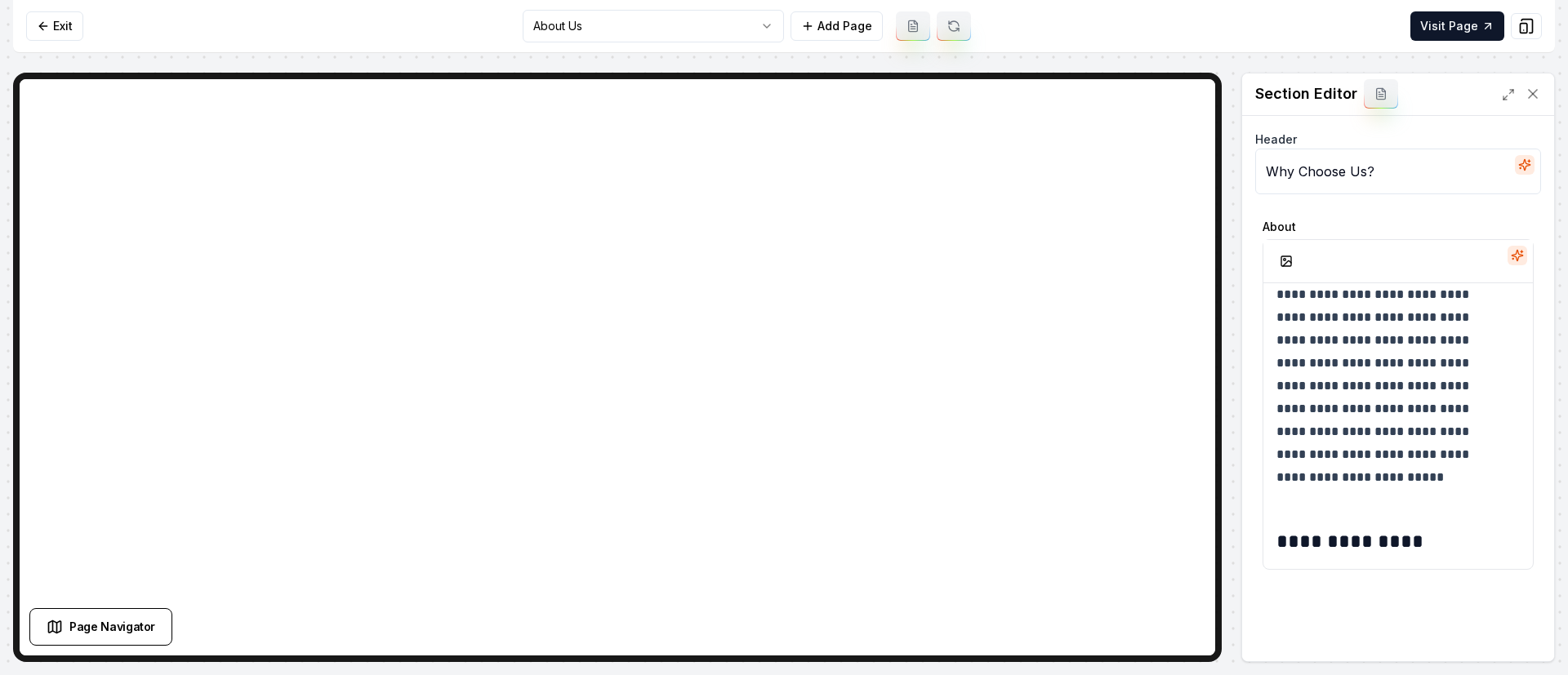 scroll, scrollTop: 0, scrollLeft: 0, axis: both 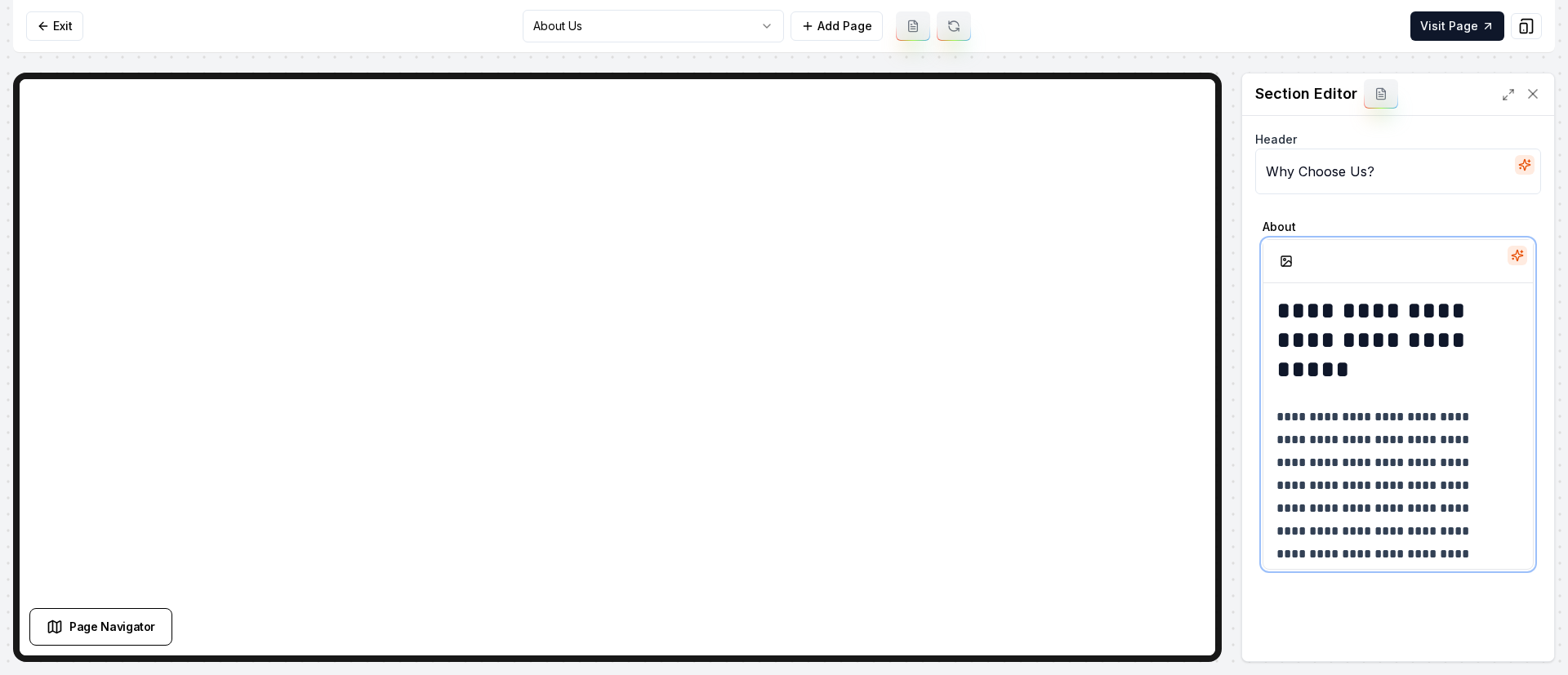 click on "**********" at bounding box center (1388, 340) 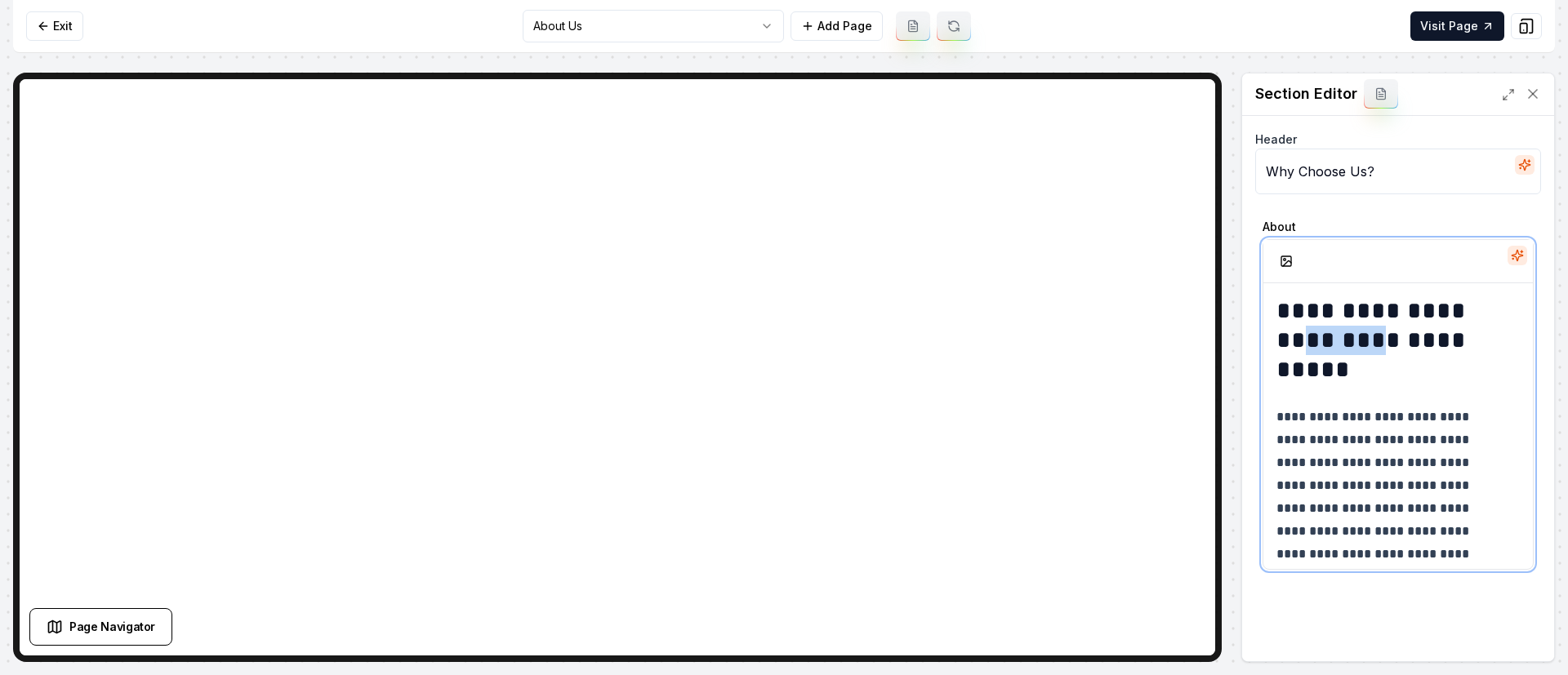 click on "**********" at bounding box center (1388, 340) 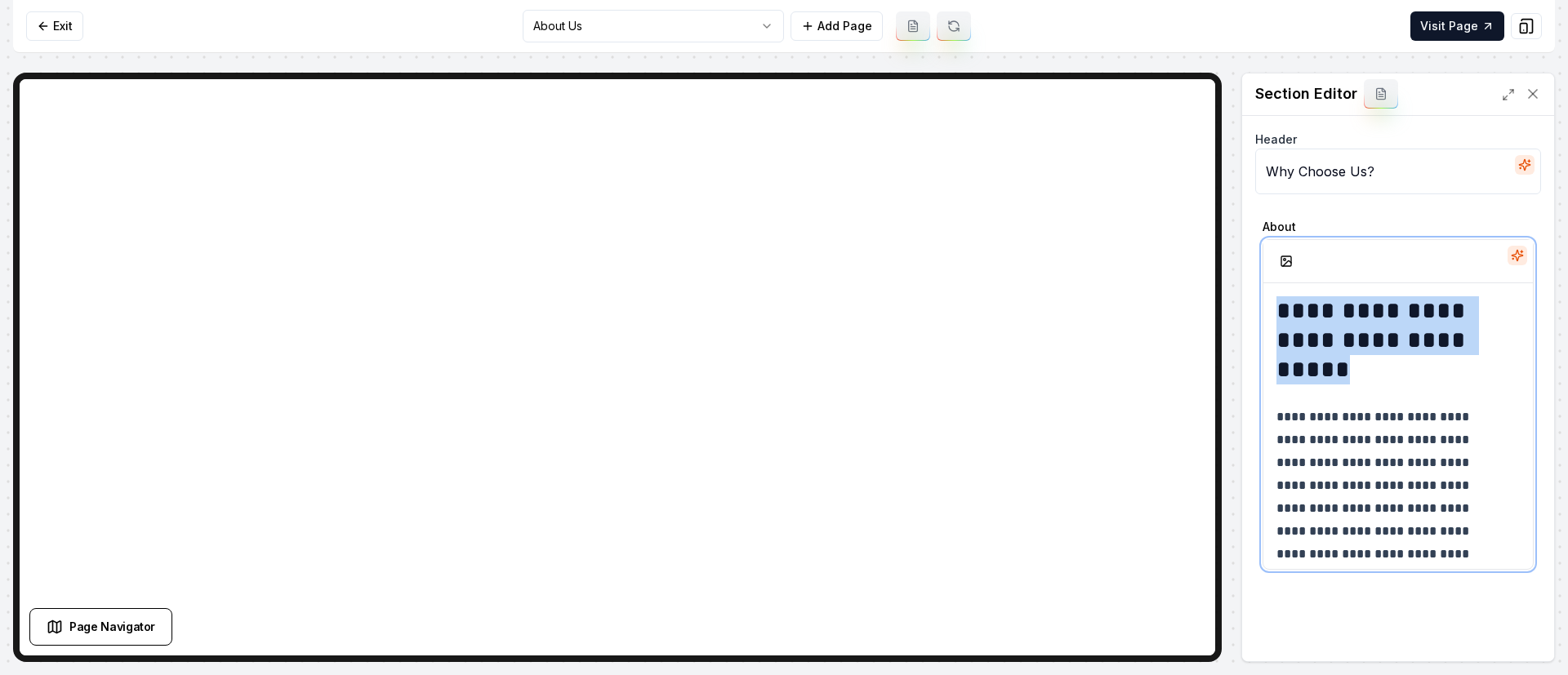 click on "**********" at bounding box center [1388, 340] 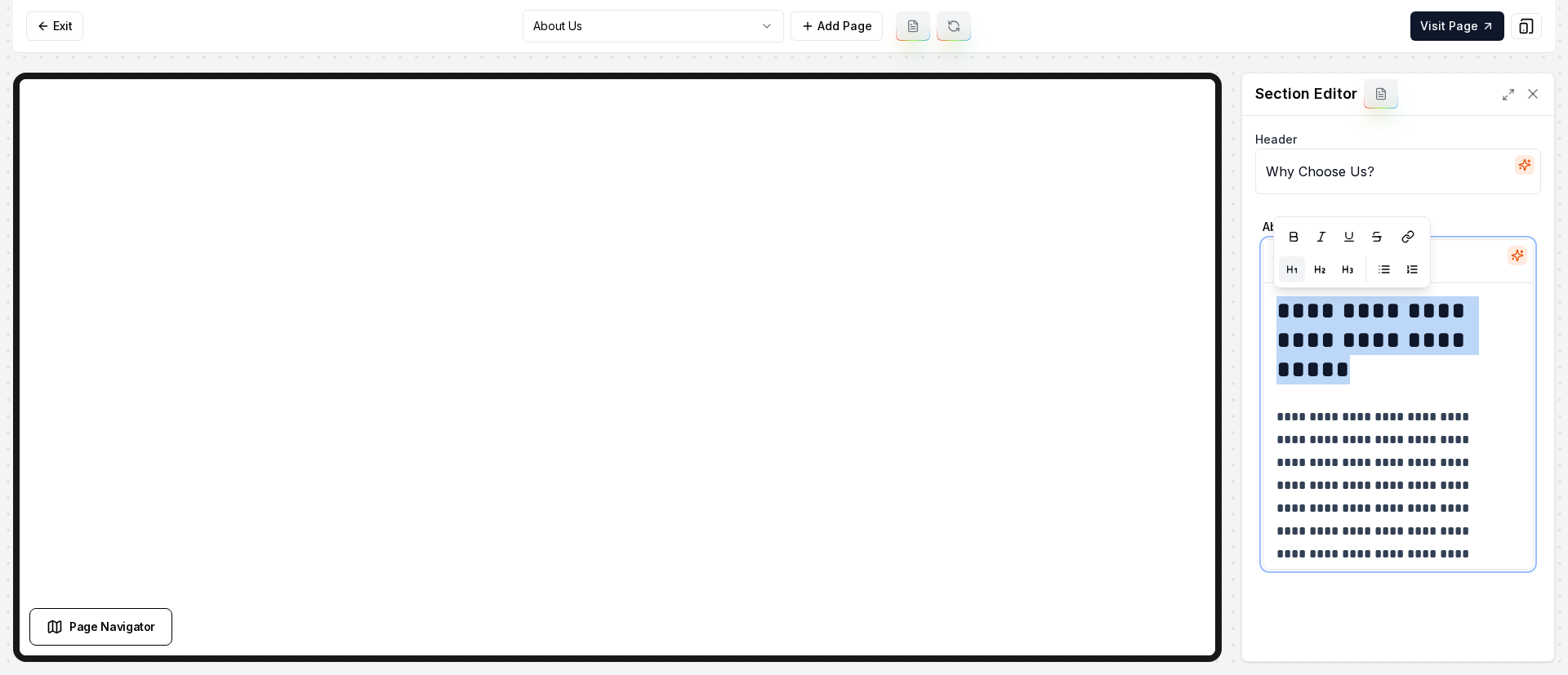 copy on "**********" 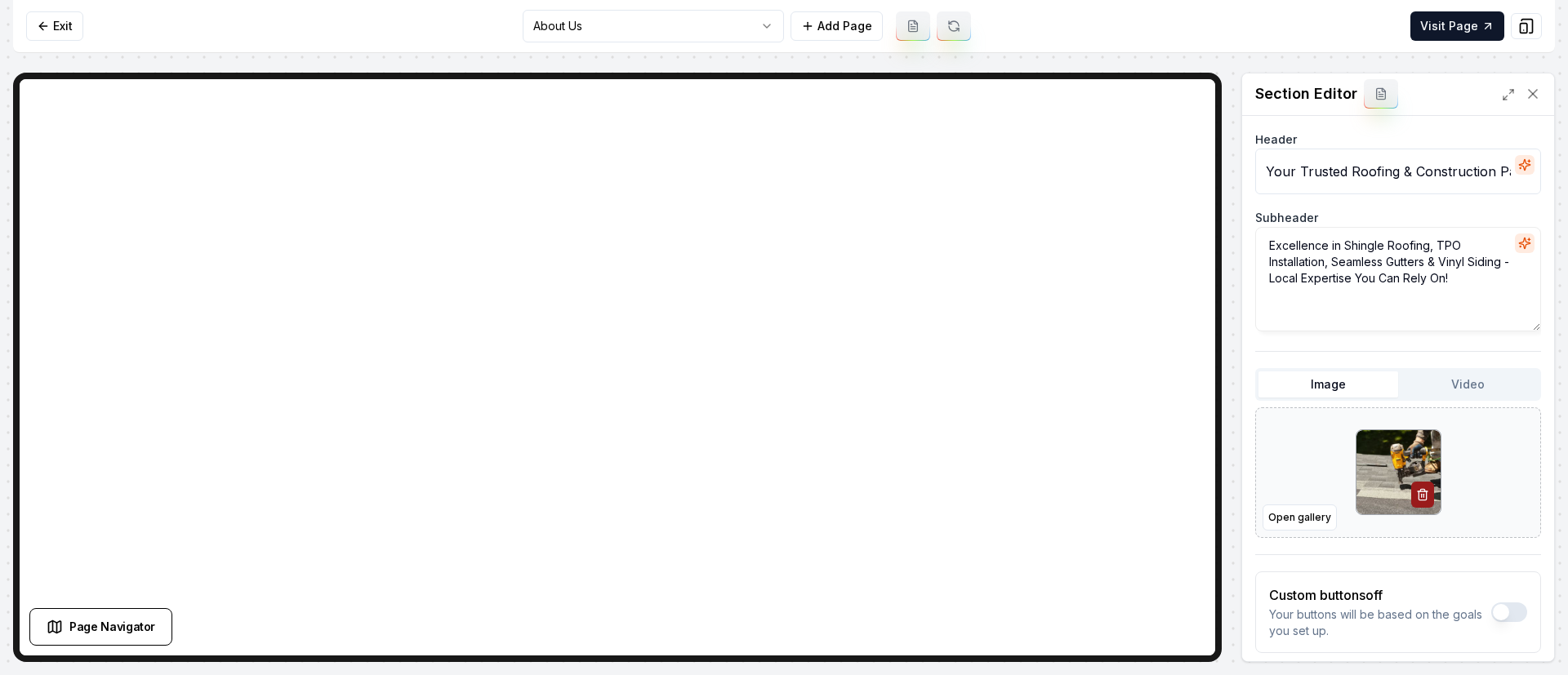 click on "Your Trusted Roofing & Construction Partner" at bounding box center [1398, 171] 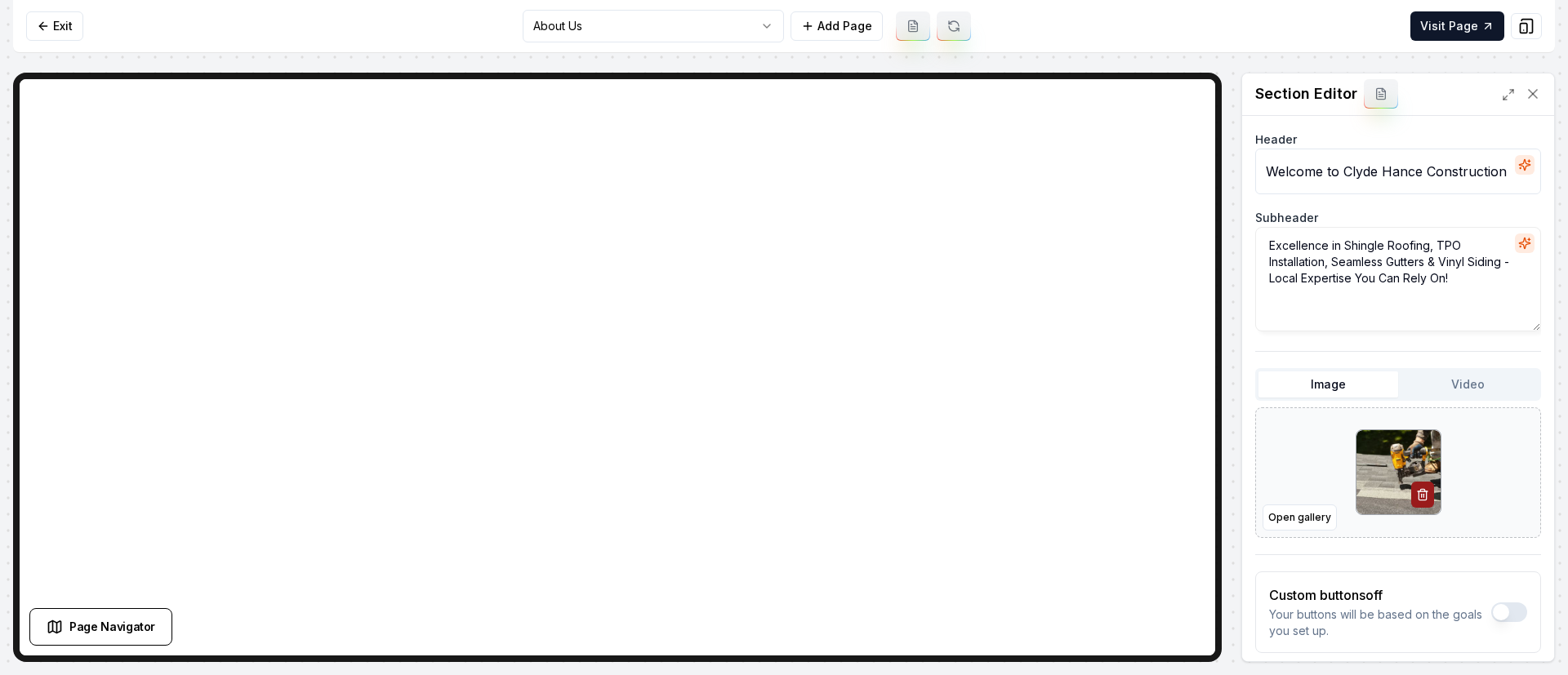 scroll, scrollTop: 0, scrollLeft: 12, axis: horizontal 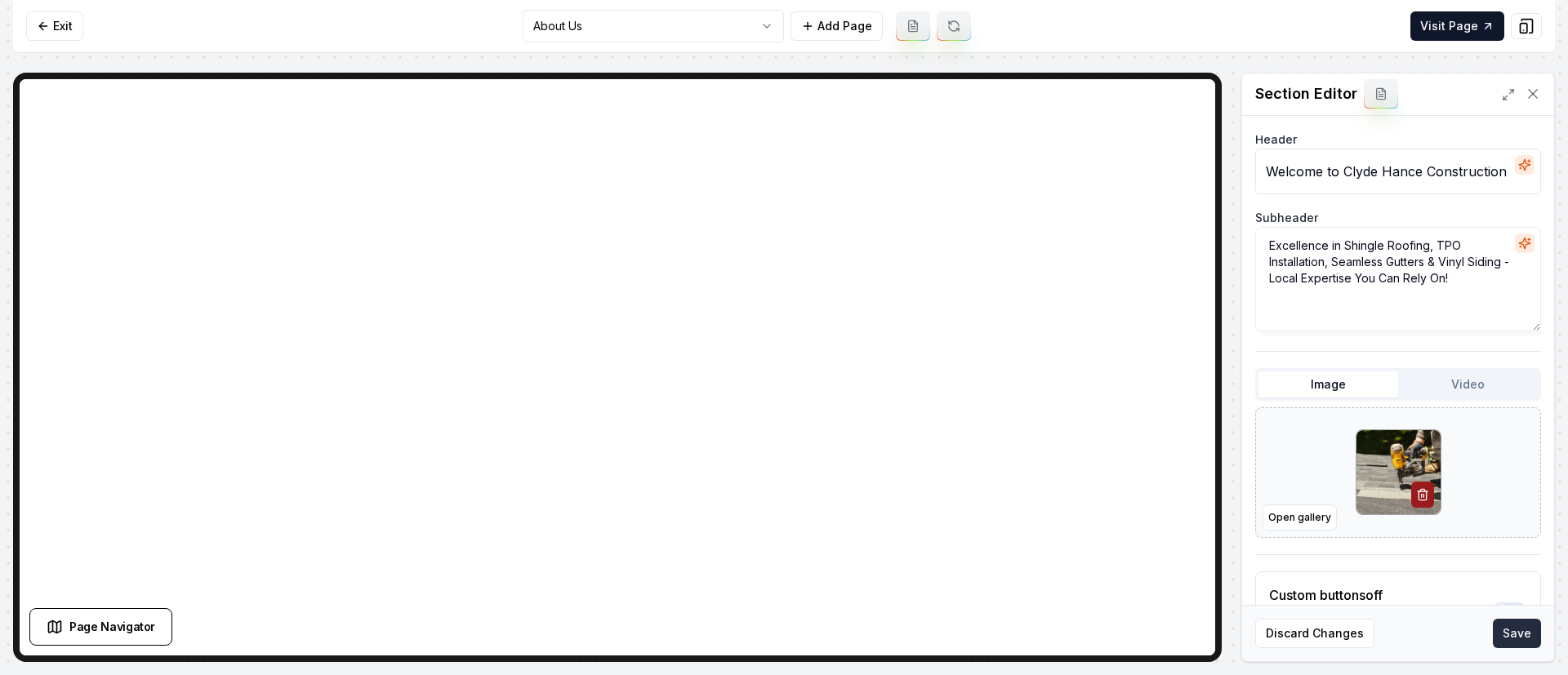 type on "Welcome to Clyde Hance Construction" 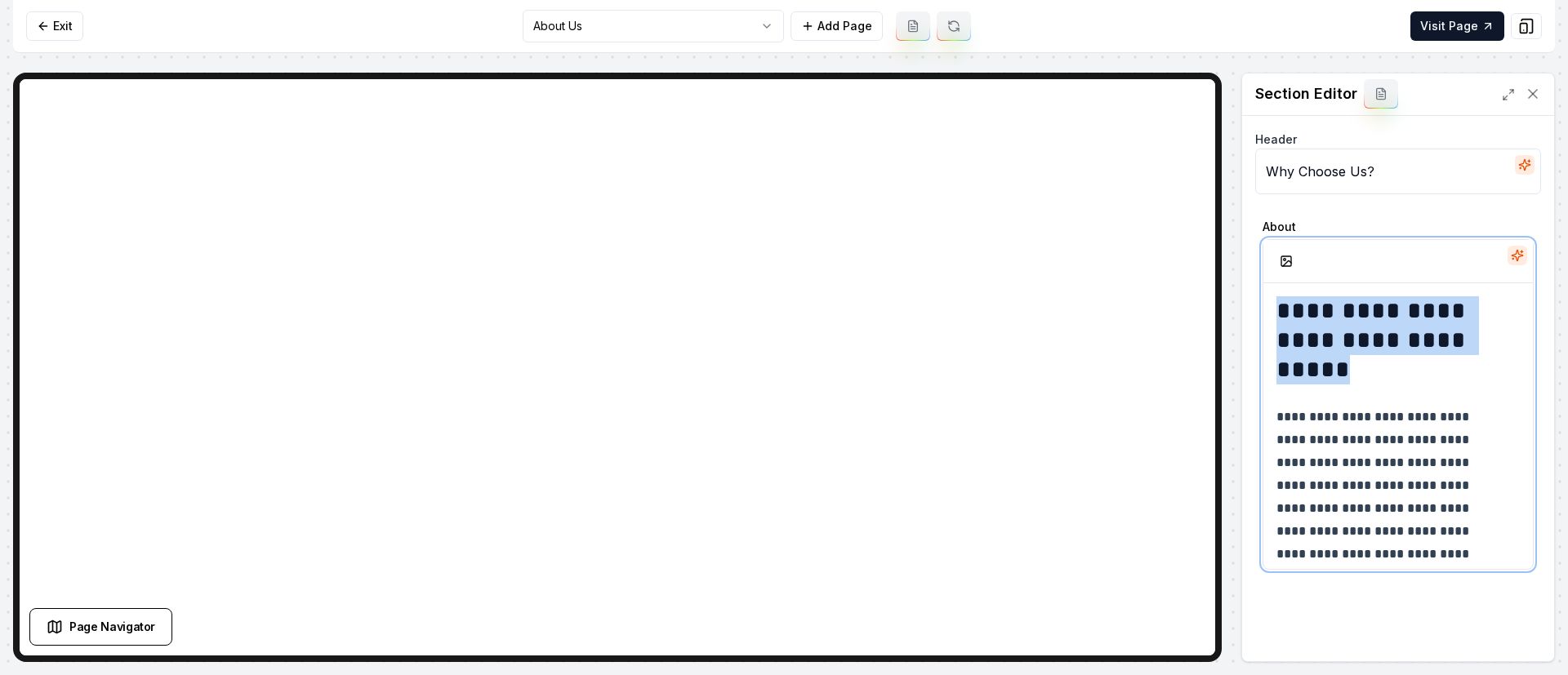drag, startPoint x: 1448, startPoint y: 367, endPoint x: 1258, endPoint y: 320, distance: 195.72685 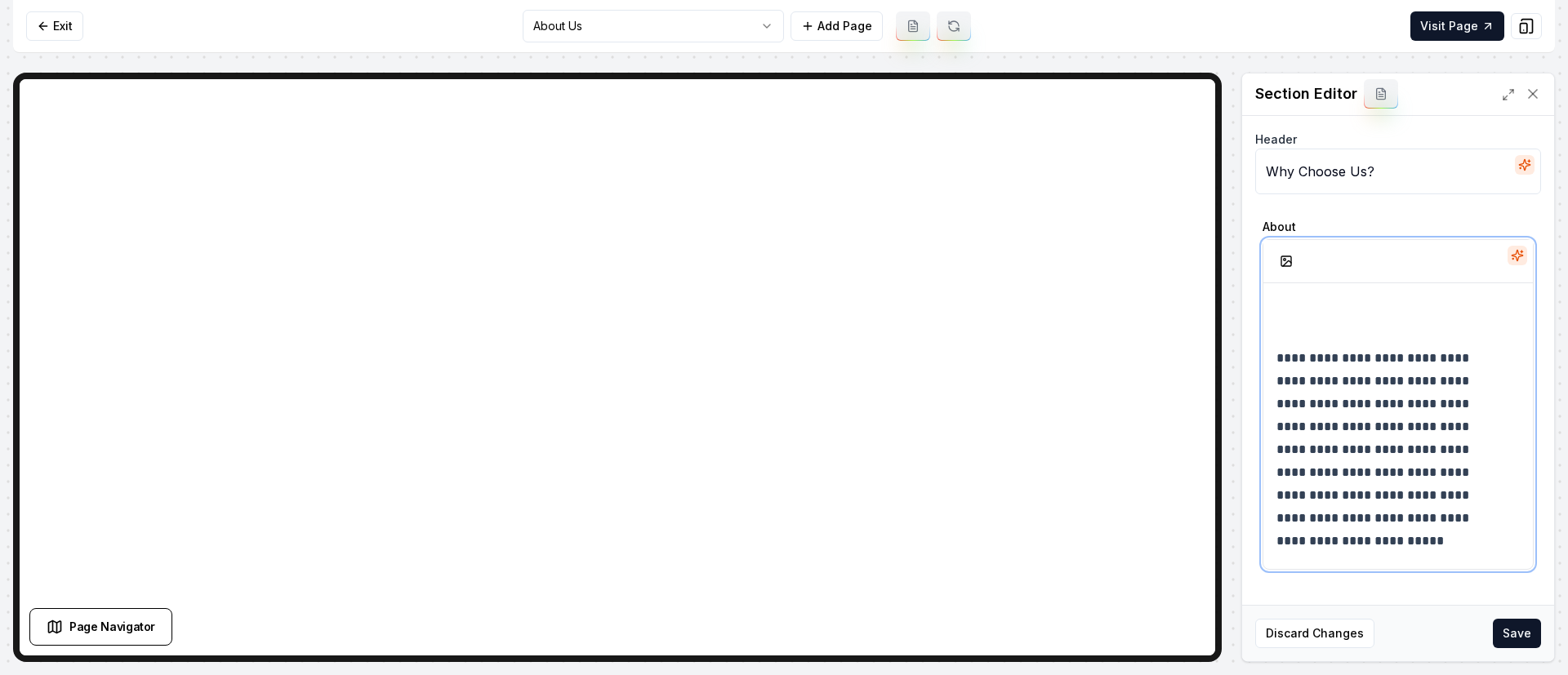 click on "**********" at bounding box center [1388, 450] 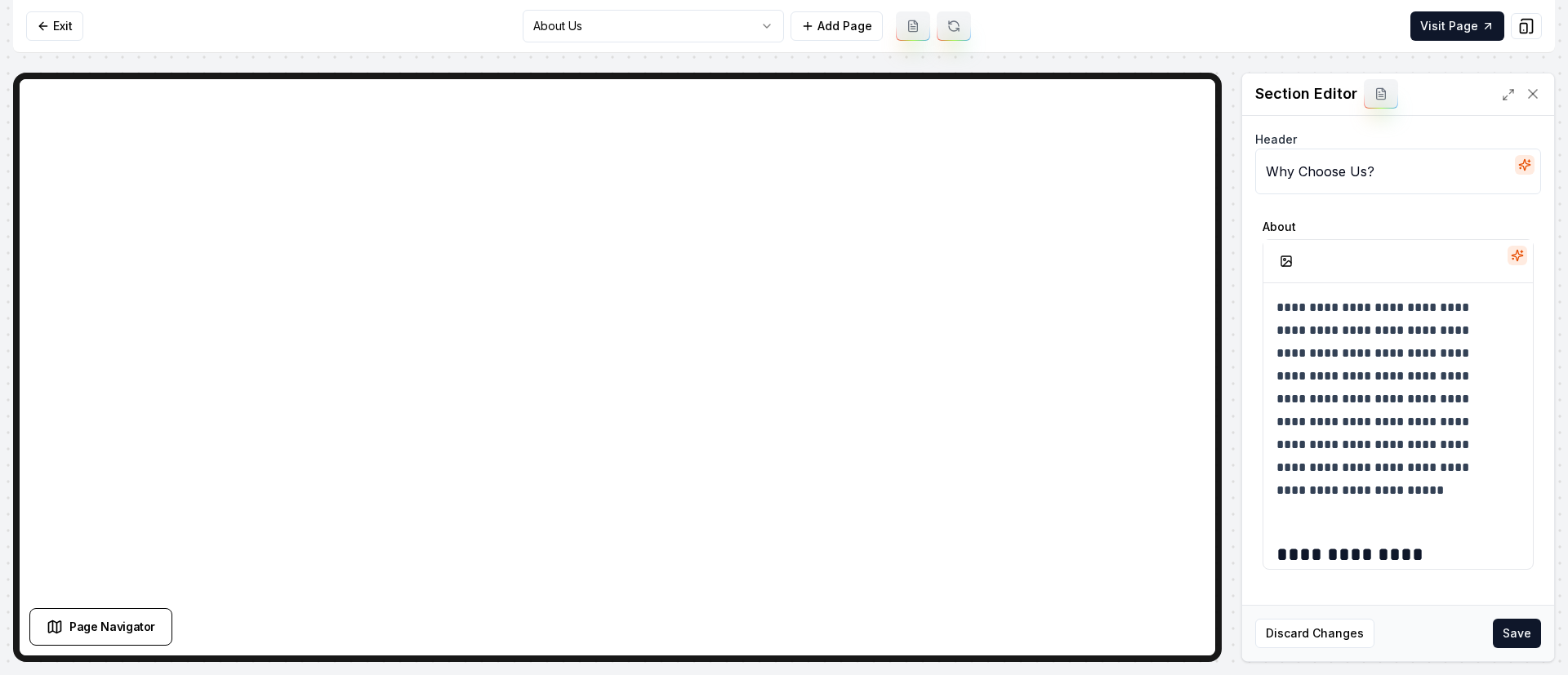 click on "Save" at bounding box center [1517, 633] 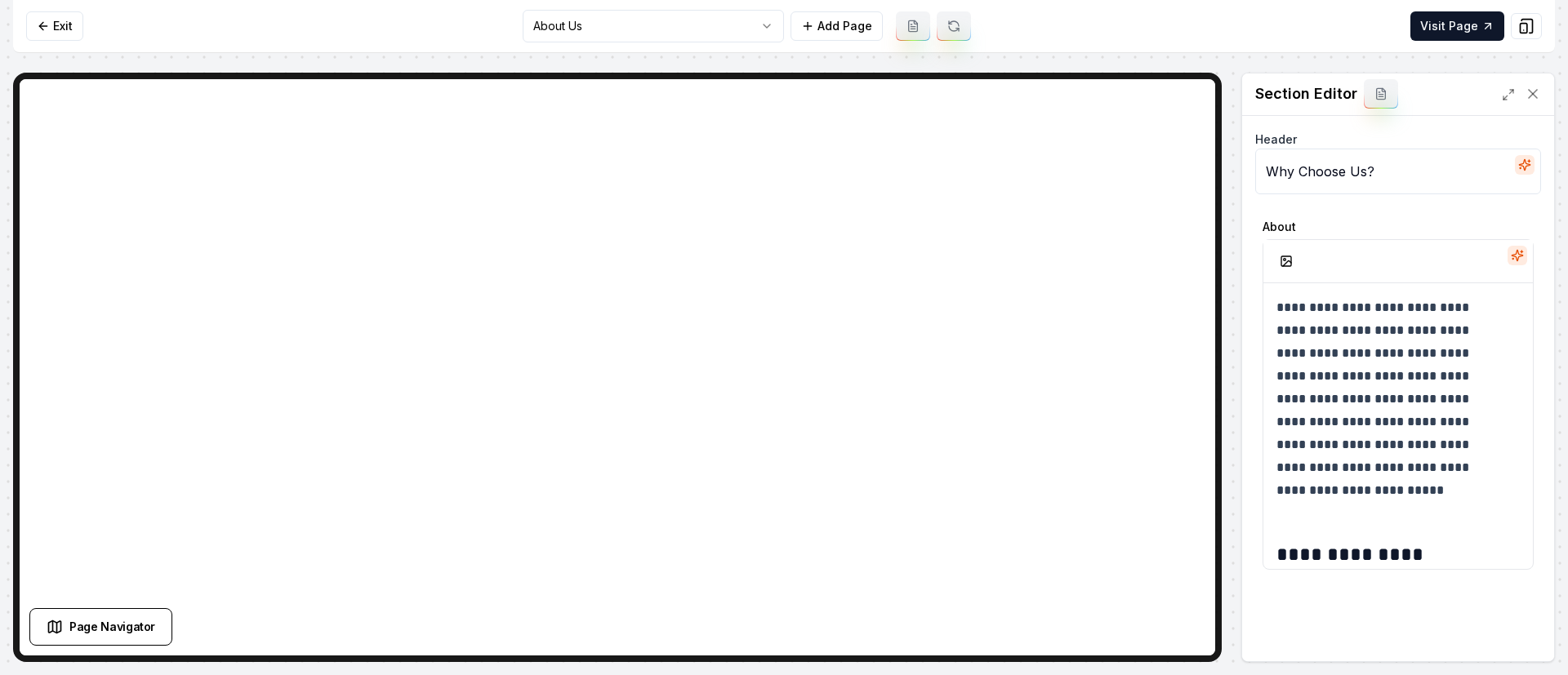click on "**********" at bounding box center (784, 337) 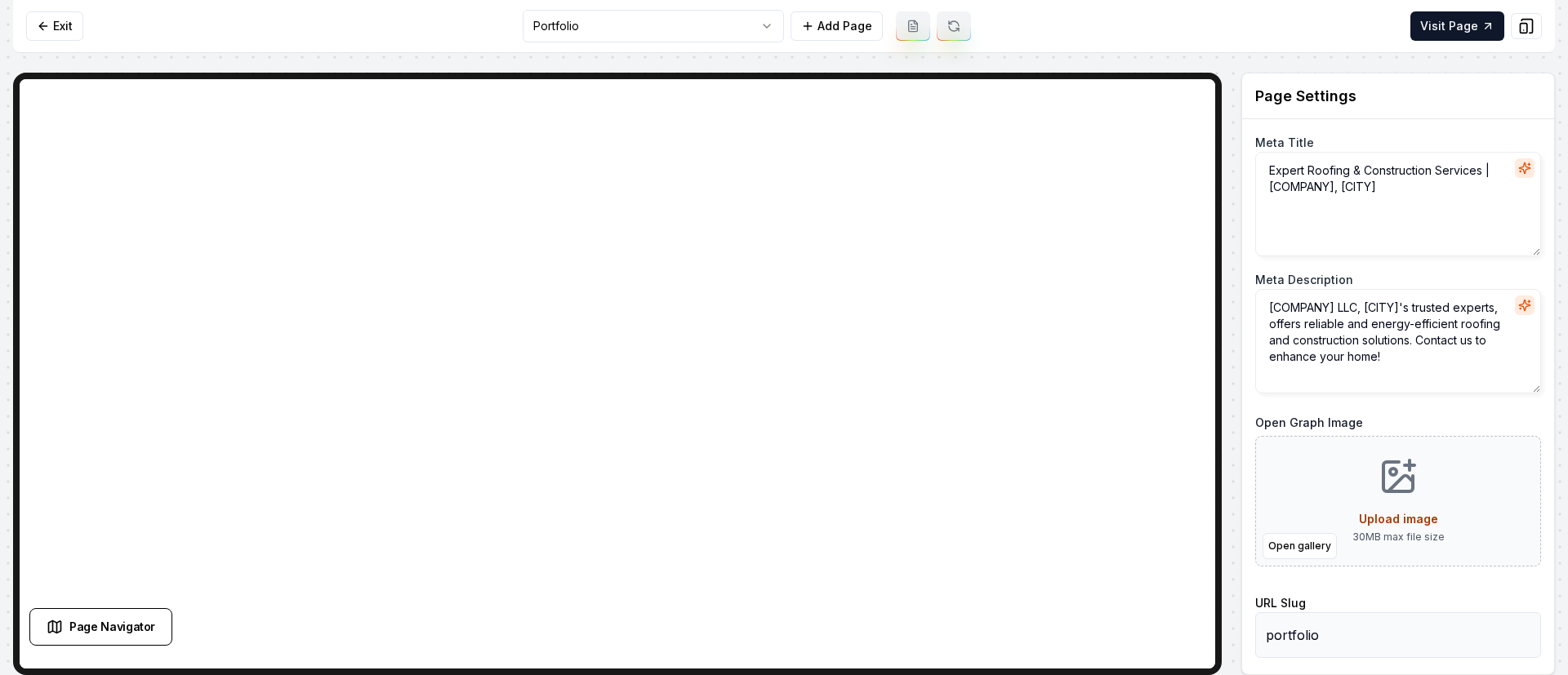 click on "Expert Roofing & Construction Services | [CITY] Roofing, [CITY]" at bounding box center [784, 337] 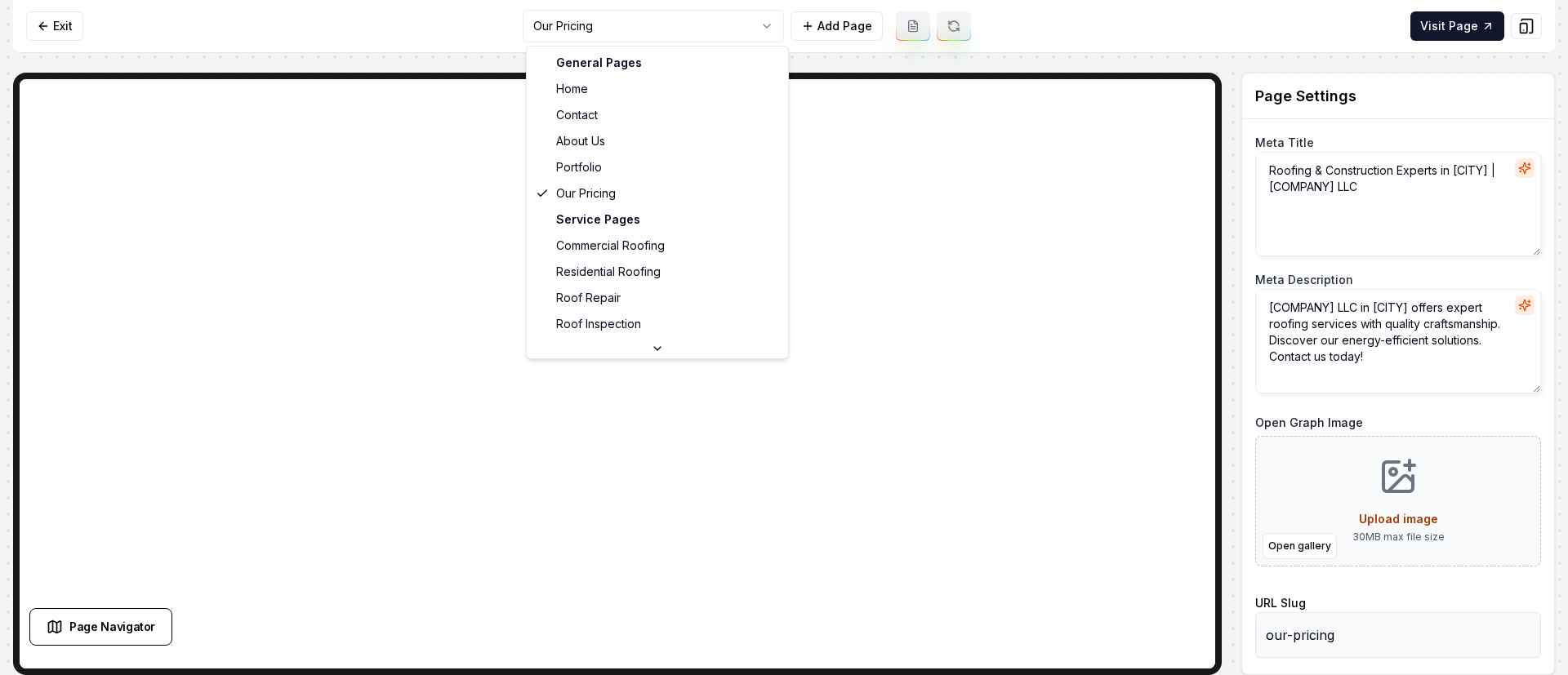 click on "Roofing & Construction Experts in [CITY] | [COMPANY] LLC" at bounding box center (784, 337) 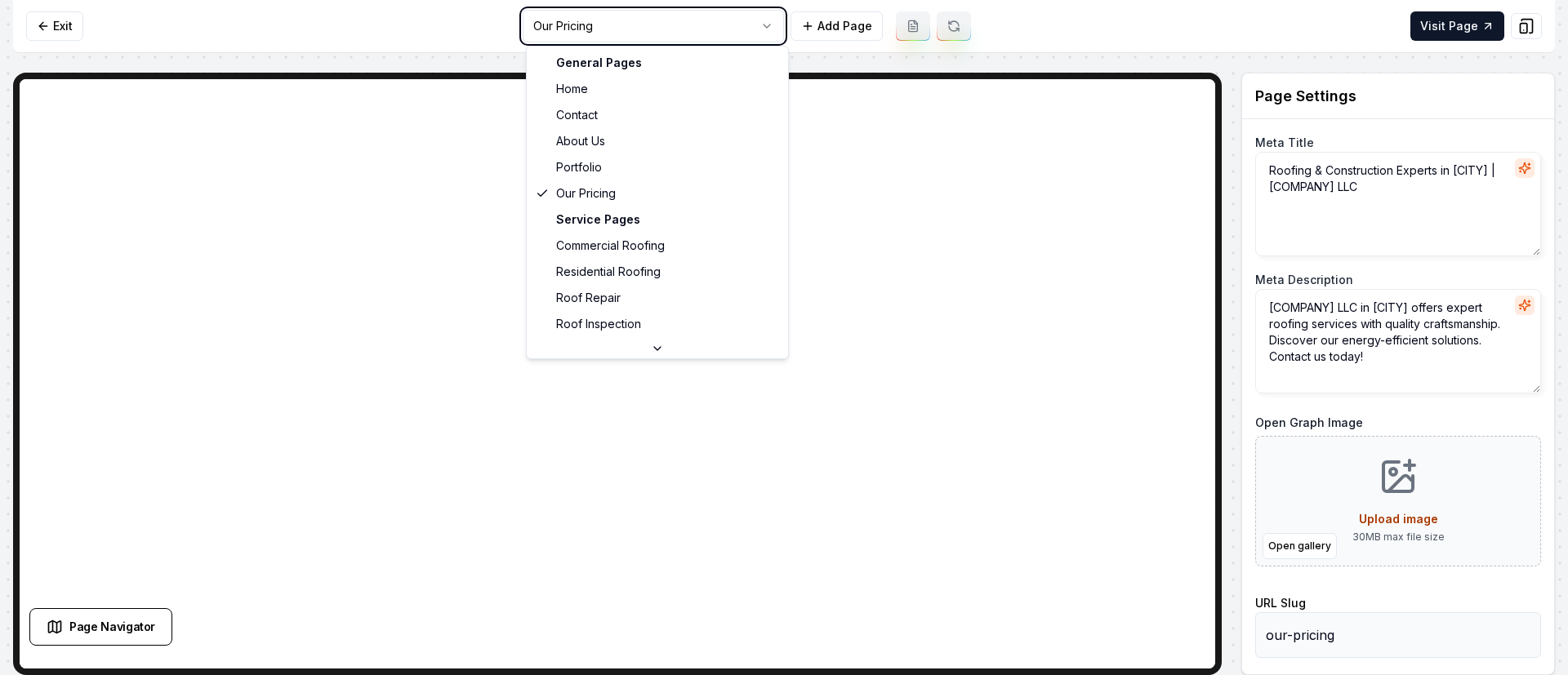 type on "Expert Roofing & Construction in [CITY] - [COMPANY]" 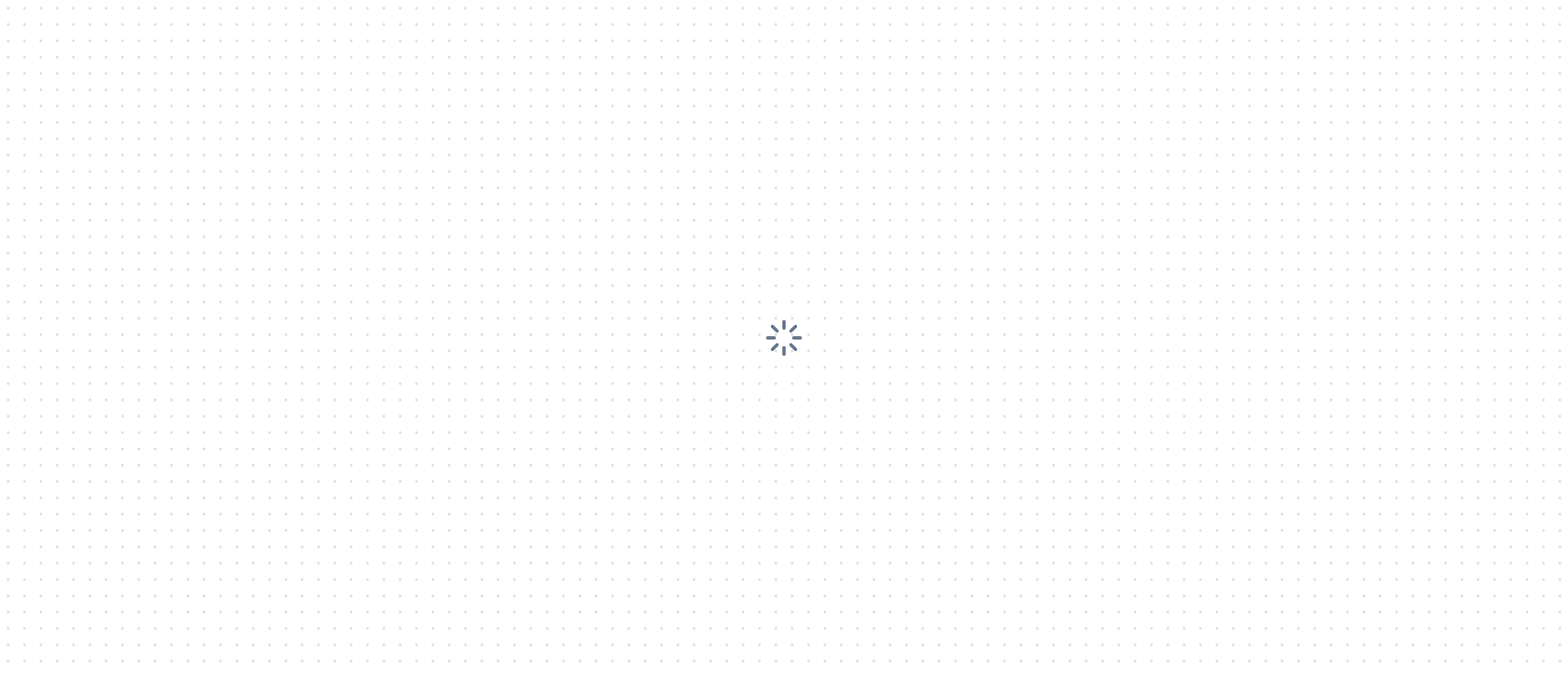 scroll, scrollTop: 0, scrollLeft: 0, axis: both 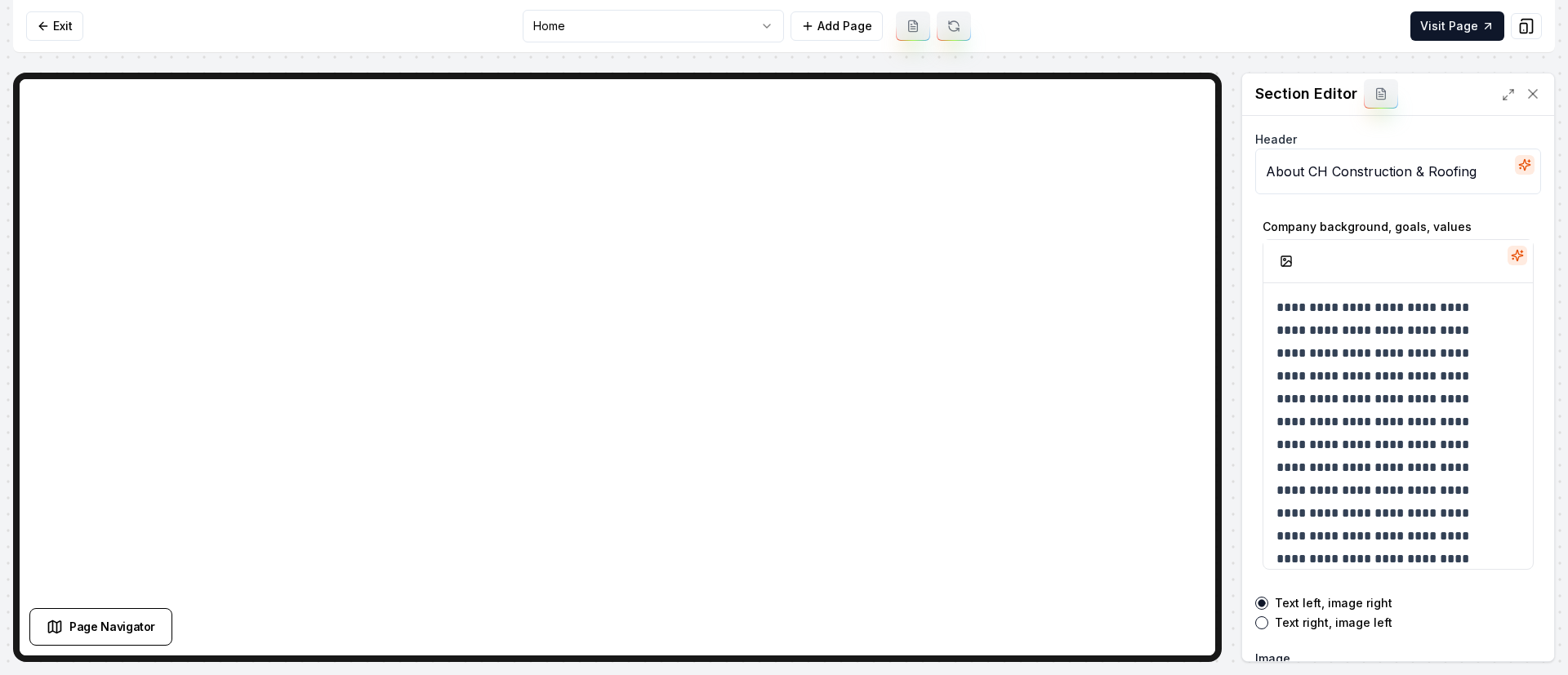 click 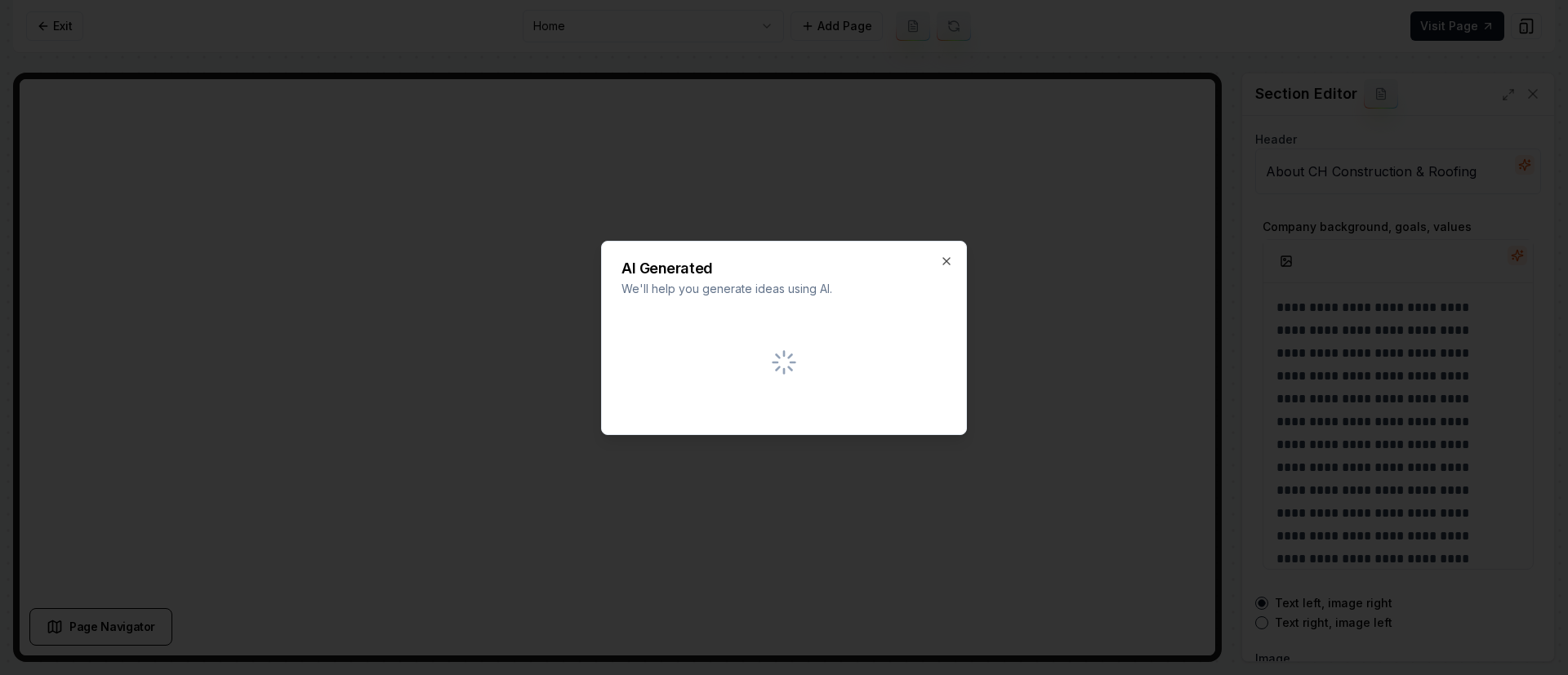 click on "AI Generated We'll help you generate ideas using AI. Close" at bounding box center (784, 338) 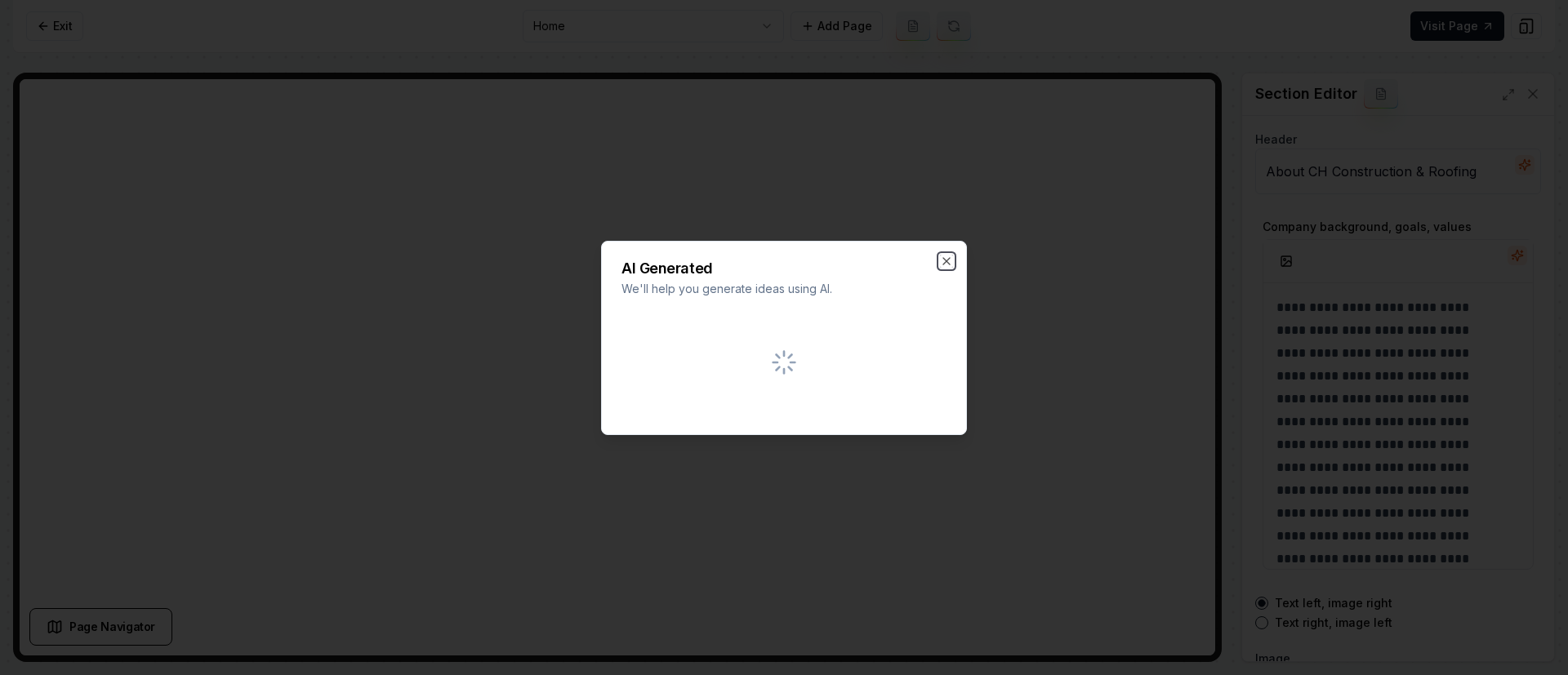 click 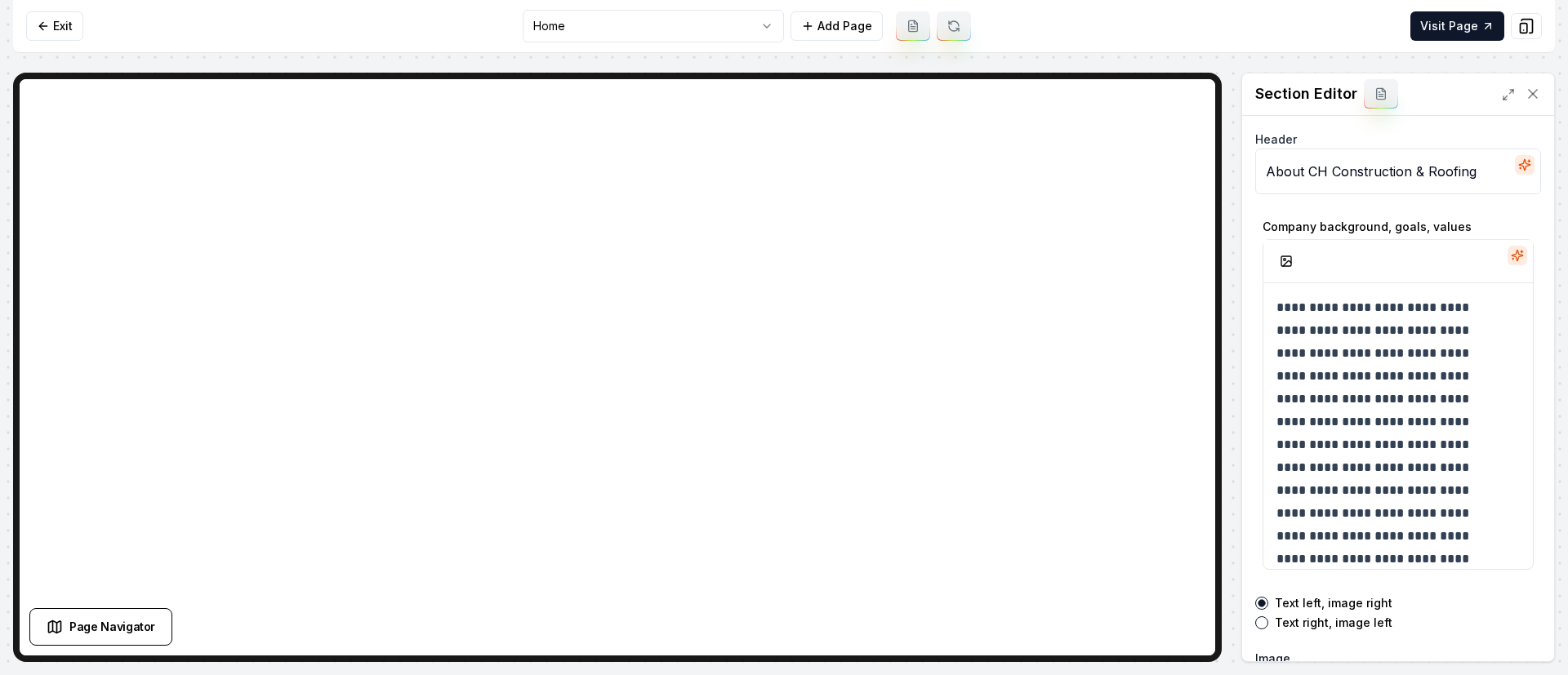 click 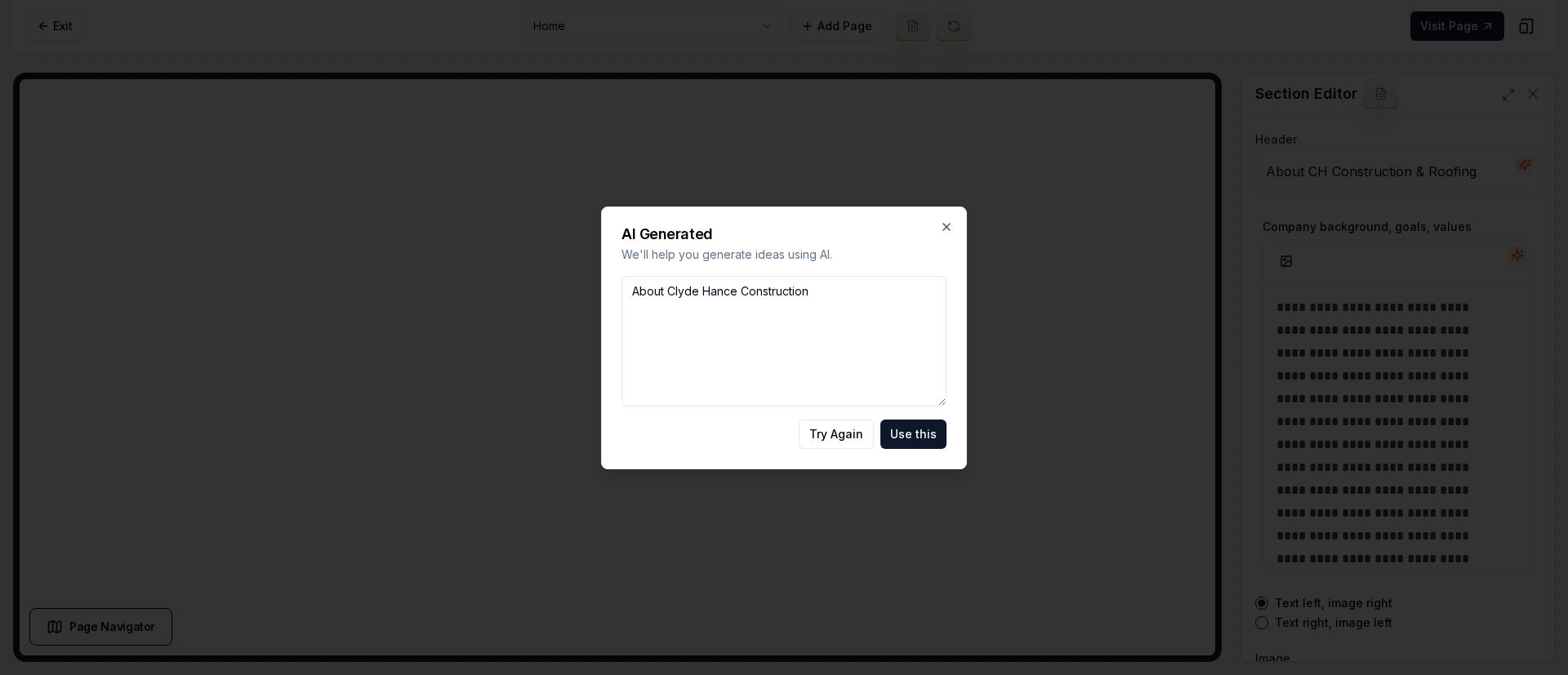 click on "Use this" at bounding box center [913, 434] 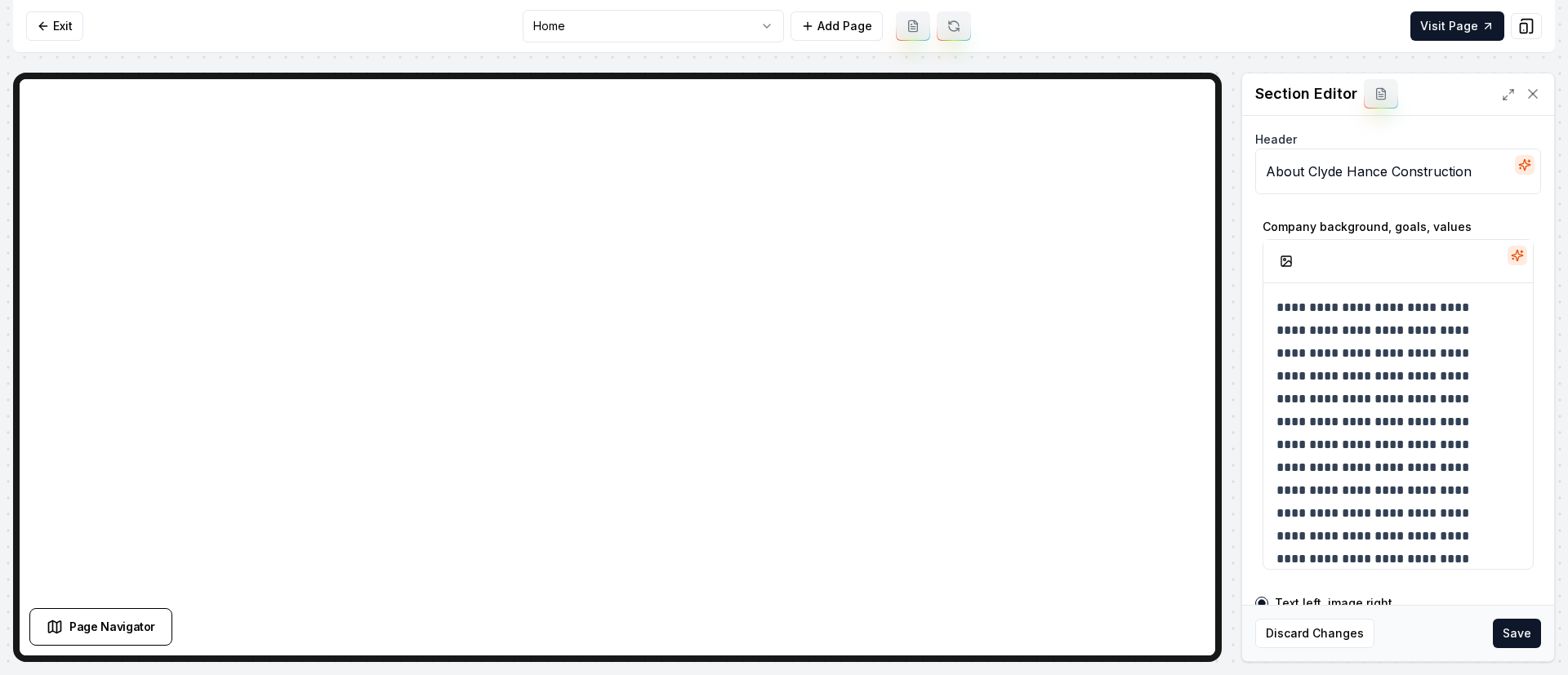 click 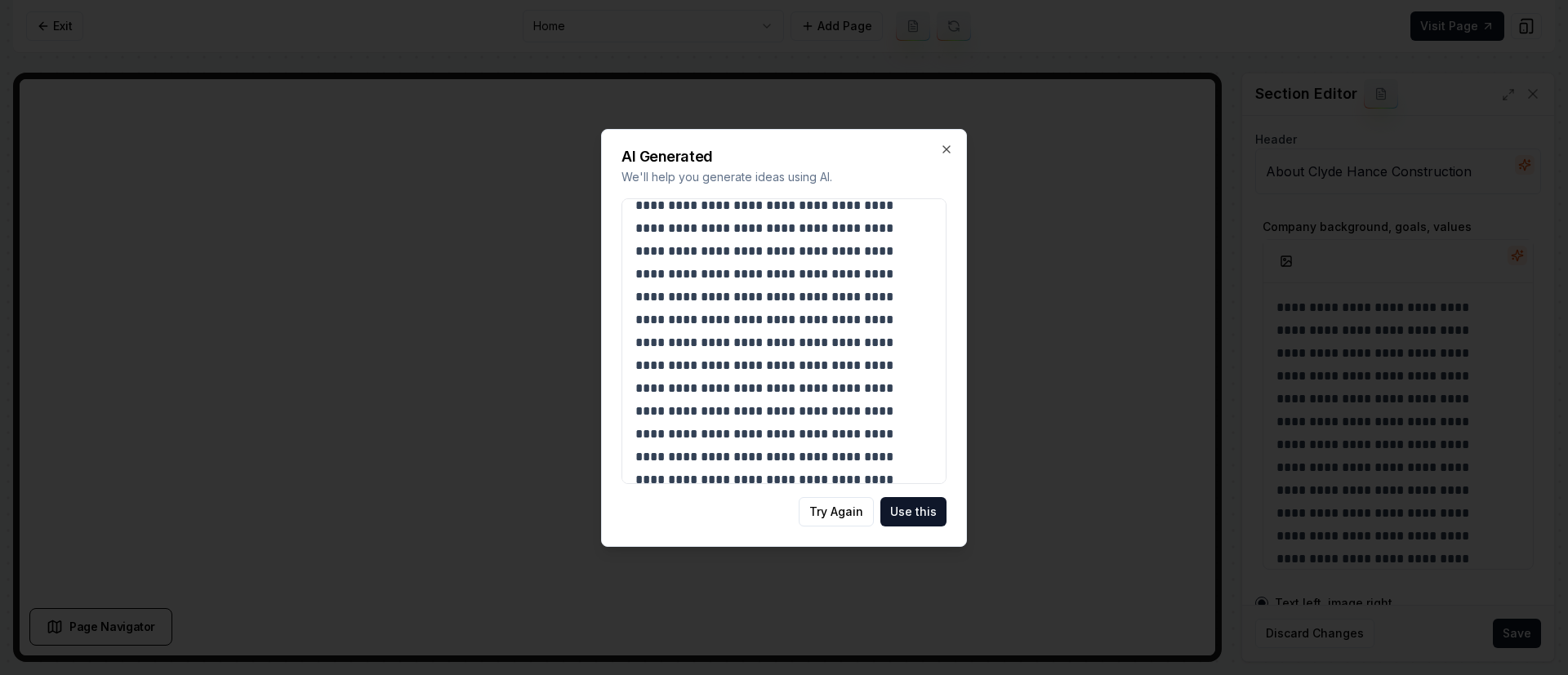 scroll, scrollTop: 197, scrollLeft: 0, axis: vertical 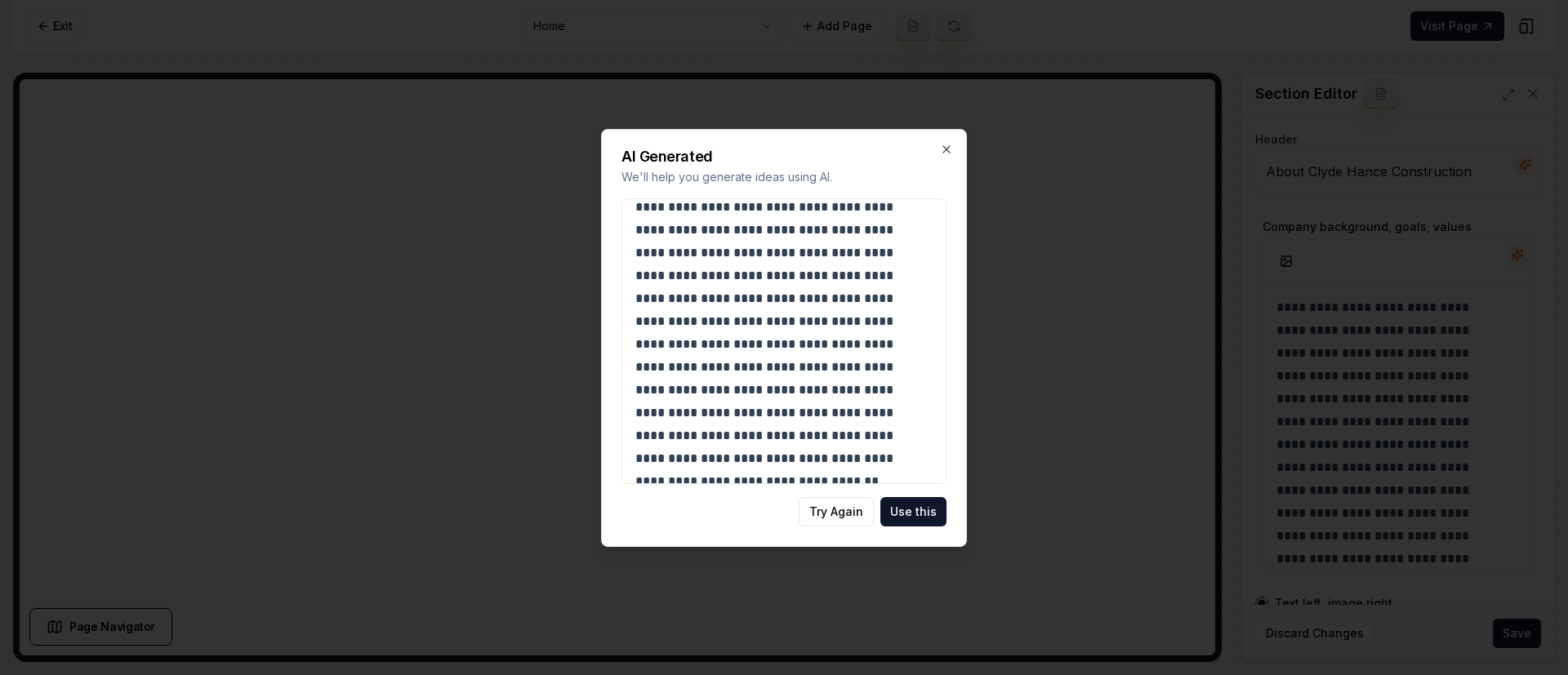 click on "Use this" at bounding box center [913, 512] 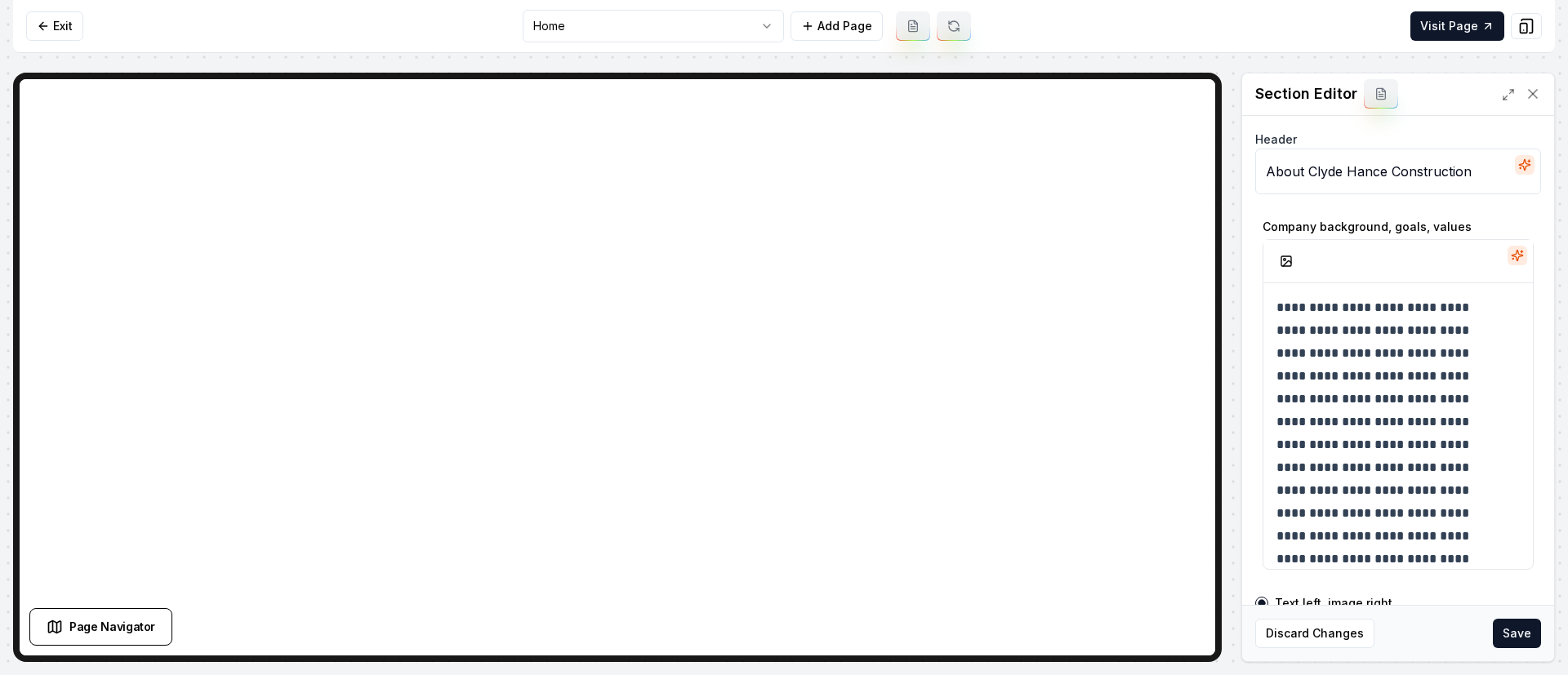 click on "Save" at bounding box center (1517, 633) 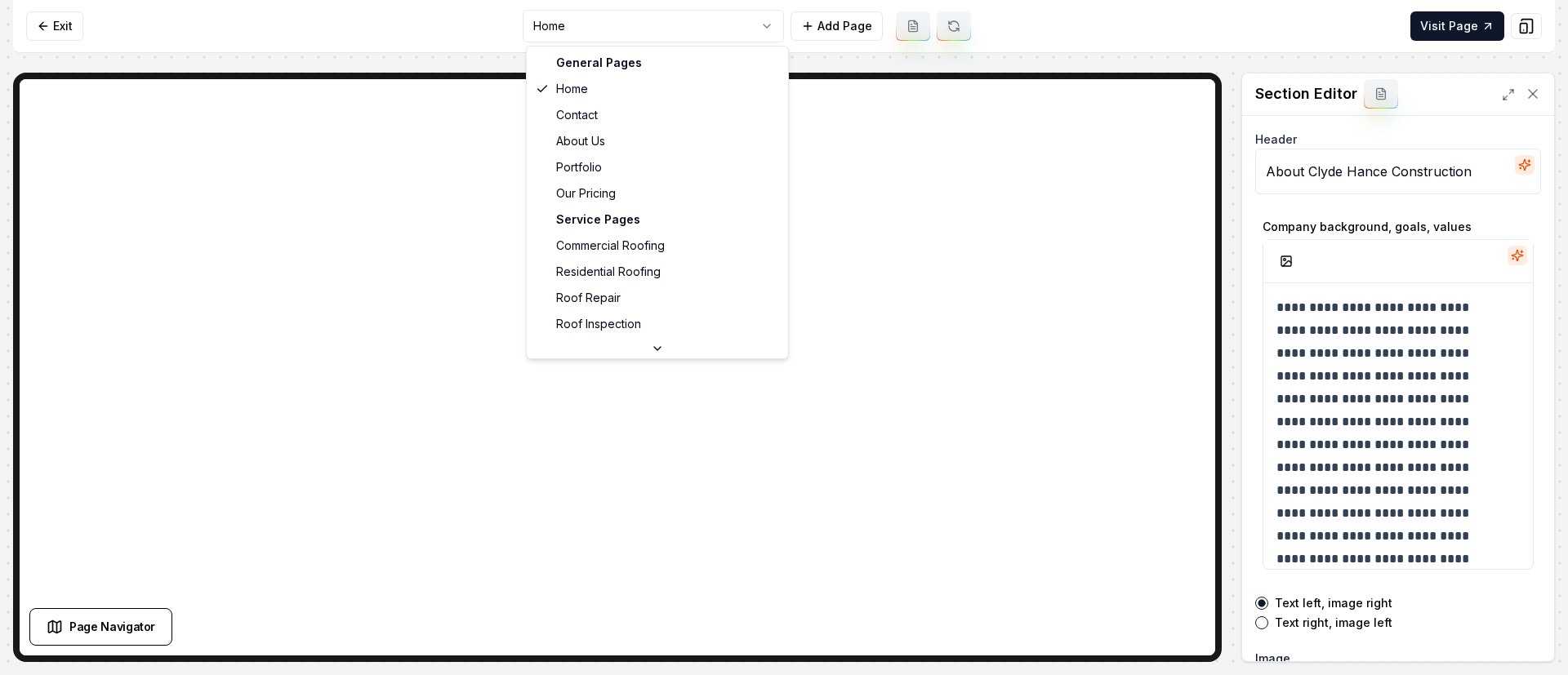 click on "**********" at bounding box center [784, 337] 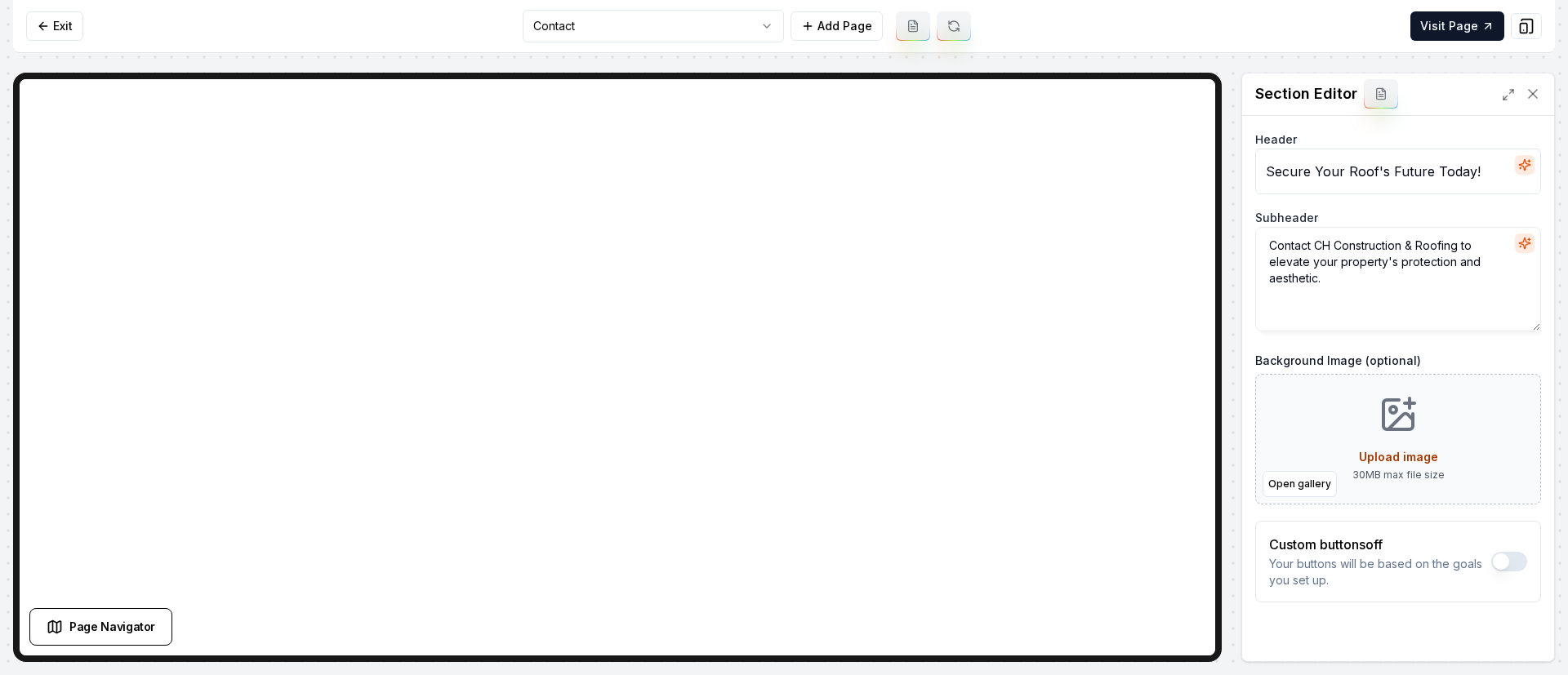 drag, startPoint x: 1314, startPoint y: 245, endPoint x: 1459, endPoint y: 239, distance: 145.12408 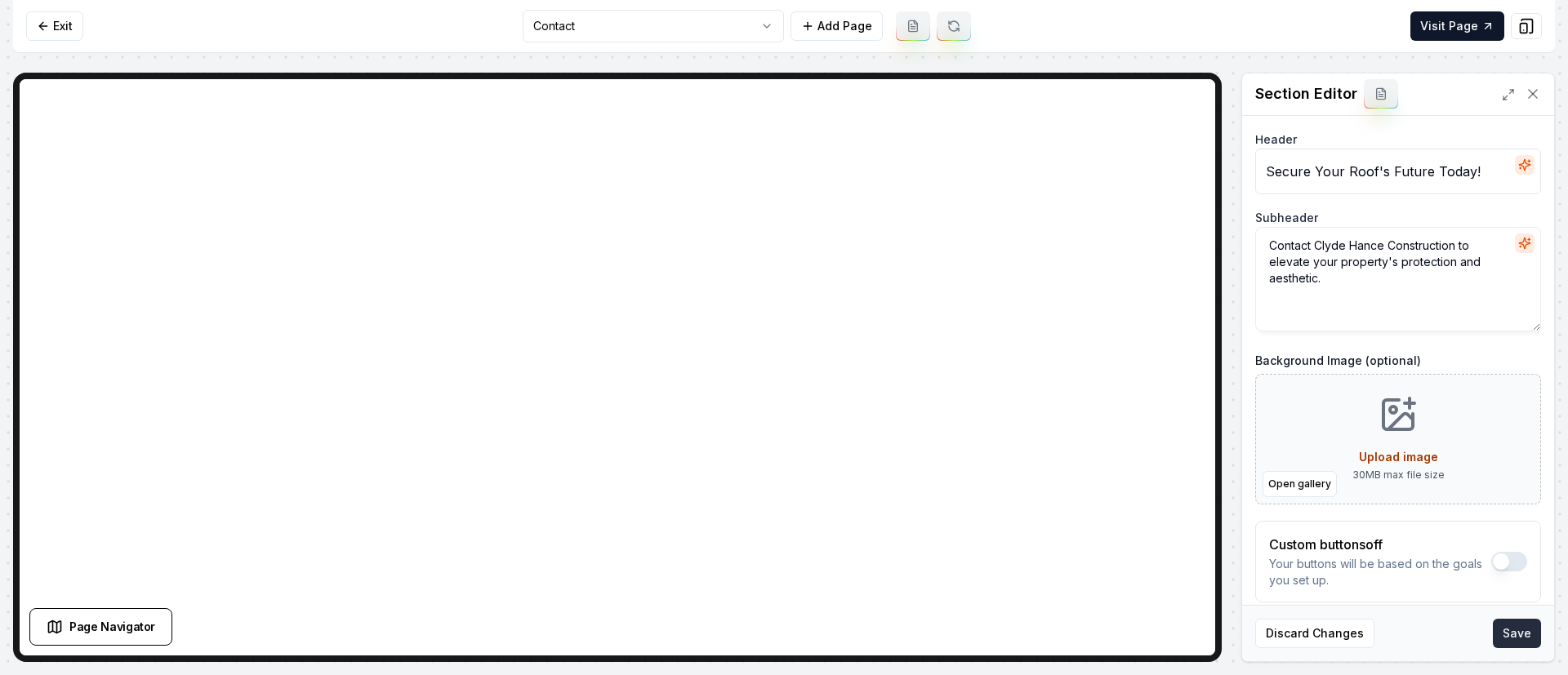 type on "Contact Clyde Hance Construction to elevate your property's protection and aesthetic." 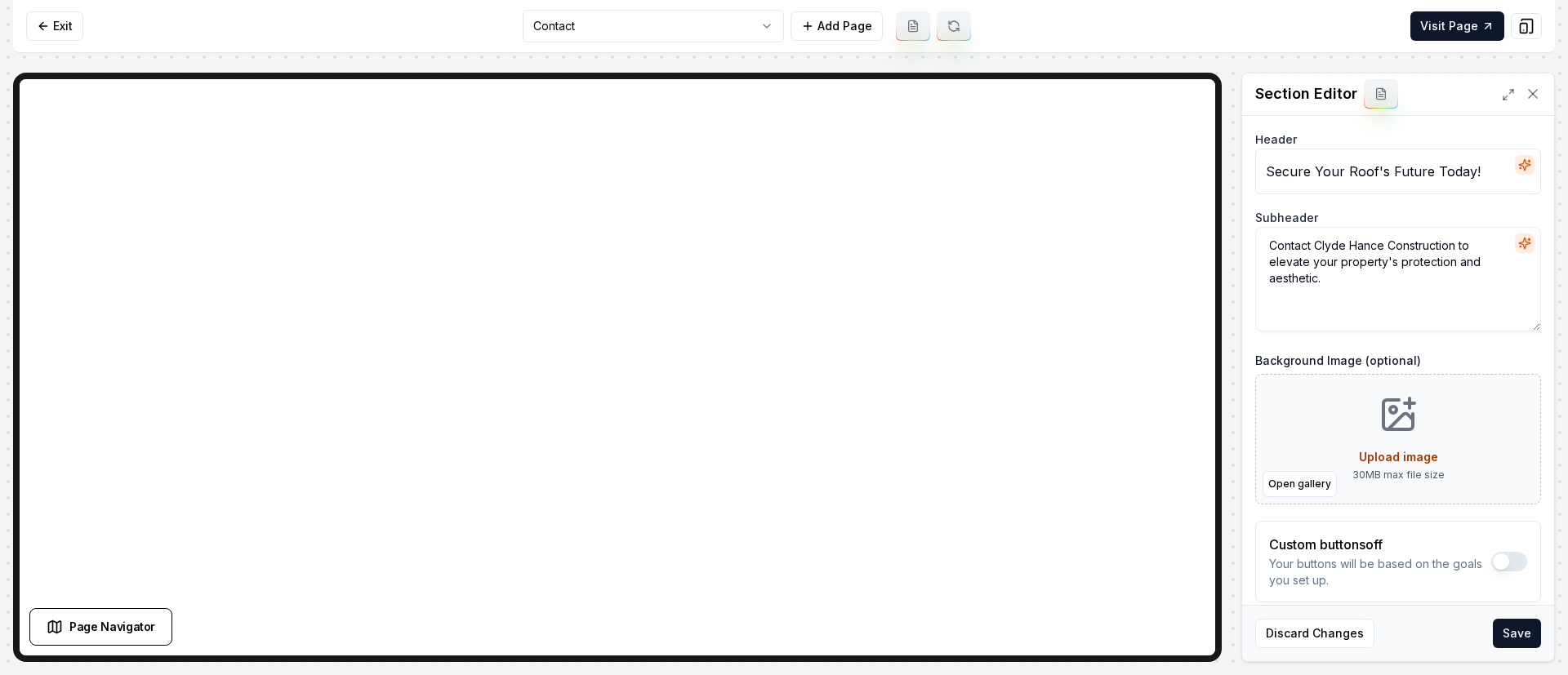 drag, startPoint x: 1524, startPoint y: 639, endPoint x: 1519, endPoint y: 631, distance: 9.433981 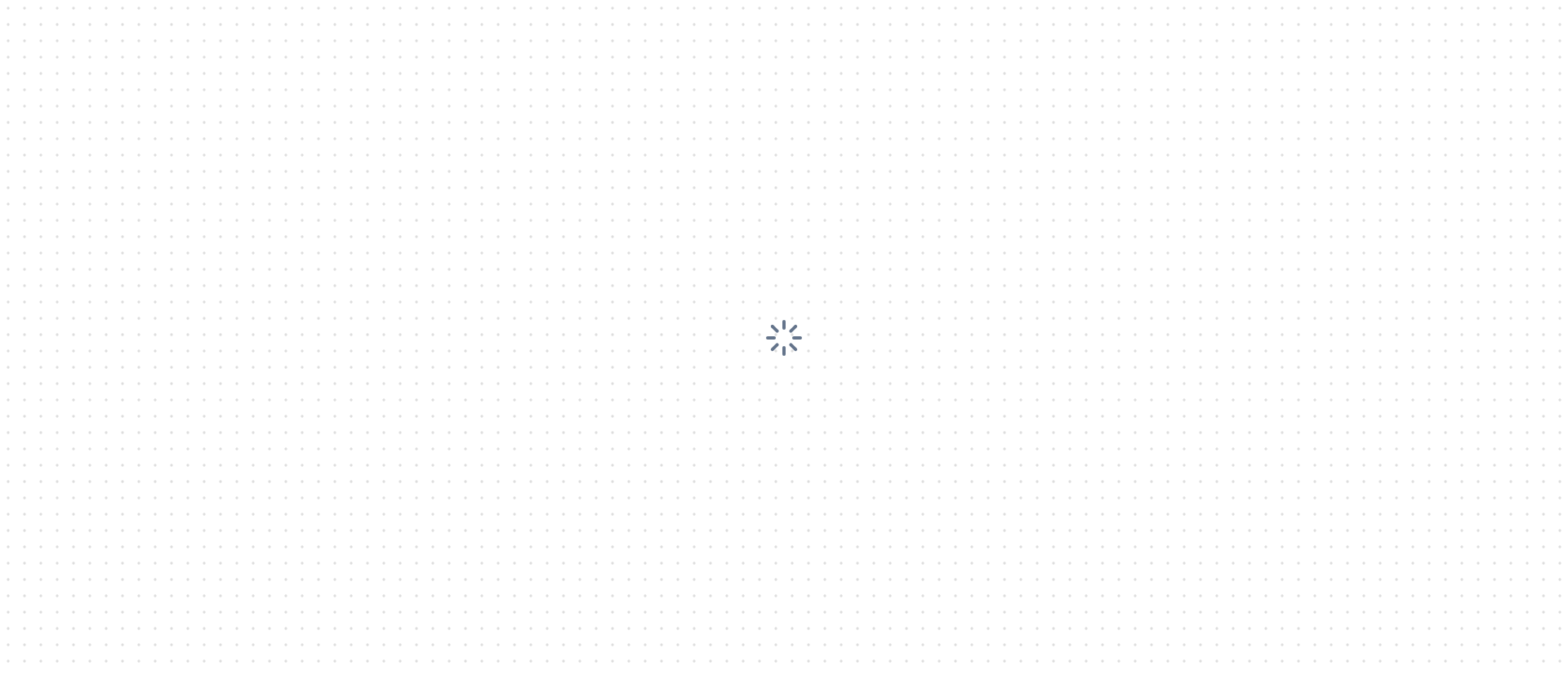 scroll, scrollTop: 0, scrollLeft: 0, axis: both 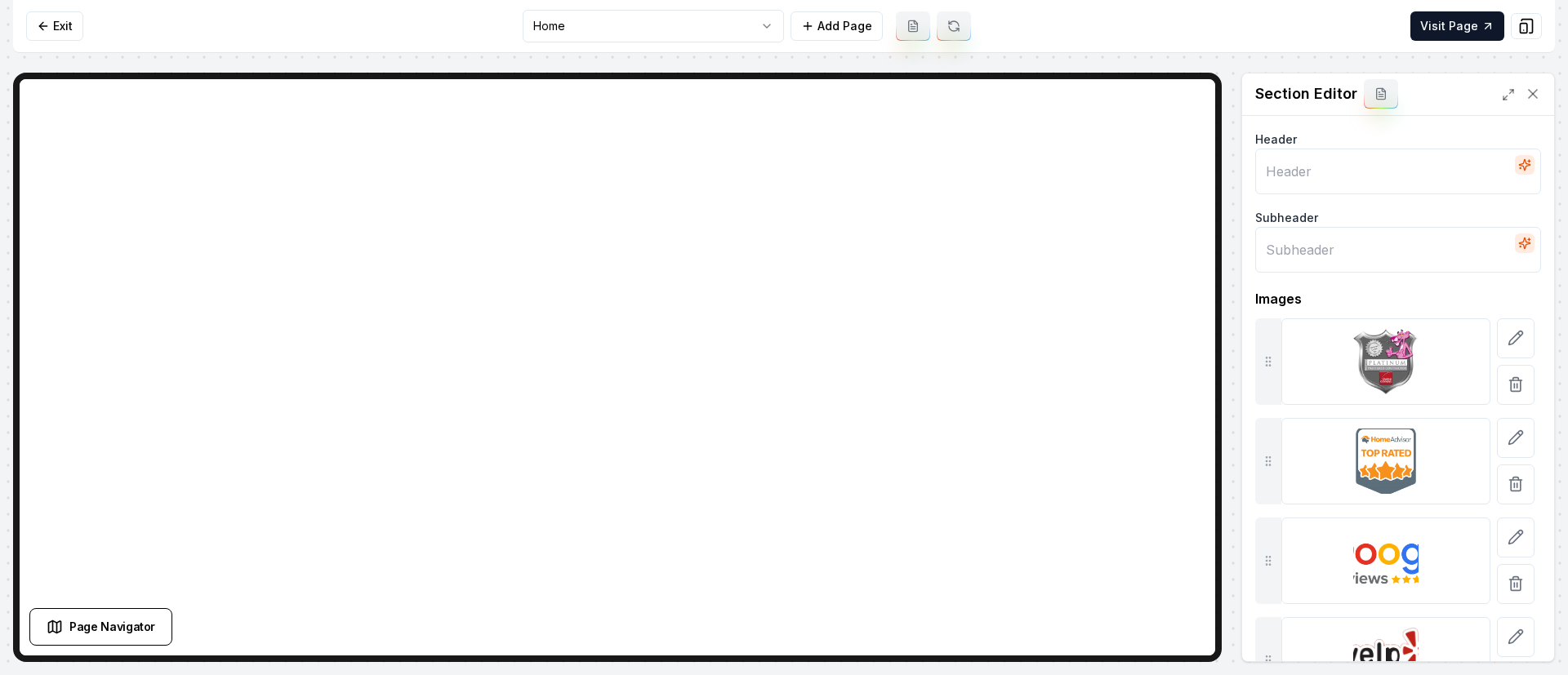 click at bounding box center [1516, 384] 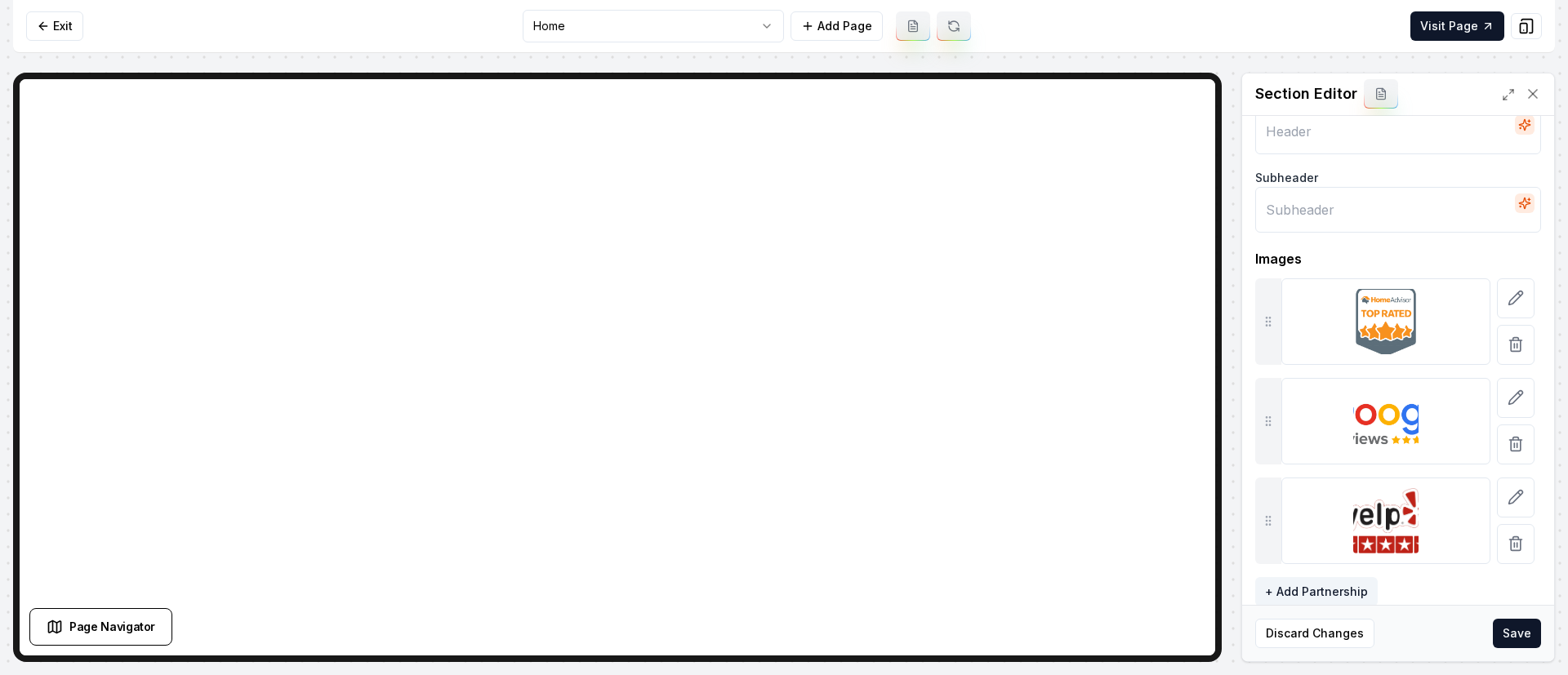scroll, scrollTop: 61, scrollLeft: 0, axis: vertical 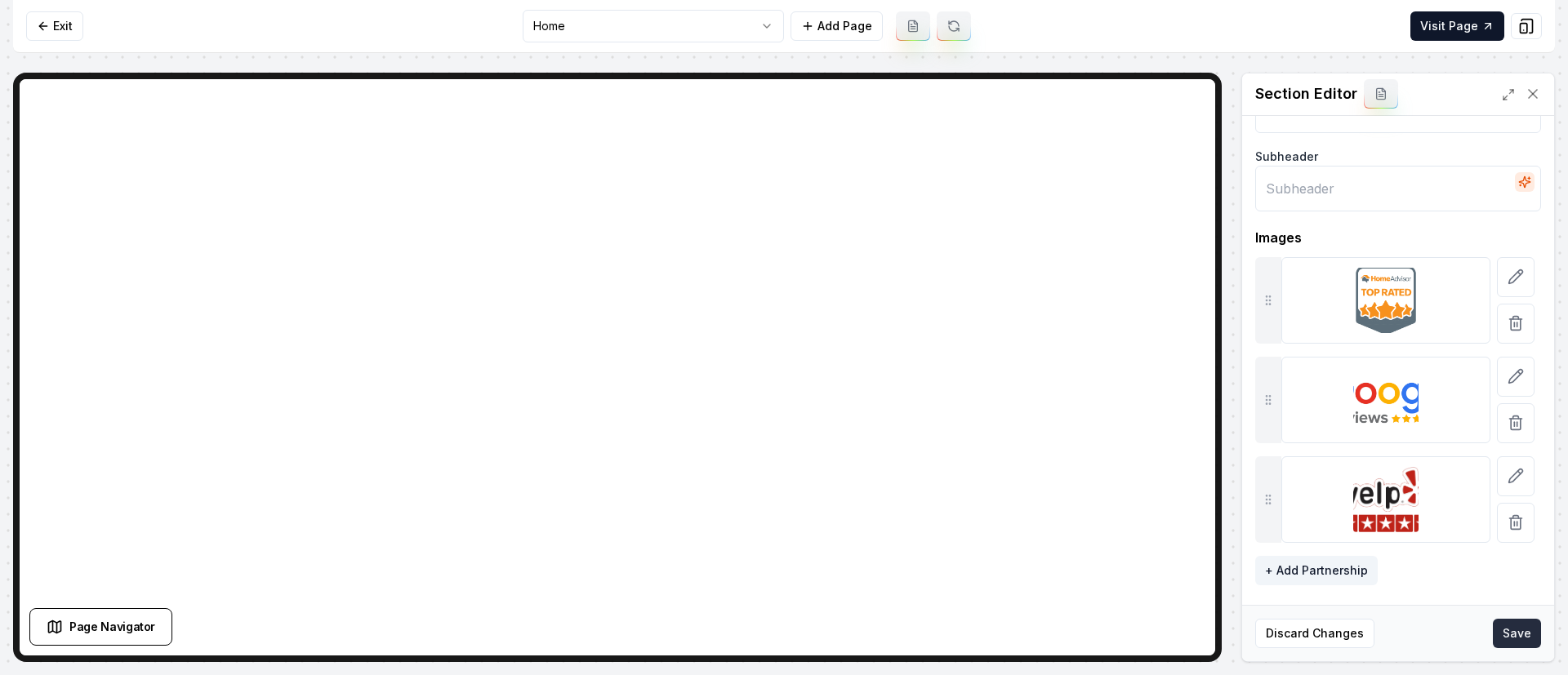 click on "Save" at bounding box center (1517, 633) 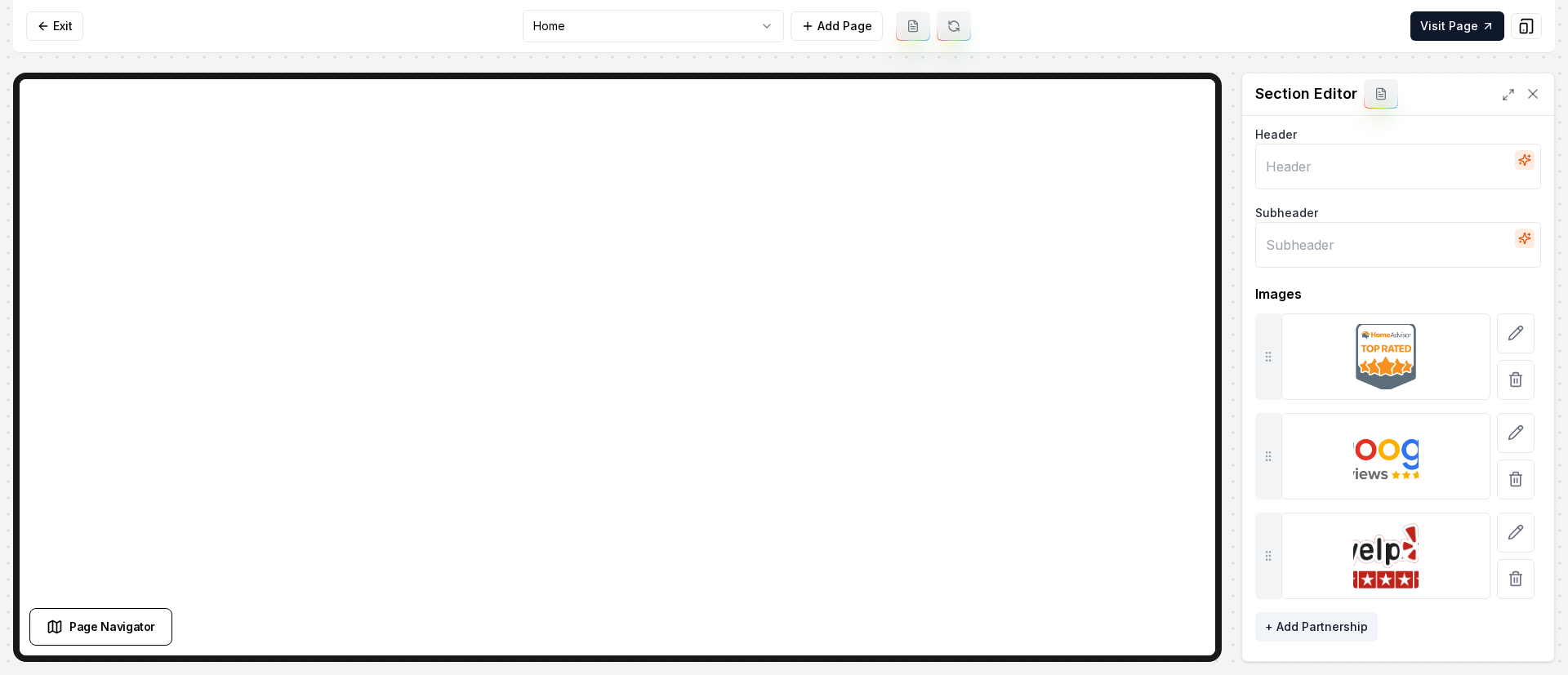 scroll, scrollTop: 0, scrollLeft: 0, axis: both 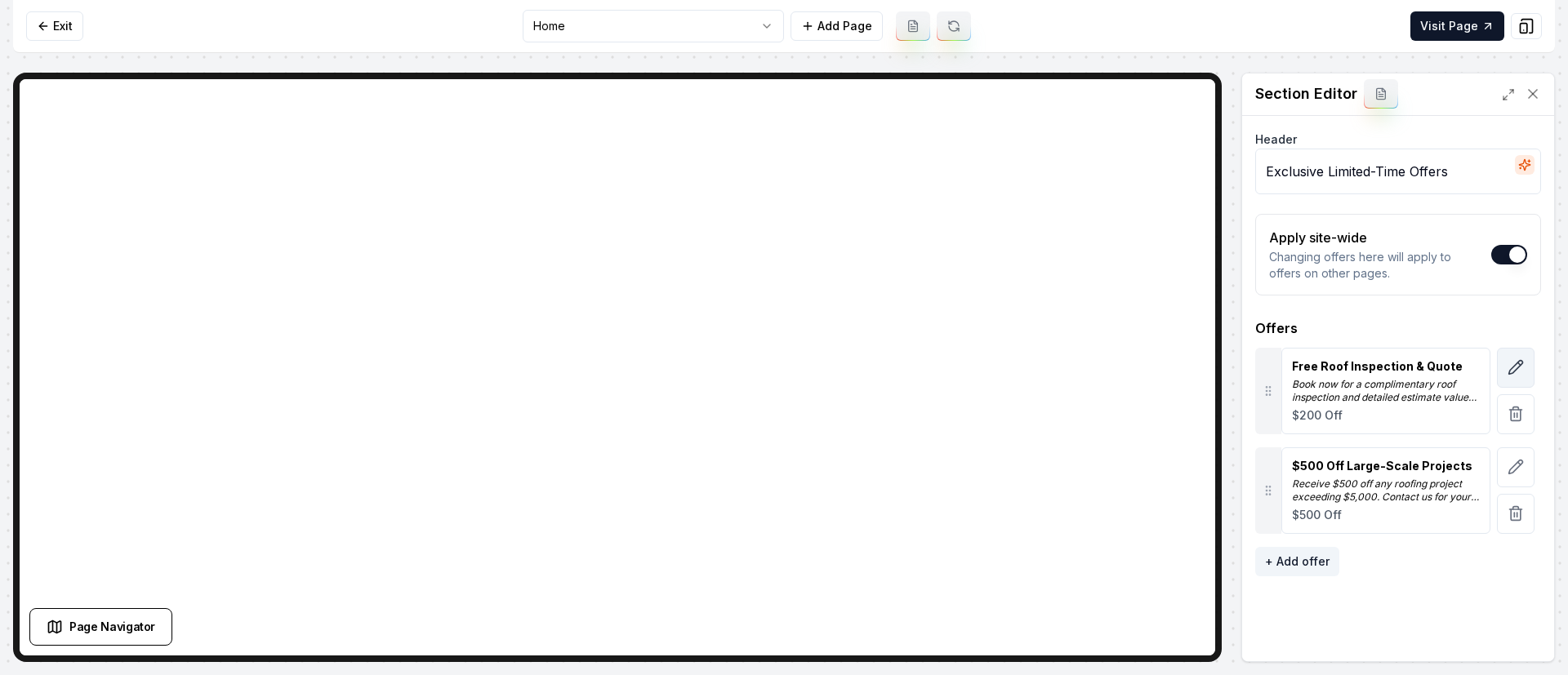click 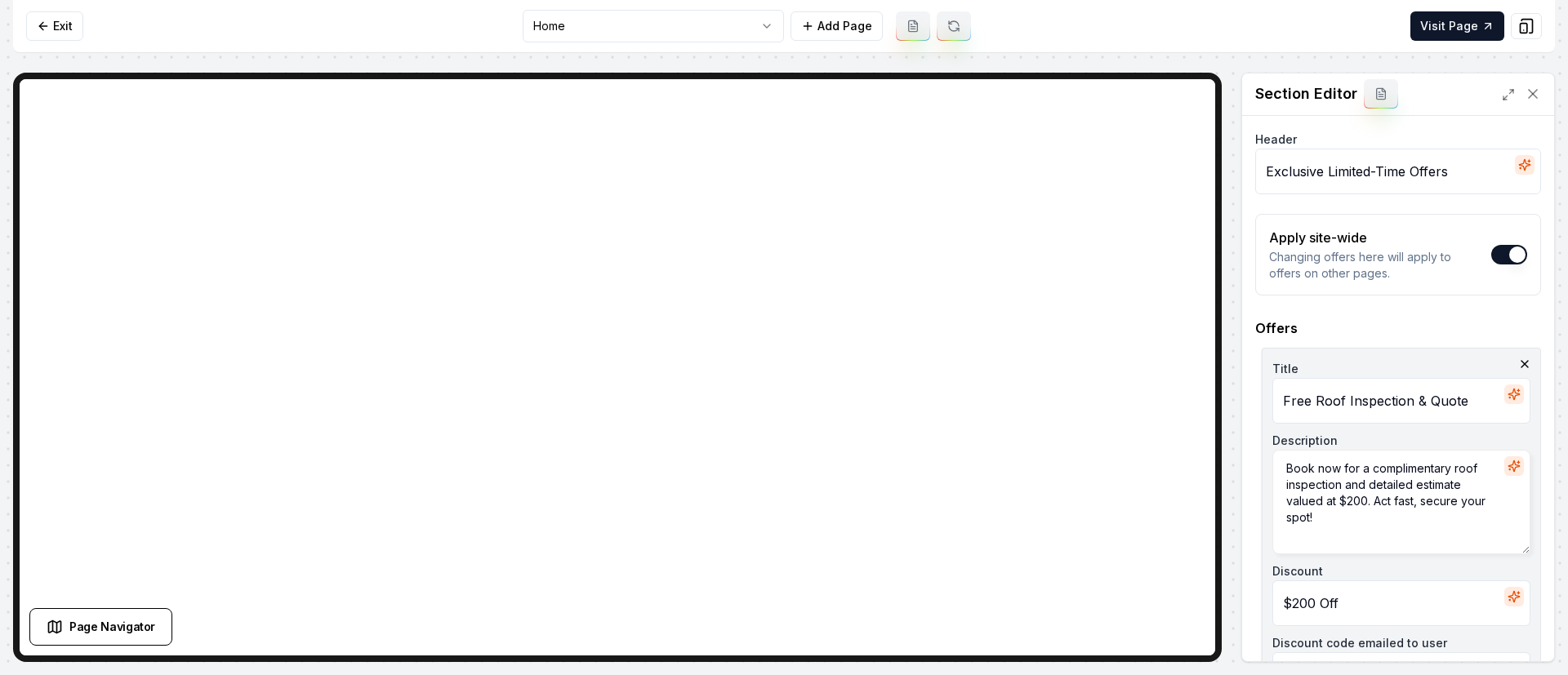 click on "Free Roof Inspection & Quote" at bounding box center (1401, 401) 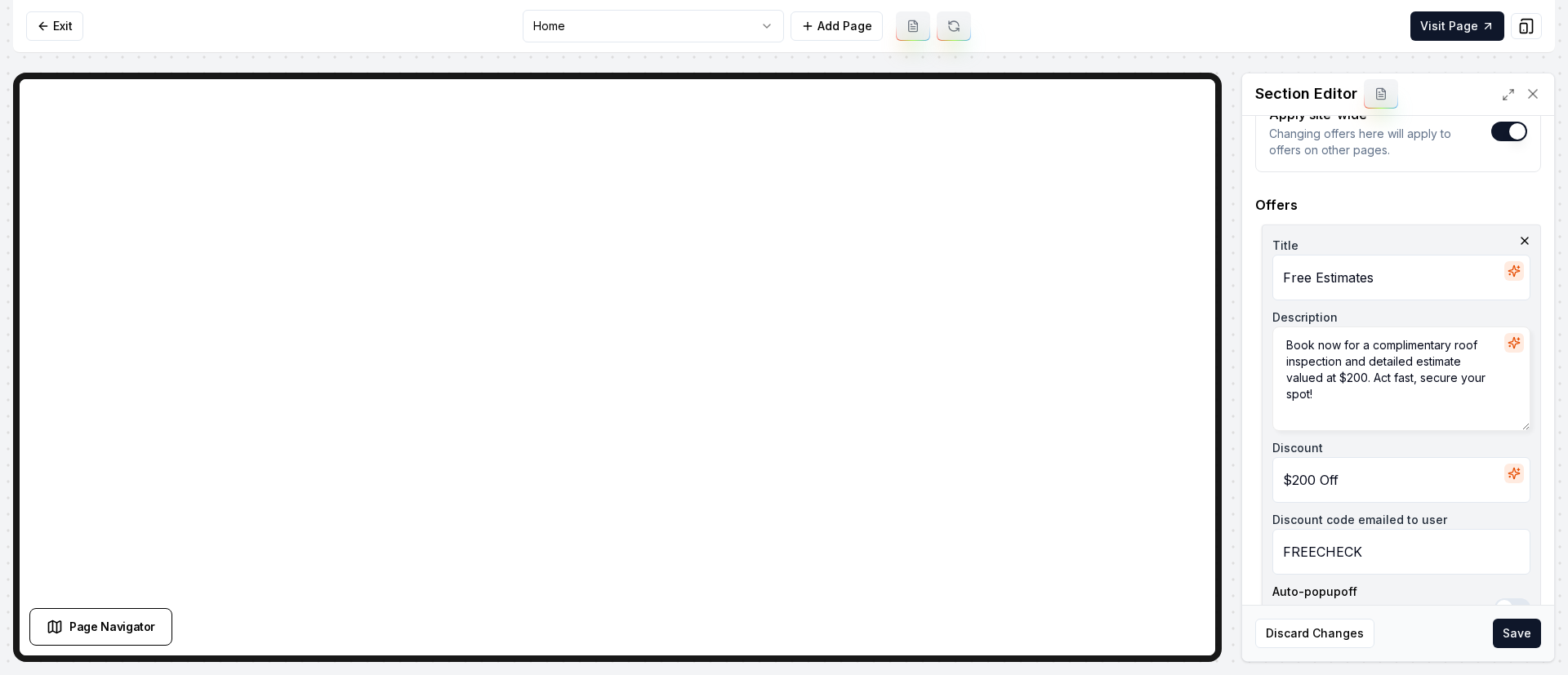 scroll, scrollTop: 245, scrollLeft: 0, axis: vertical 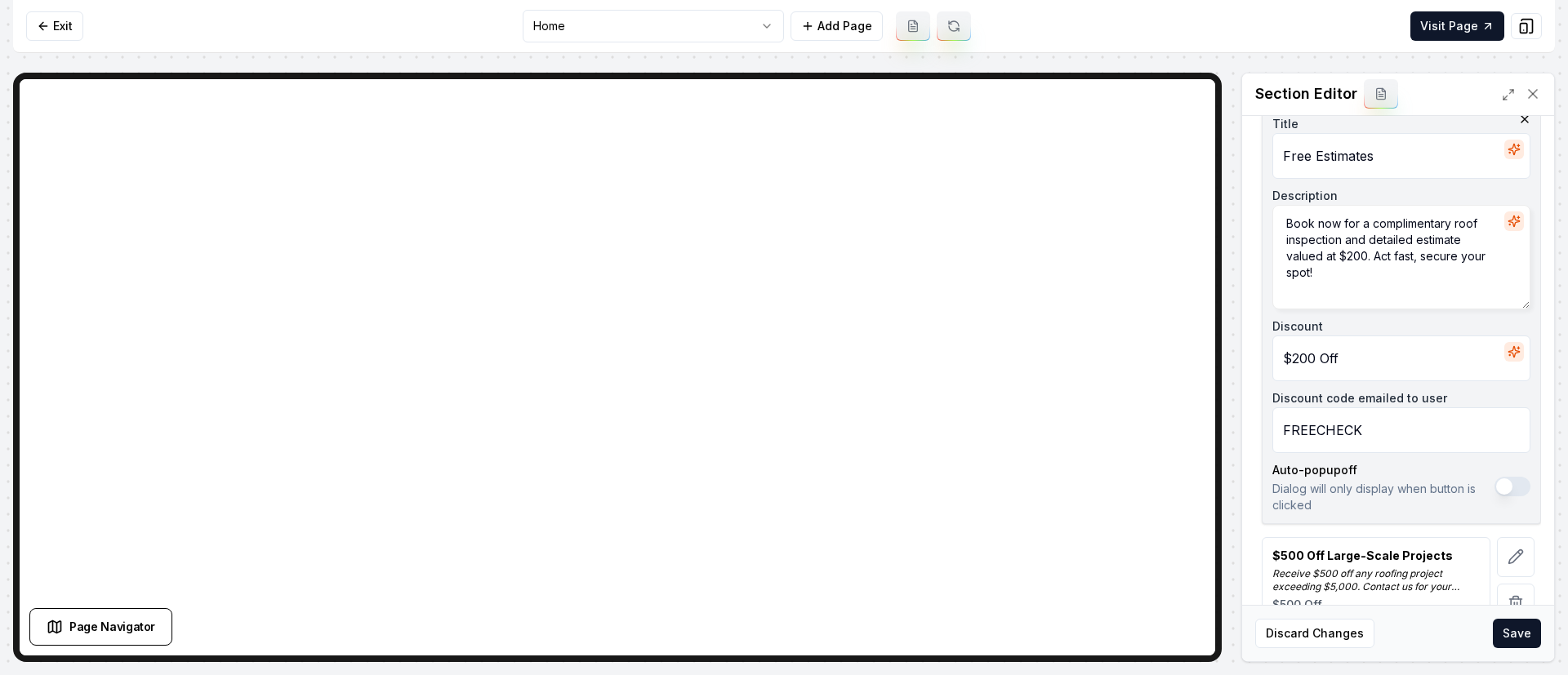 type on "Free Estimates" 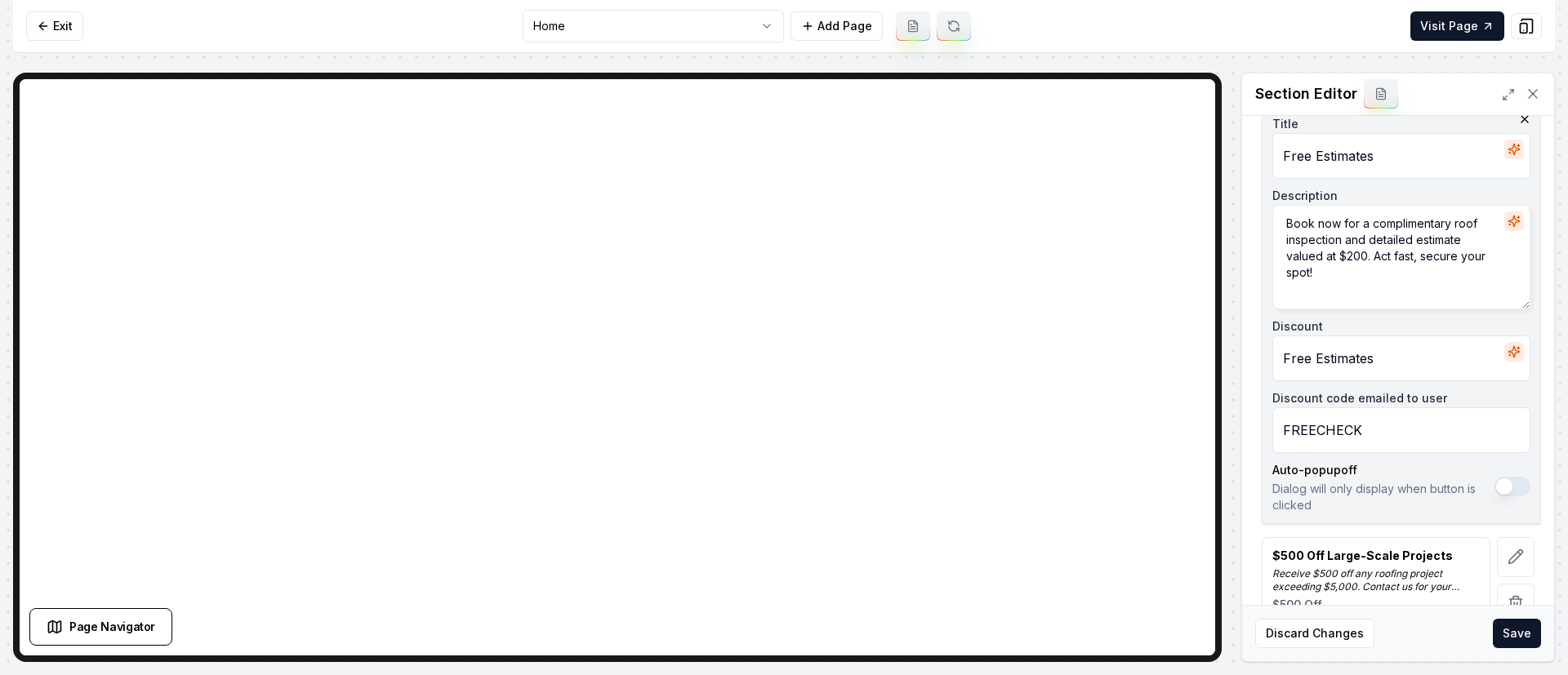 type on "Free Estimates" 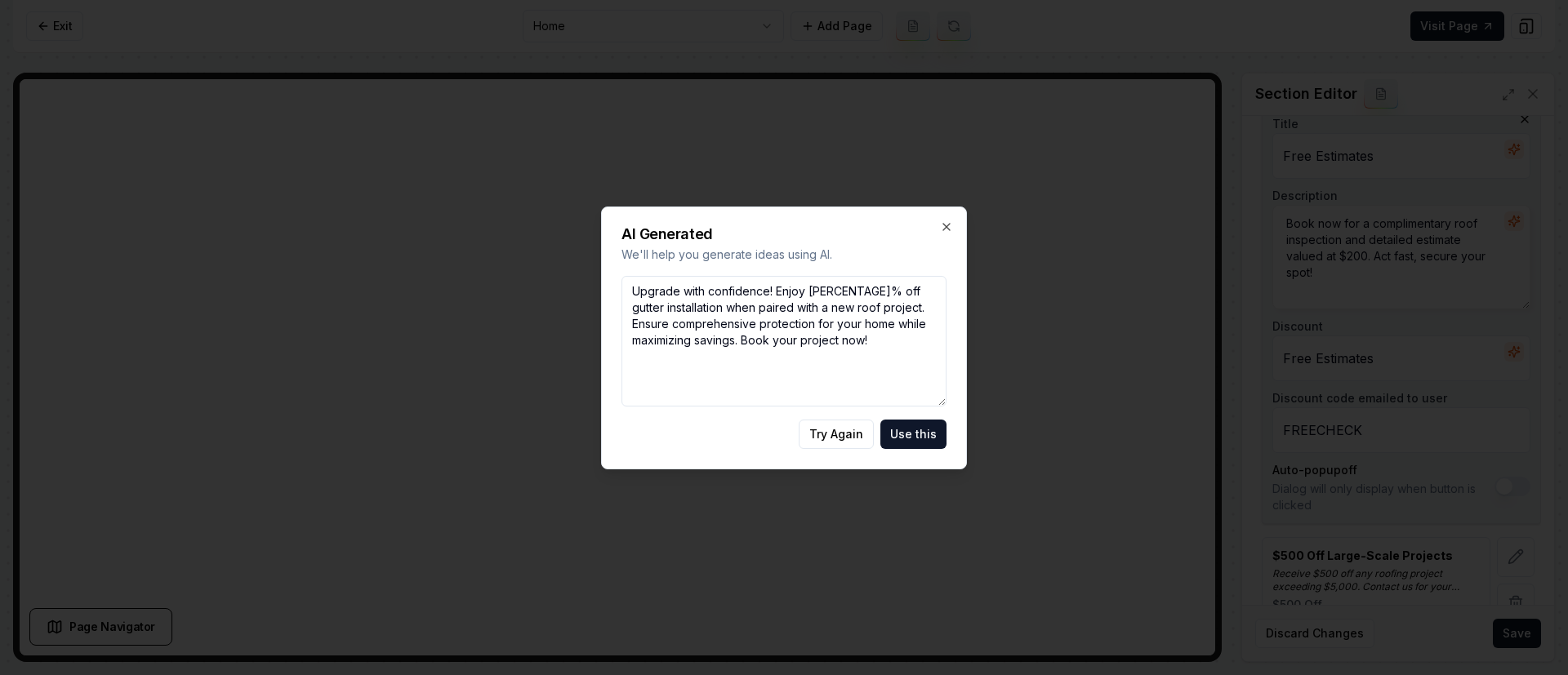 click on "Try Again" at bounding box center [836, 434] 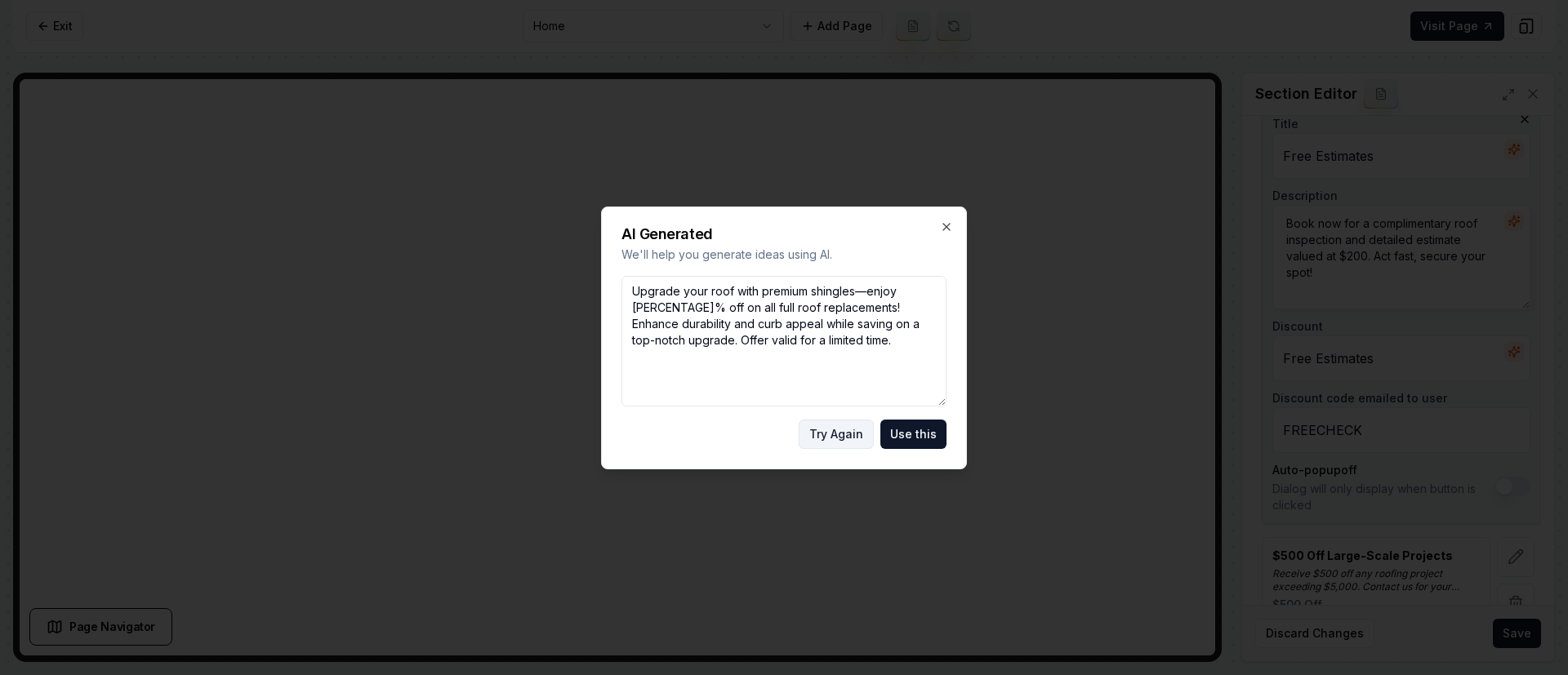 click on "Try Again" at bounding box center [836, 434] 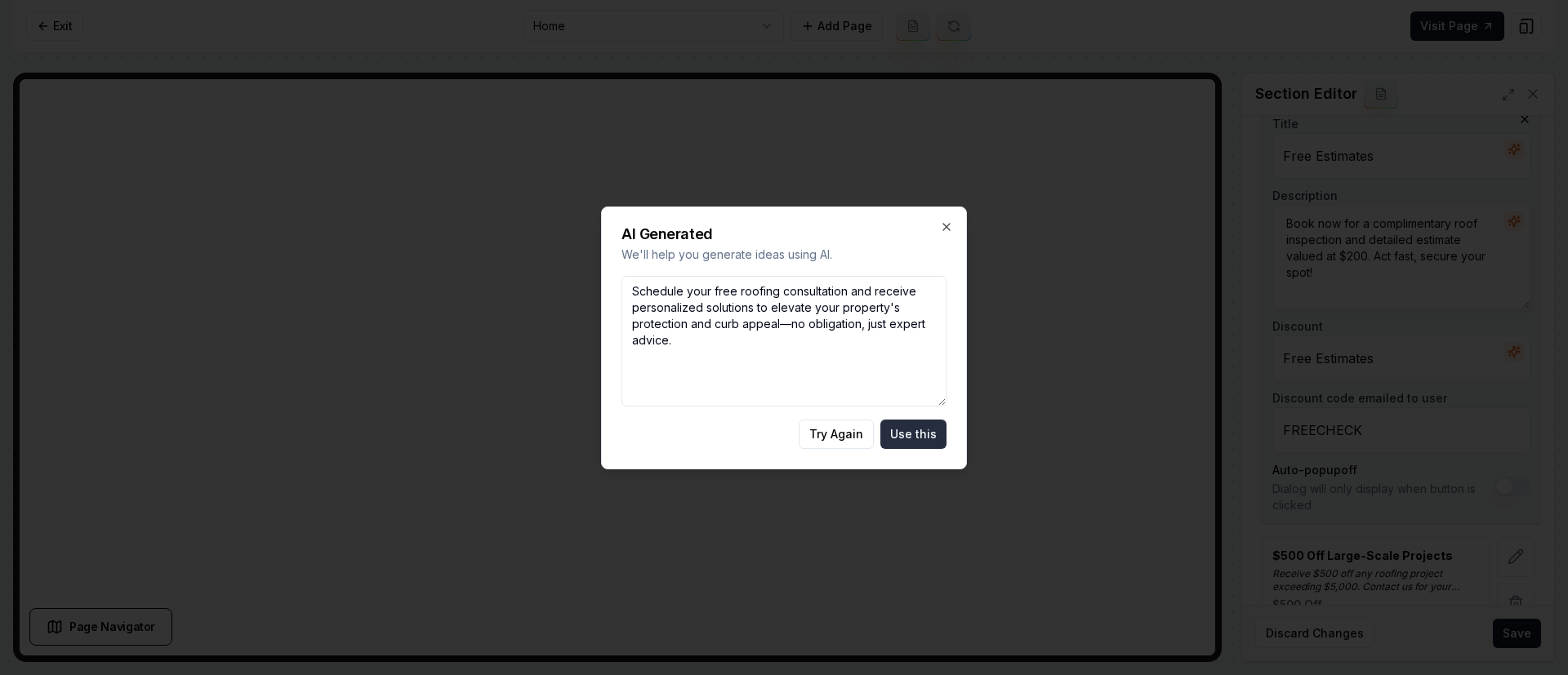 click on "Use this" at bounding box center (913, 434) 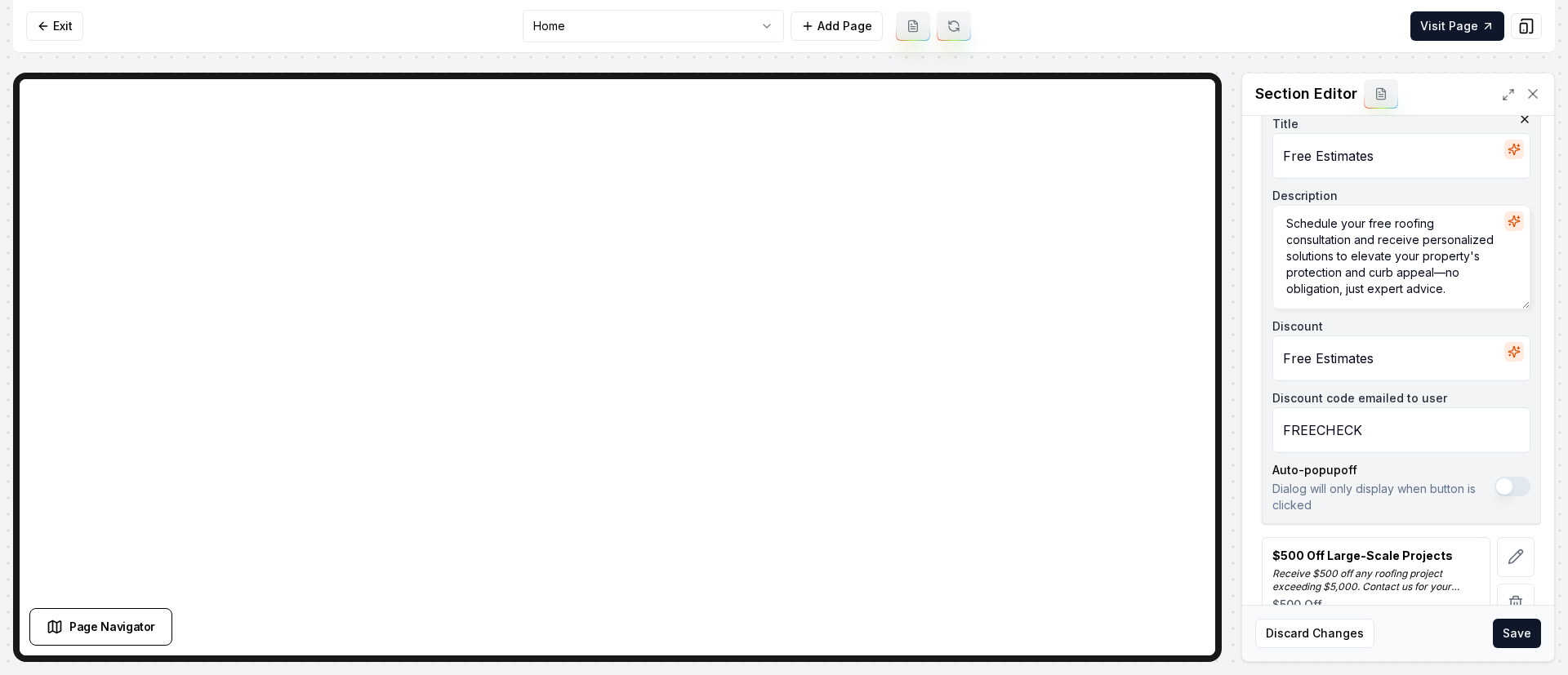 click 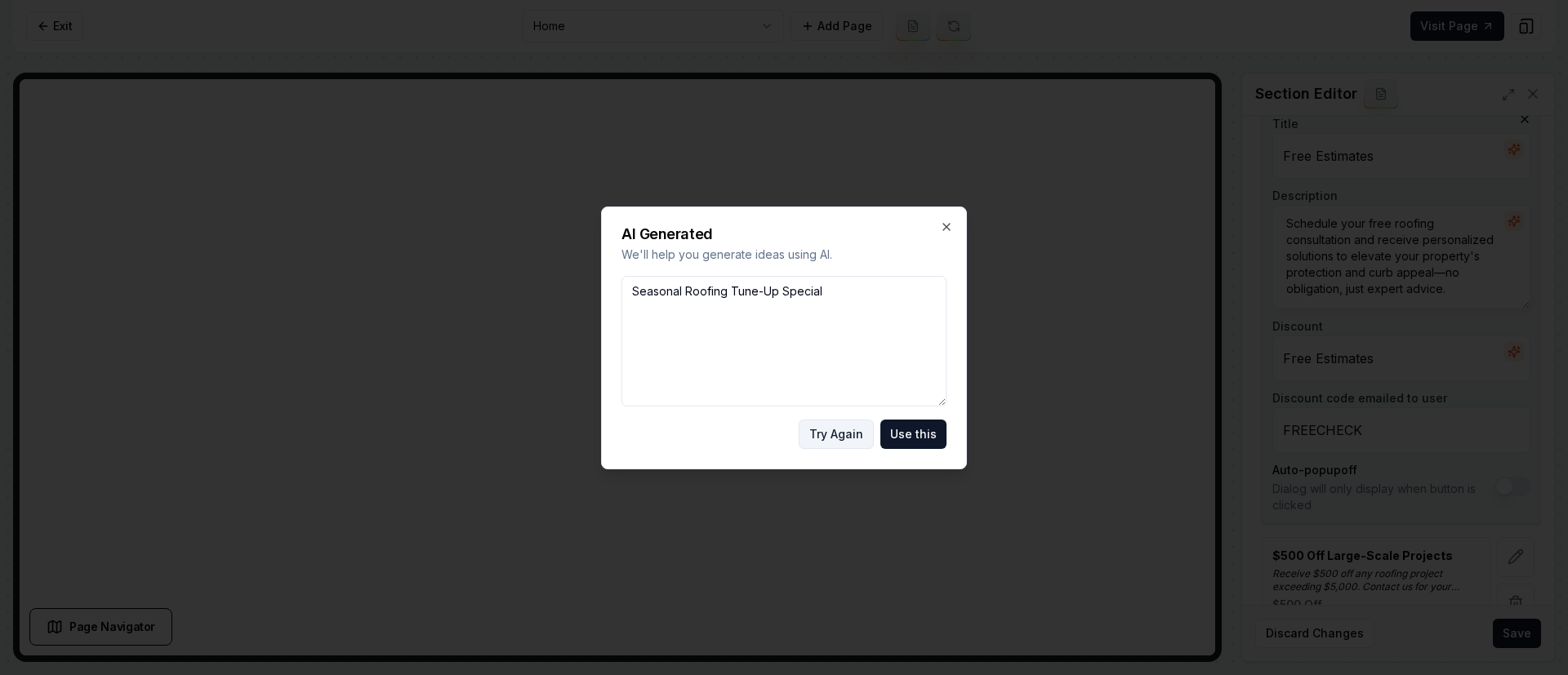 click on "Try Again" at bounding box center (836, 434) 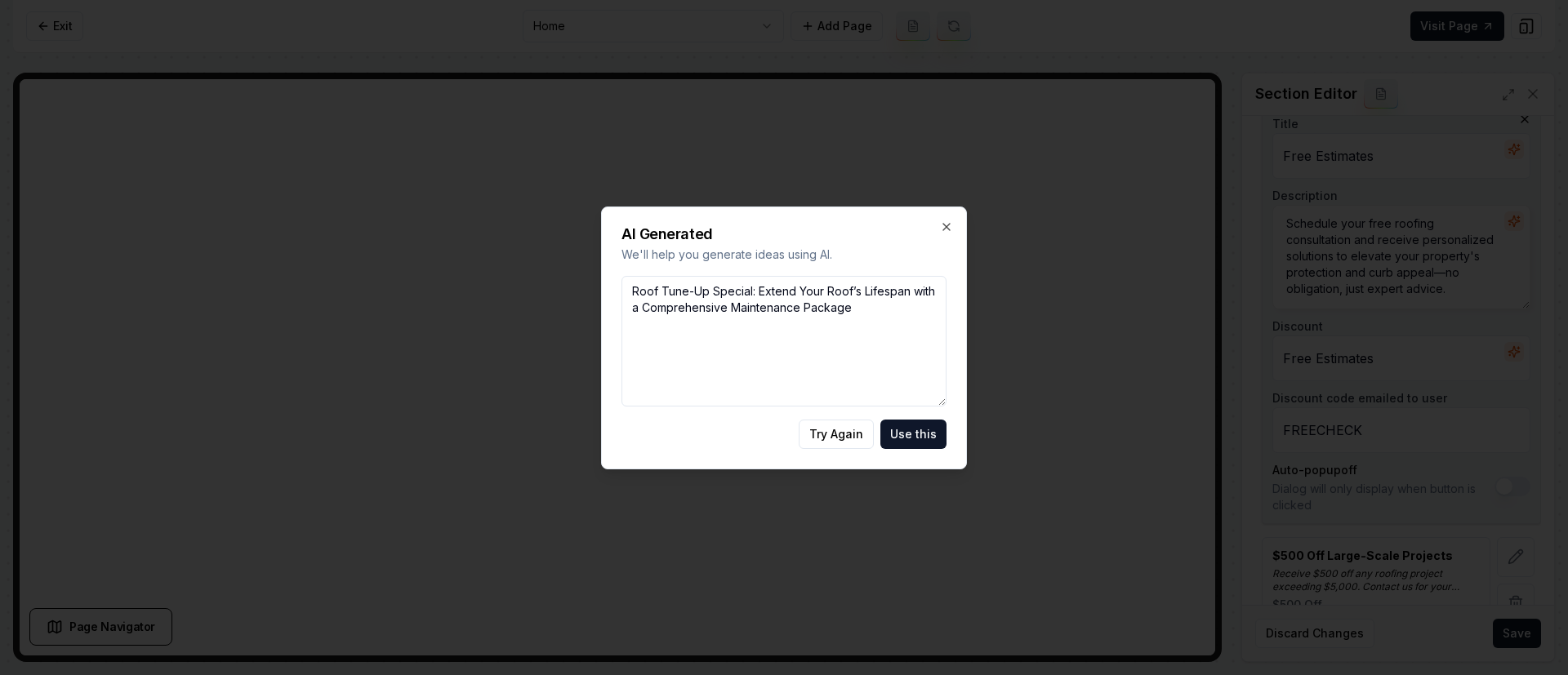click on "Use this" at bounding box center [913, 434] 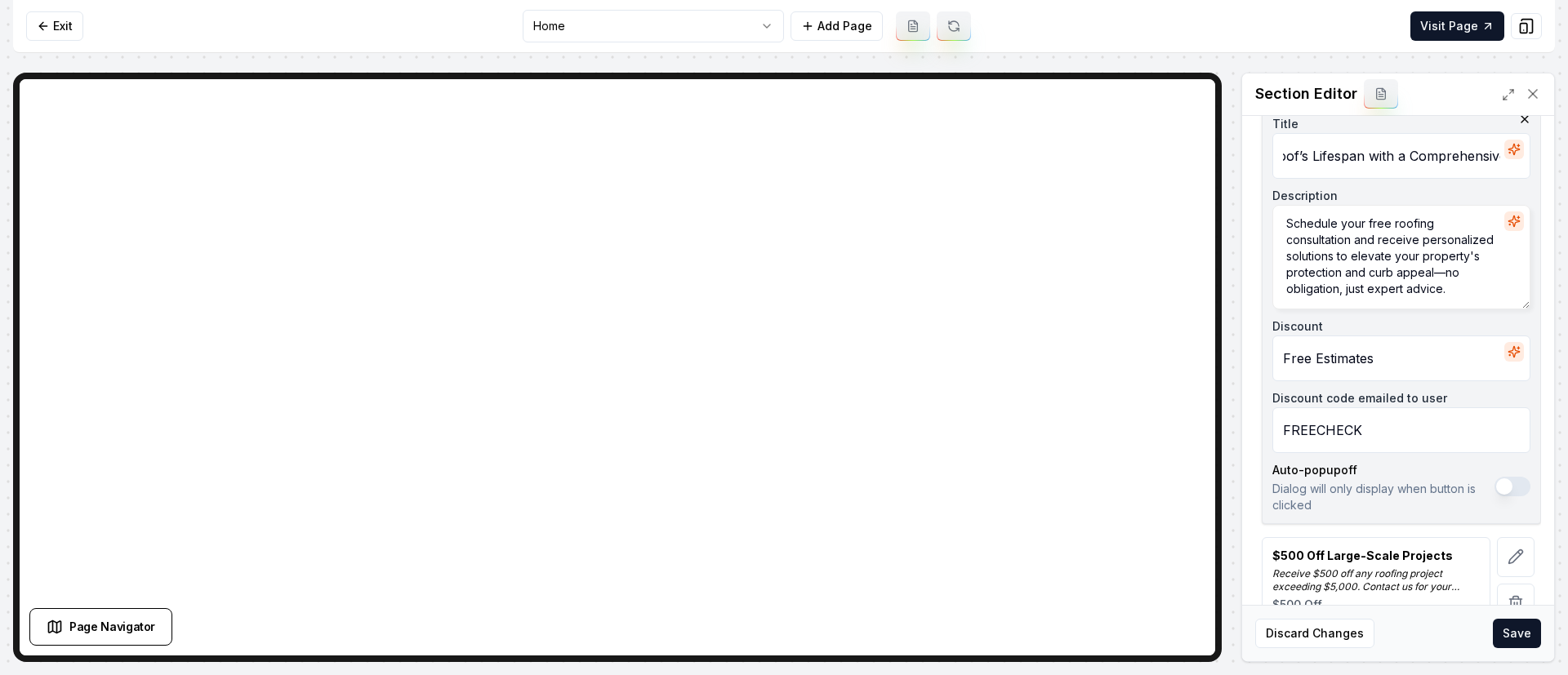 scroll, scrollTop: 0, scrollLeft: 399, axis: horizontal 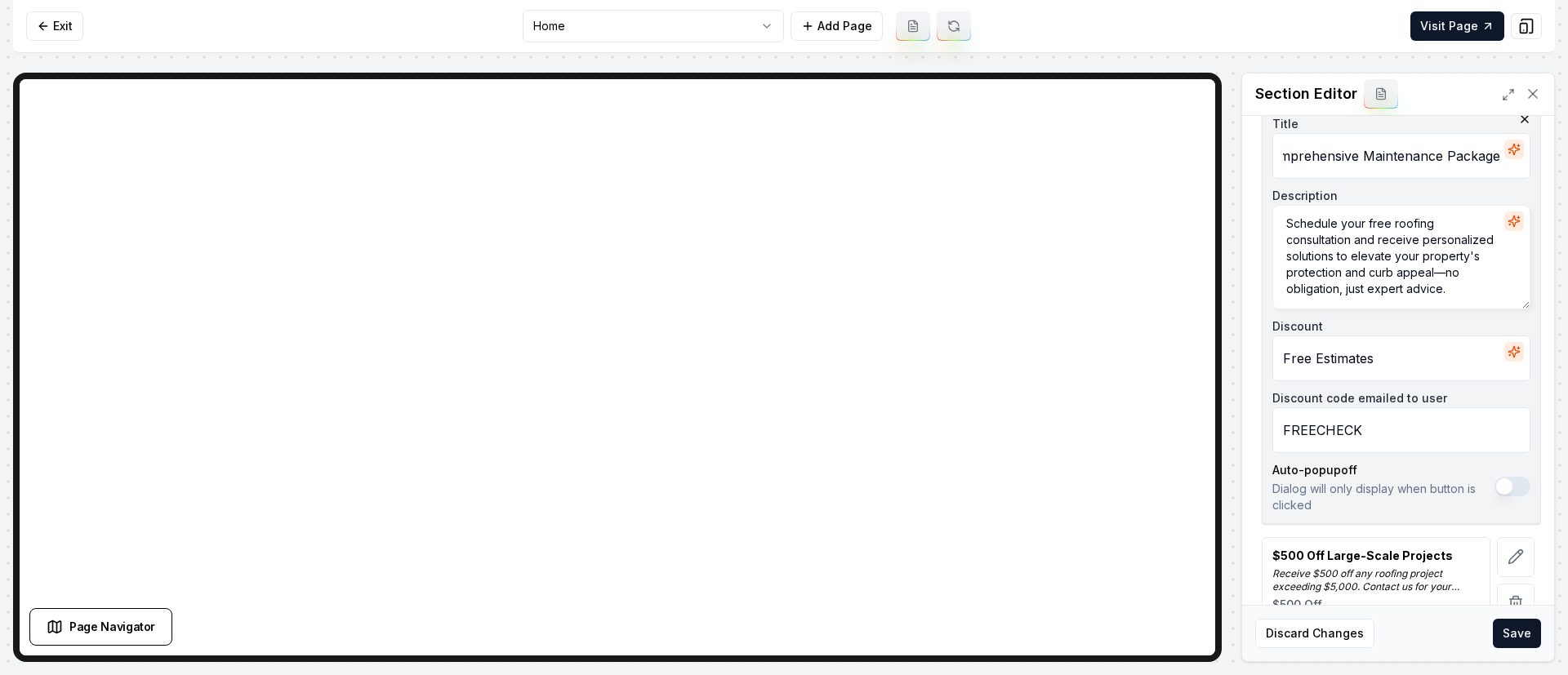 drag, startPoint x: 1428, startPoint y: 157, endPoint x: 1547, endPoint y: 171, distance: 119.8207 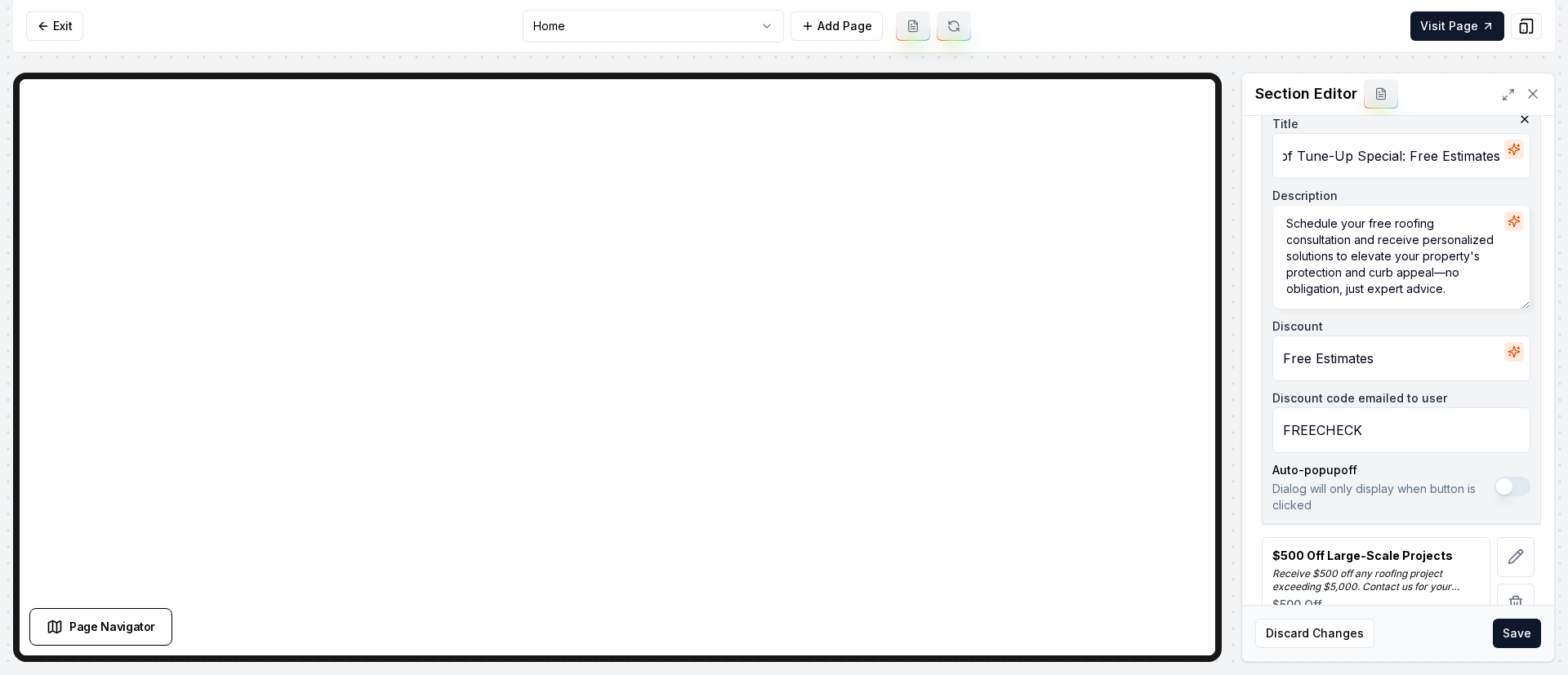 scroll, scrollTop: 0, scrollLeft: 35, axis: horizontal 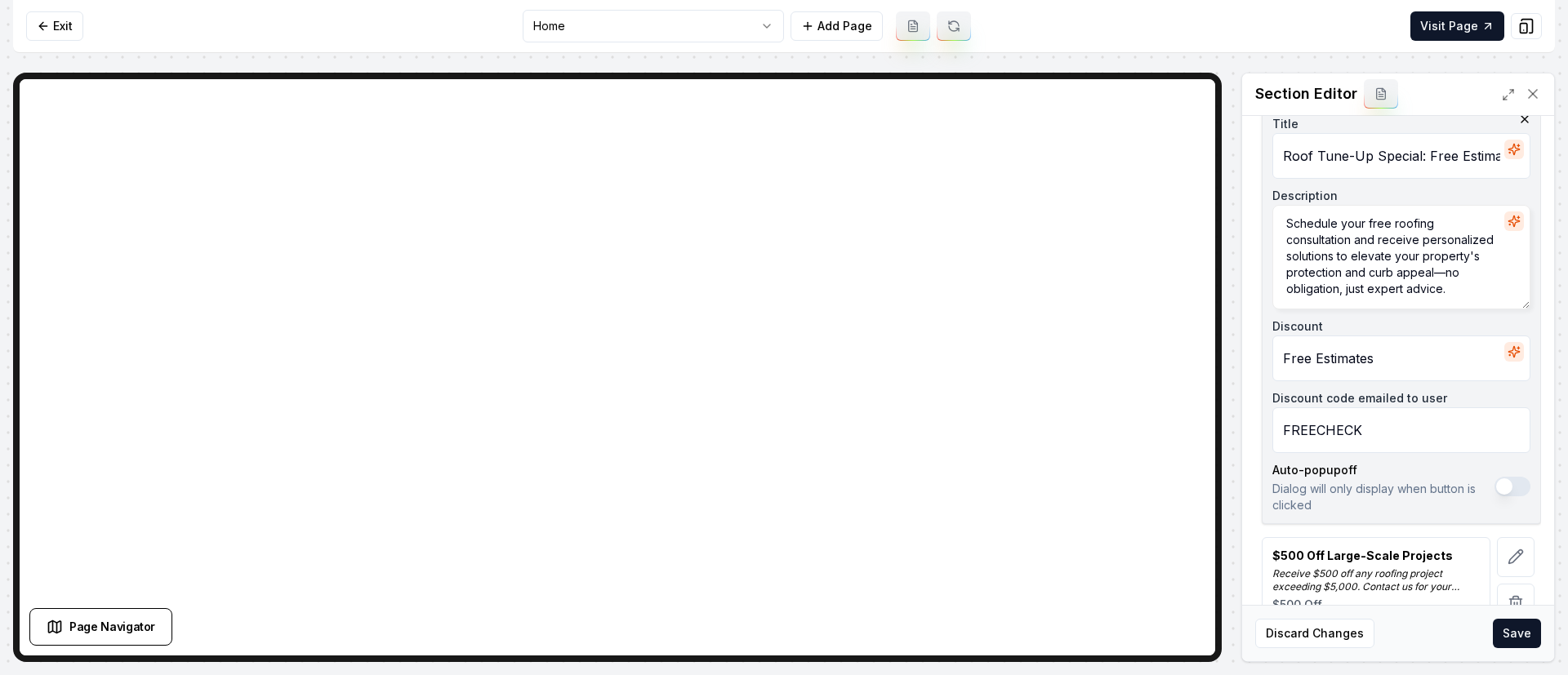 drag, startPoint x: 1336, startPoint y: 159, endPoint x: 1212, endPoint y: 167, distance: 124.2578 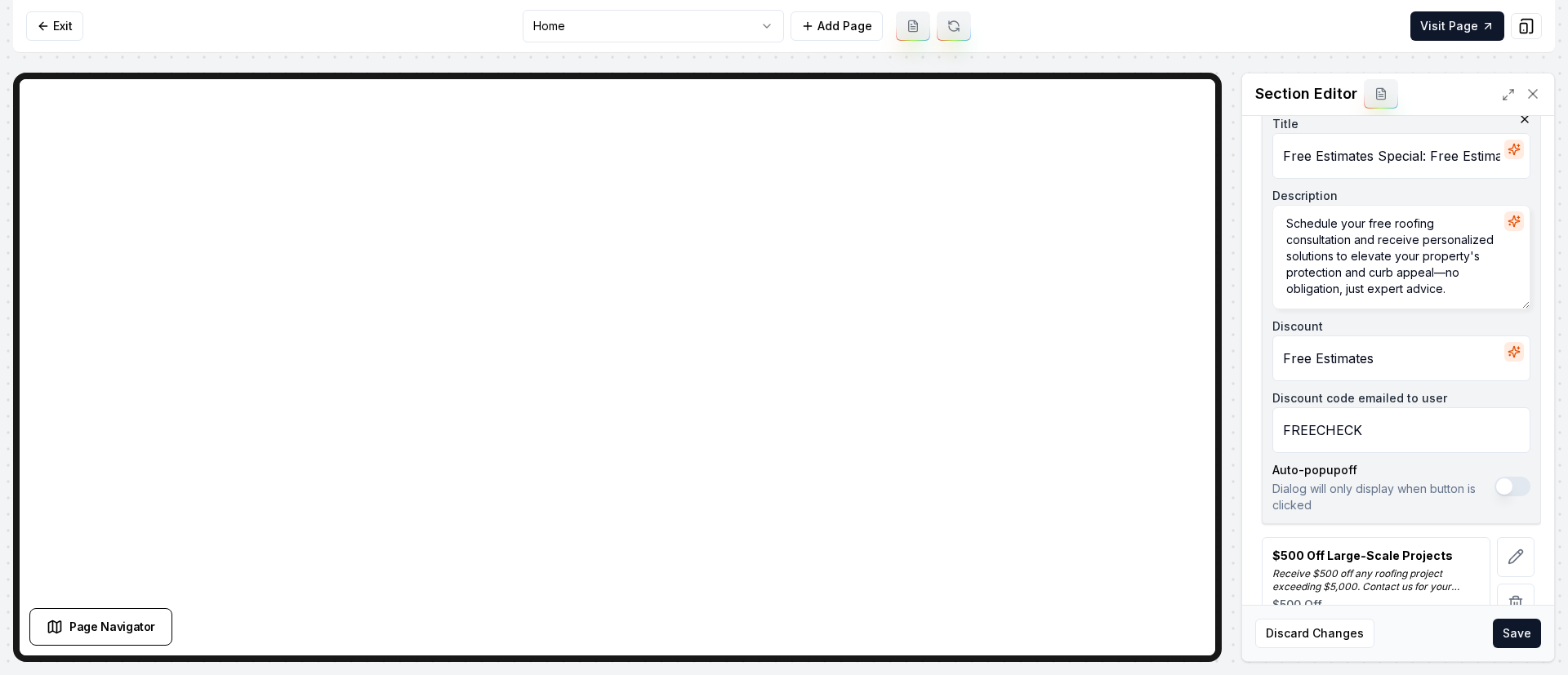 scroll, scrollTop: 0, scrollLeft: 39, axis: horizontal 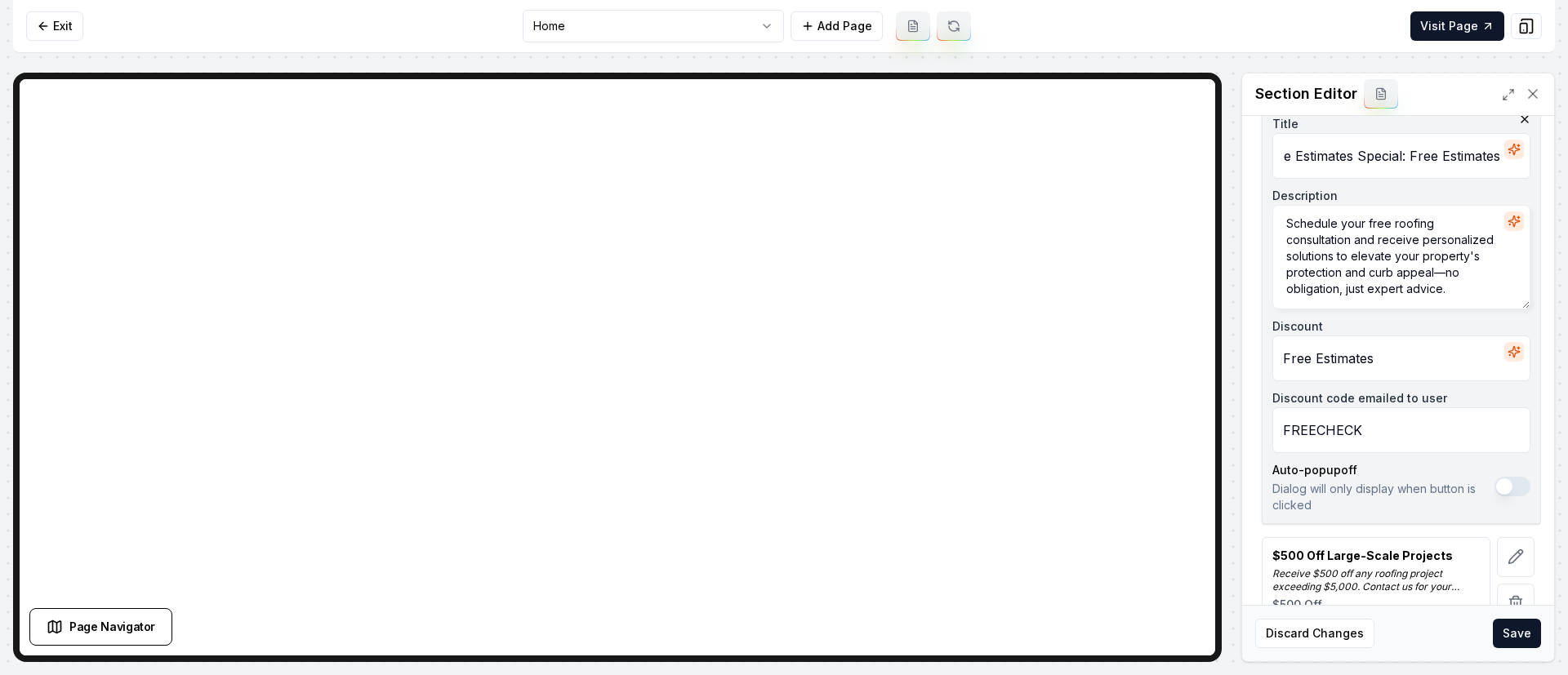 drag, startPoint x: 1422, startPoint y: 153, endPoint x: 1544, endPoint y: 178, distance: 124.53514 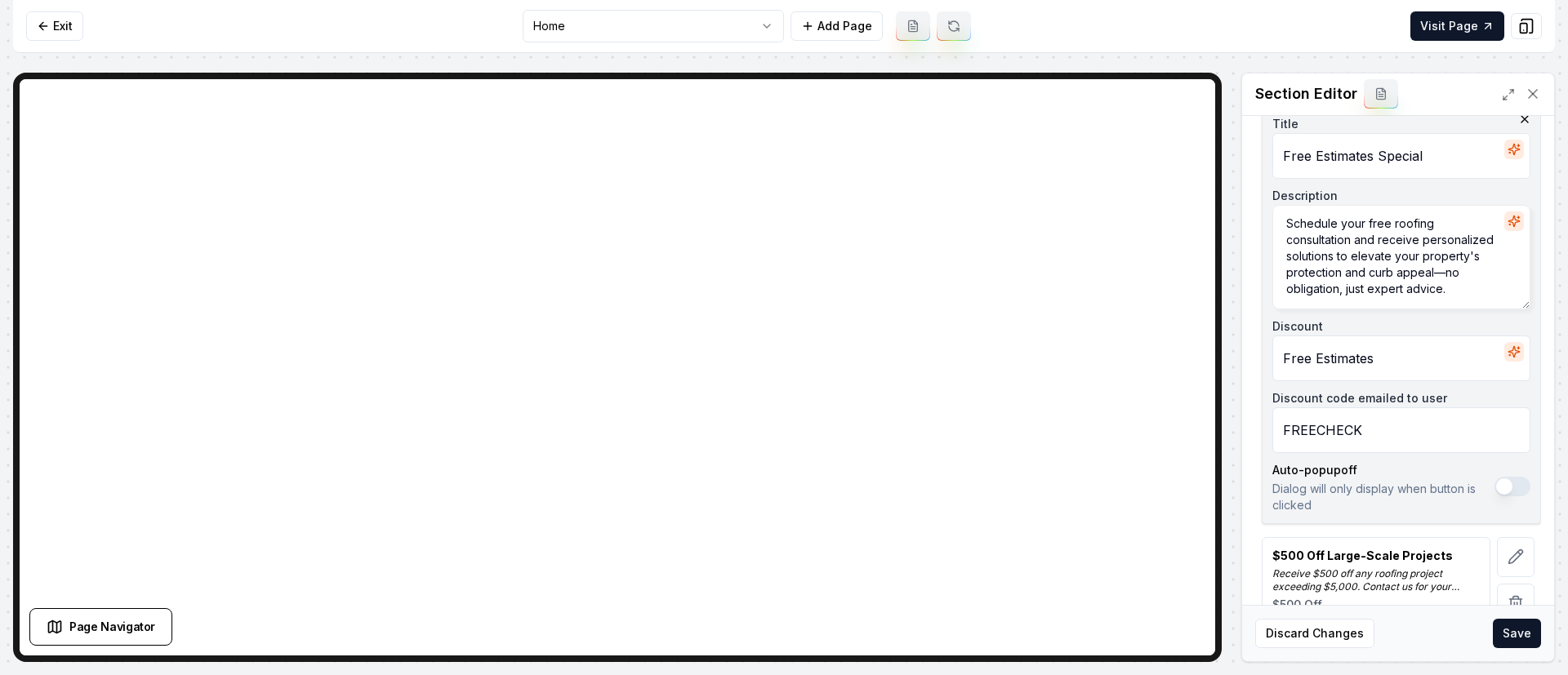 scroll, scrollTop: 0, scrollLeft: 0, axis: both 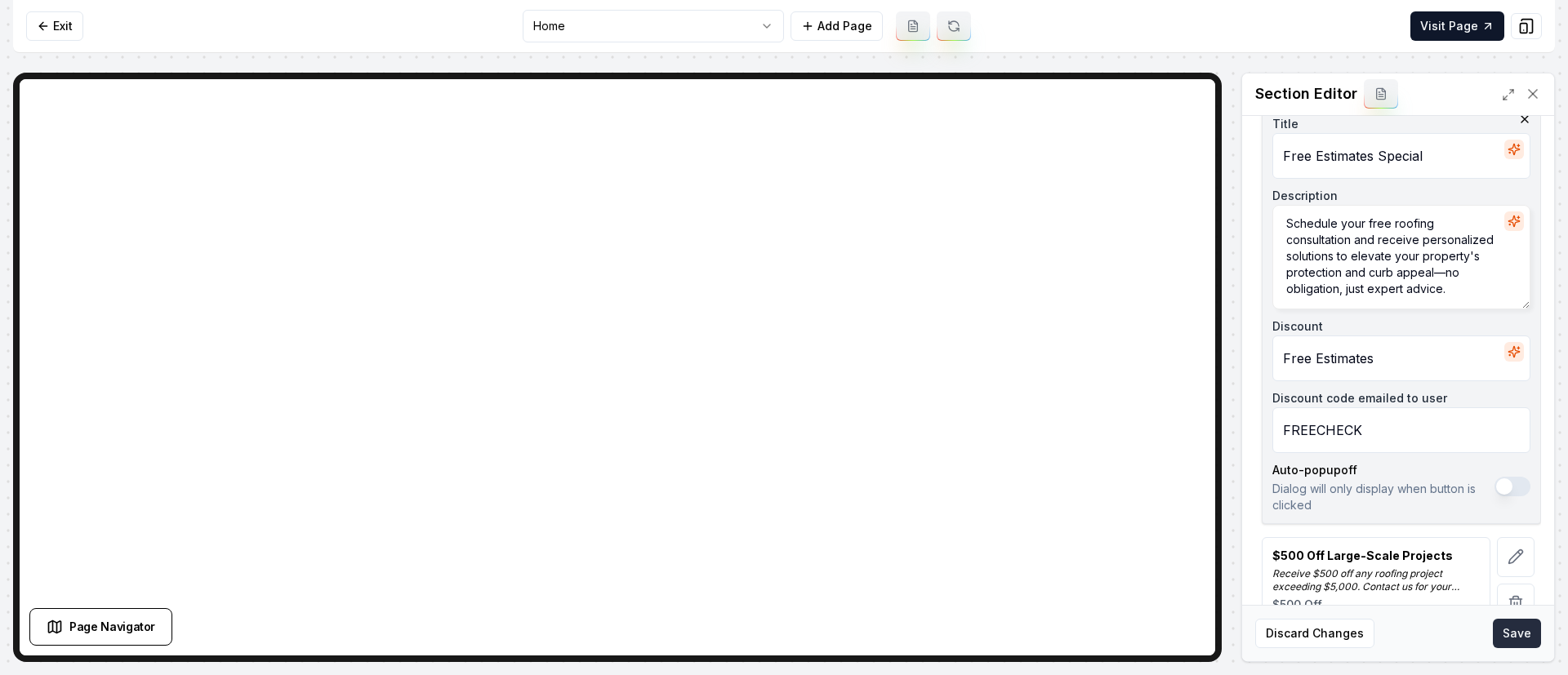 type on "Free Estimates Special" 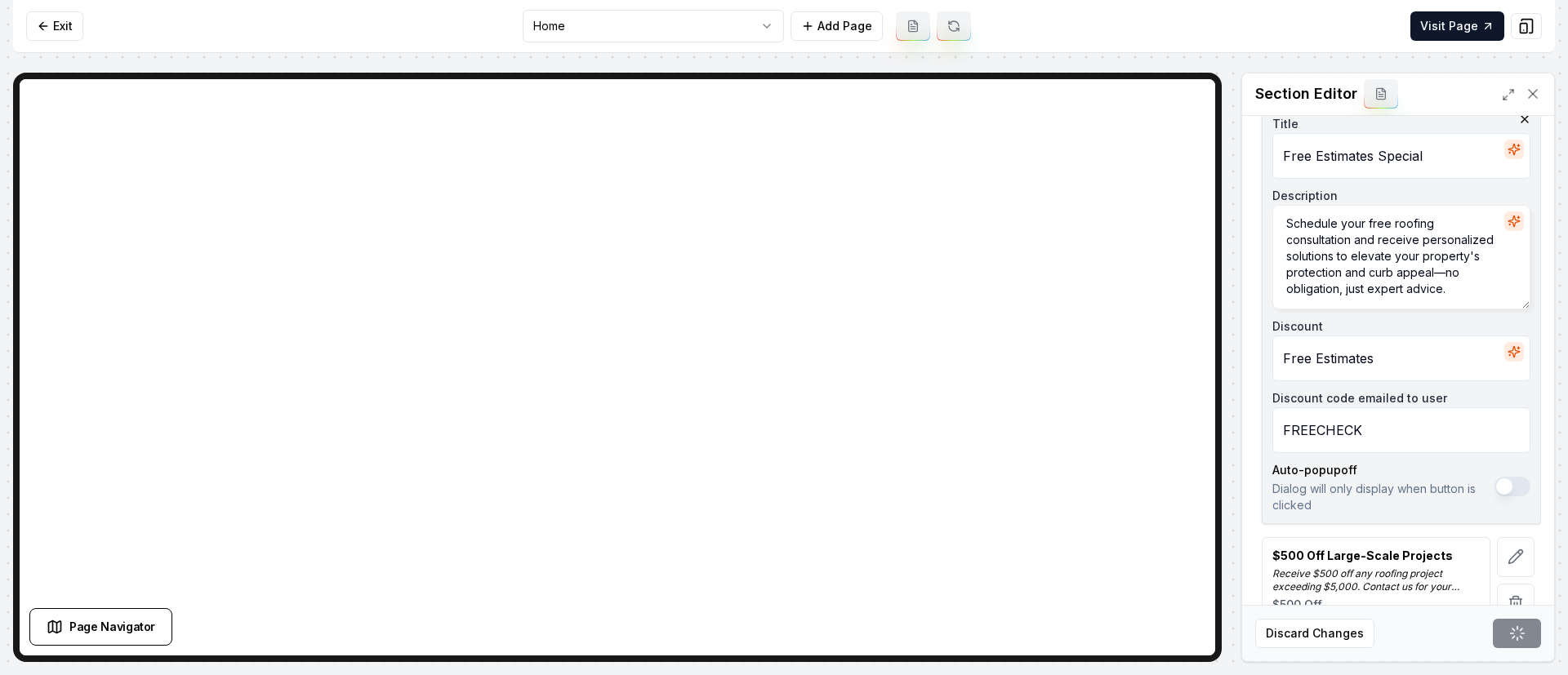 scroll, scrollTop: 0, scrollLeft: 0, axis: both 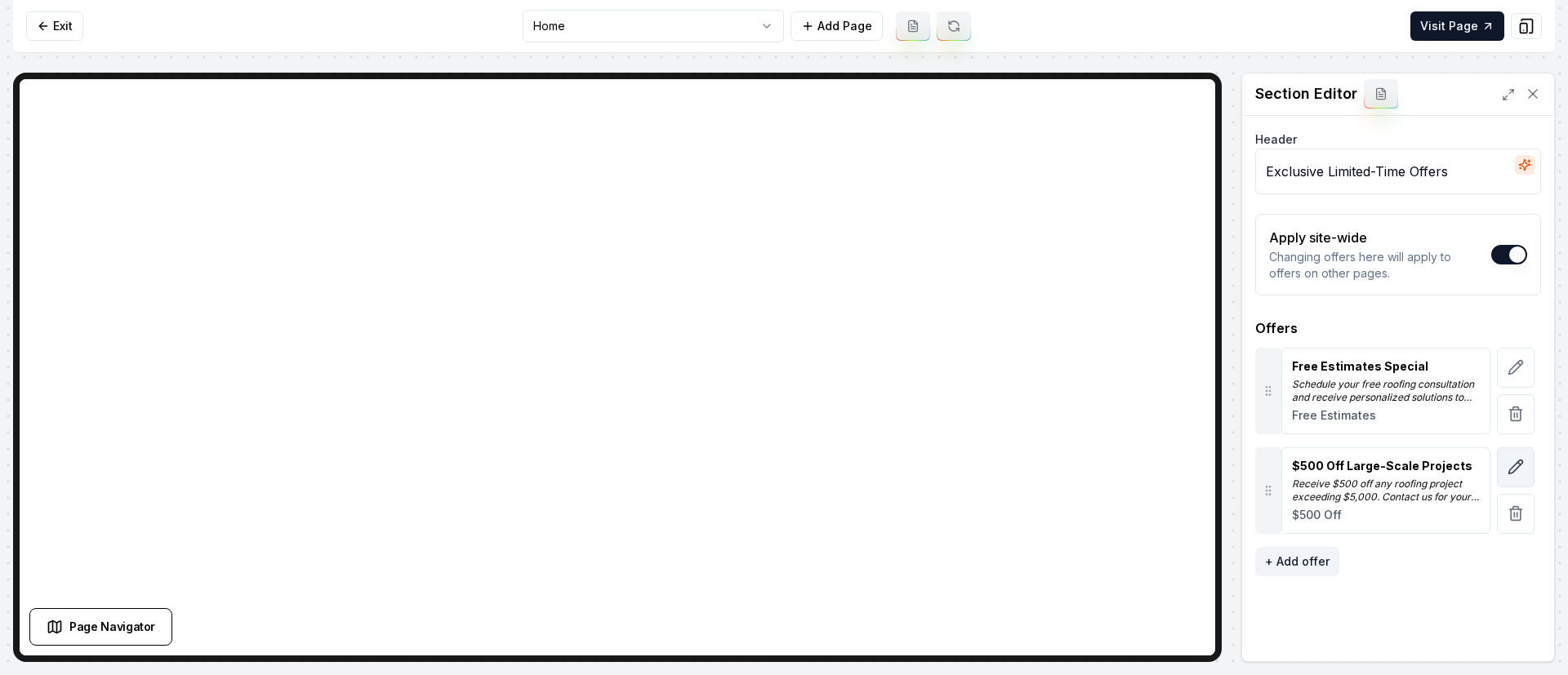 click 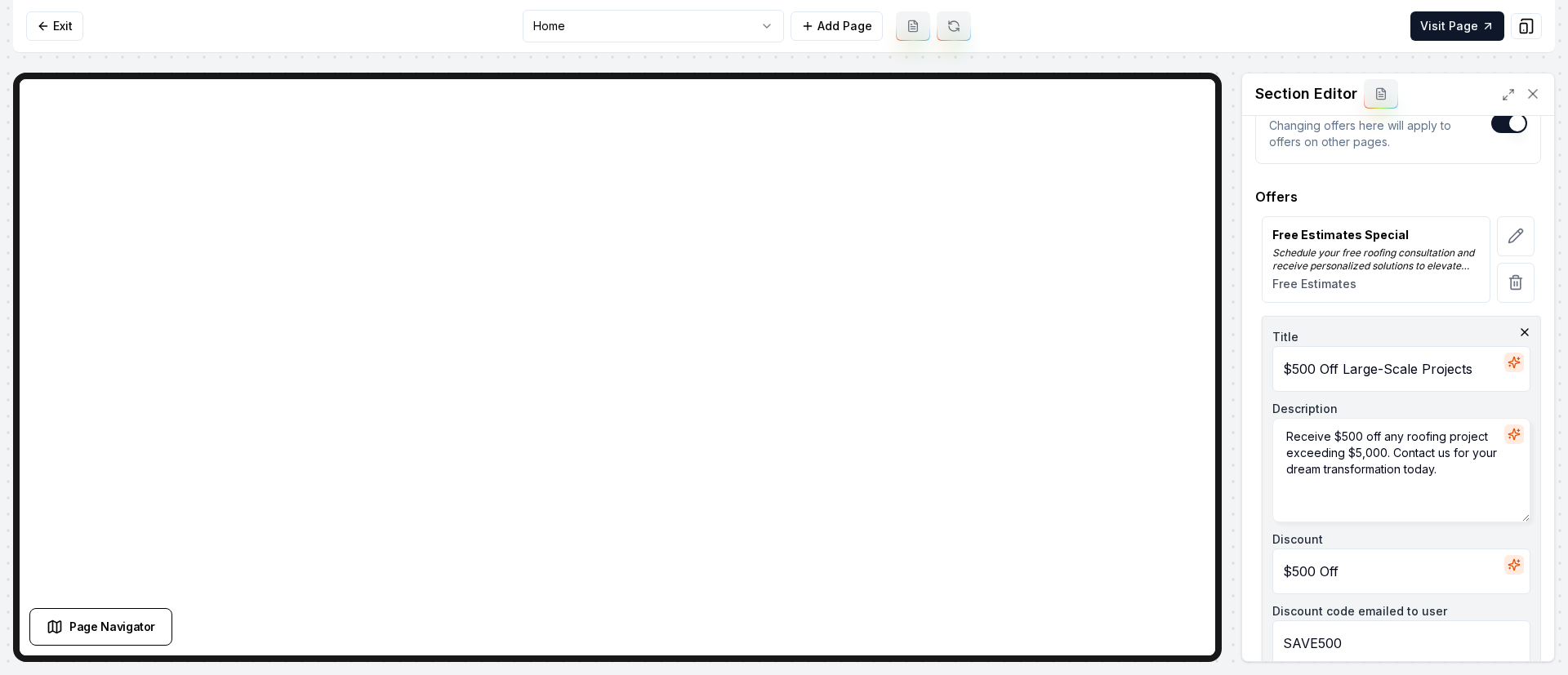 scroll, scrollTop: 269, scrollLeft: 0, axis: vertical 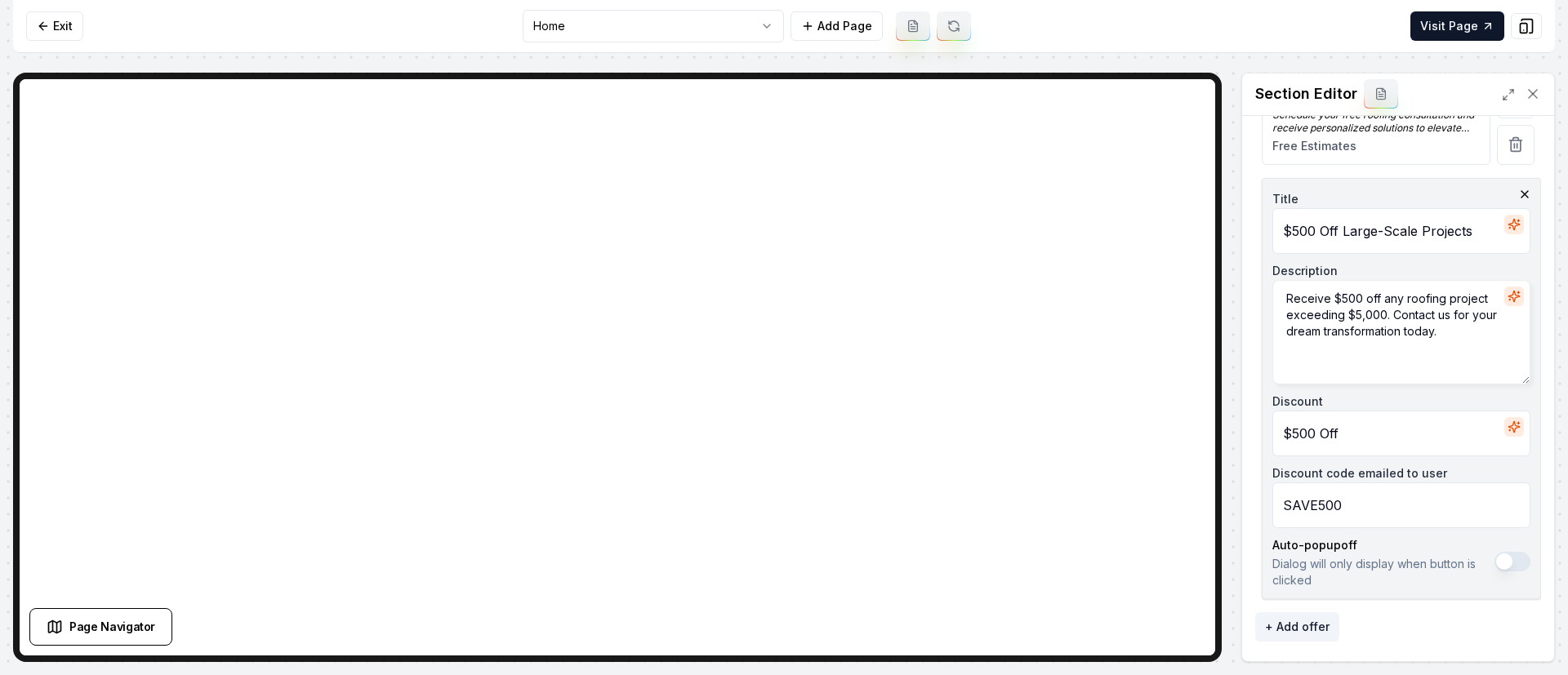 click on "$500 Off Large-Scale Projects" at bounding box center (1401, 231) 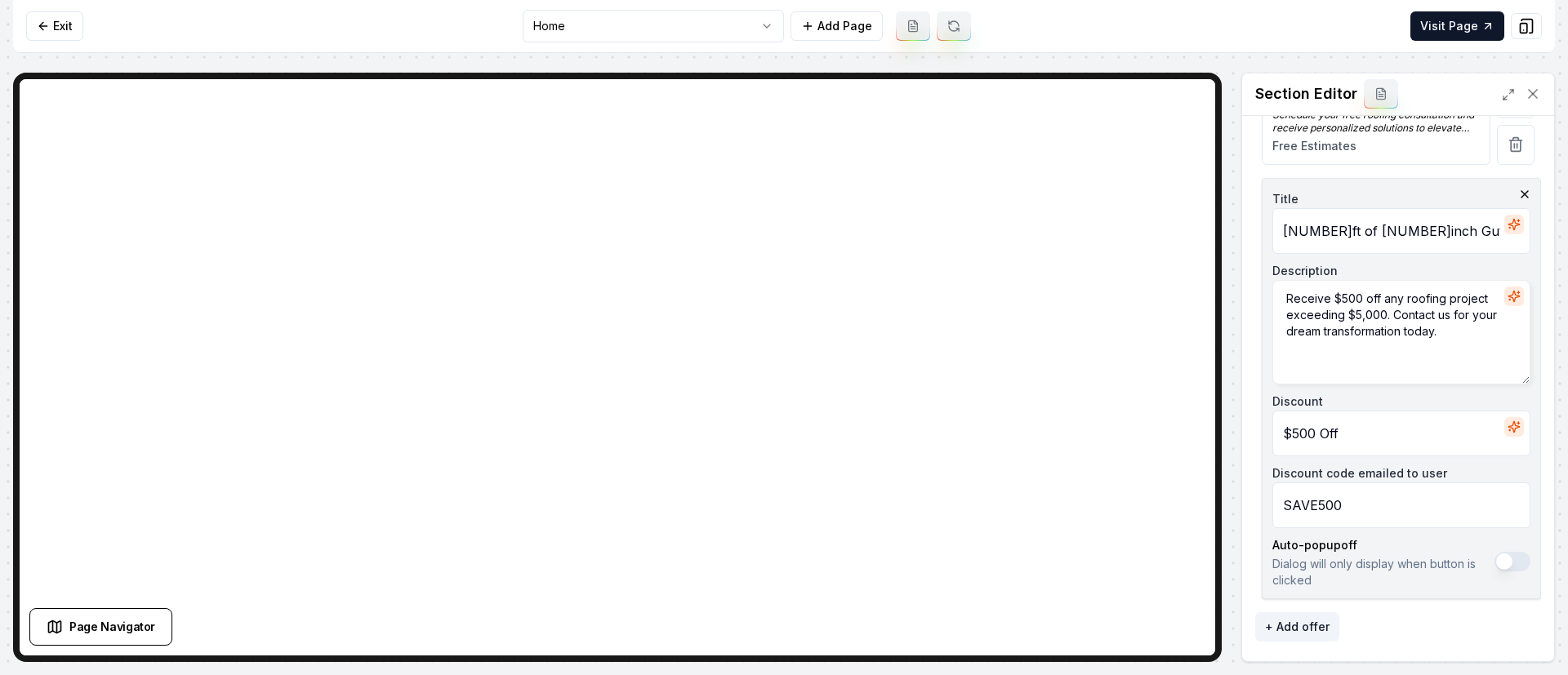 scroll, scrollTop: 0, scrollLeft: 149, axis: horizontal 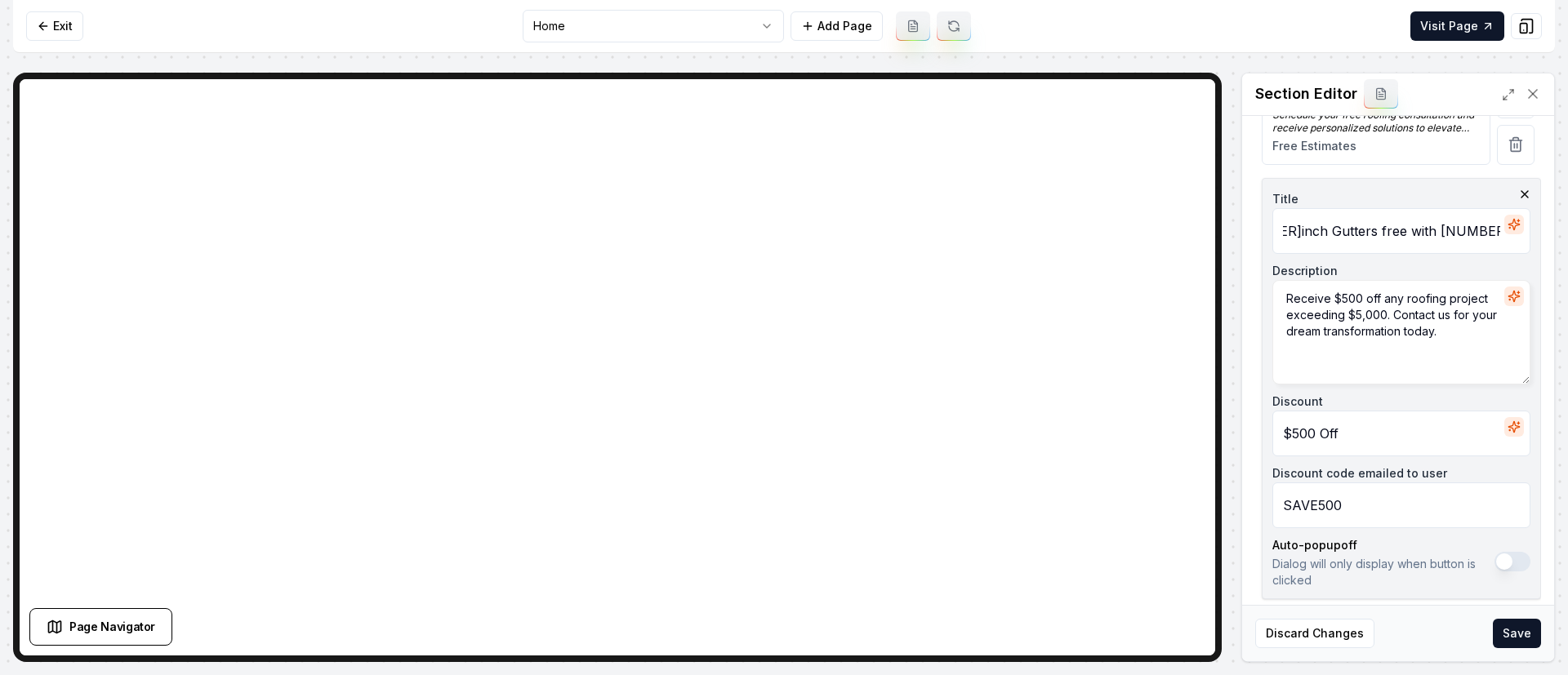 click on "[NUMBER]ft of [NUMBER]inch Gutters free with [NUMBER]sq ft roof installation" at bounding box center [1401, 231] 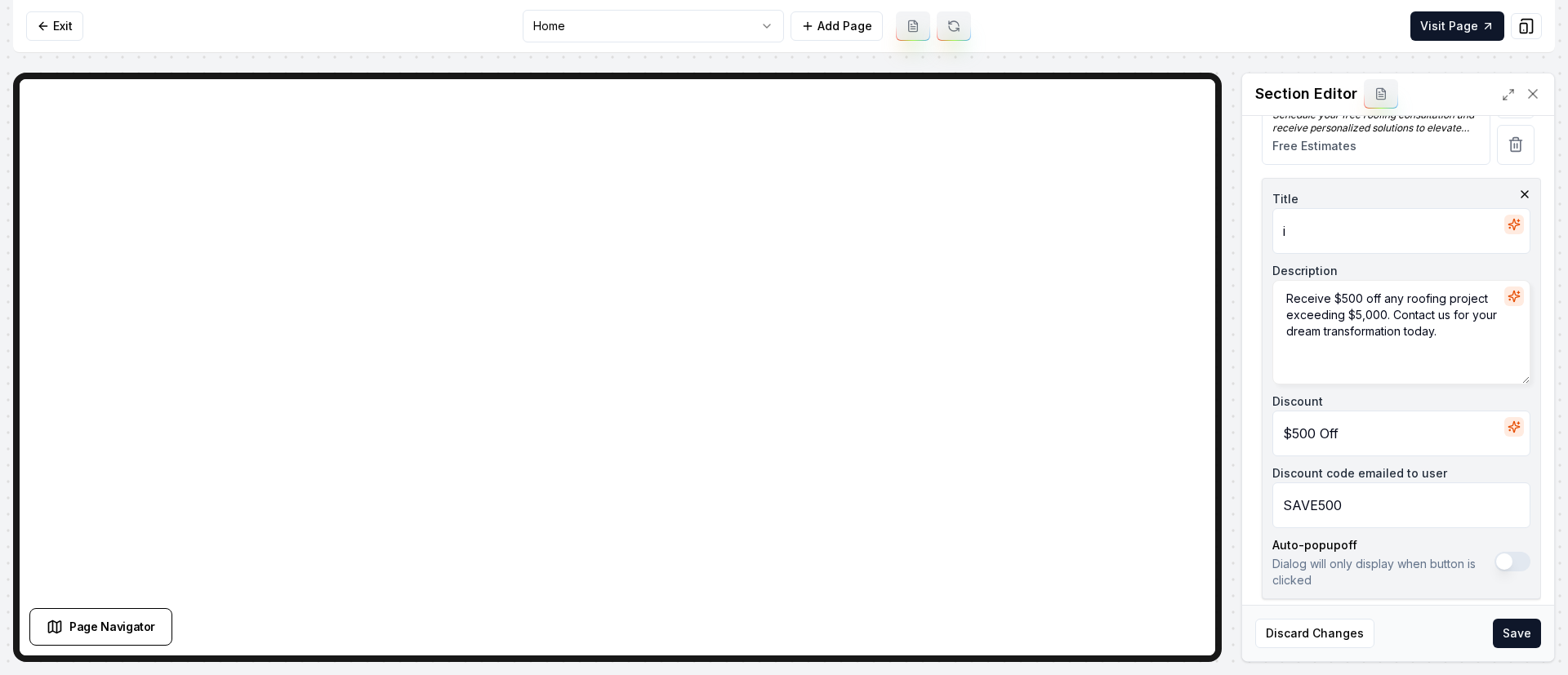 scroll, scrollTop: 0, scrollLeft: 0, axis: both 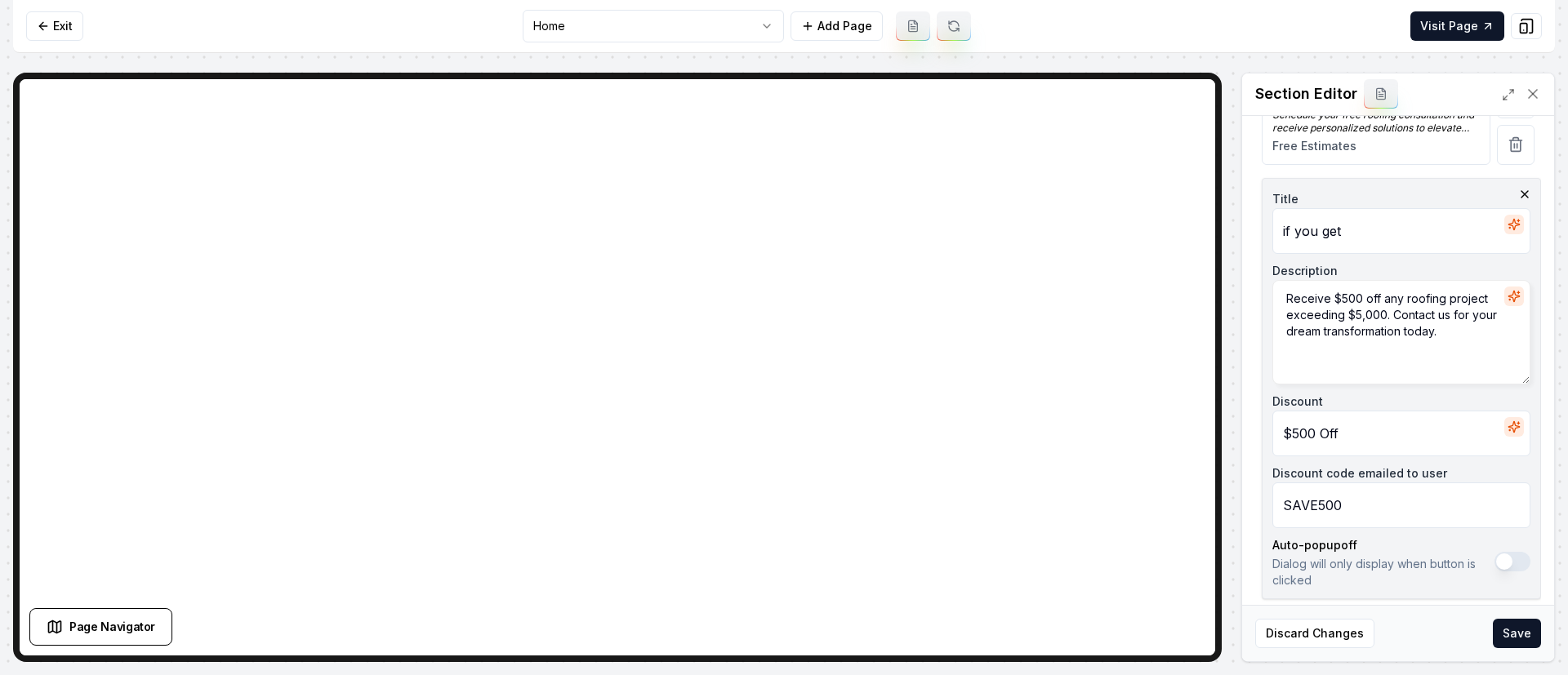 paste on "2000sq ft roof installation" 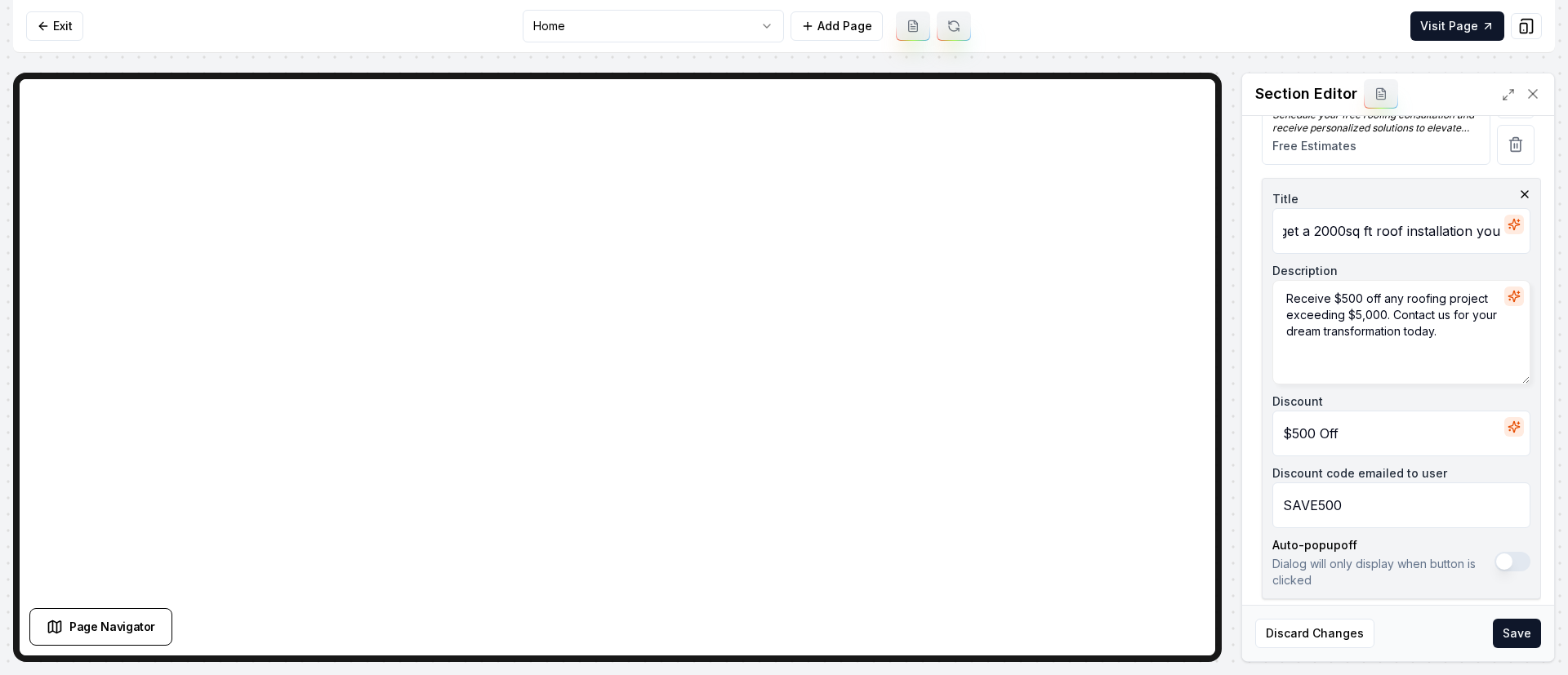 scroll, scrollTop: 0, scrollLeft: 59, axis: horizontal 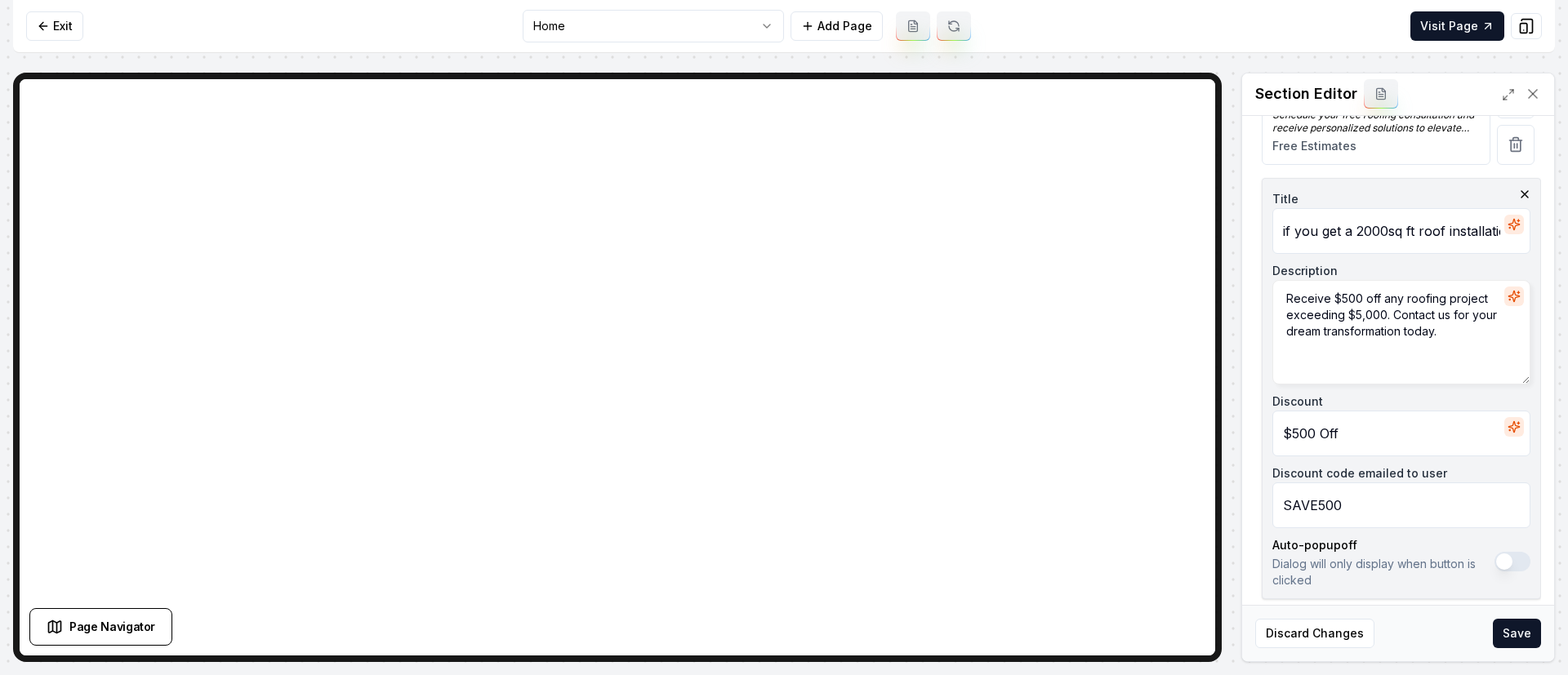 click on "if you get a 2000sq ft roof installation you" at bounding box center (1401, 231) 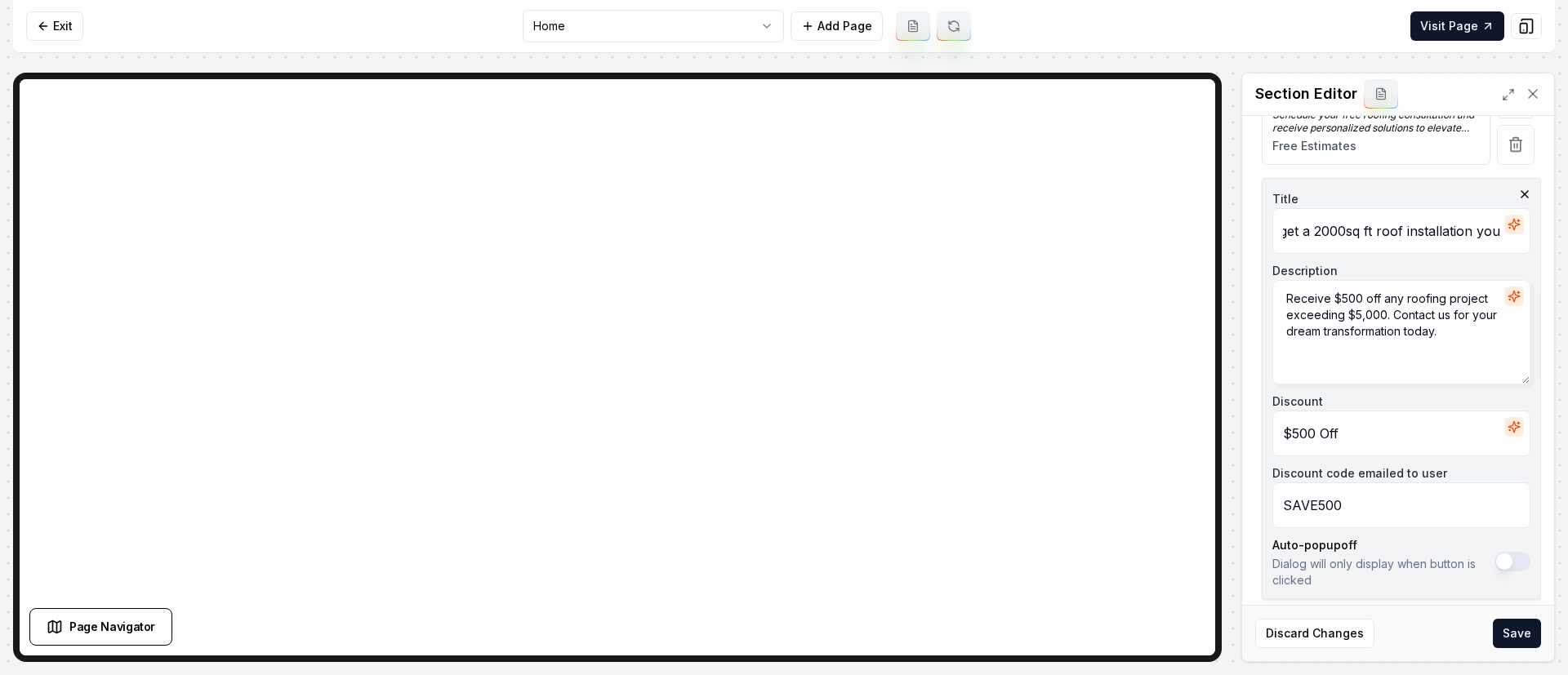 scroll, scrollTop: 0, scrollLeft: 59, axis: horizontal 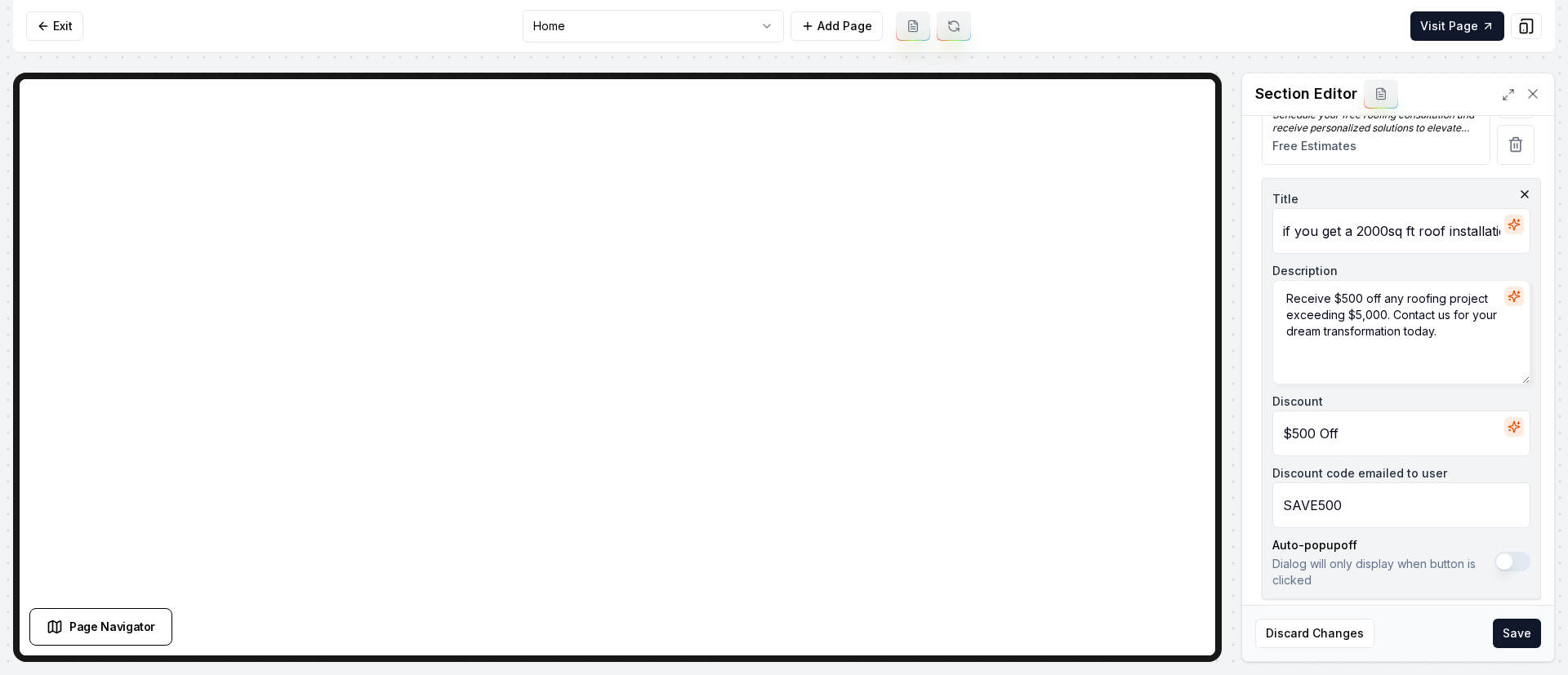 click at bounding box center [1514, 296] 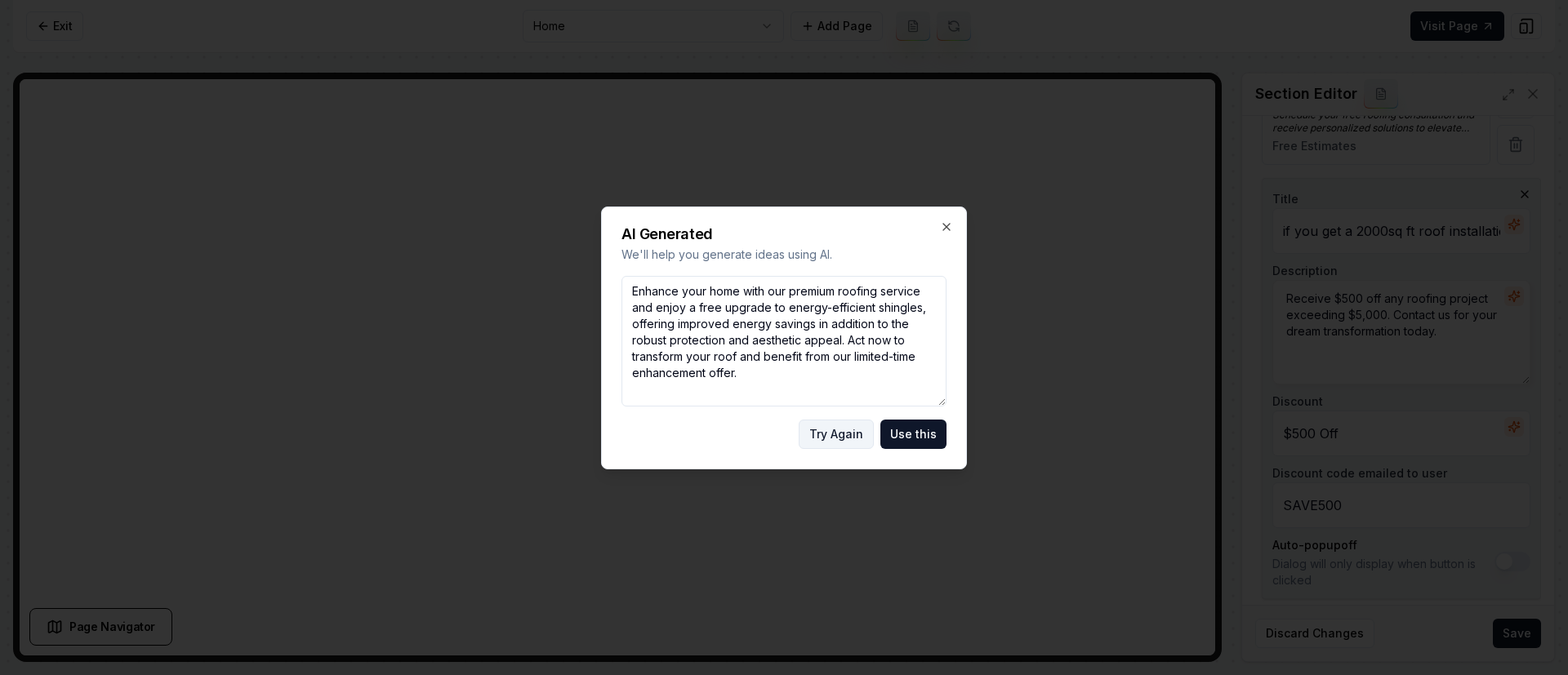 click on "Try Again" at bounding box center [836, 434] 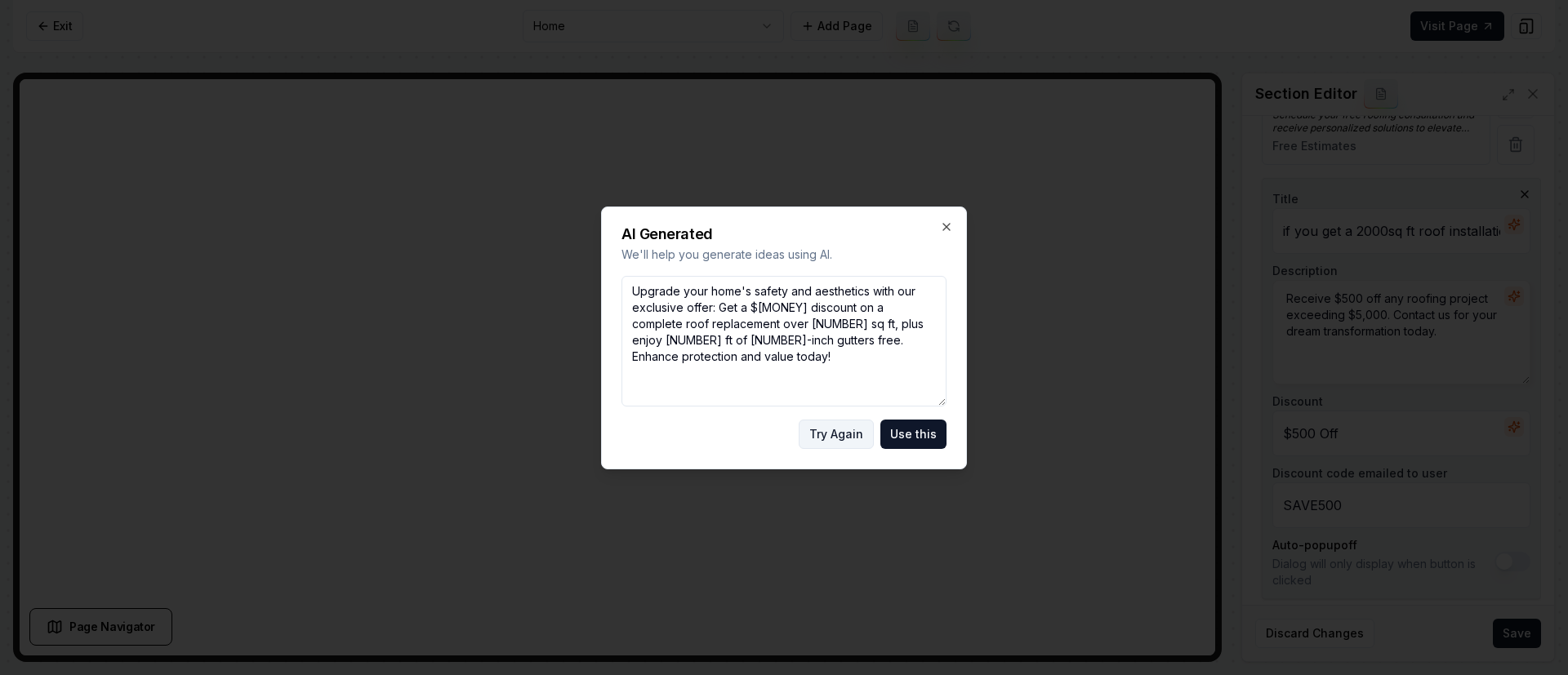 click on "Try Again" at bounding box center (836, 434) 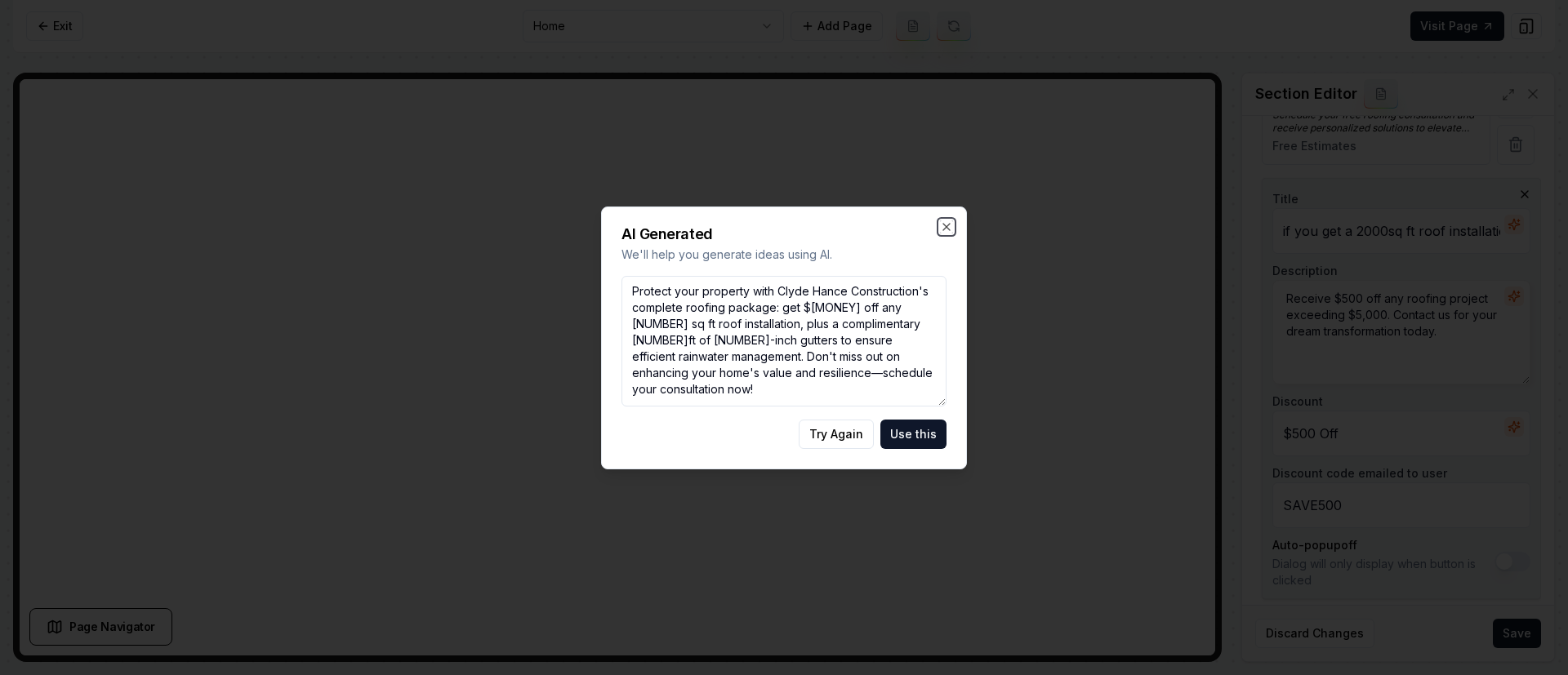 click 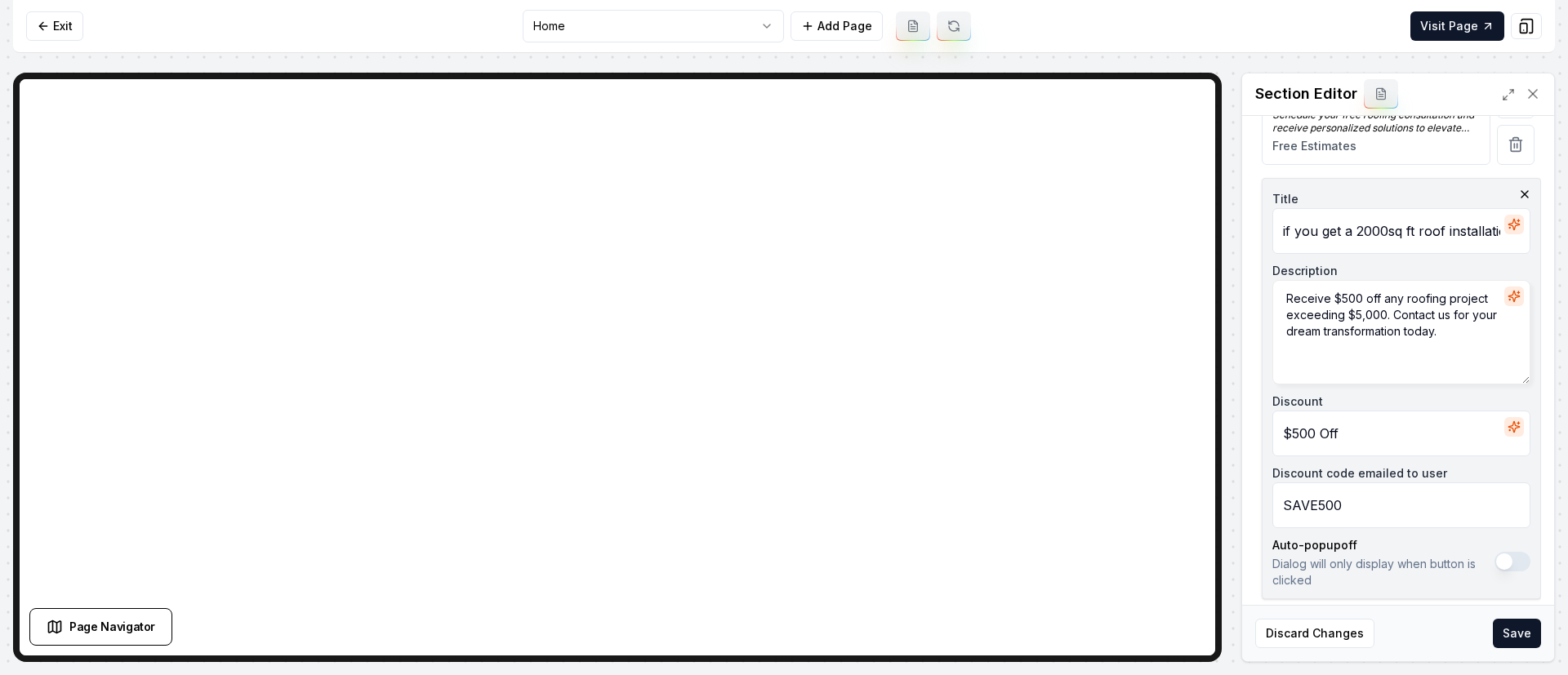 click on "if you get a 2000sq ft roof installation and you get a free 50ft of 5inch Gutters" at bounding box center [1401, 231] 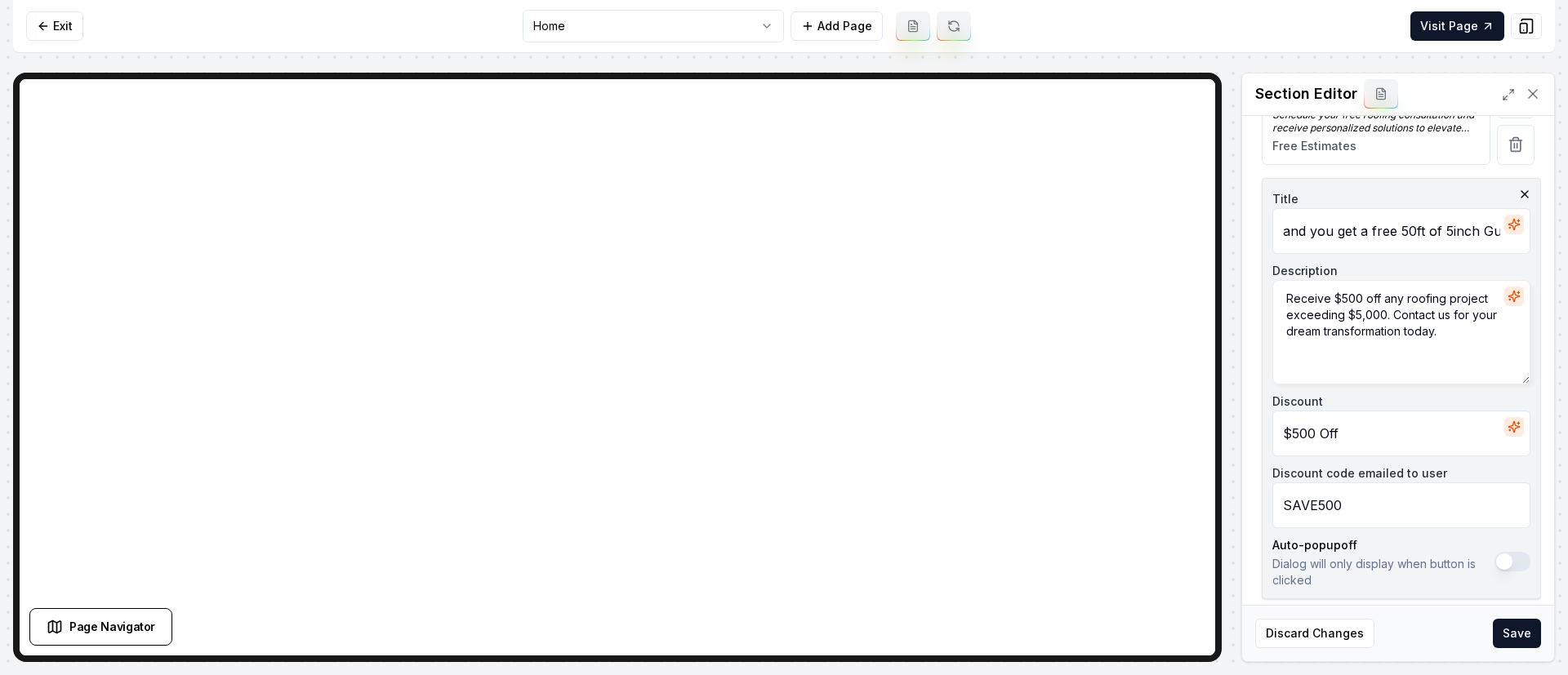 scroll, scrollTop: 0, scrollLeft: 280, axis: horizontal 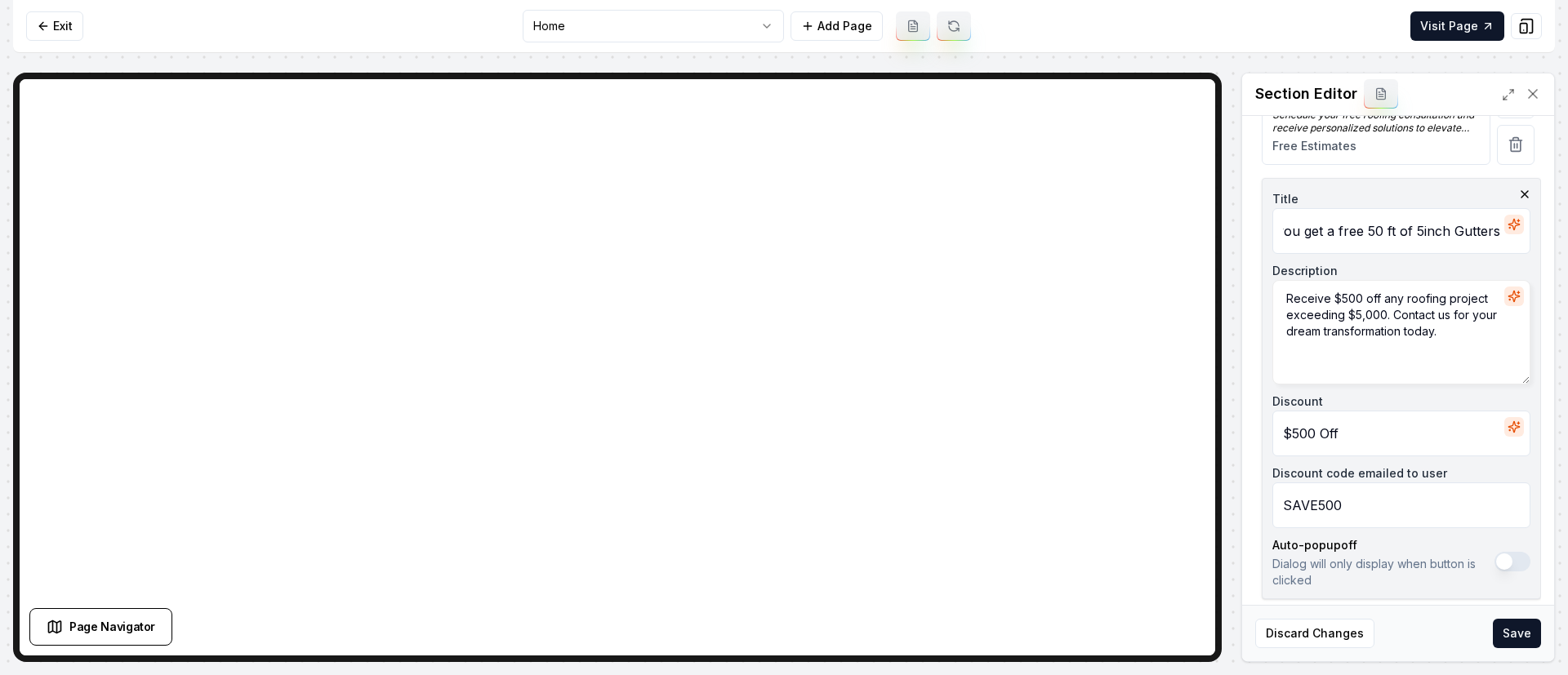 type on "if you get a 2000sq ft roof installation and you get a free 50 ft of 5inch Gutters" 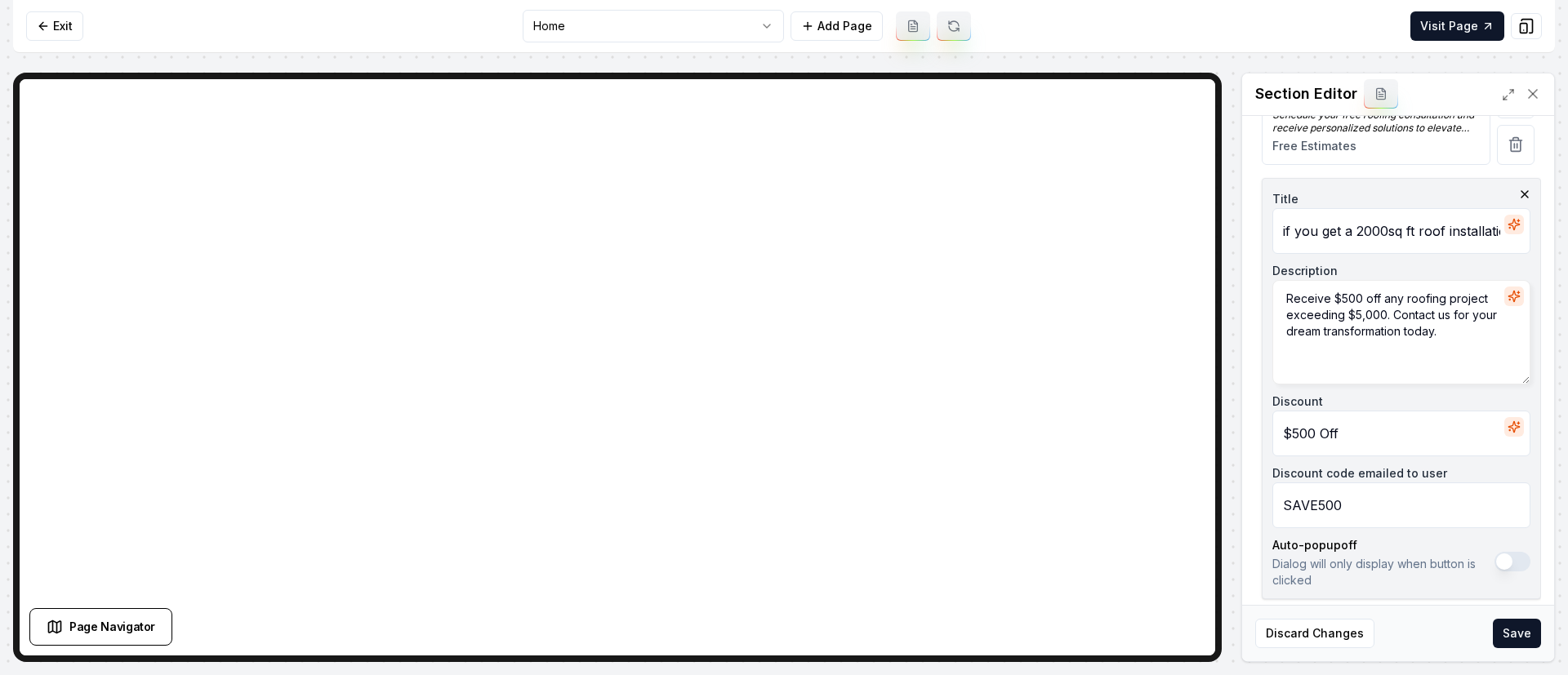 click 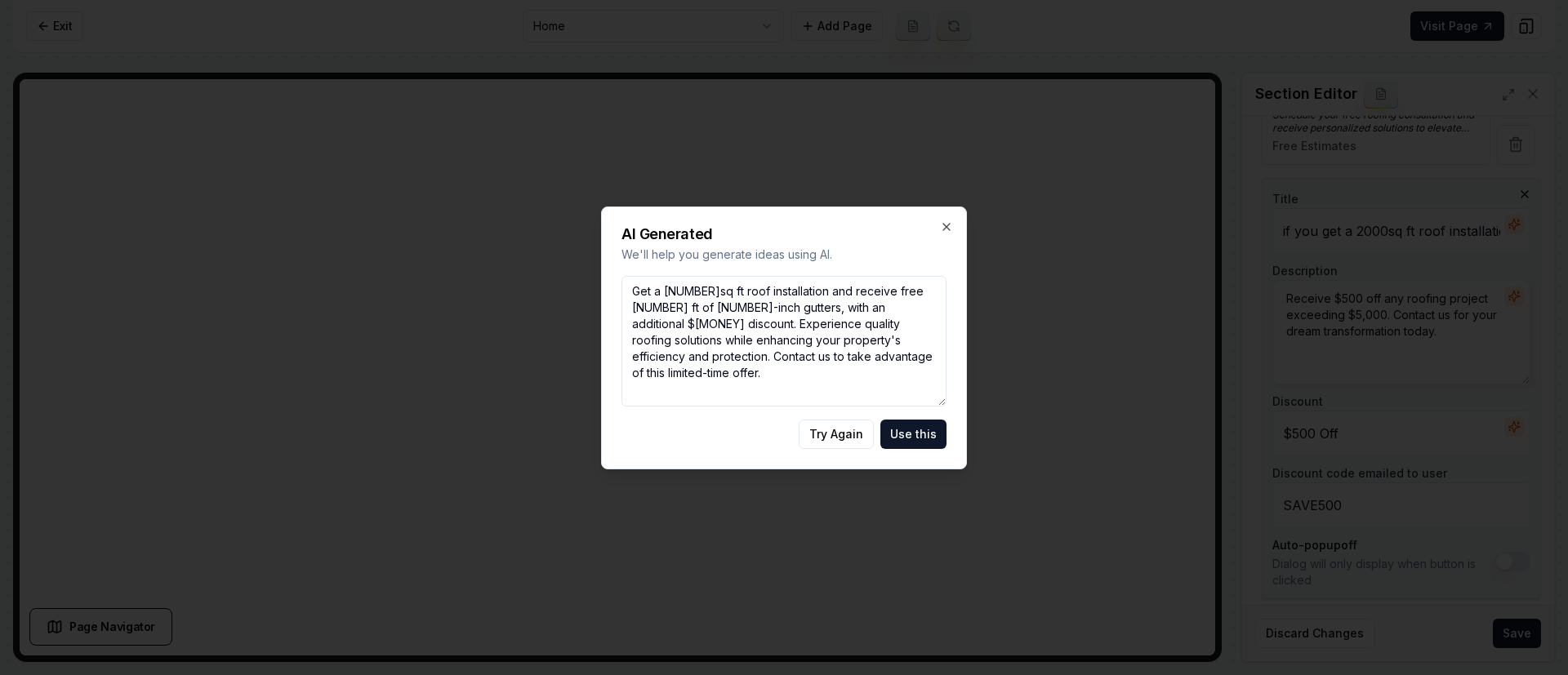 drag, startPoint x: 902, startPoint y: 308, endPoint x: 729, endPoint y: 305, distance: 173.02601 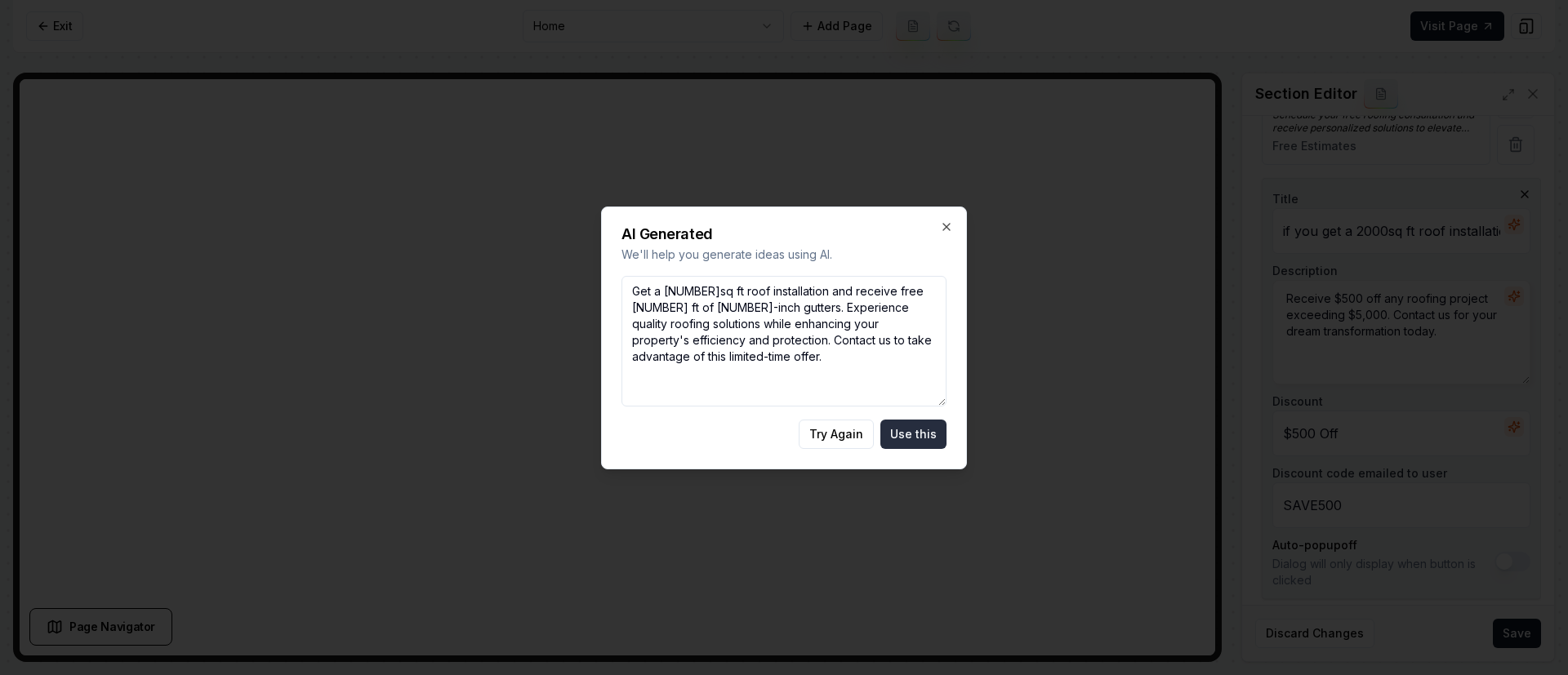 type on "Get a [NUMBER]sq ft roof installation and receive free [NUMBER] ft of [NUMBER]-inch gutters. Experience quality roofing solutions while enhancing your property's efficiency and protection. Contact us to take advantage of this limited-time offer." 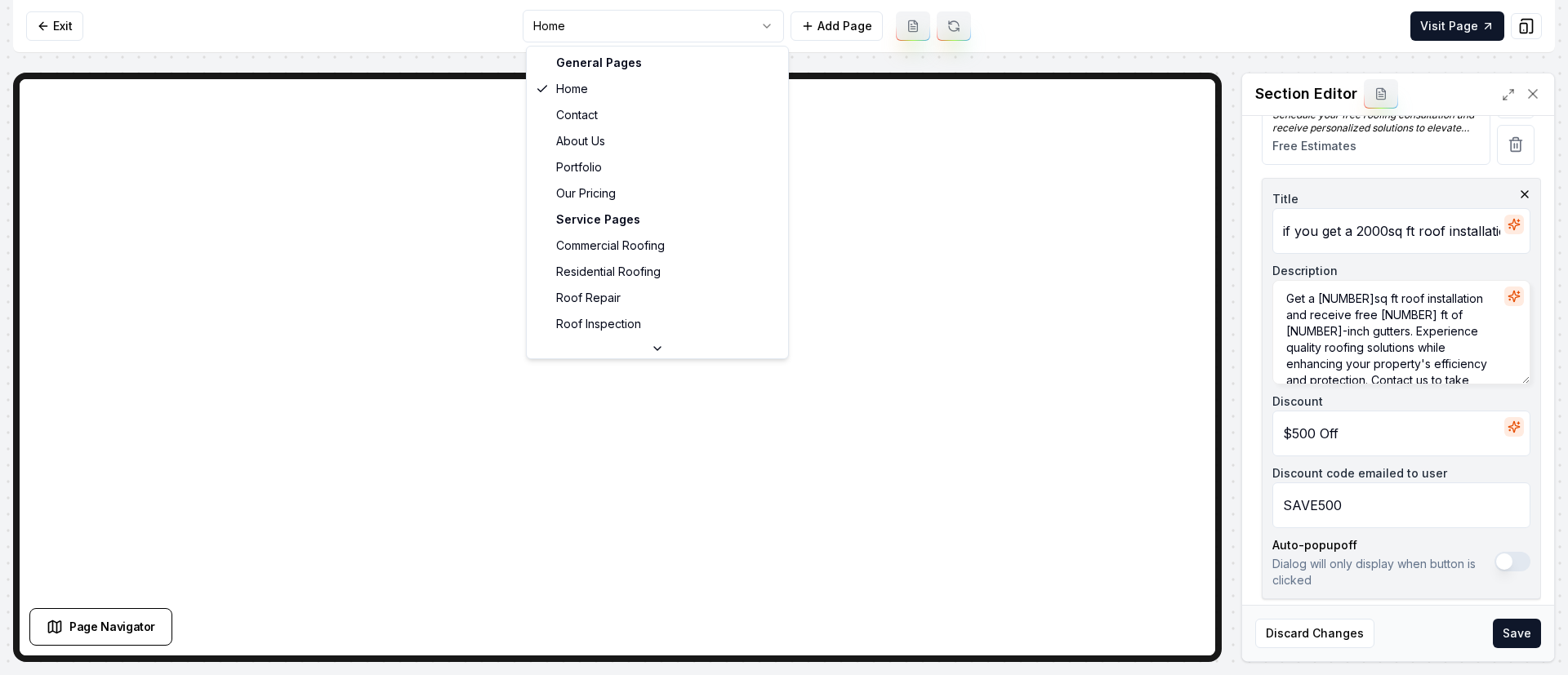 click on "Computer Required This feature is only available on a computer. Please switch to a computer to edit your site. Go back  Exit Home Add Page Visit Page  Page Navigator Page Settings Section Editor Header Exclusive Limited-Time Offers Apply site-wide Changing offers here will apply to offers on other pages. Offers Free Estimates Special Schedule your free roofing consultation and receive personalized solutions to elevate your property's protection and curb appeal—no obligation, just expert advice. Free Estimates Title if you get a [NUMBER]sq ft roof installation and you get a free [NUMBER] ft of [NUMBER]inch Gutters Description Get a [NUMBER]sq ft roof installation and receive free [NUMBER] ft of [NUMBER]-inch gutters. Experience quality roofing solutions while enhancing your property's efficiency and protection. Contact us to take advantage of this limited-time offer. Discount $[MONEY] Off Discount code emailed to user SAVE500 Auto-popup  off Dialog will only display when button is clicked + Add offer Discard Changes Save General Pages Home" at bounding box center [784, 337] 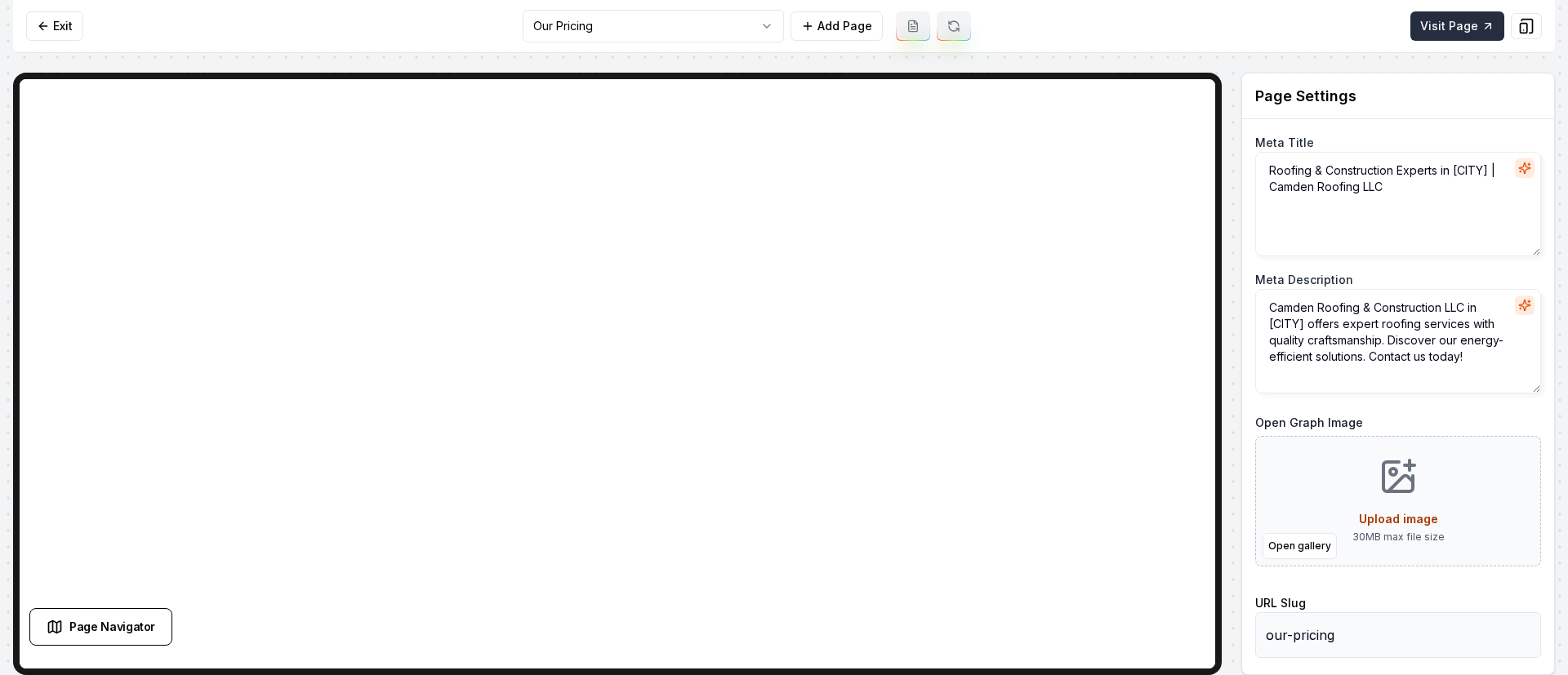click on "Visit Page" at bounding box center [1457, 26] 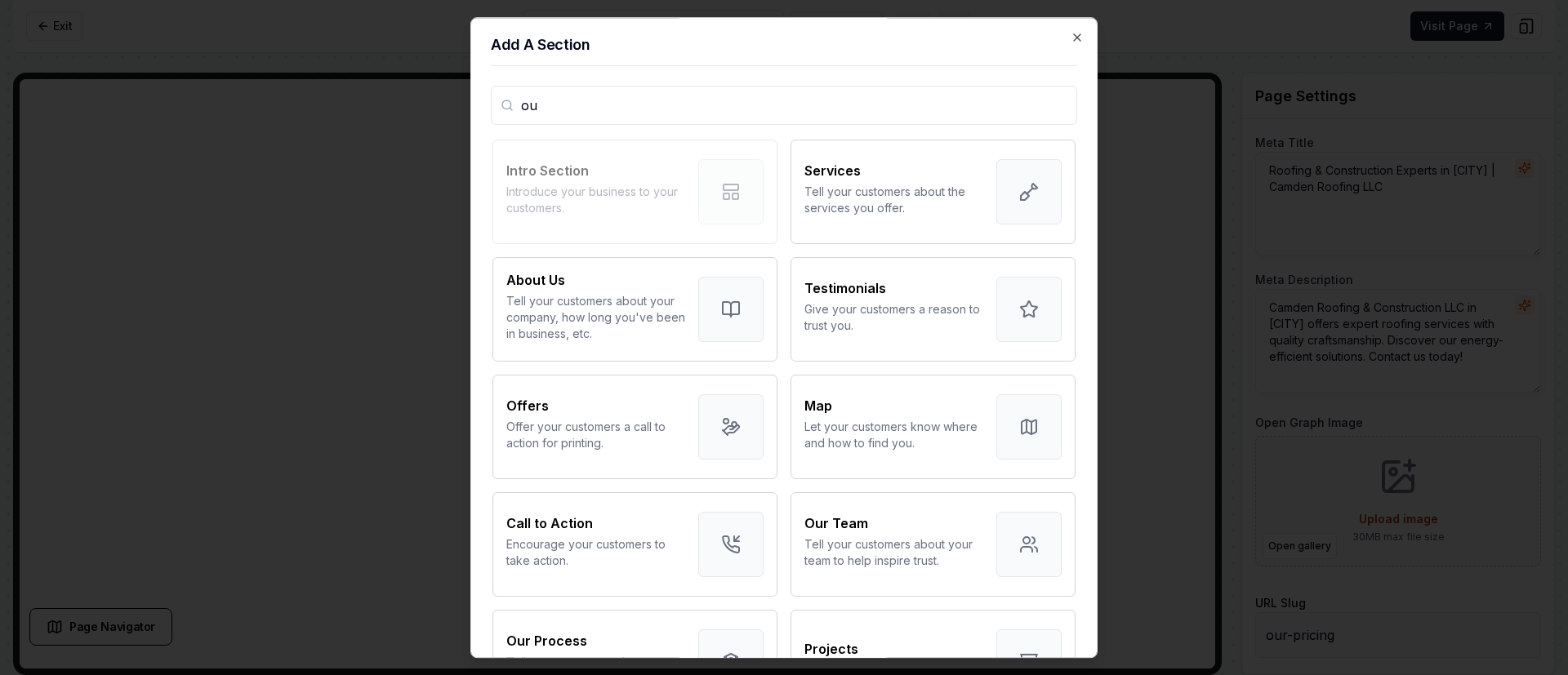 type on "o" 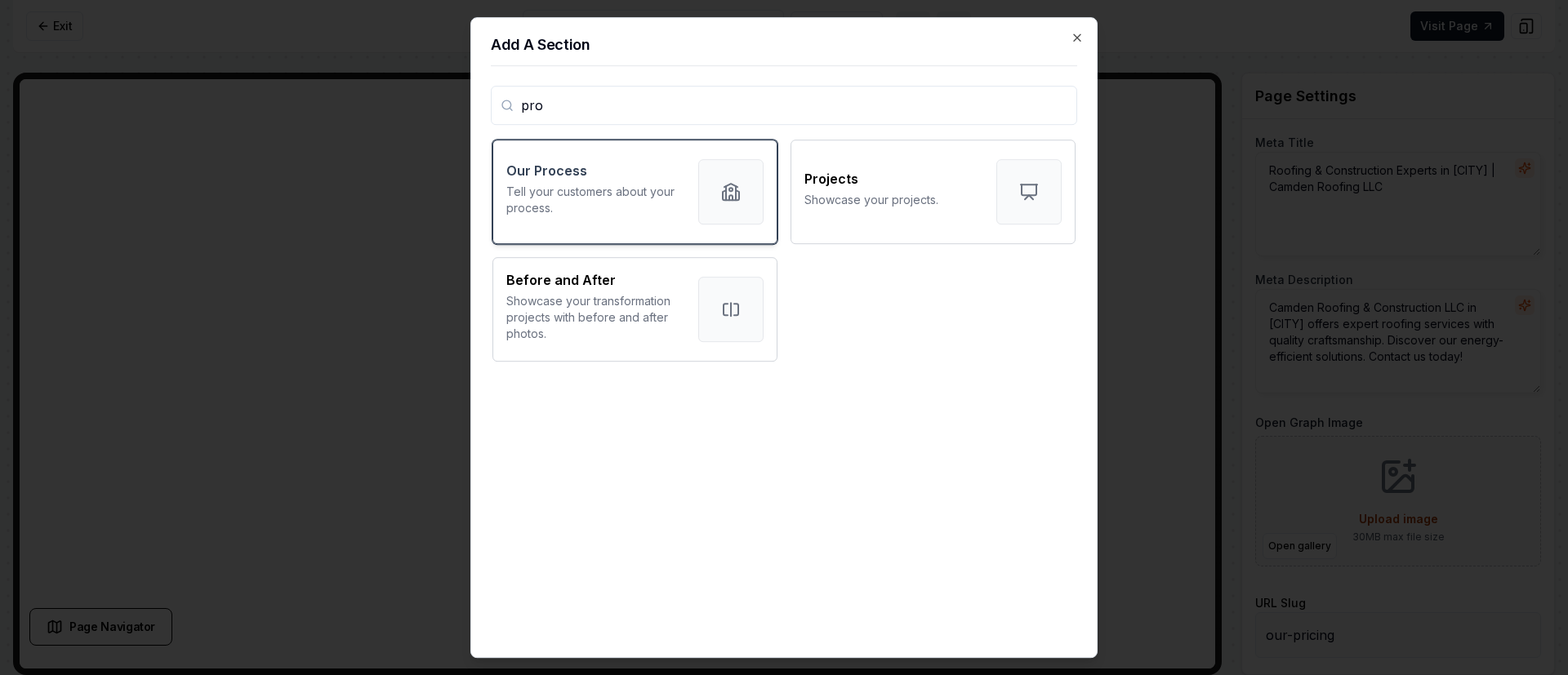 type on "pro" 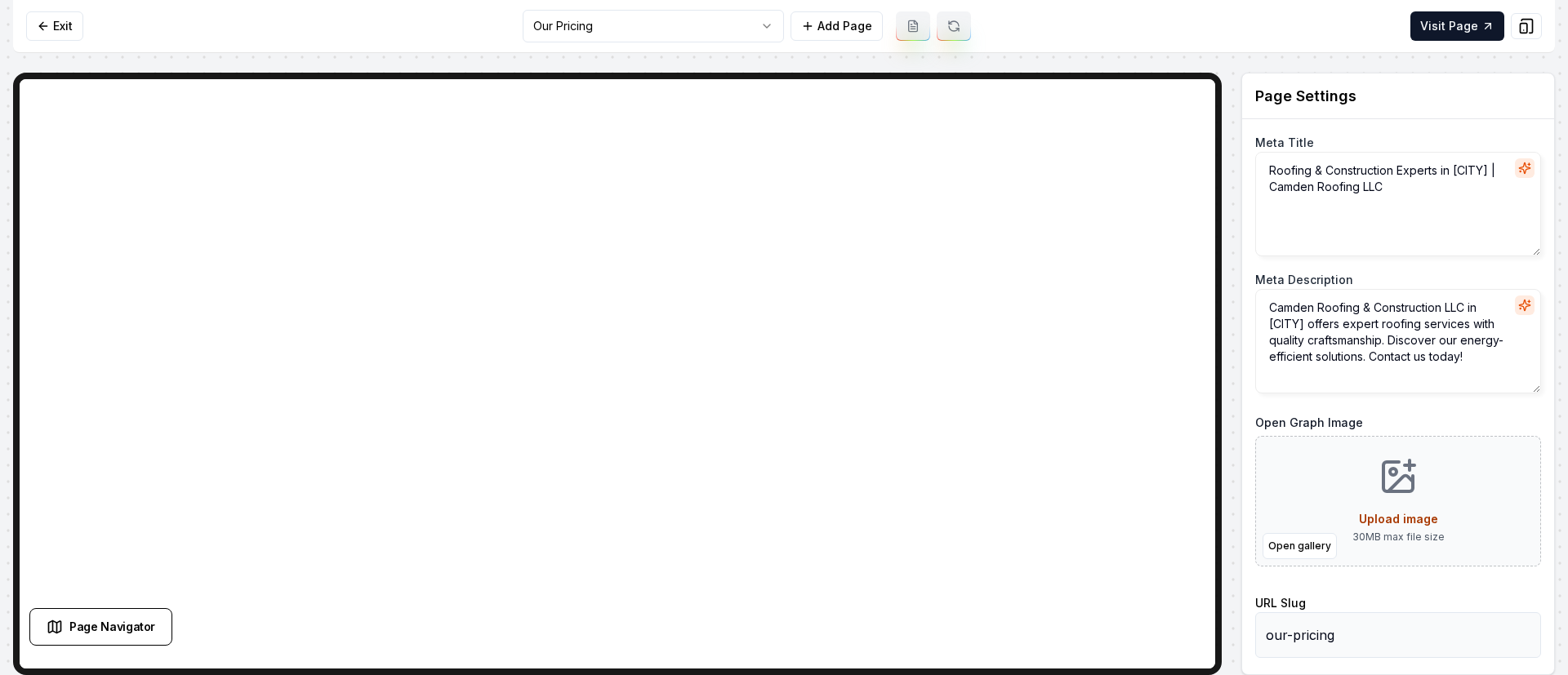 click at bounding box center (617, 374) 